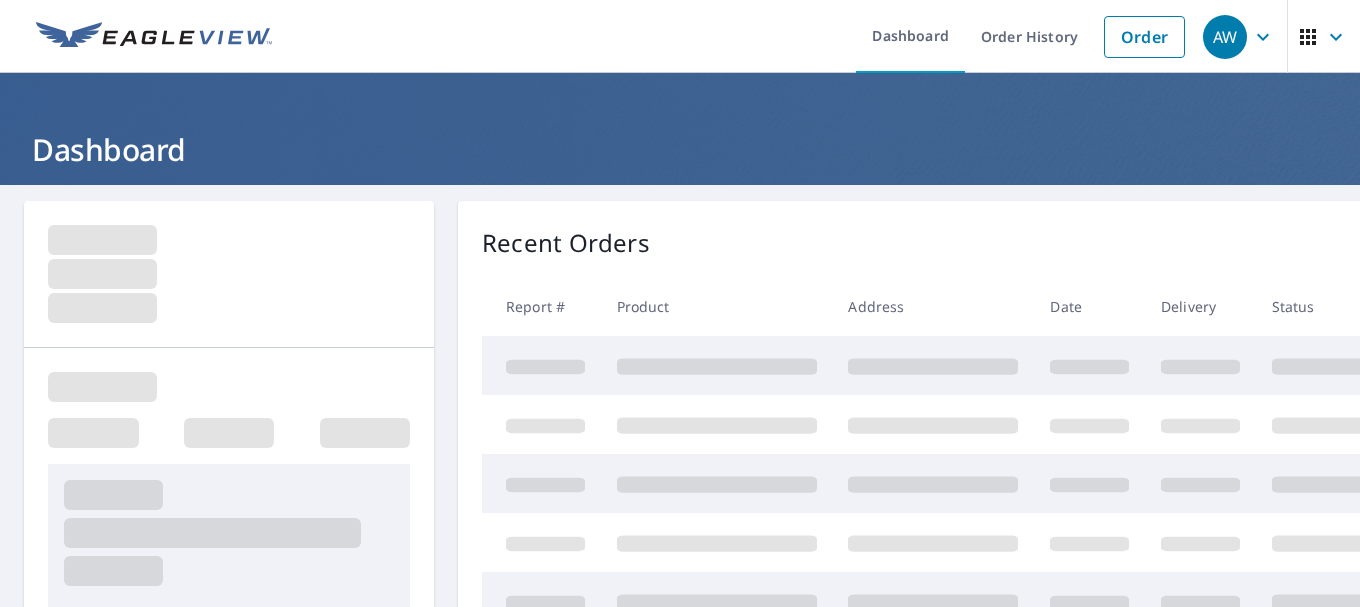 scroll, scrollTop: 0, scrollLeft: 0, axis: both 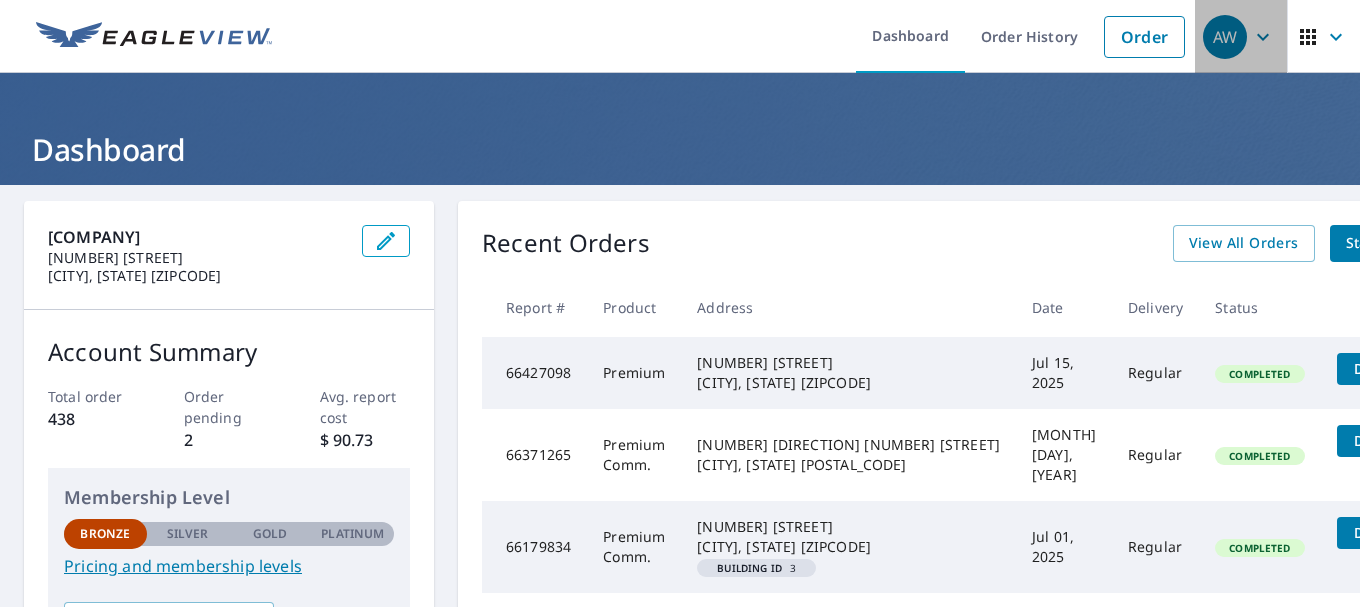 click 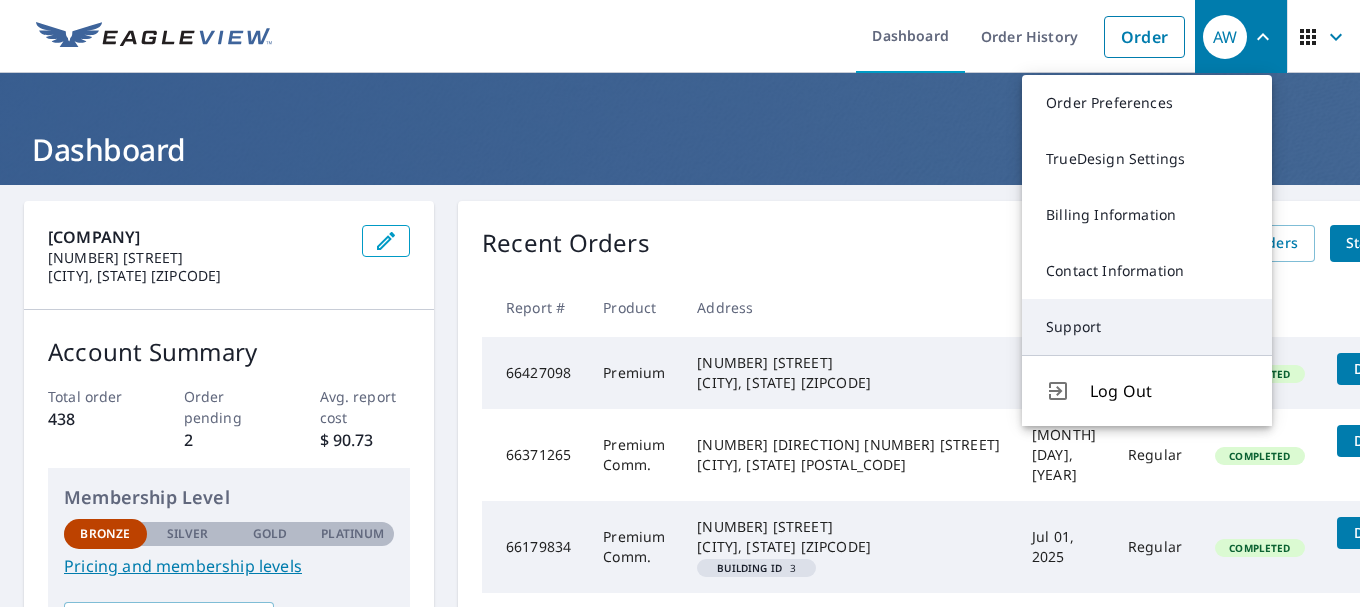click on "Support" at bounding box center [1147, 327] 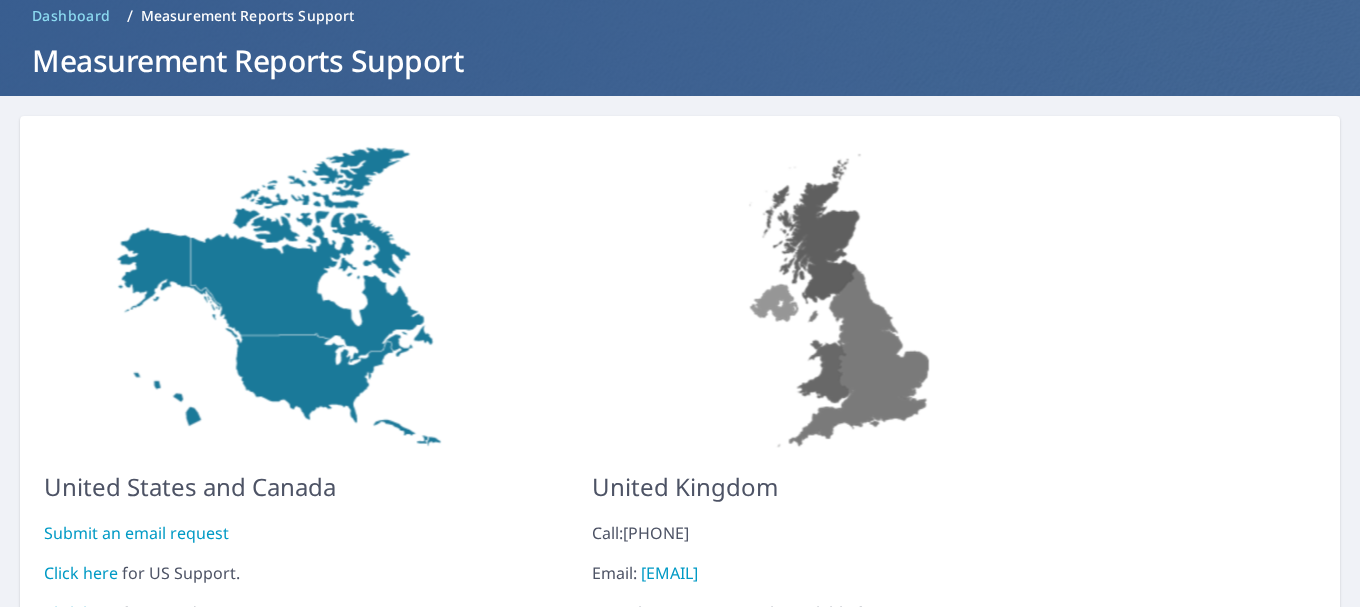 scroll, scrollTop: 202, scrollLeft: 0, axis: vertical 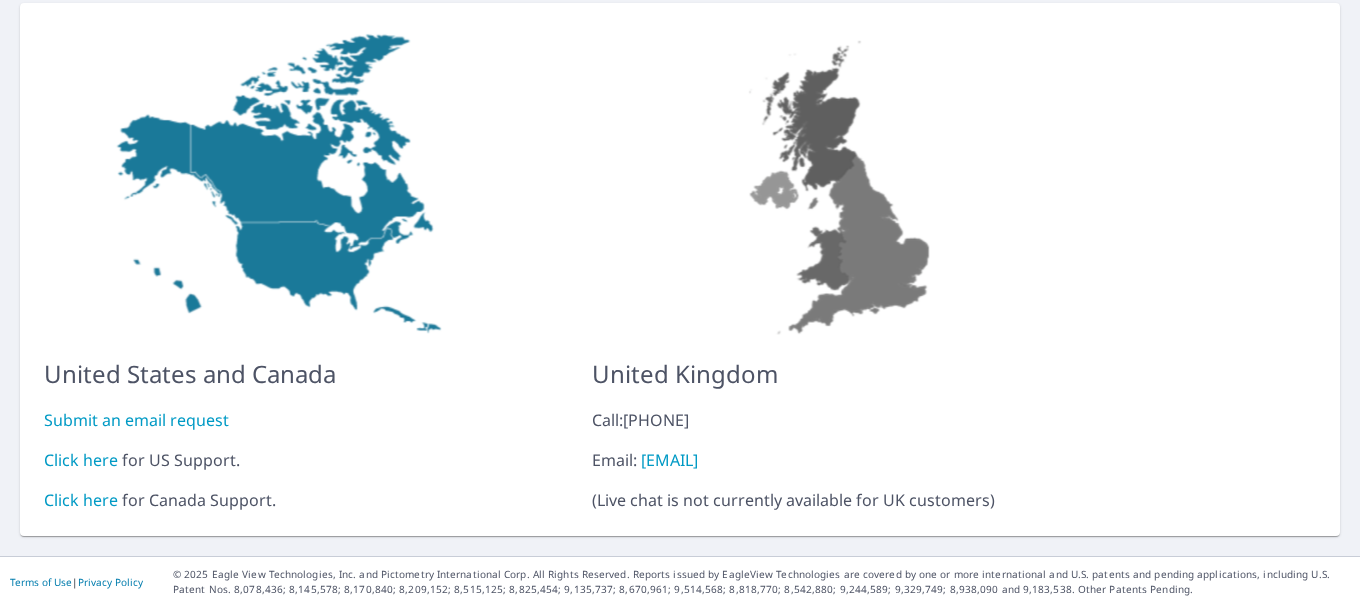 click on "Click here" at bounding box center [81, 460] 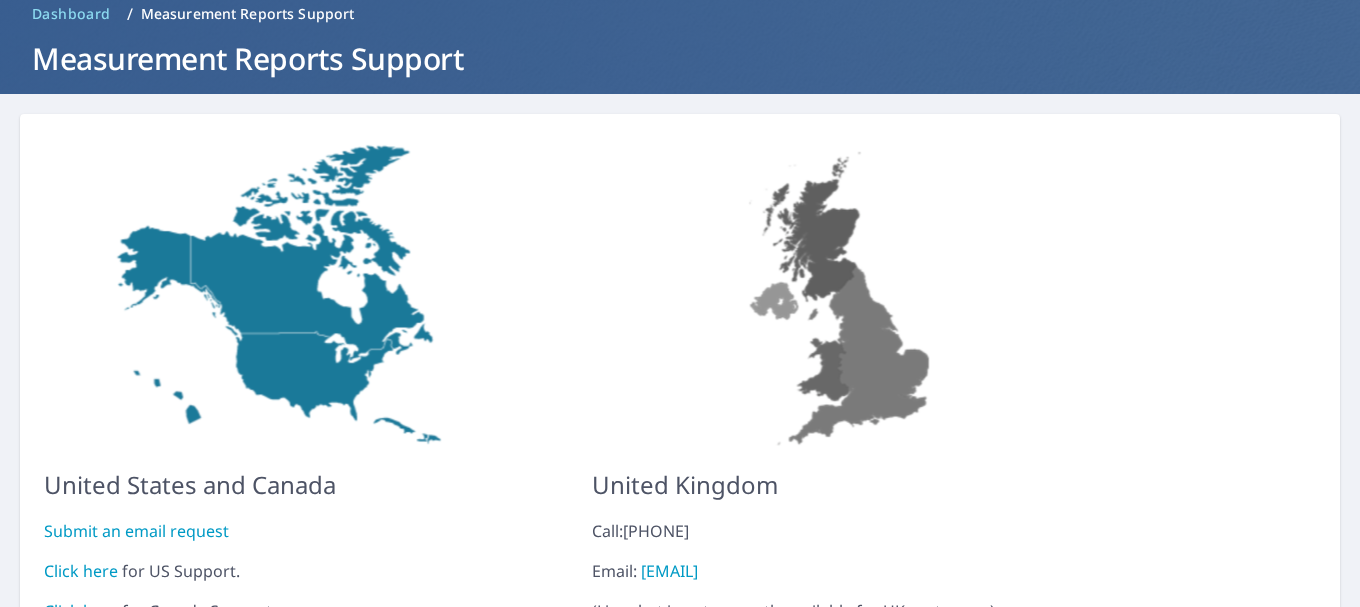 scroll, scrollTop: 0, scrollLeft: 0, axis: both 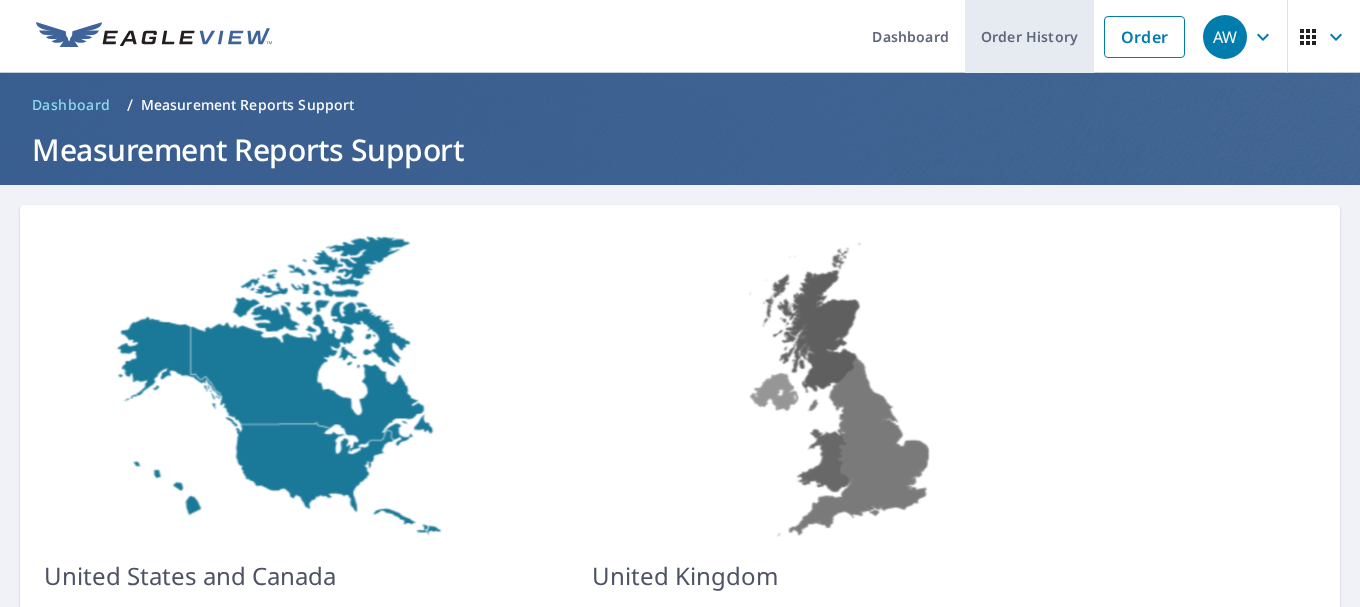 click on "Order History" at bounding box center (1029, 36) 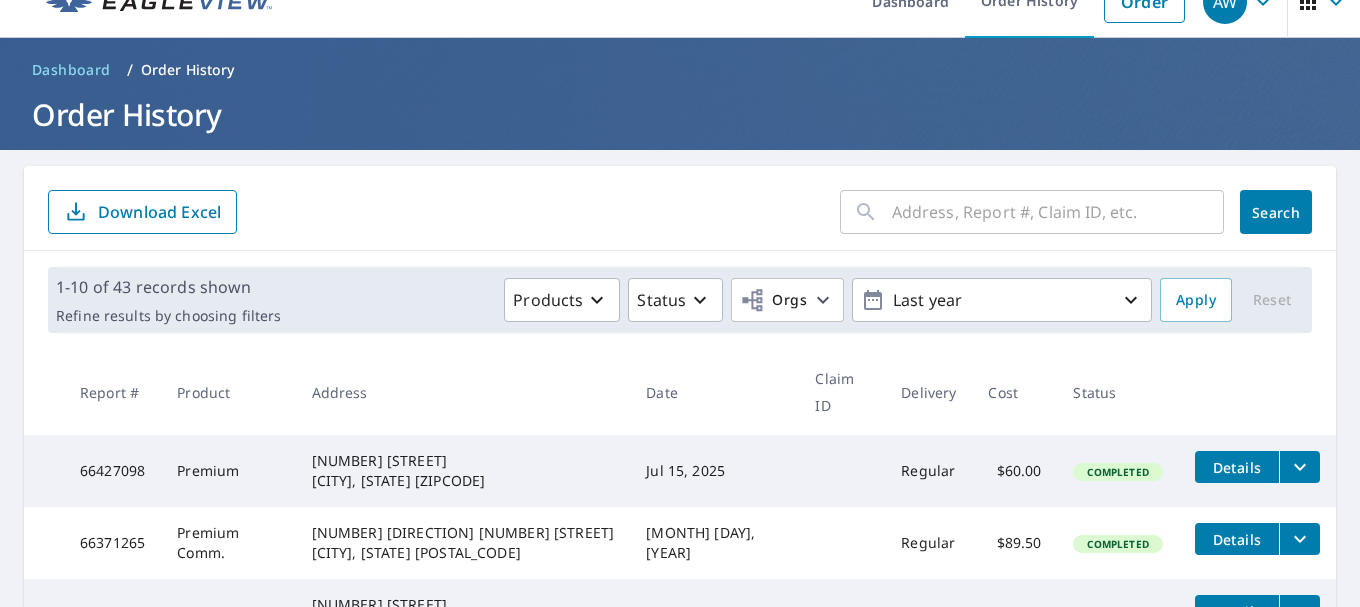 scroll, scrollTop: 0, scrollLeft: 0, axis: both 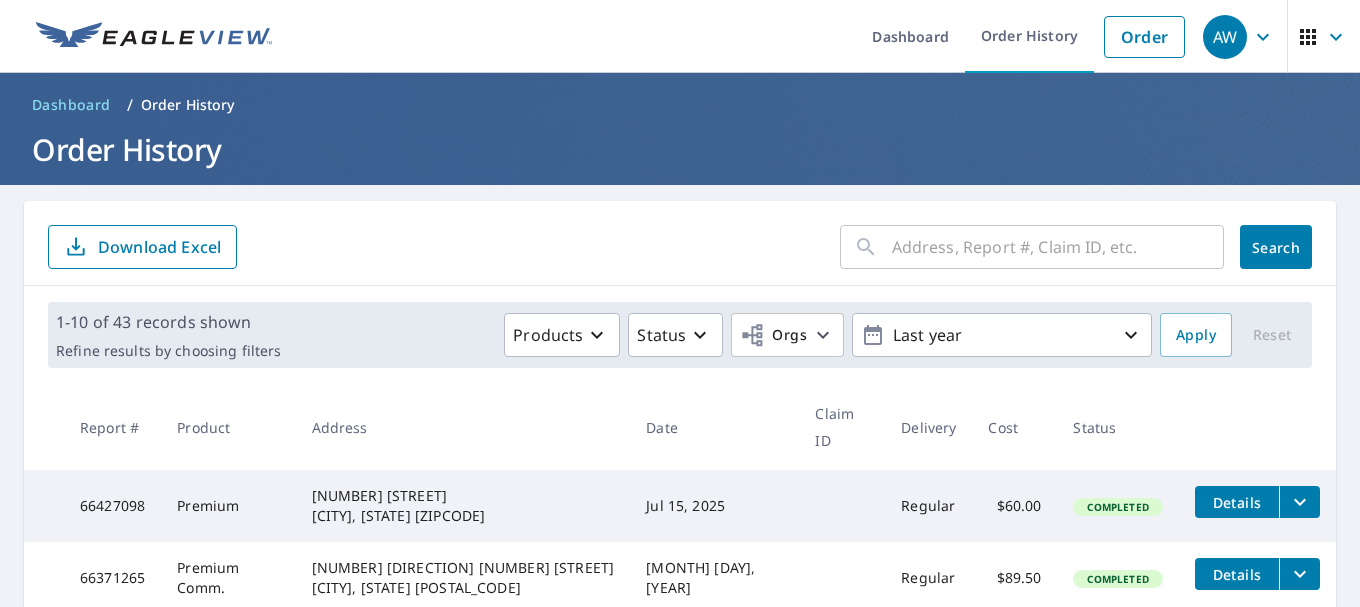 click on "AW" at bounding box center [1225, 37] 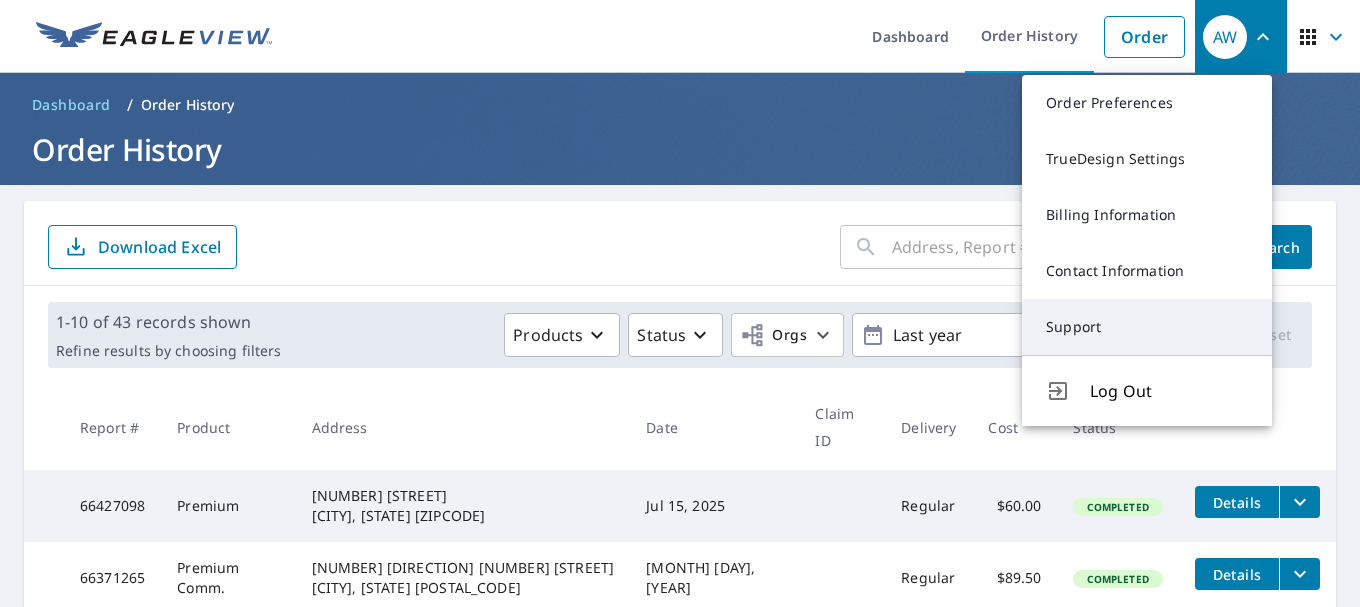 click on "Support" at bounding box center (1147, 327) 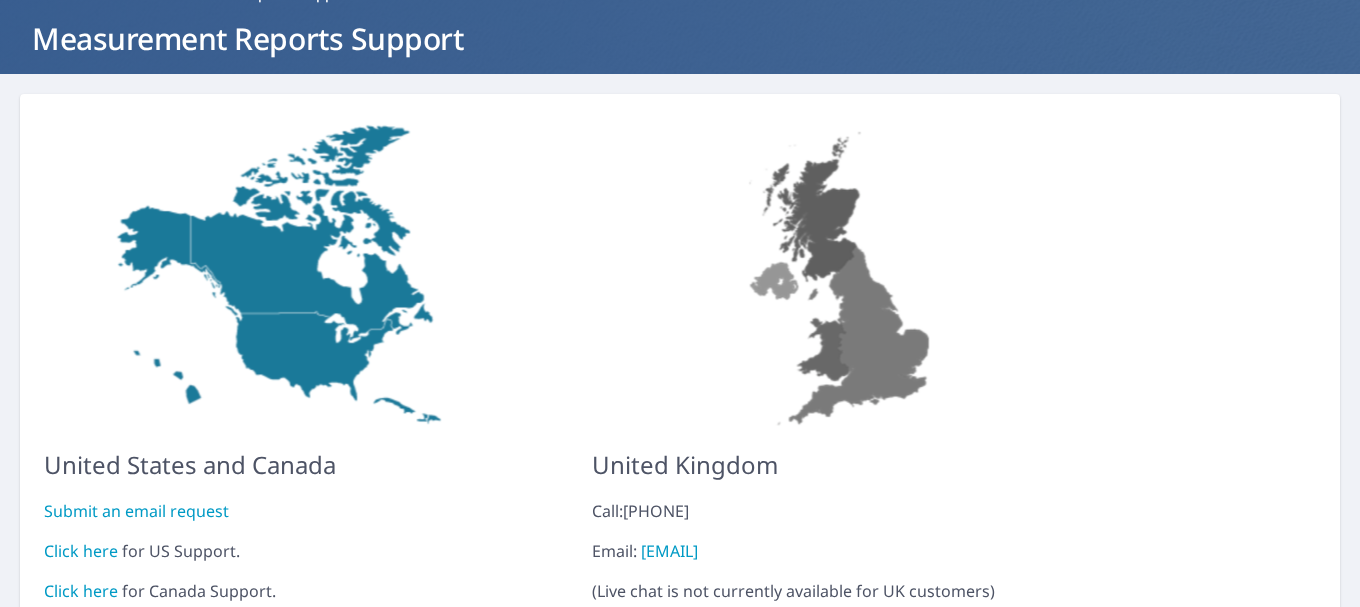 scroll, scrollTop: 202, scrollLeft: 0, axis: vertical 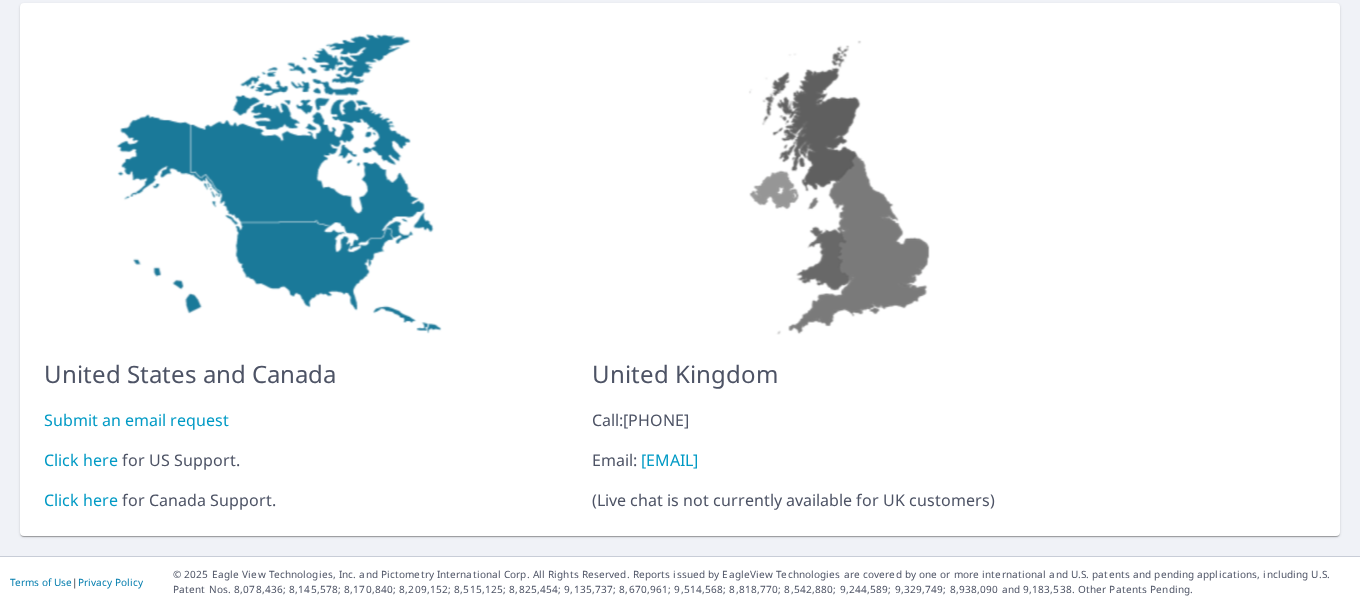click on "Click here" at bounding box center [81, 460] 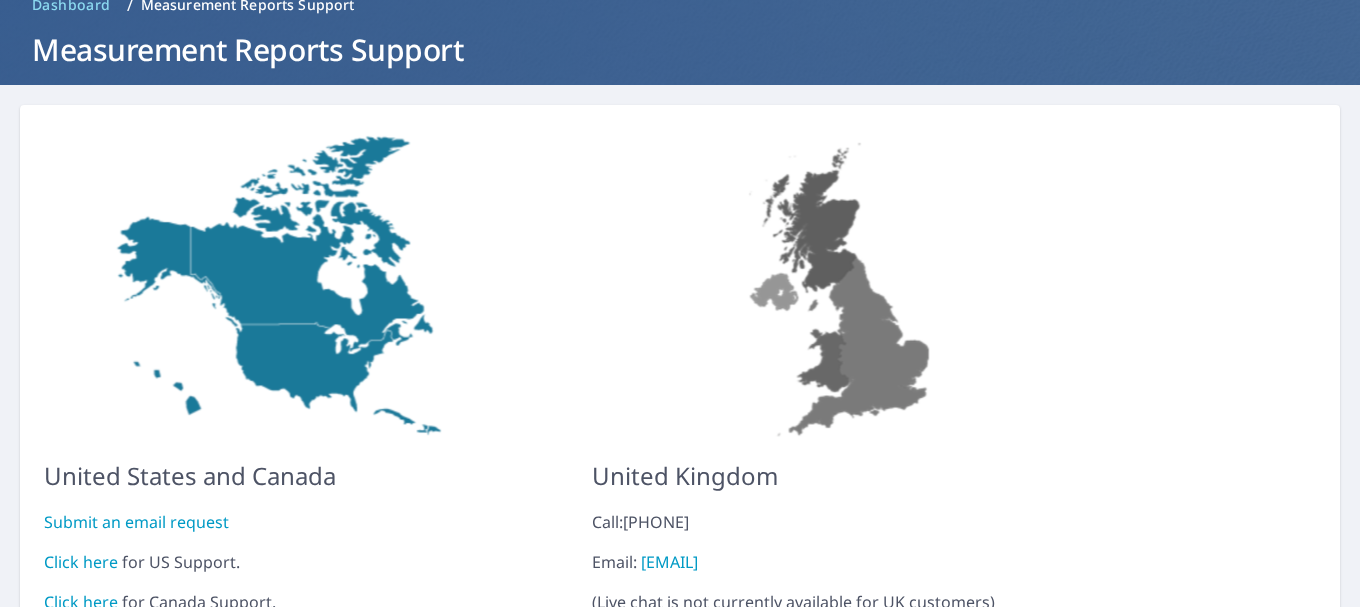 scroll, scrollTop: 0, scrollLeft: 0, axis: both 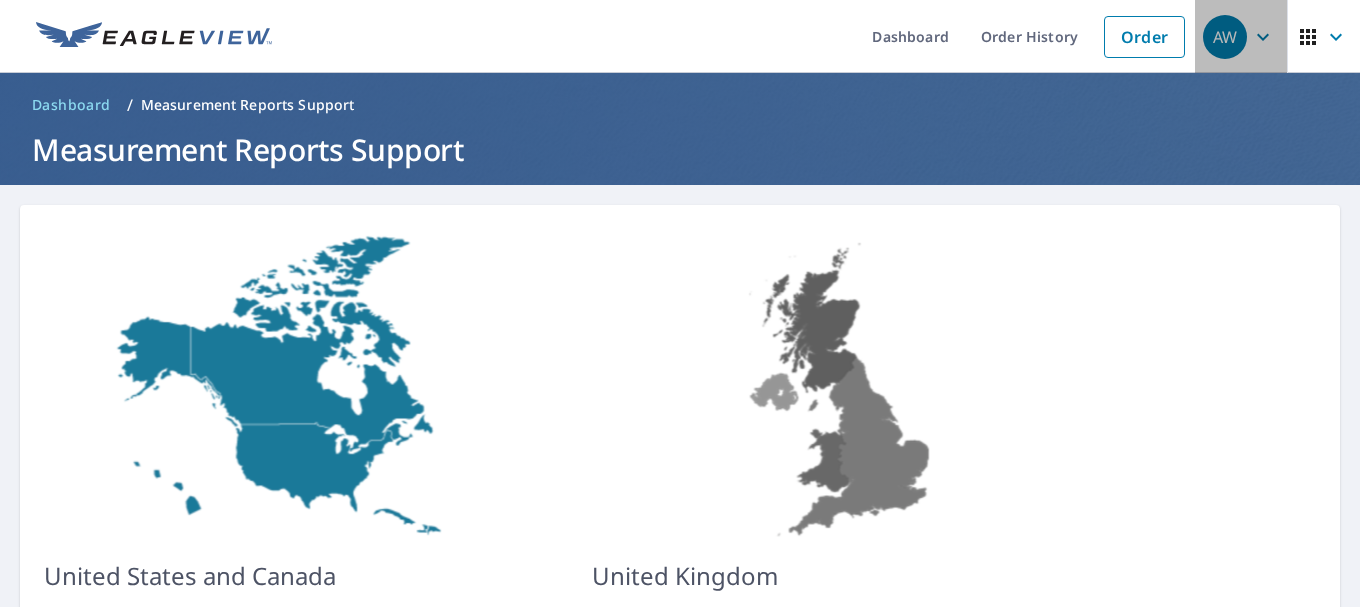 click 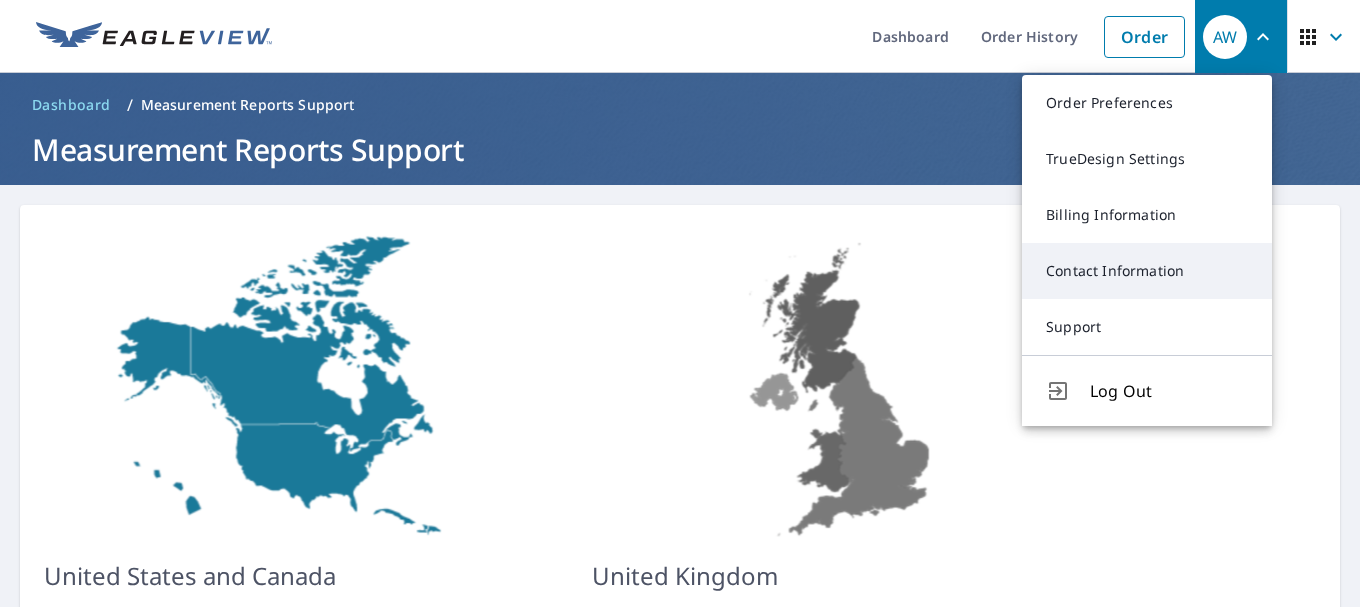 click on "Contact Information" at bounding box center (1147, 271) 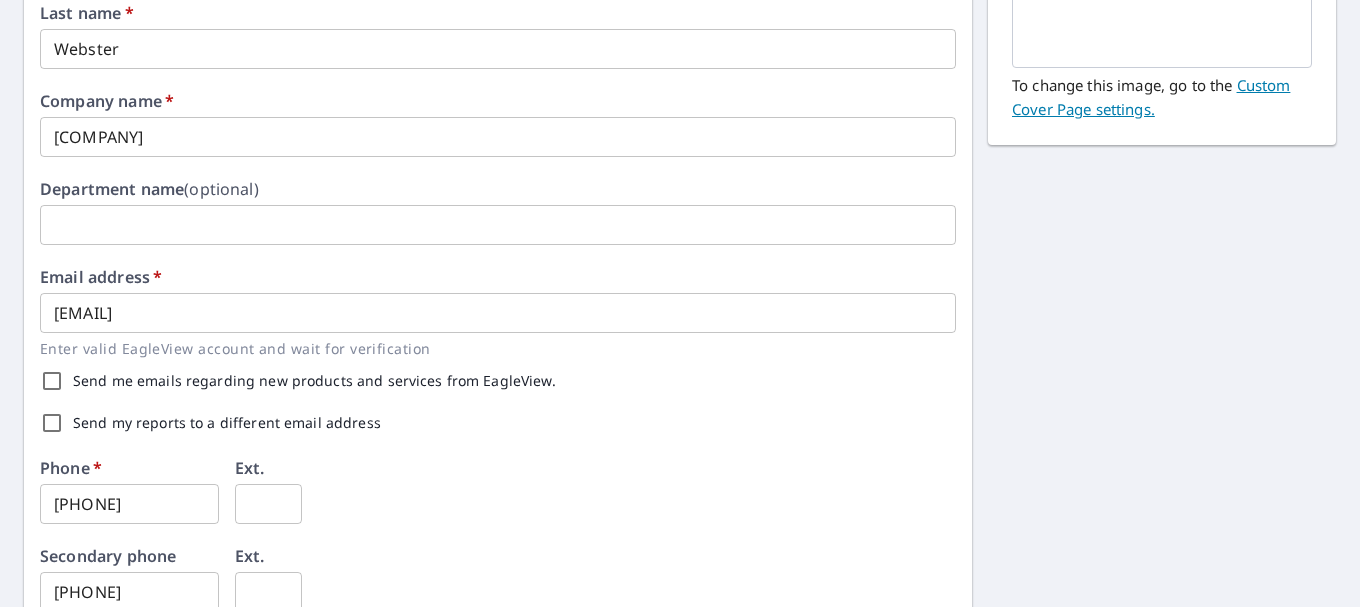 scroll, scrollTop: 0, scrollLeft: 0, axis: both 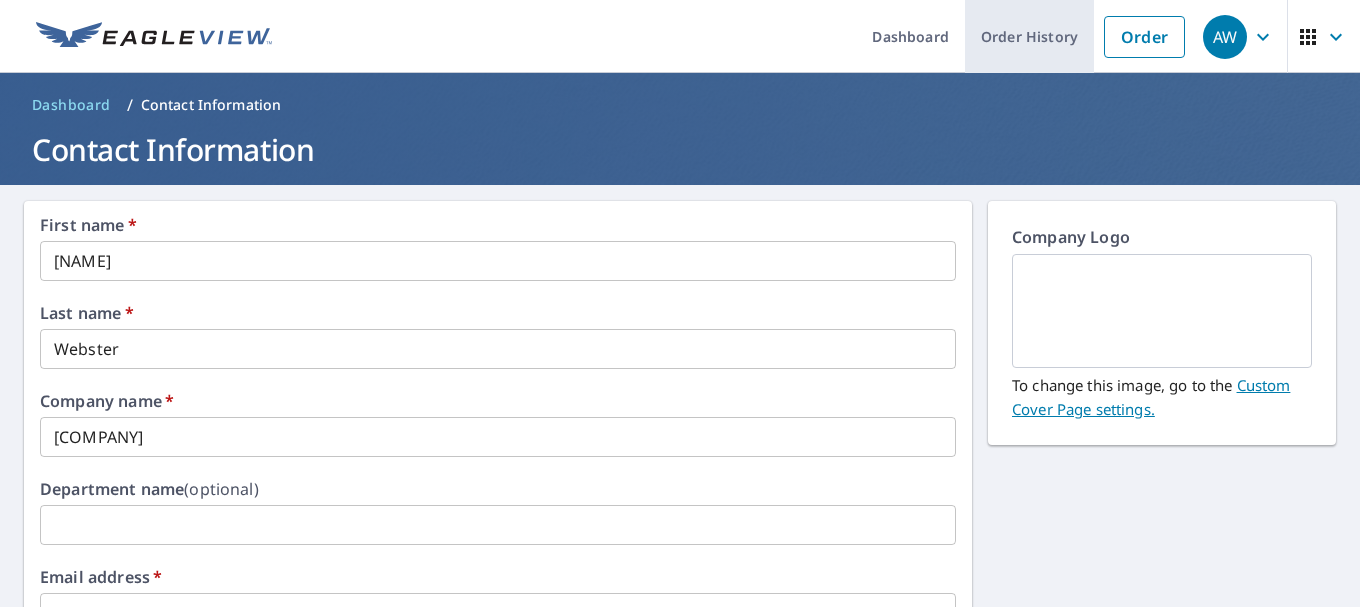 click on "Order History" at bounding box center (1029, 36) 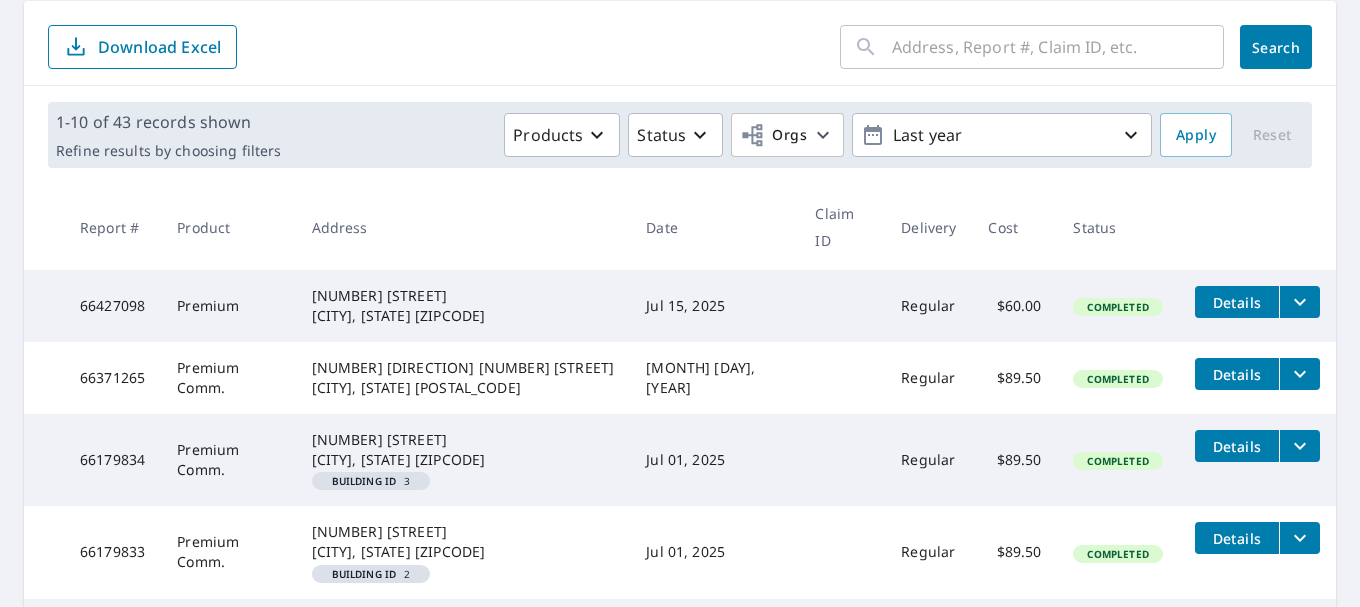 scroll, scrollTop: 300, scrollLeft: 0, axis: vertical 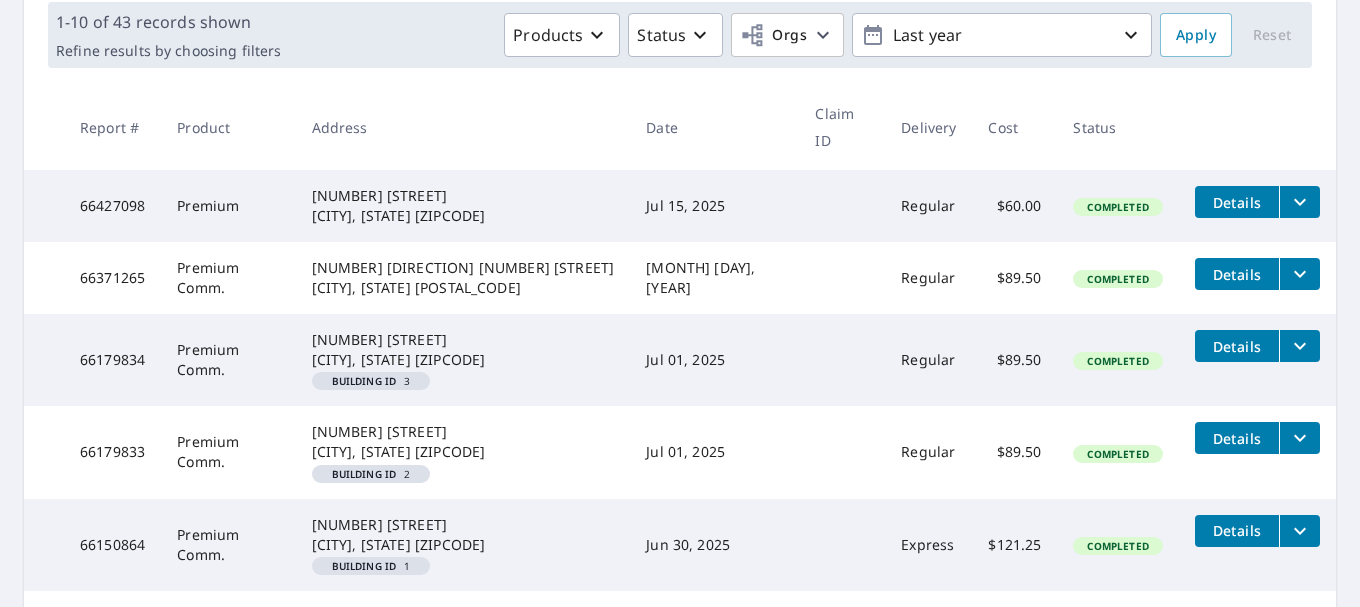 click on "Details" at bounding box center (1237, 346) 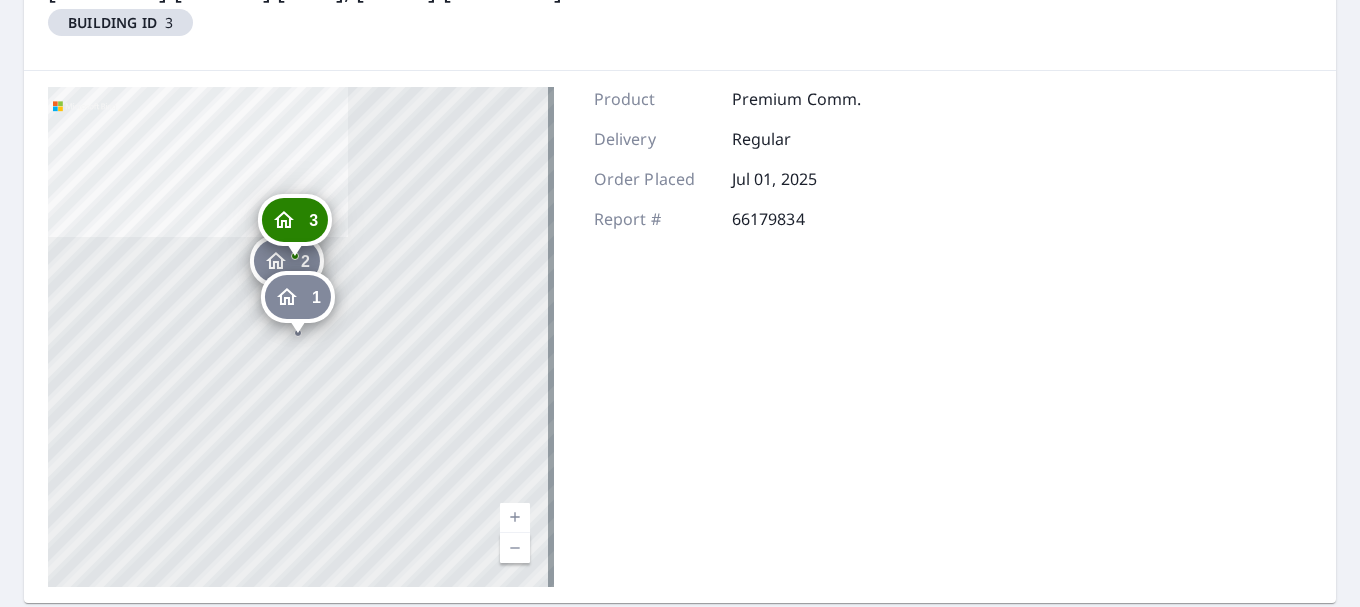 click 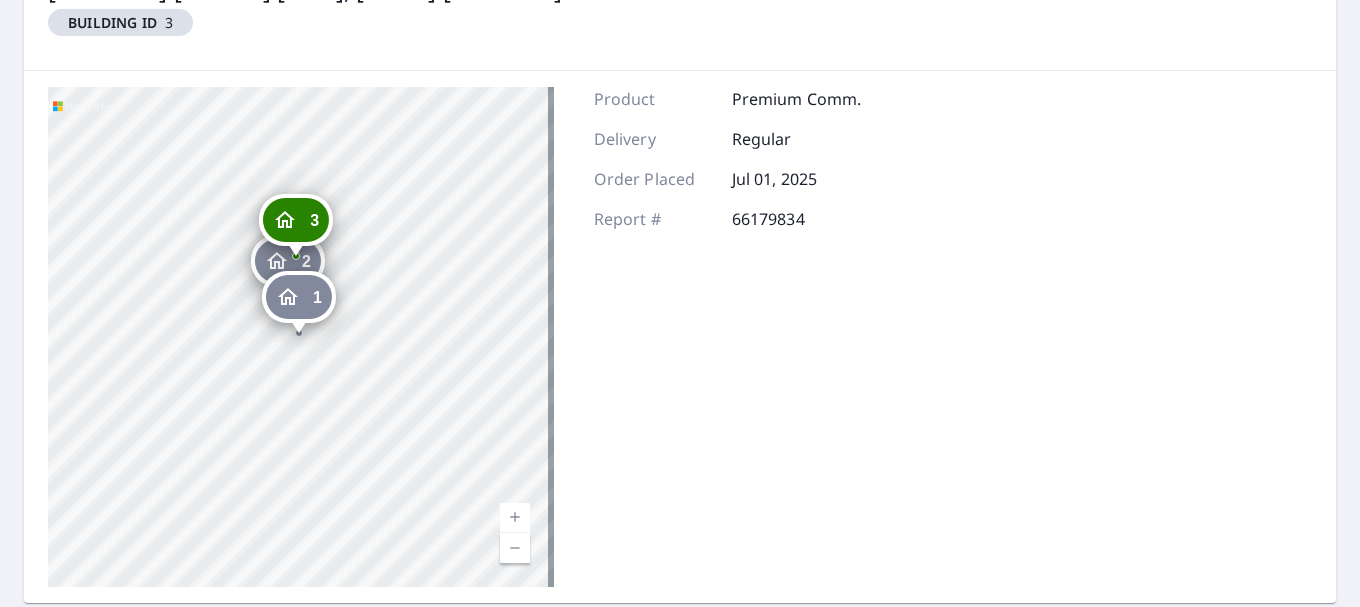 click 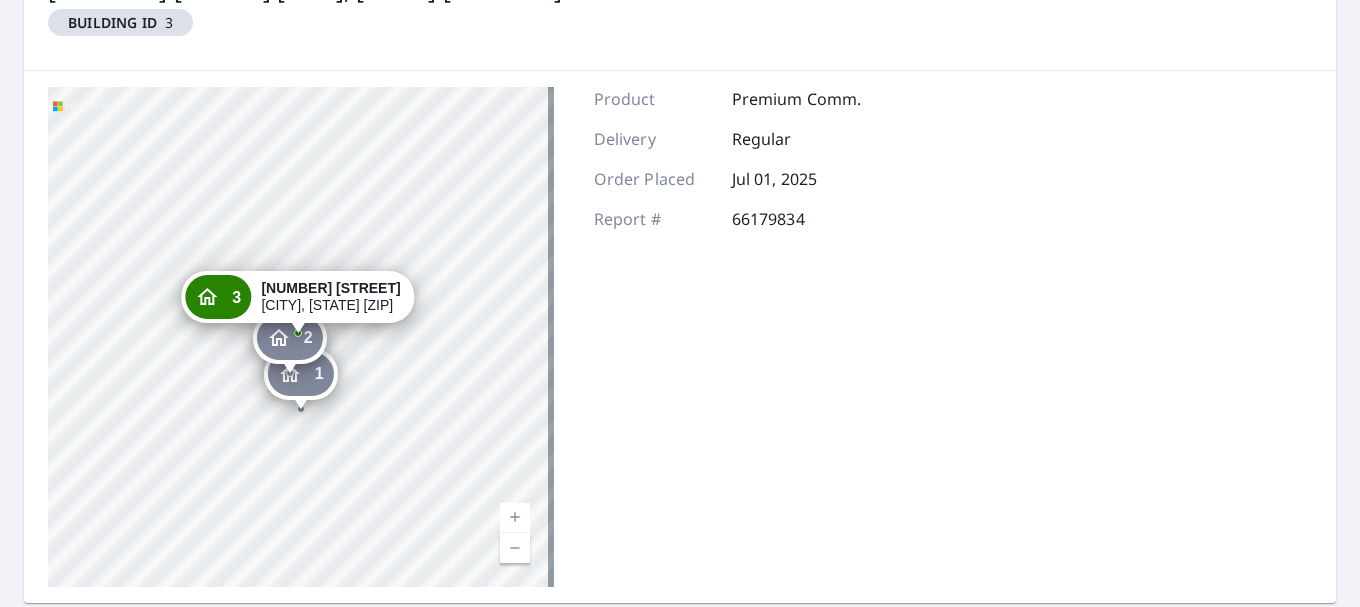 click 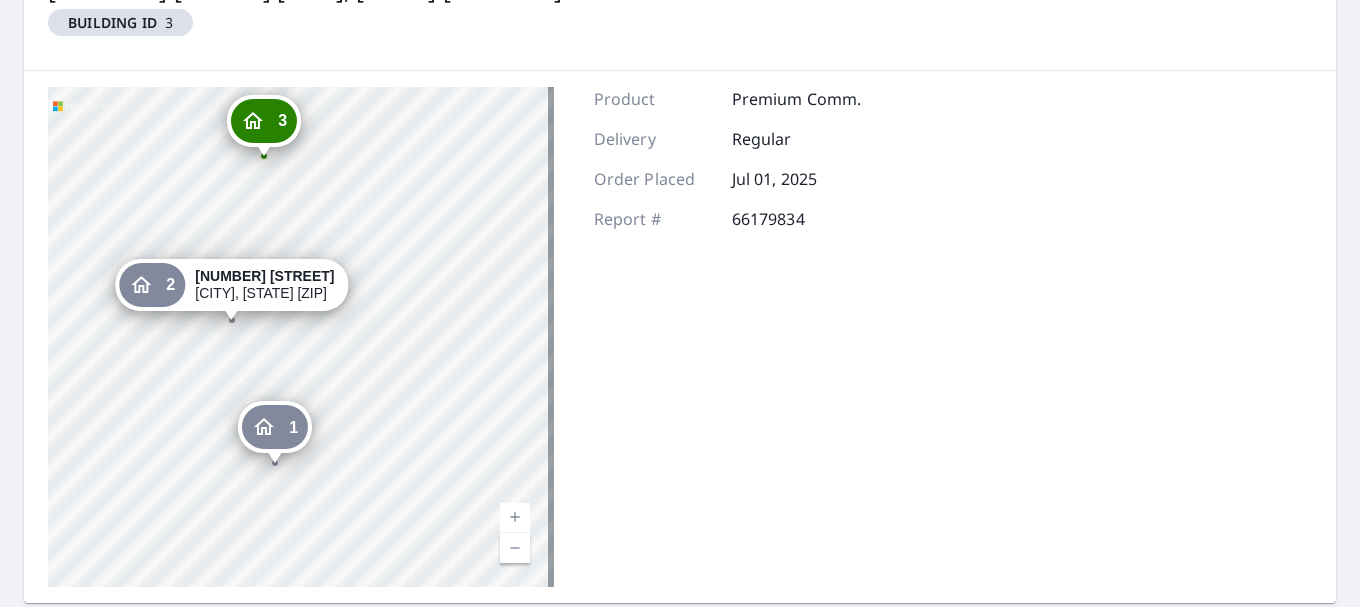drag, startPoint x: 484, startPoint y: 301, endPoint x: 515, endPoint y: 589, distance: 289.6636 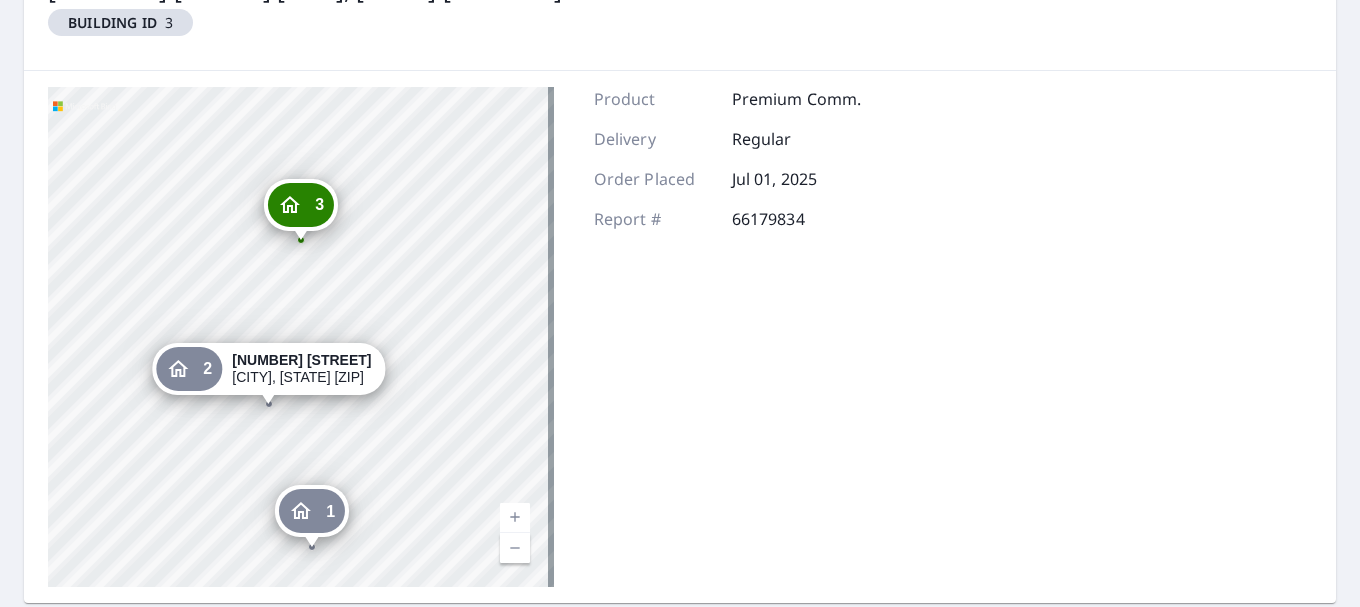 drag, startPoint x: 310, startPoint y: 313, endPoint x: 569, endPoint y: 646, distance: 421.8649 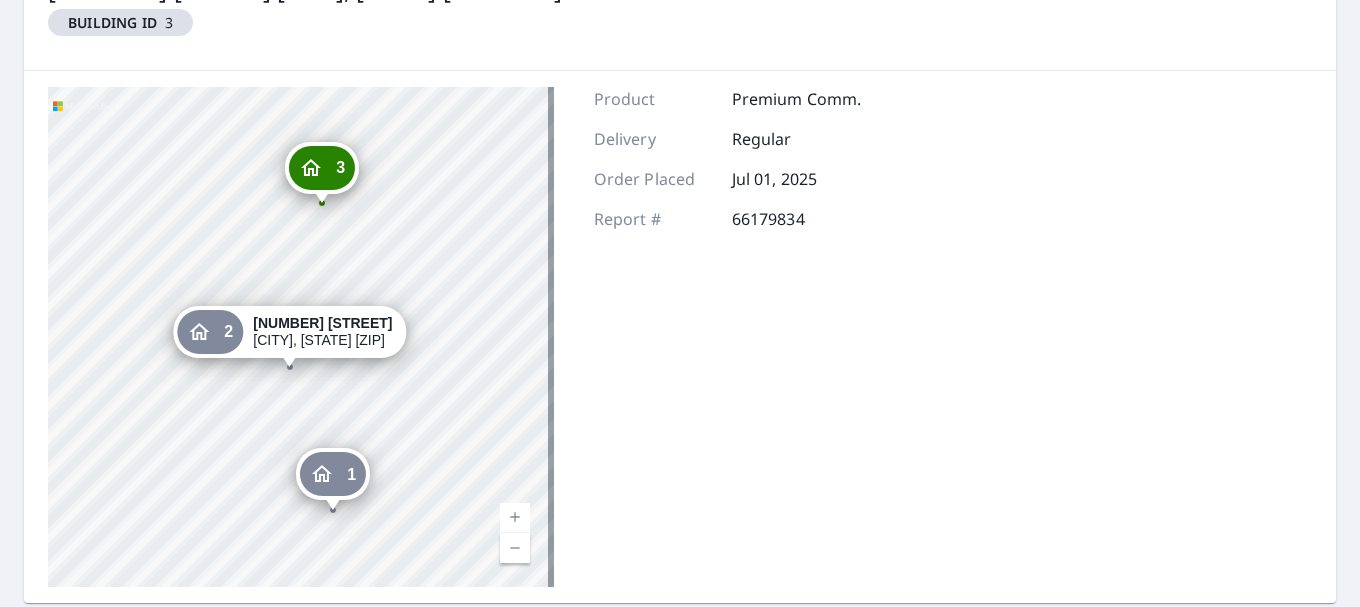 click on "1 1940 Tigertail Blvd Dania, FL 33004 3 1940 Tigertail Blvd Dania, FL 33004 2 1940 Tigertail Blvd Dania, FL 33004 Aerial Road A standard road map Aerial A detailed look from above Labels Labels © 2025 TomTom, © Vexcel Imaging, © 2025 Microsoft Corporation,  © OpenStreetMap Terms Product Premium Comm. Delivery Regular Order Placed Jul 01, 2025 Report # 66179834" at bounding box center [680, 337] 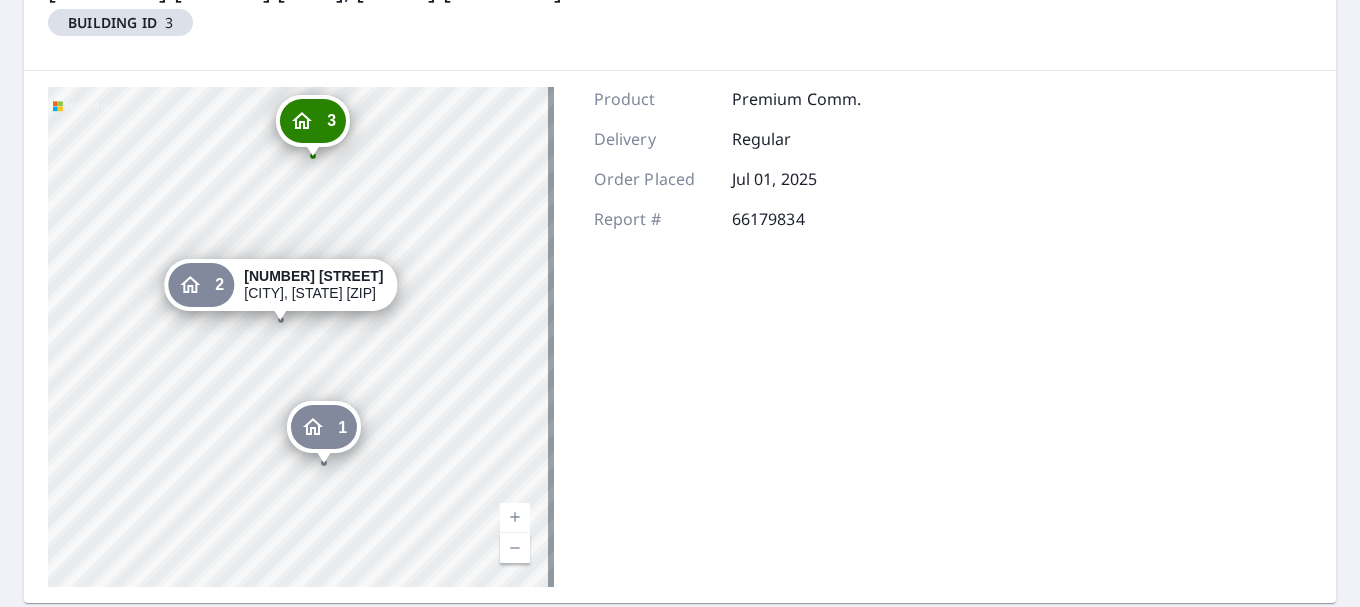 click on "1 1940 Tigertail Blvd Dania, FL 33004 3 1940 Tigertail Blvd Dania, FL 33004 2 1940 Tigertail Blvd Dania, FL 33004 Aerial Road A standard road map Aerial A detailed look from above Labels Labels © 2025 TomTom, © Vexcel Imaging, © 2025 Microsoft Corporation,  © OpenStreetMap Terms Product Premium Comm. Delivery Regular Order Placed Jul 01, 2025 Report # 66179834" at bounding box center [680, 337] 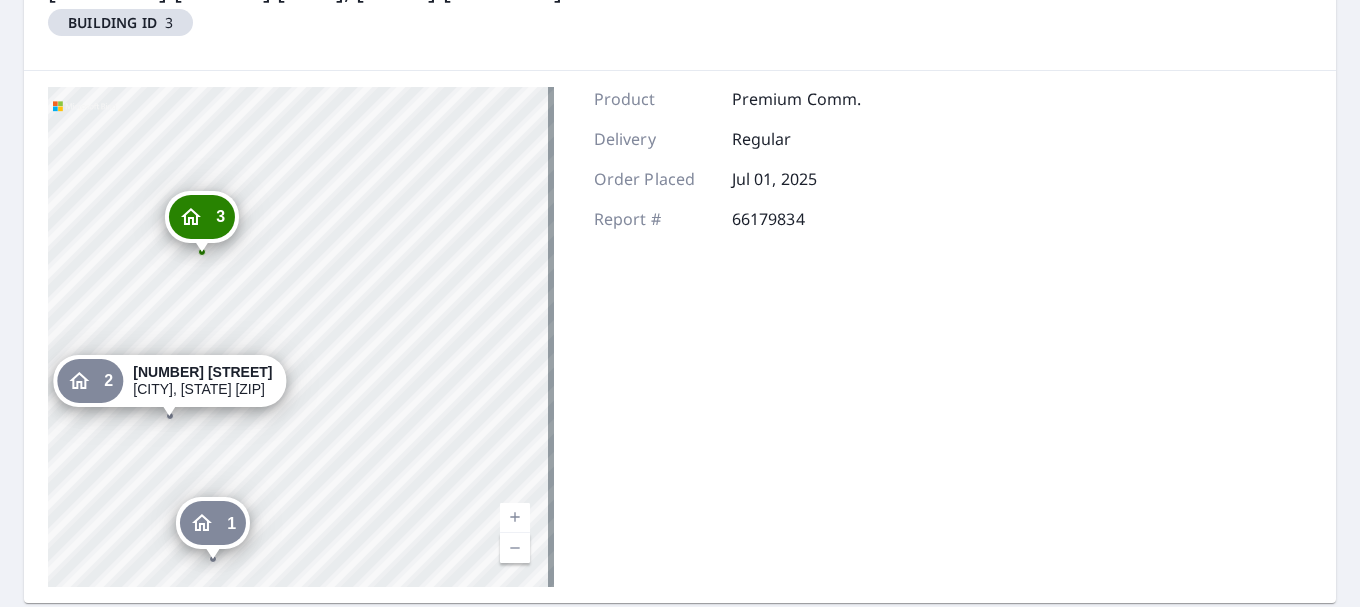 drag, startPoint x: 386, startPoint y: 325, endPoint x: 439, endPoint y: 597, distance: 277.1155 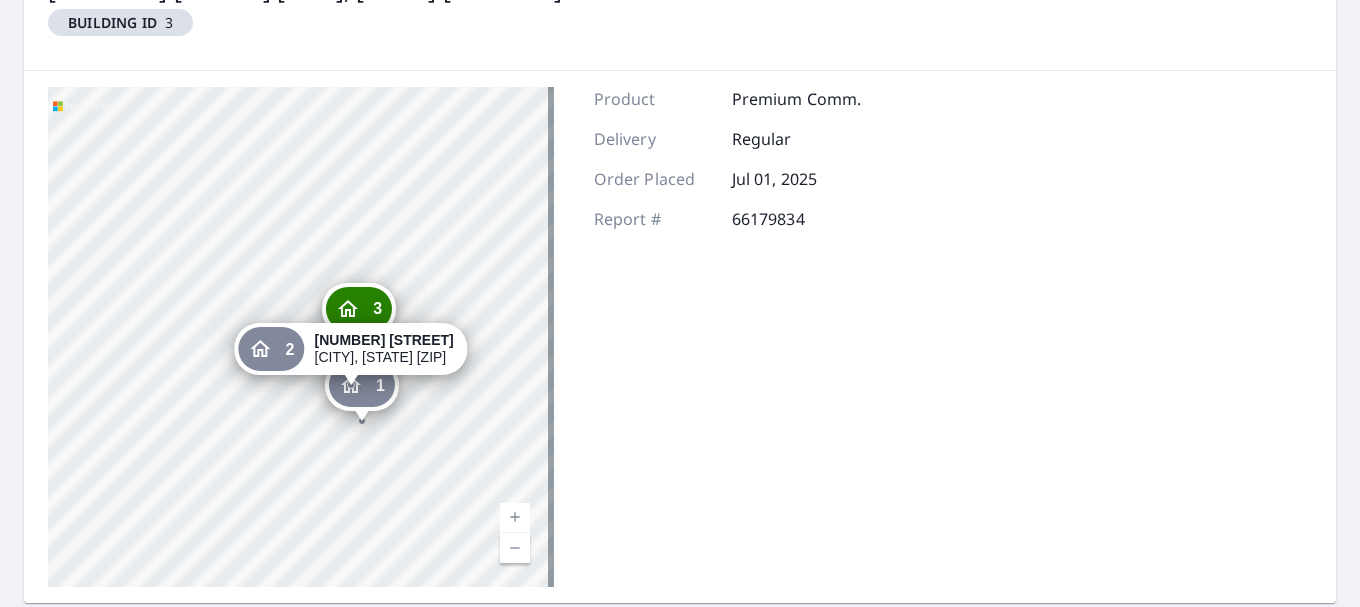 click on "1 1940 Tigertail Blvd Dania, FL 33004 3 1940 Tigertail Blvd Dania, FL 33004 2 1940 Tigertail Blvd Dania, FL 33004" at bounding box center [301, 337] 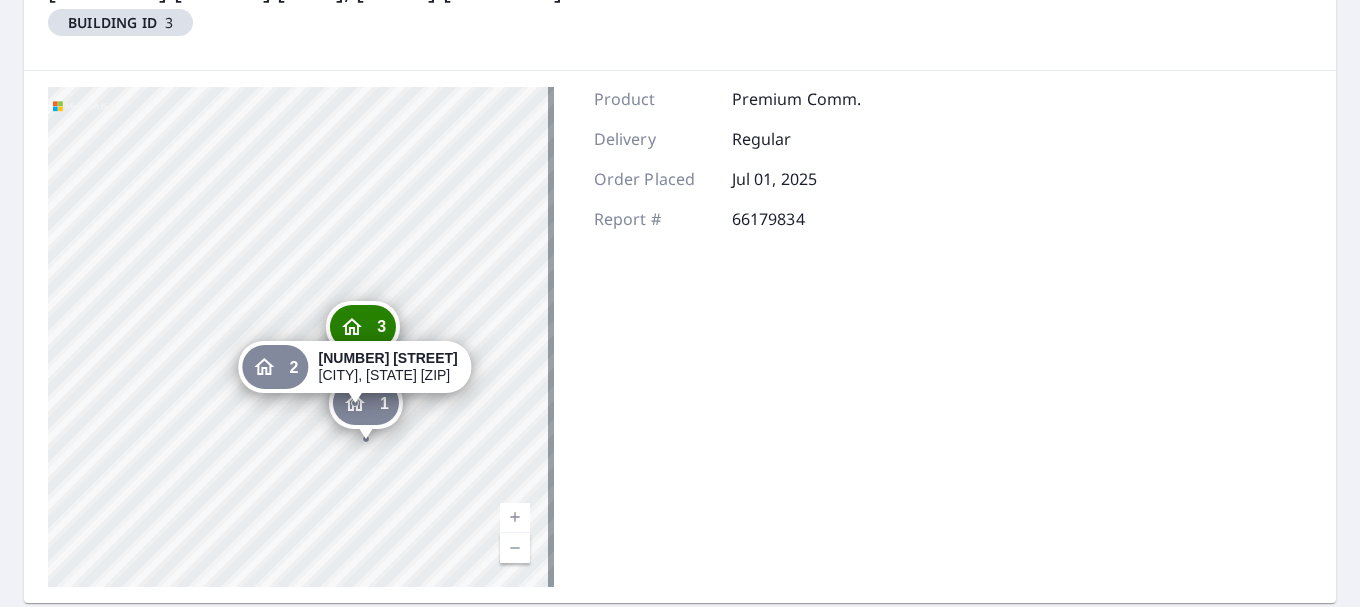 click on "3" at bounding box center [363, 327] 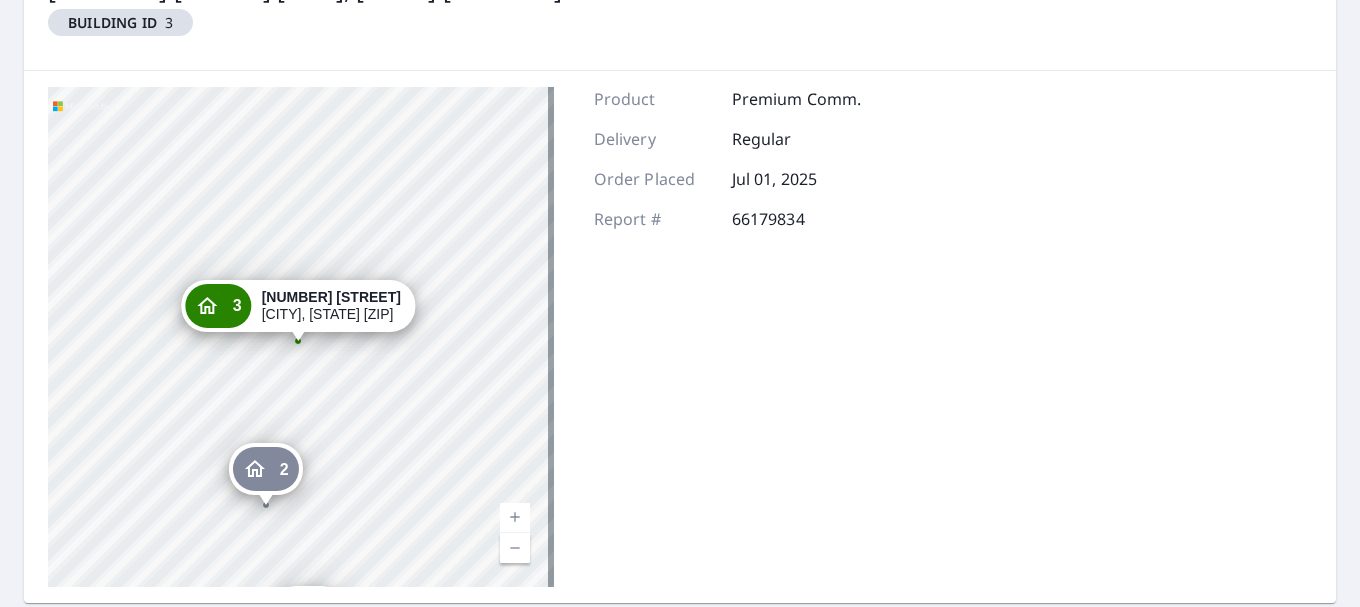 drag, startPoint x: 332, startPoint y: 330, endPoint x: 475, endPoint y: 264, distance: 157.49603 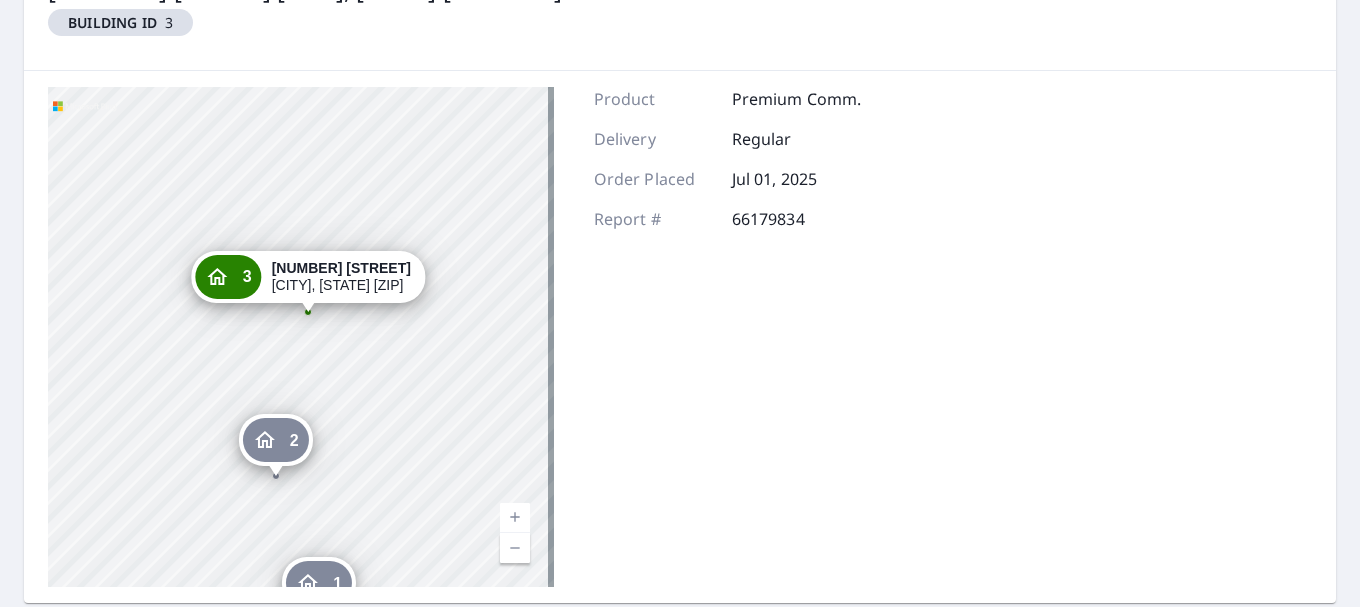 click on "1 1940 Tigertail Blvd Dania, FL 33004 2 1940 Tigertail Blvd Dania, FL 33004 3 1940 Tigertail Blvd Dania, FL 33004" at bounding box center (301, 337) 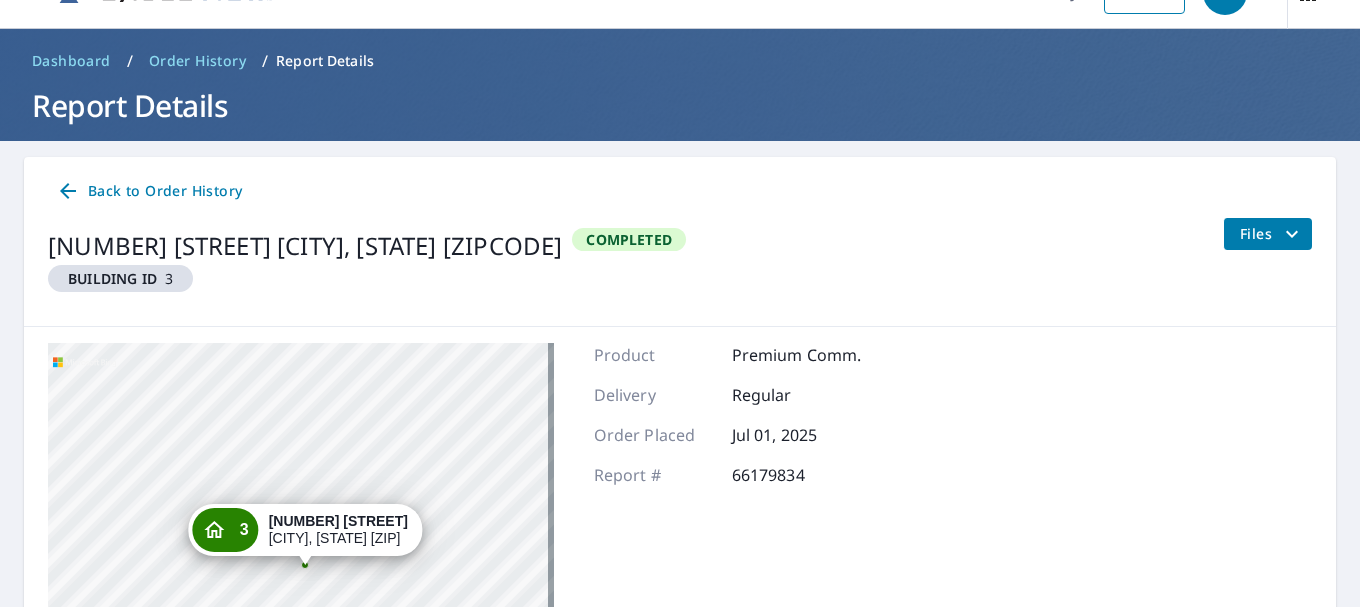 scroll, scrollTop: 0, scrollLeft: 0, axis: both 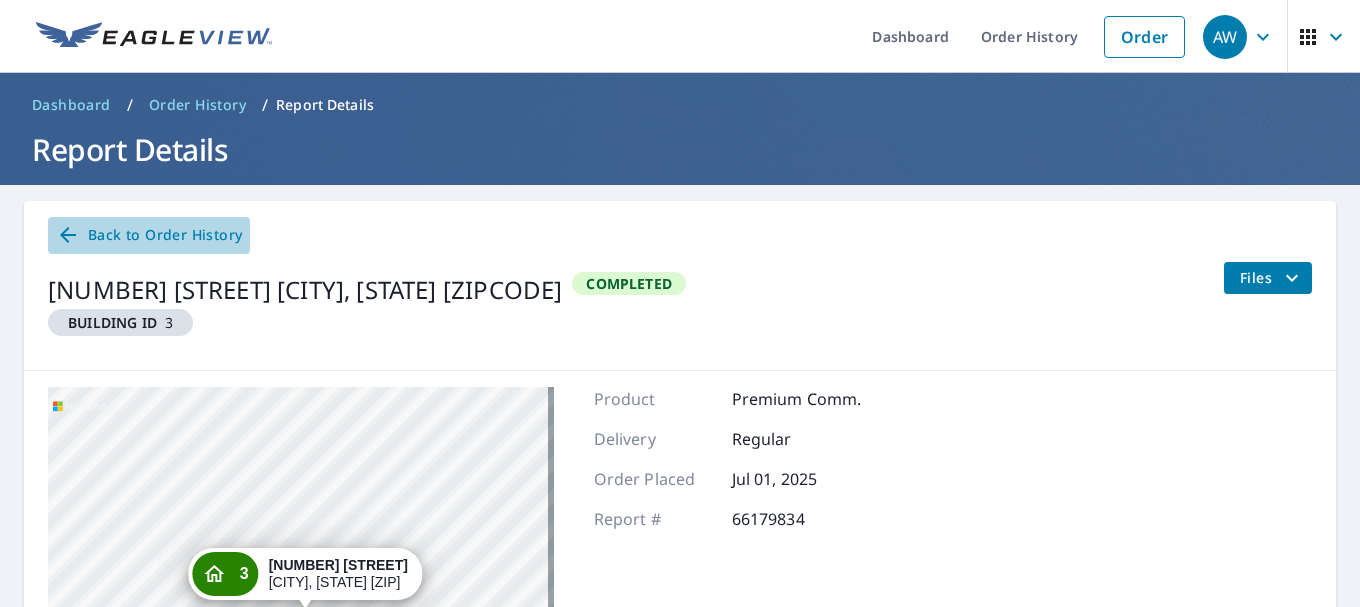 click on "Back to Order History" at bounding box center (149, 235) 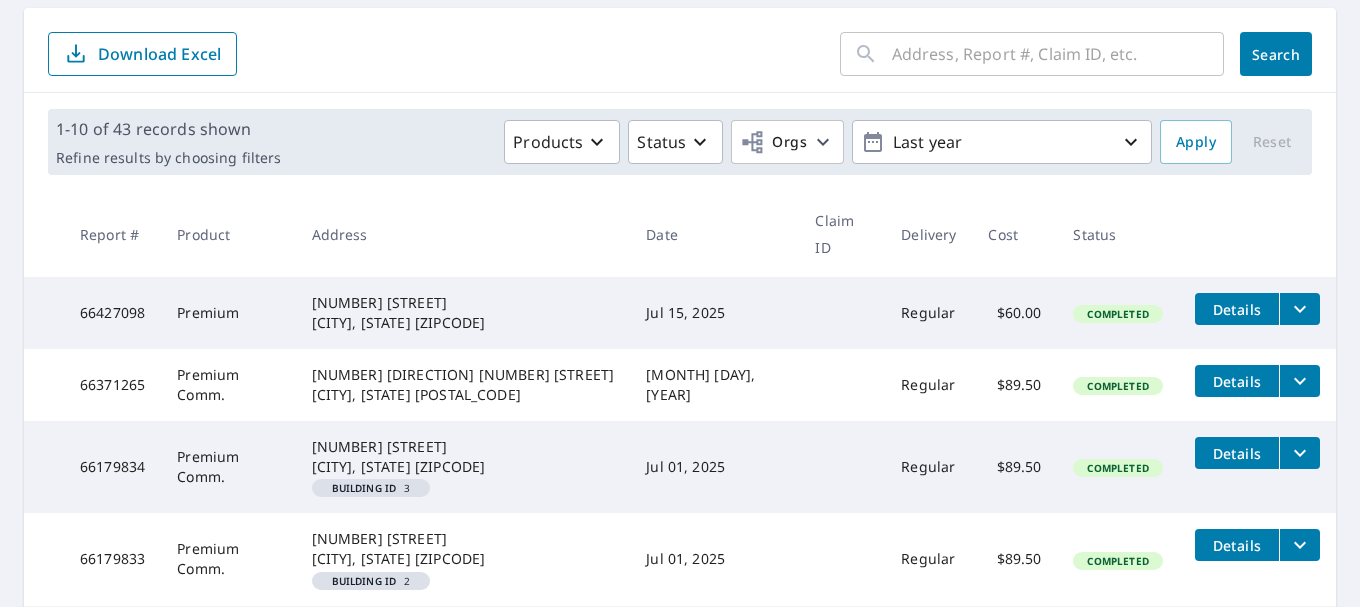 scroll, scrollTop: 0, scrollLeft: 0, axis: both 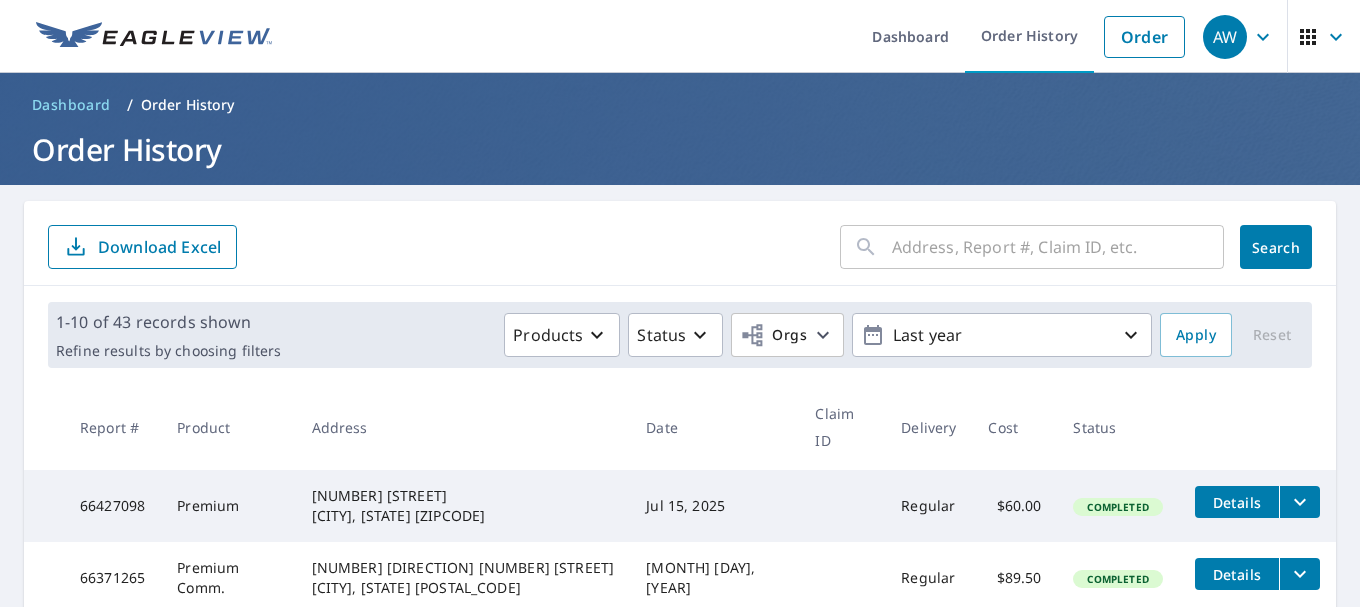 click 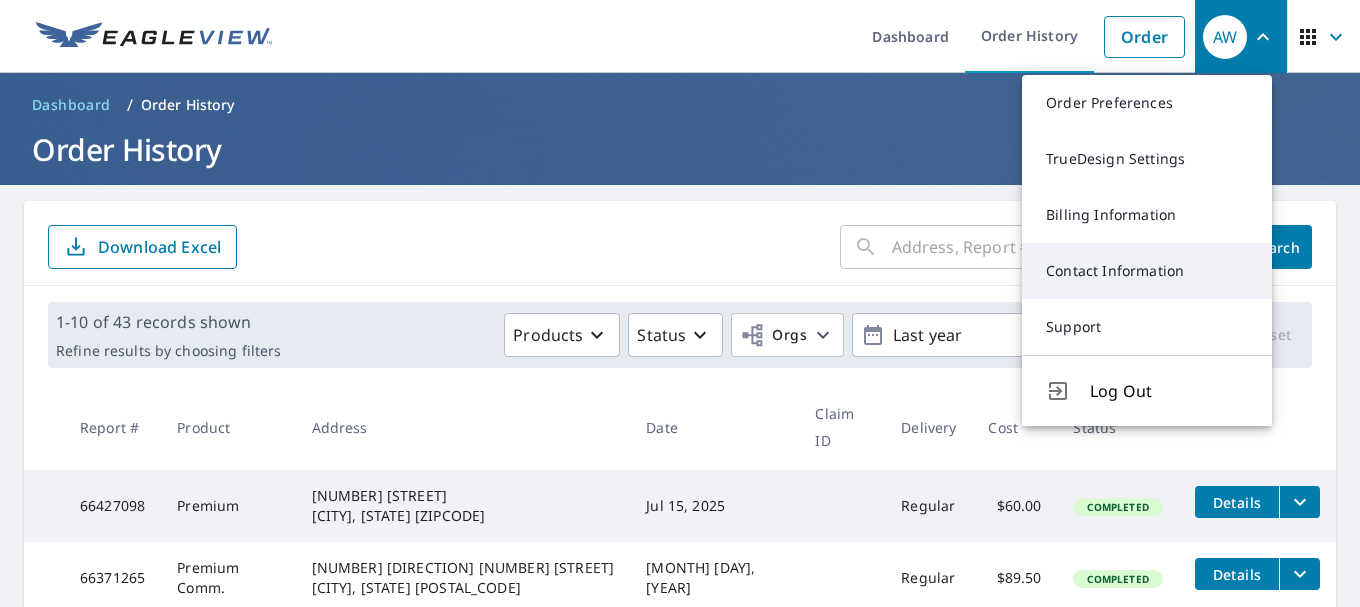 click on "Contact Information" at bounding box center [1147, 271] 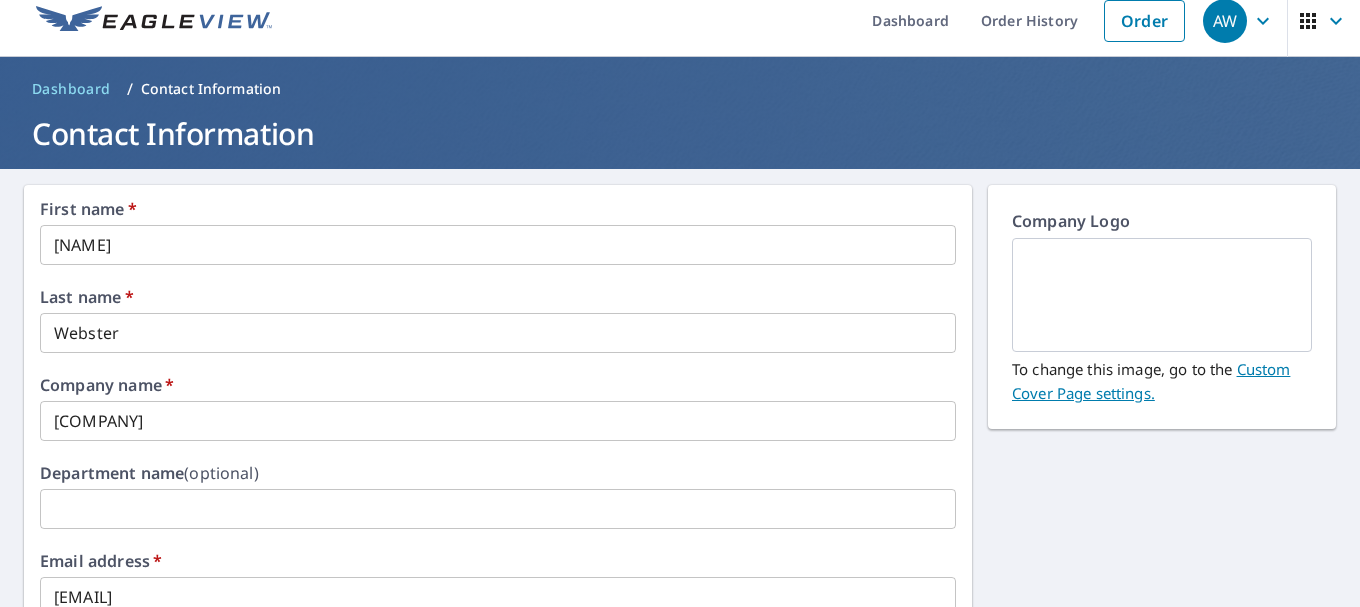 scroll, scrollTop: 0, scrollLeft: 0, axis: both 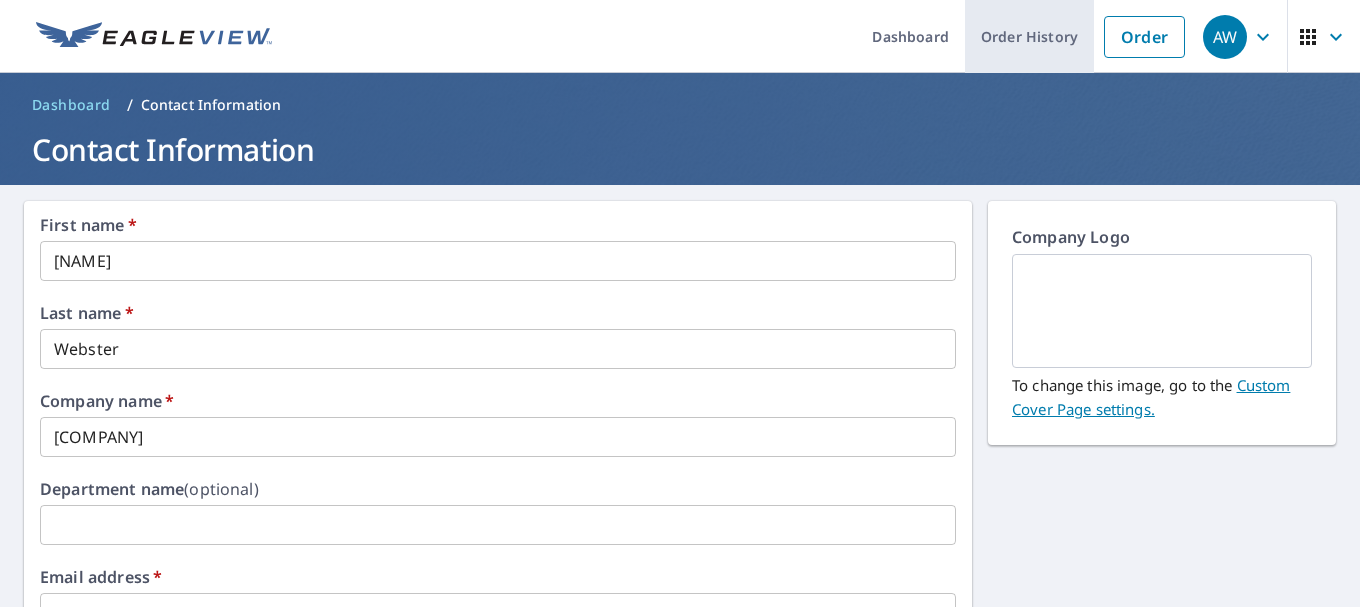 click on "Order History" at bounding box center (1029, 36) 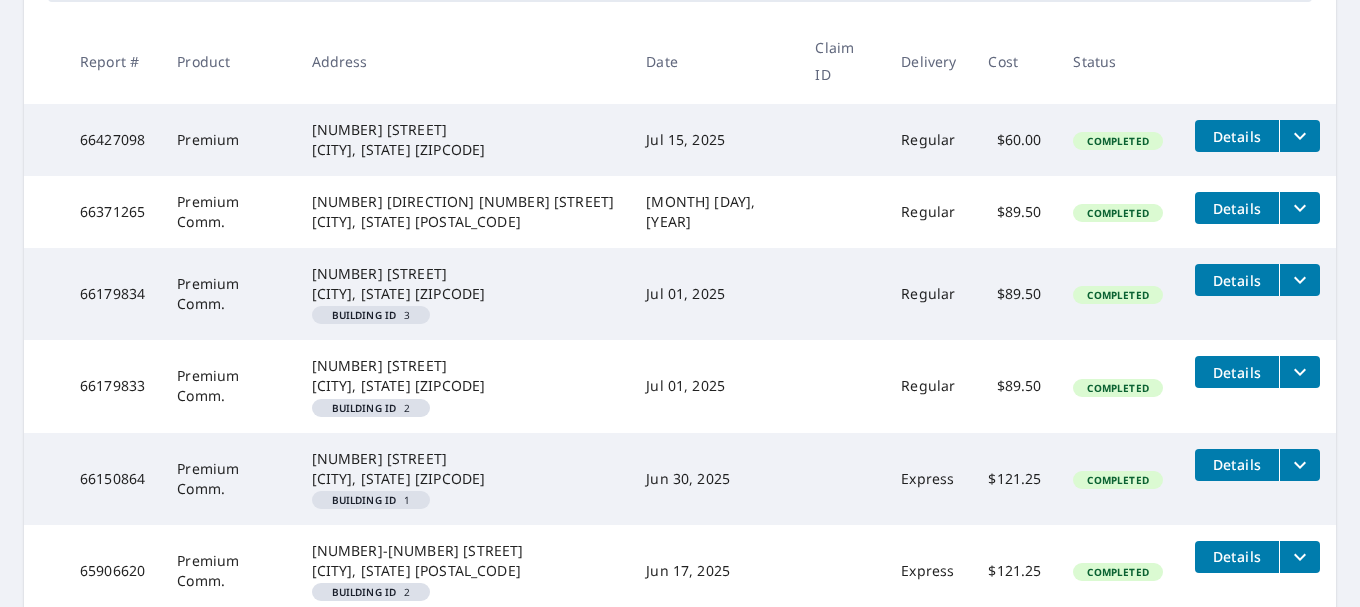 scroll, scrollTop: 400, scrollLeft: 0, axis: vertical 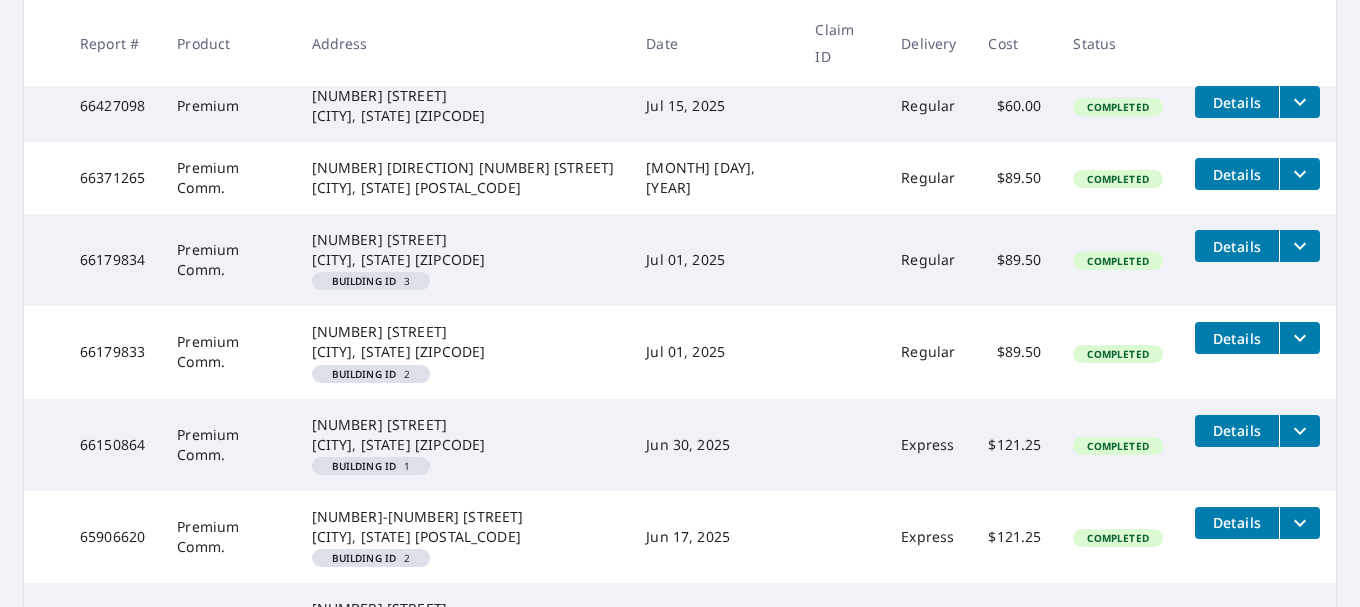 click on "Details" at bounding box center (1237, 430) 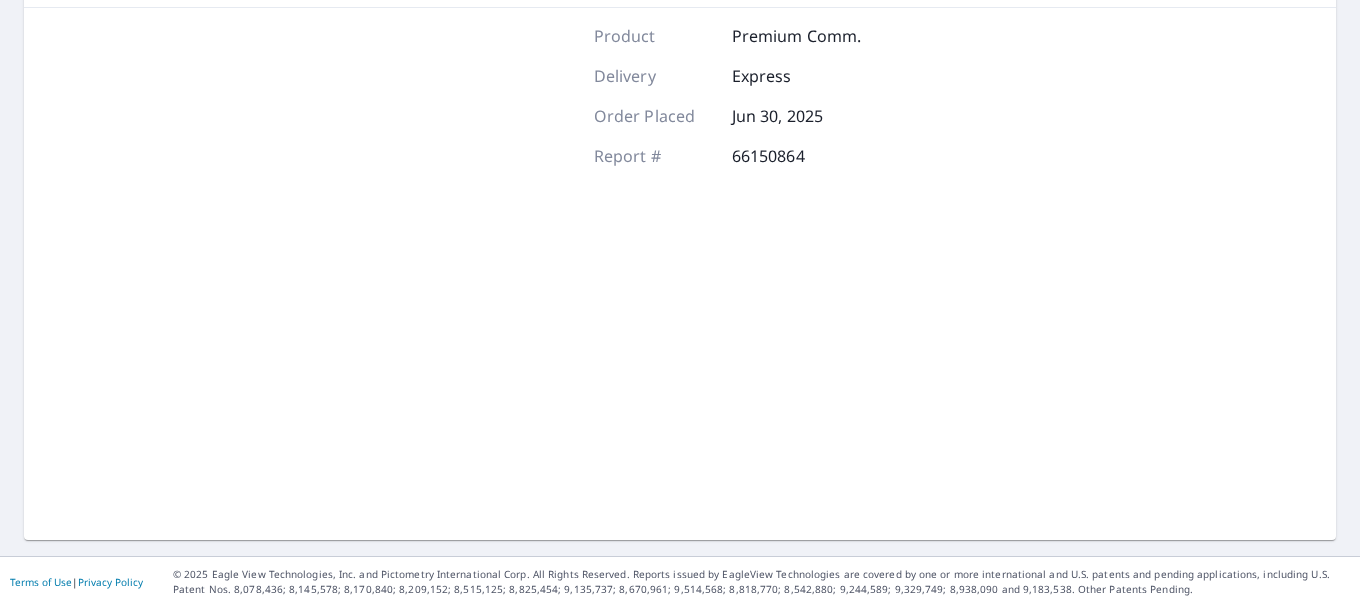 scroll, scrollTop: 363, scrollLeft: 0, axis: vertical 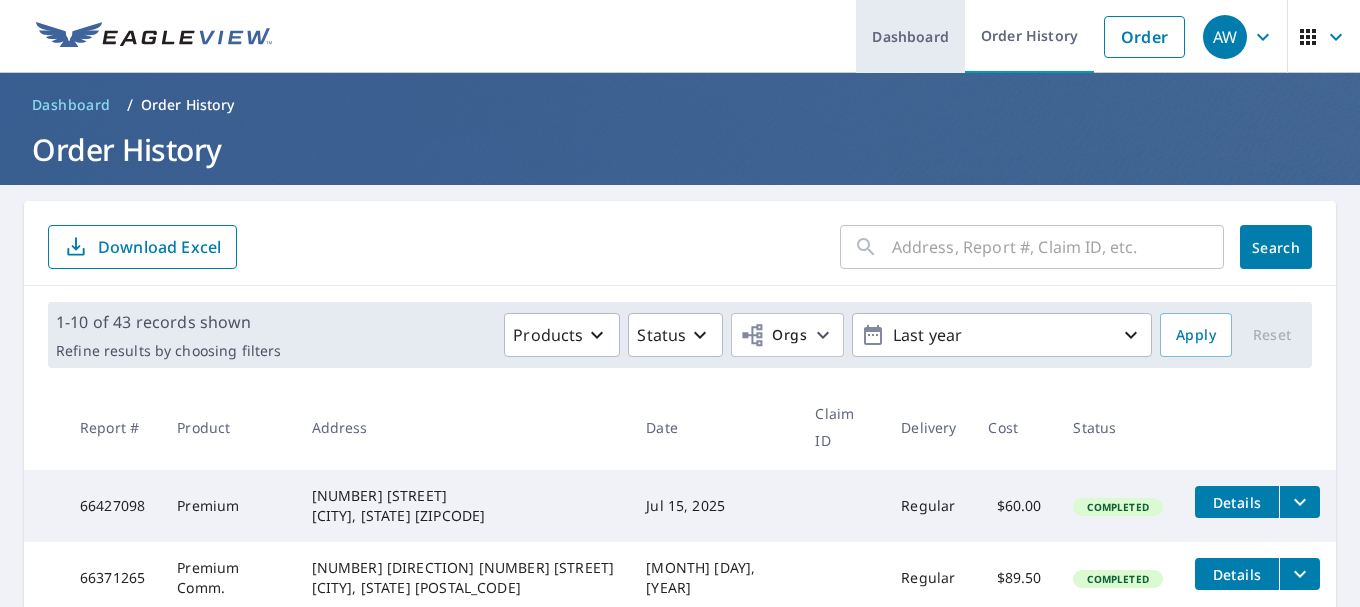 click on "Dashboard" at bounding box center (910, 36) 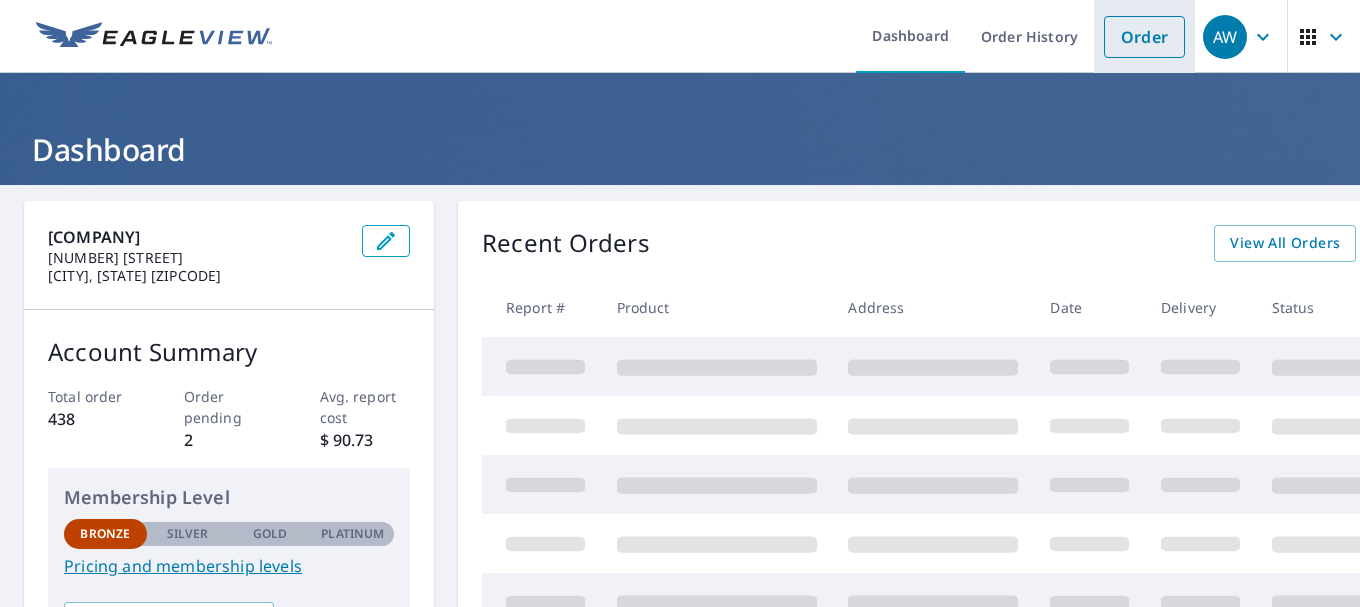 click on "Order" at bounding box center [1144, 37] 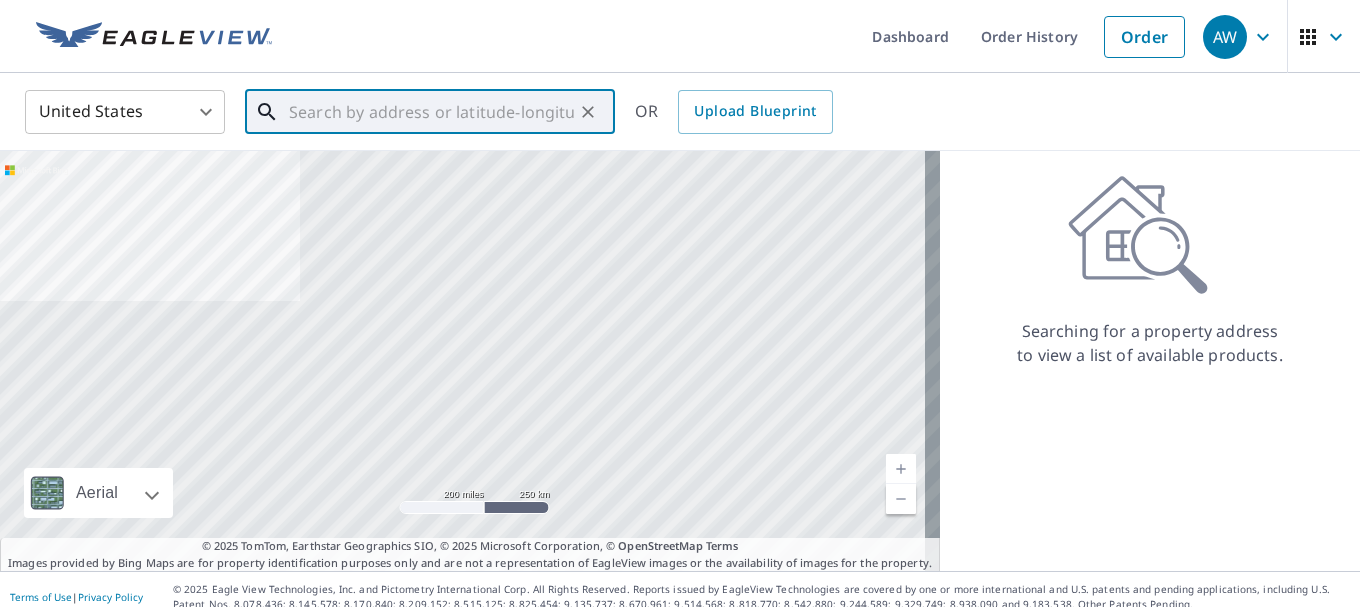 click at bounding box center [431, 112] 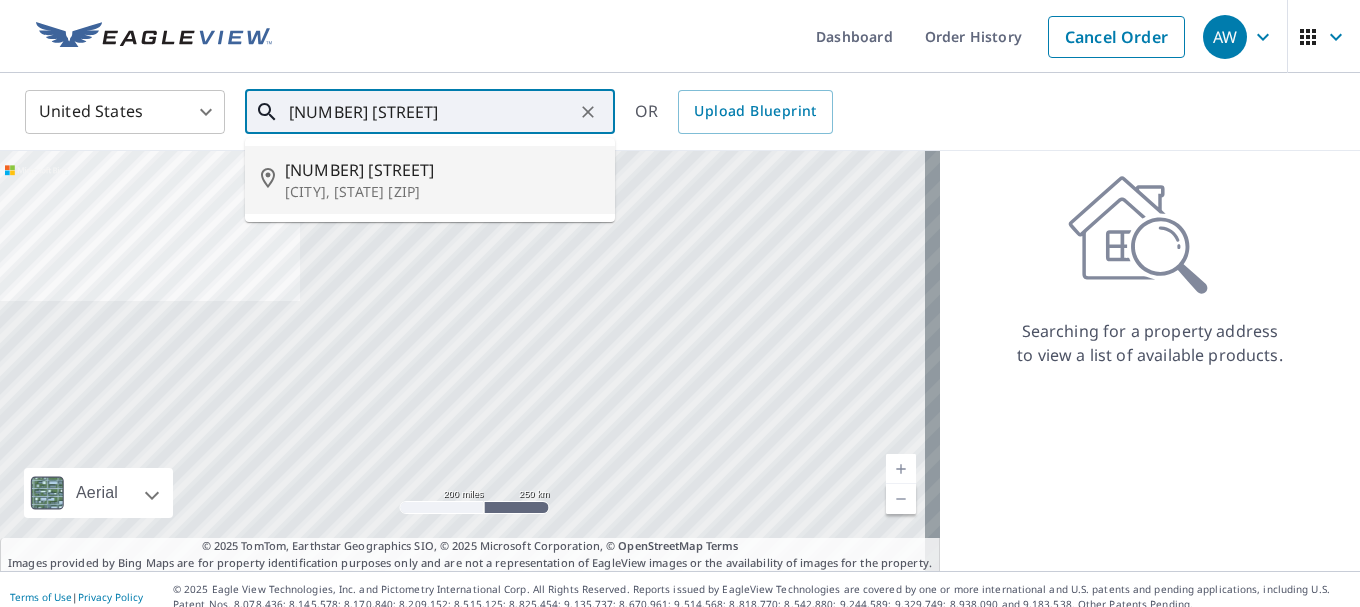 click on "2070 Tigertail Blvd" at bounding box center [442, 170] 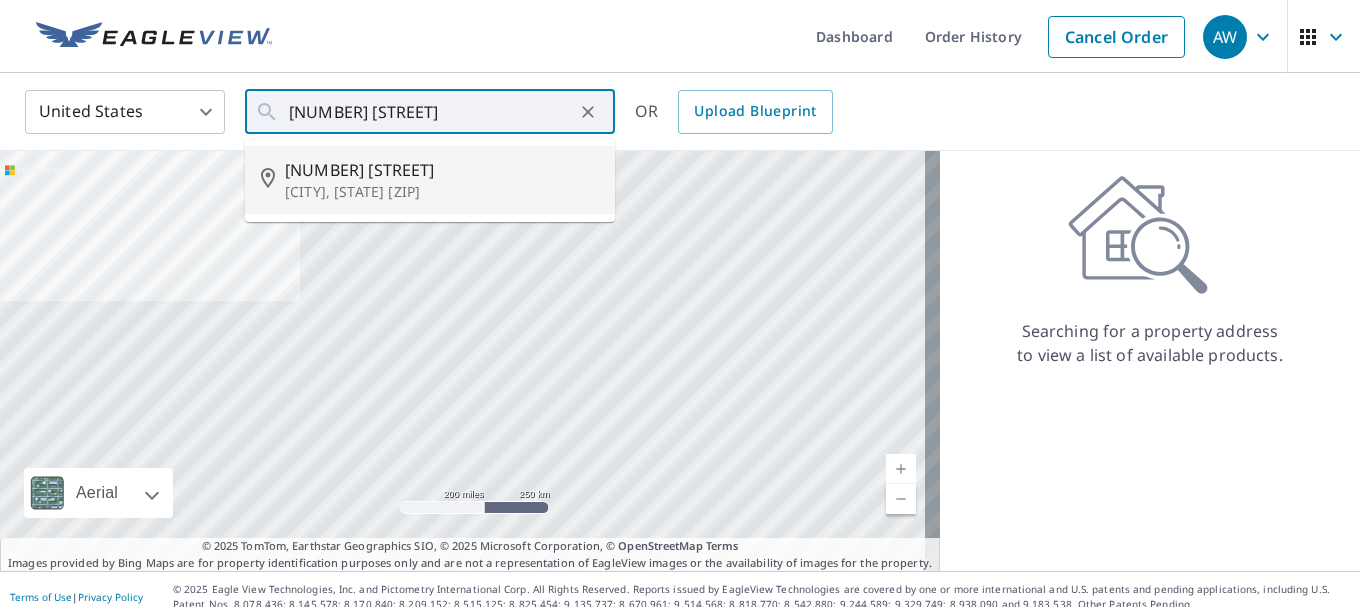type on "2070 Tigertail Blvd Dania, FL 33004" 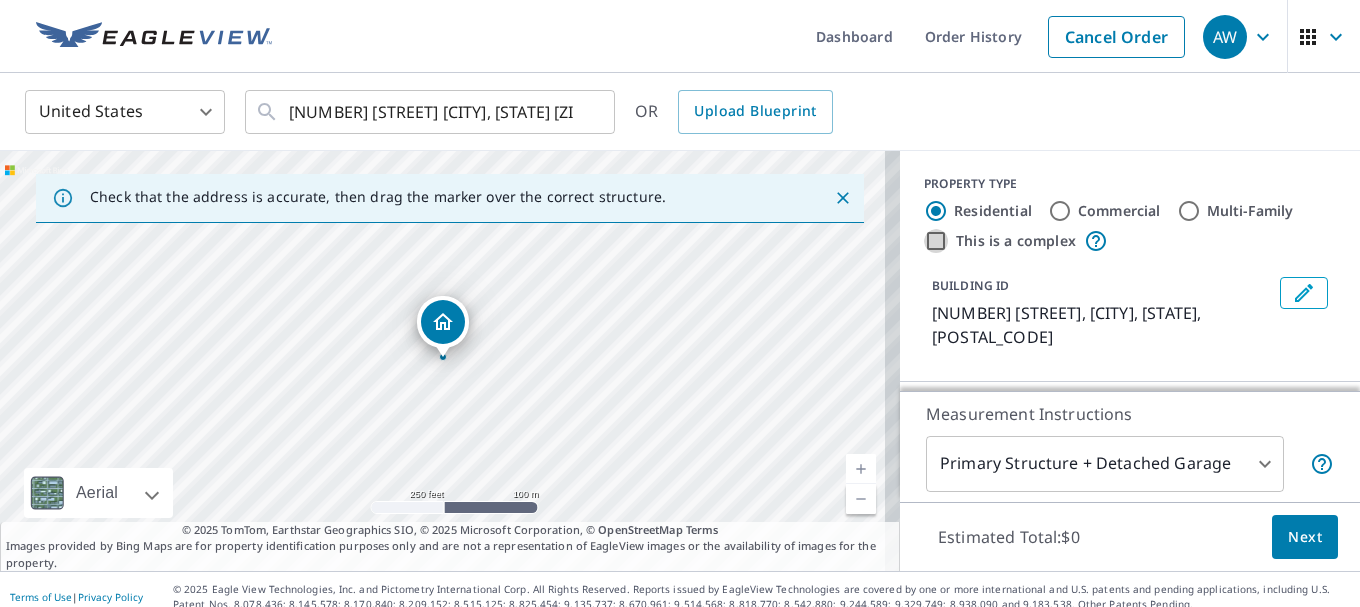 click on "This is a complex" at bounding box center [936, 241] 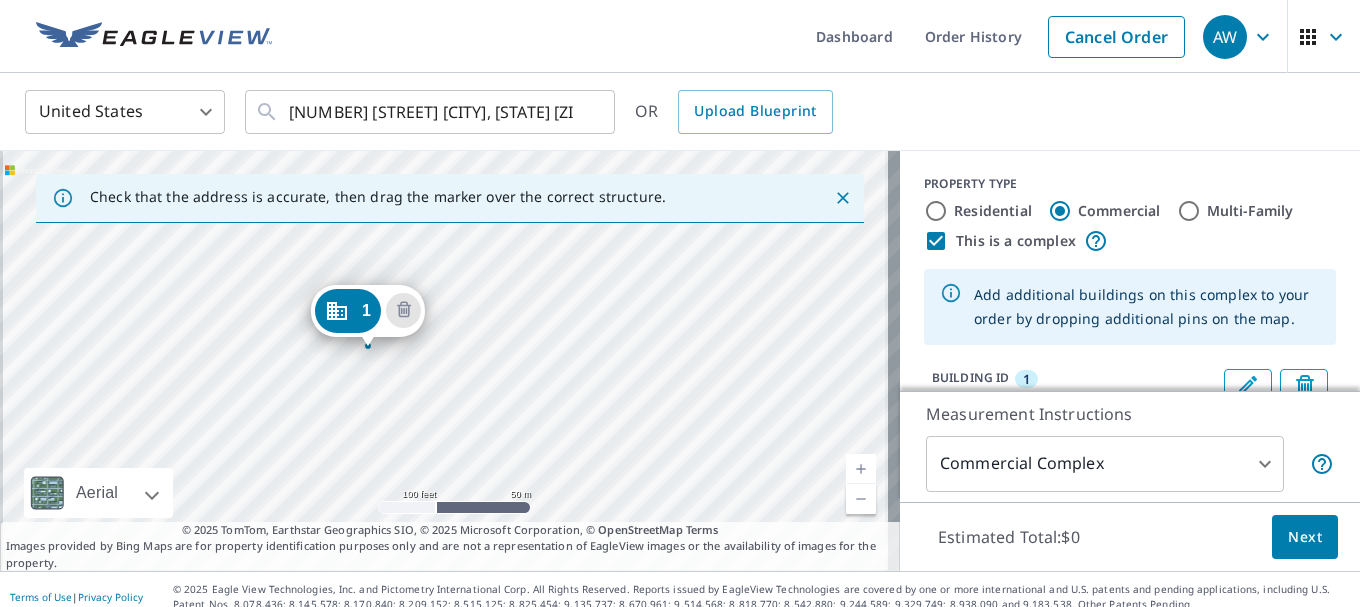 drag, startPoint x: 564, startPoint y: 387, endPoint x: 726, endPoint y: 337, distance: 169.54056 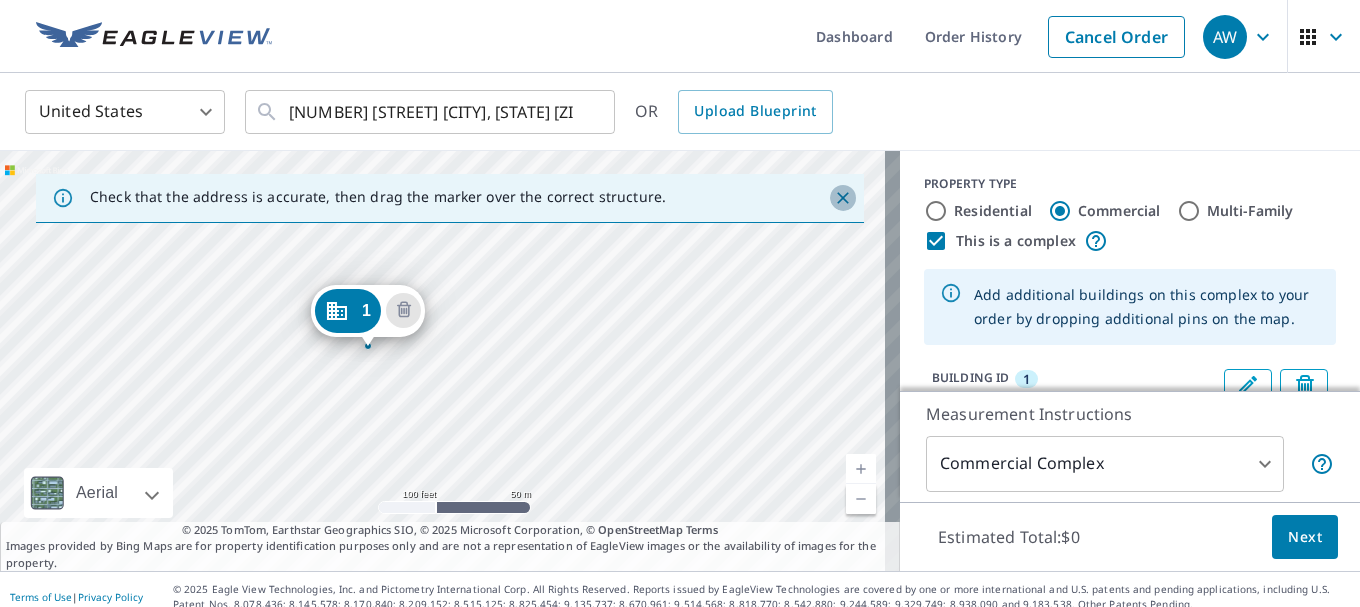 click 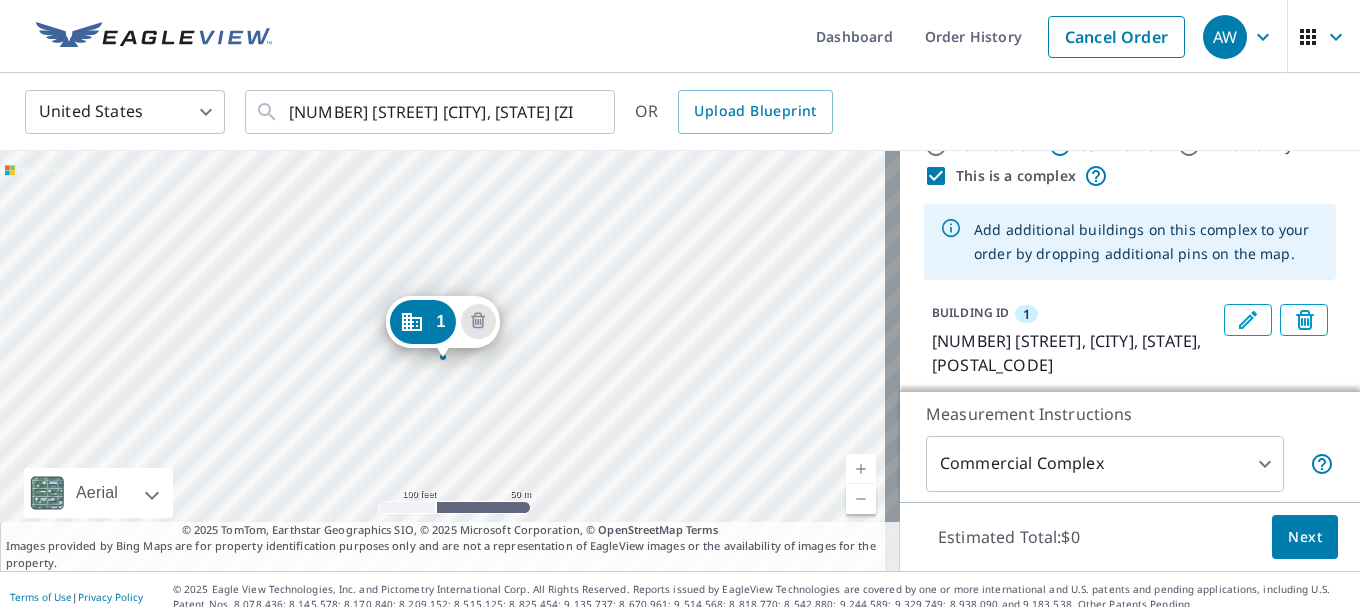 scroll, scrollTop: 100, scrollLeft: 0, axis: vertical 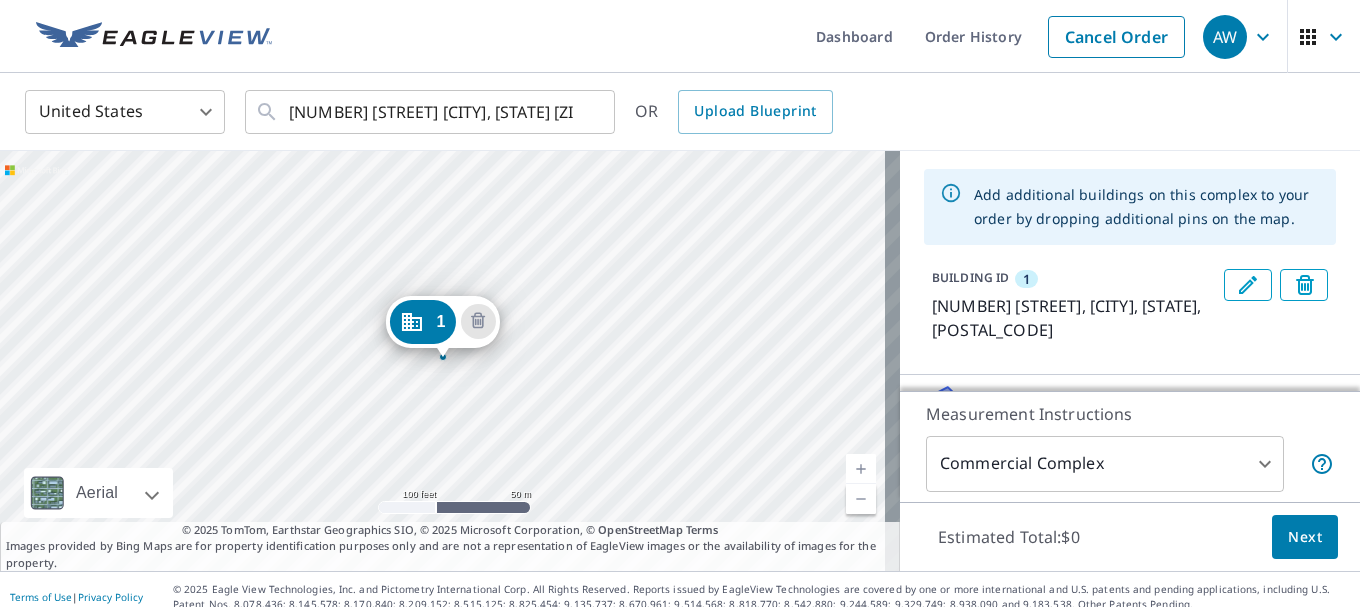 click 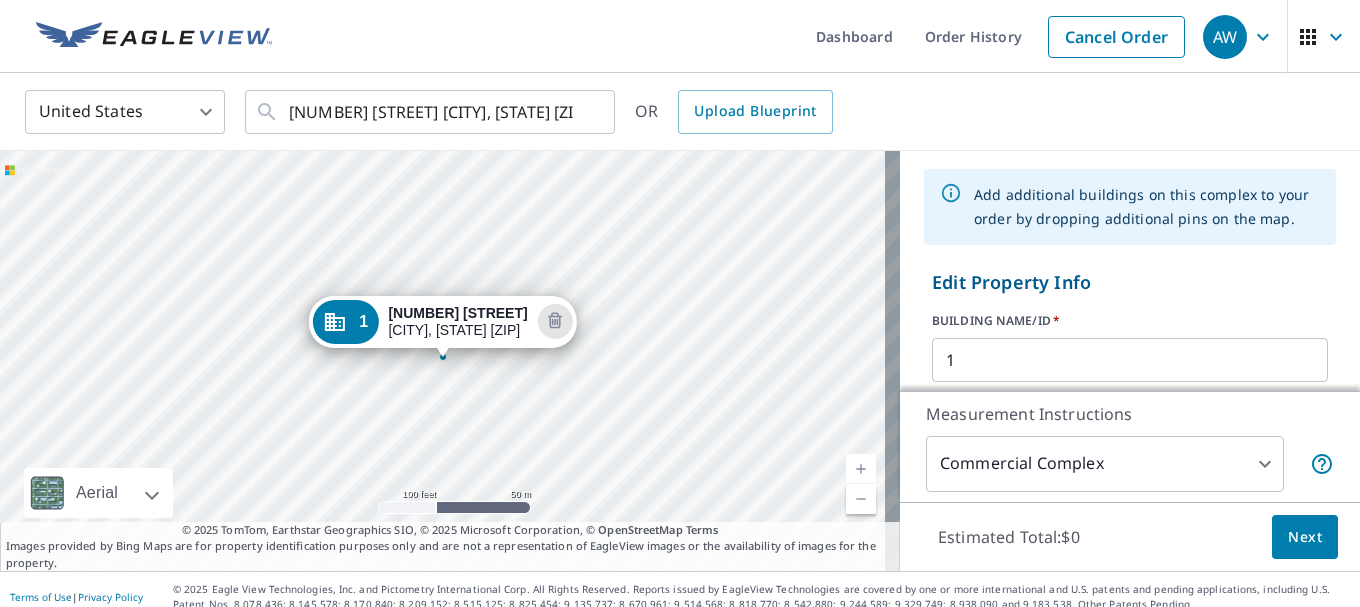 click on "Edit Property Info" at bounding box center (1130, 282) 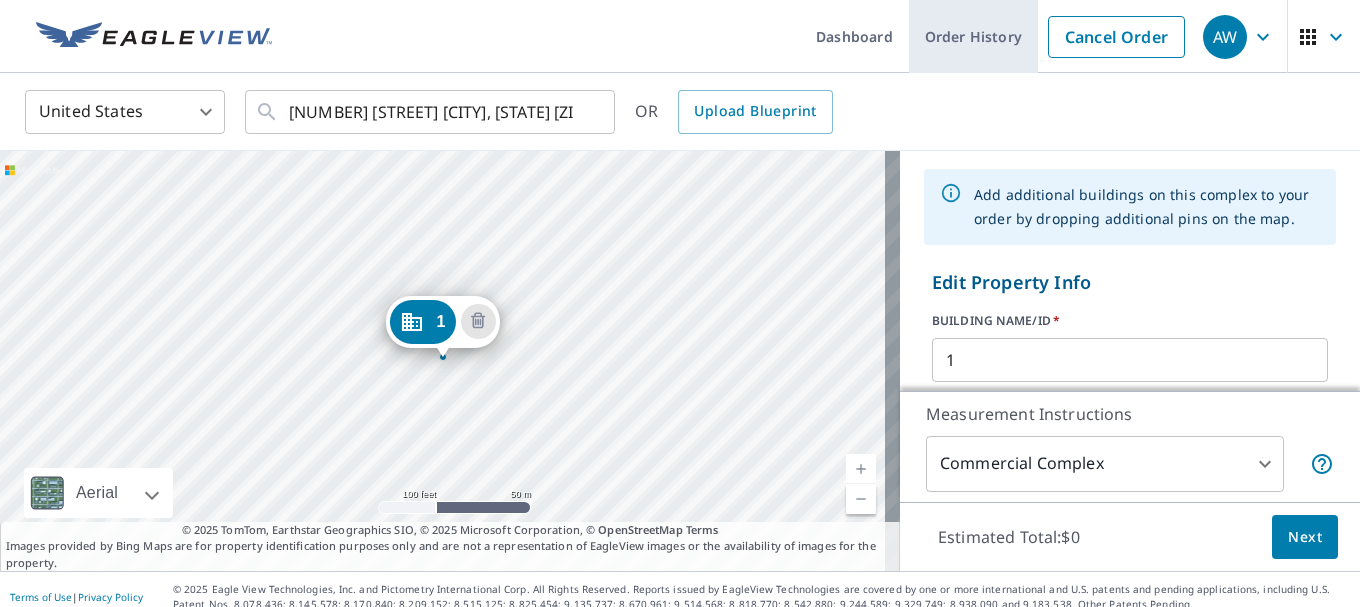 click on "Order History" at bounding box center (973, 36) 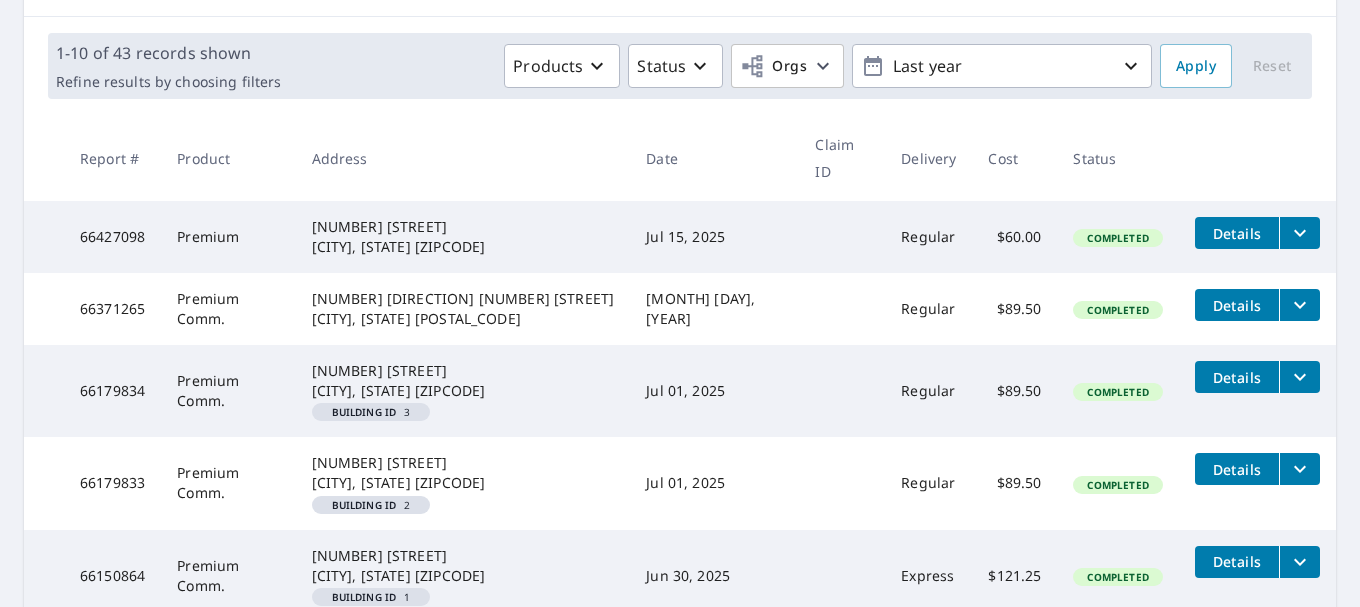 scroll, scrollTop: 300, scrollLeft: 0, axis: vertical 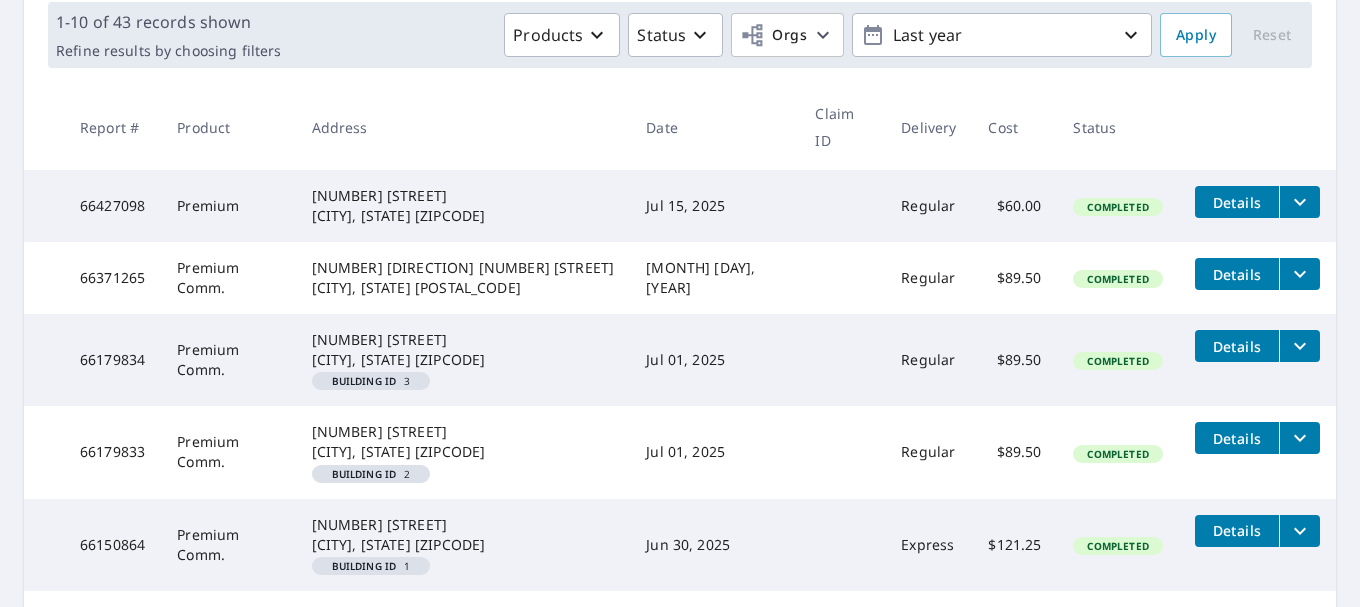 click on "Details" at bounding box center (1237, 346) 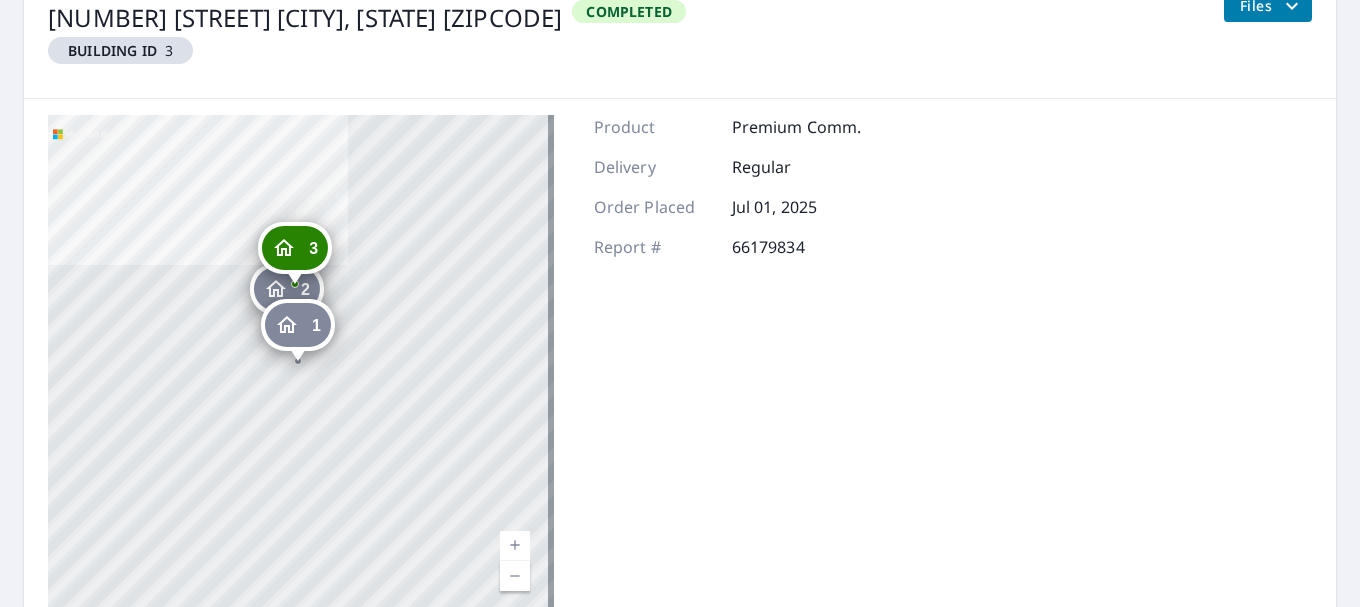 scroll, scrollTop: 300, scrollLeft: 0, axis: vertical 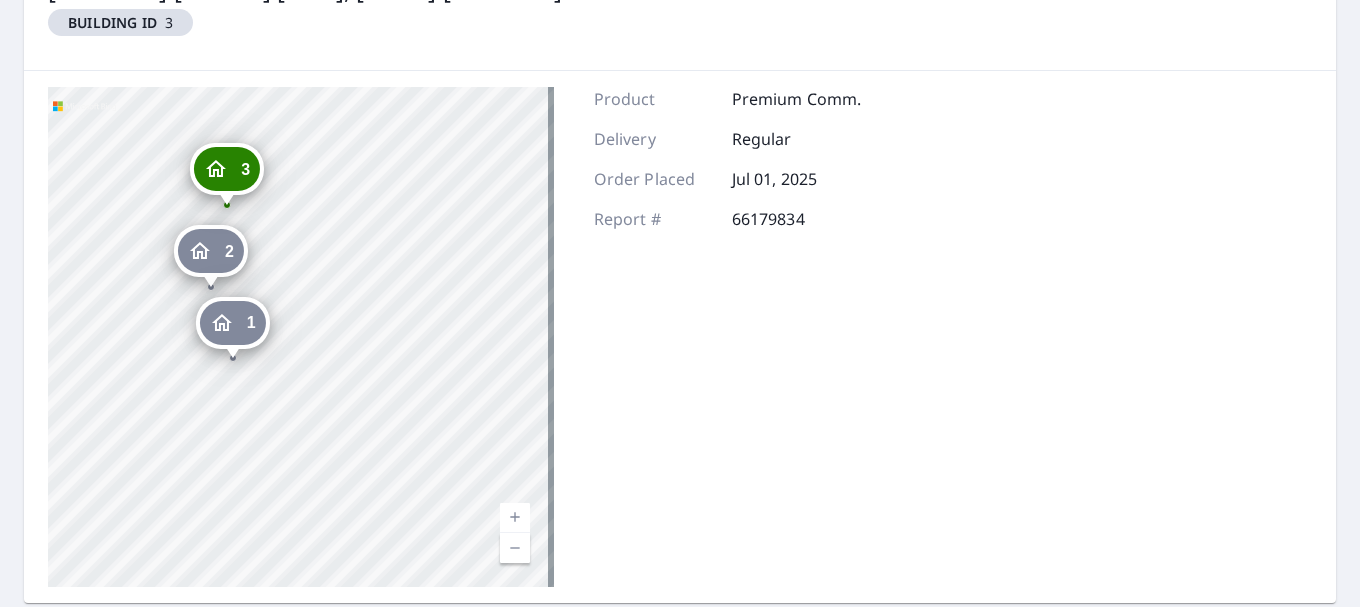 drag, startPoint x: 906, startPoint y: 321, endPoint x: 1013, endPoint y: 411, distance: 139.81773 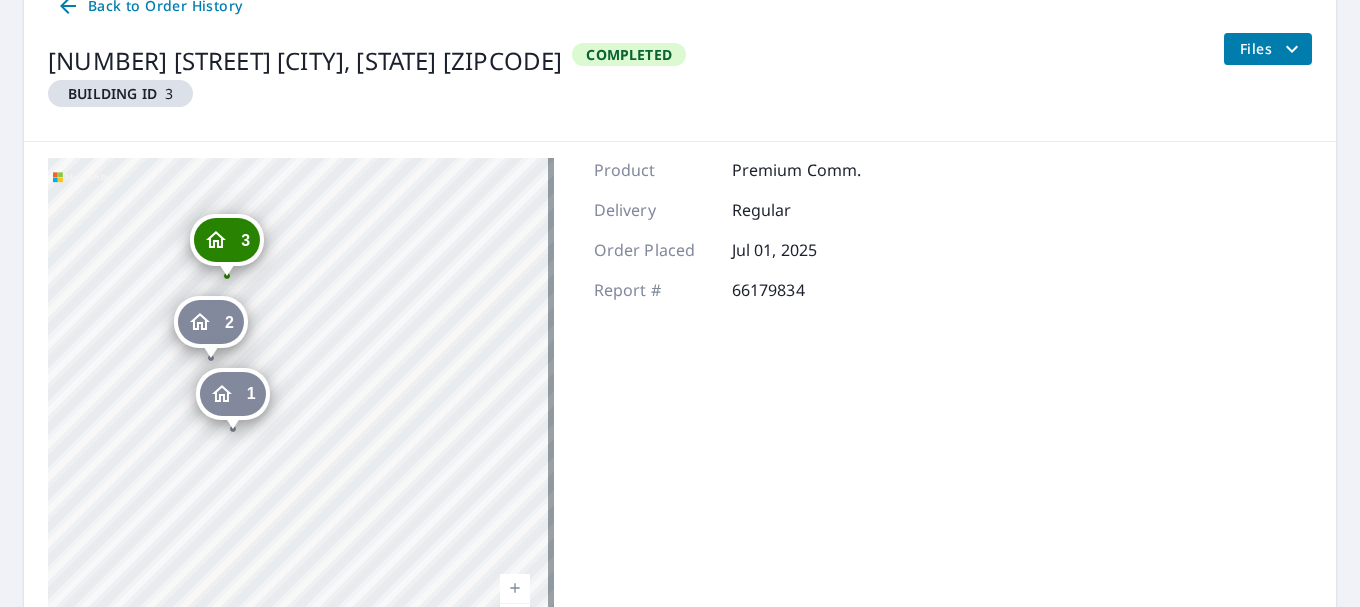 scroll, scrollTop: 200, scrollLeft: 0, axis: vertical 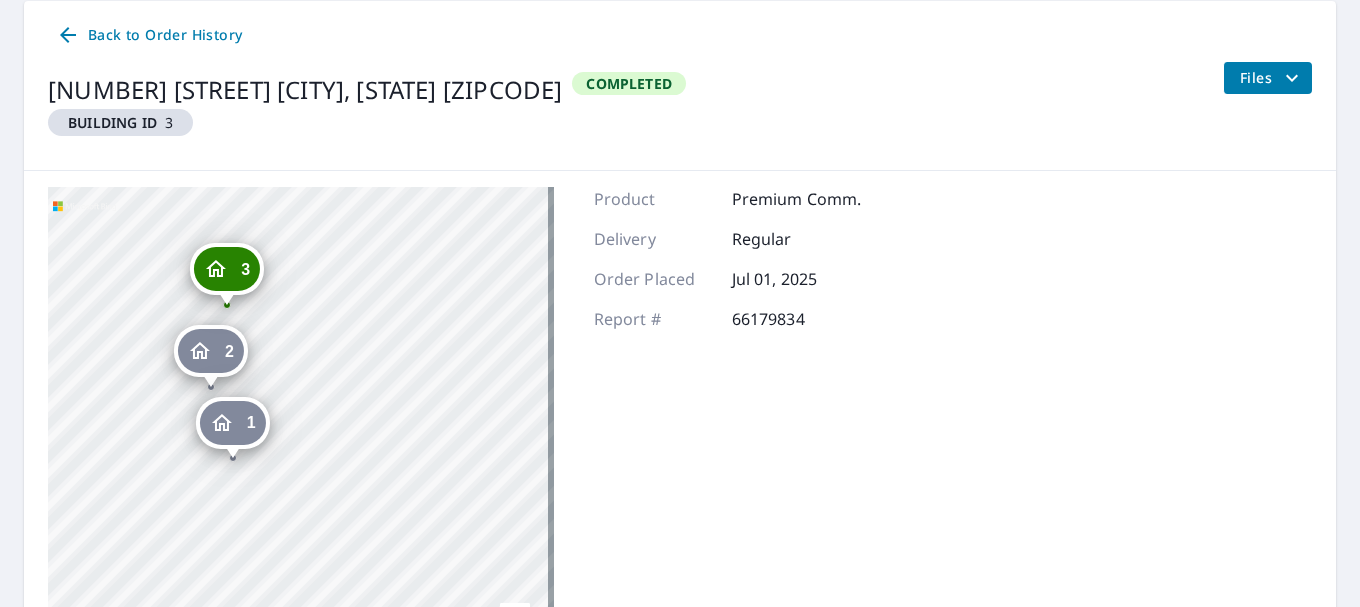 click 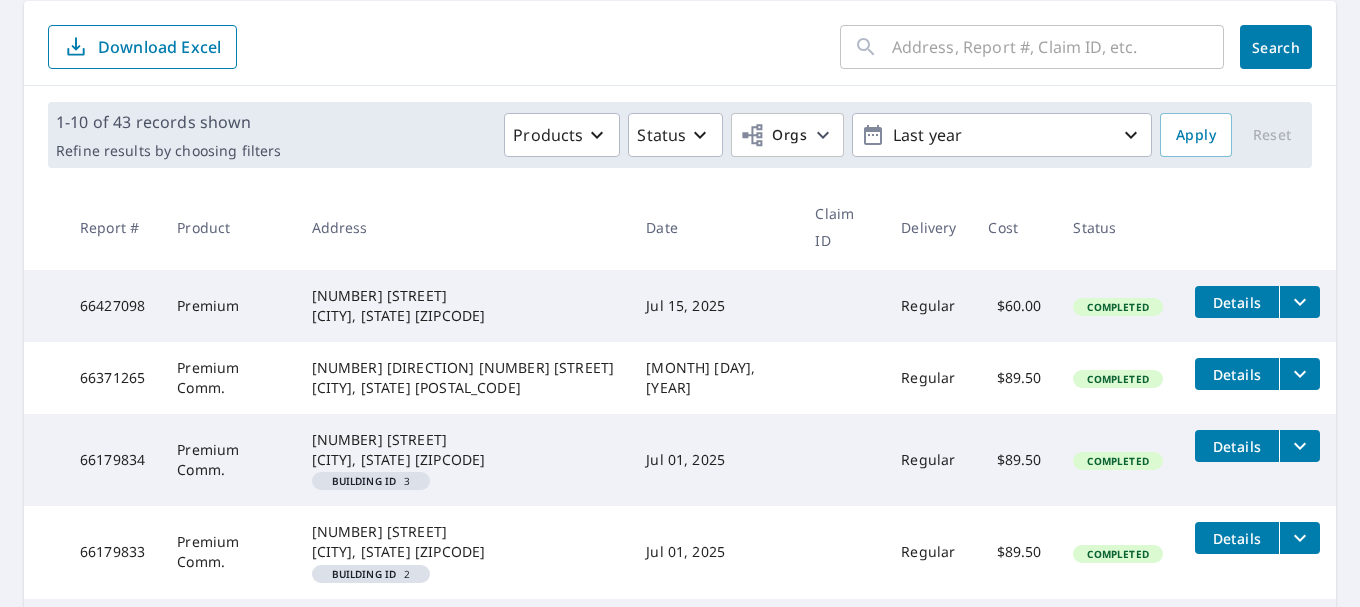 click on "Details" at bounding box center (1237, 446) 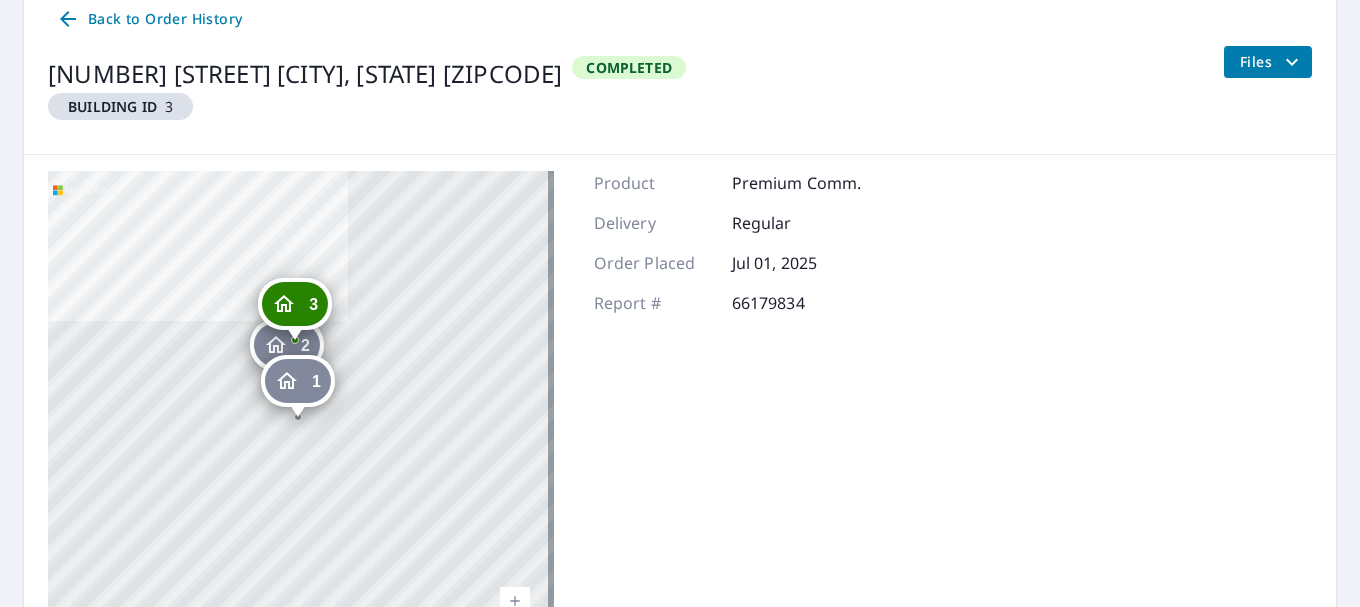 scroll, scrollTop: 300, scrollLeft: 0, axis: vertical 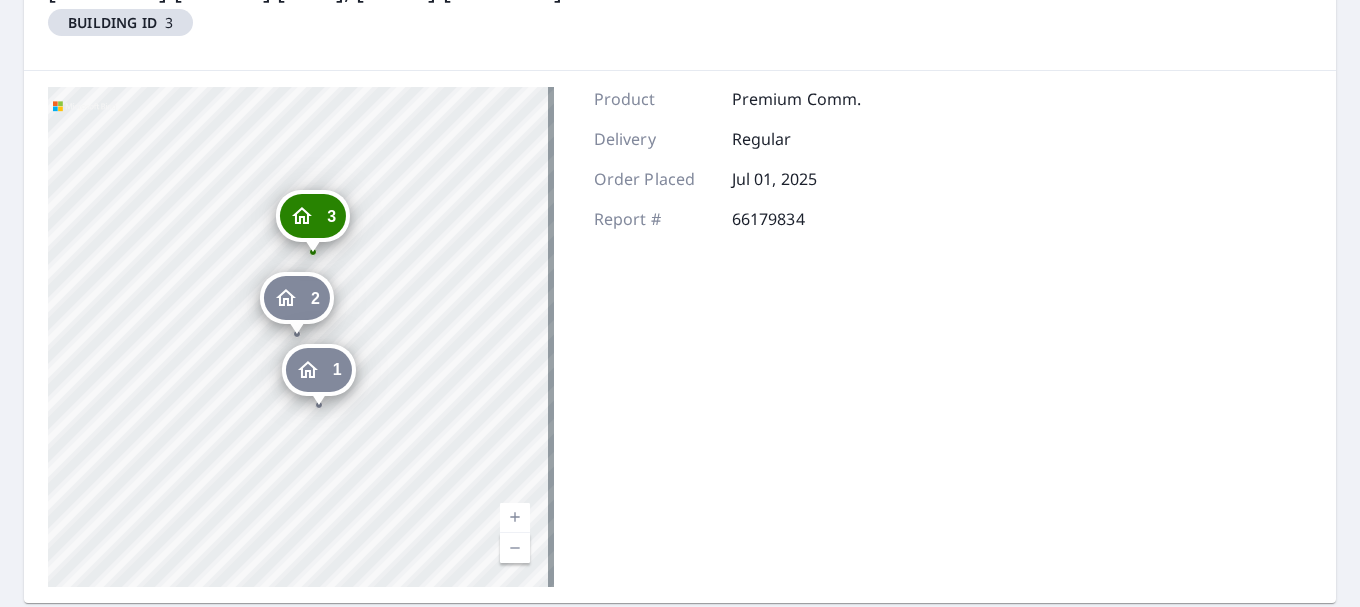 drag, startPoint x: 464, startPoint y: 350, endPoint x: 561, endPoint y: 467, distance: 151.98026 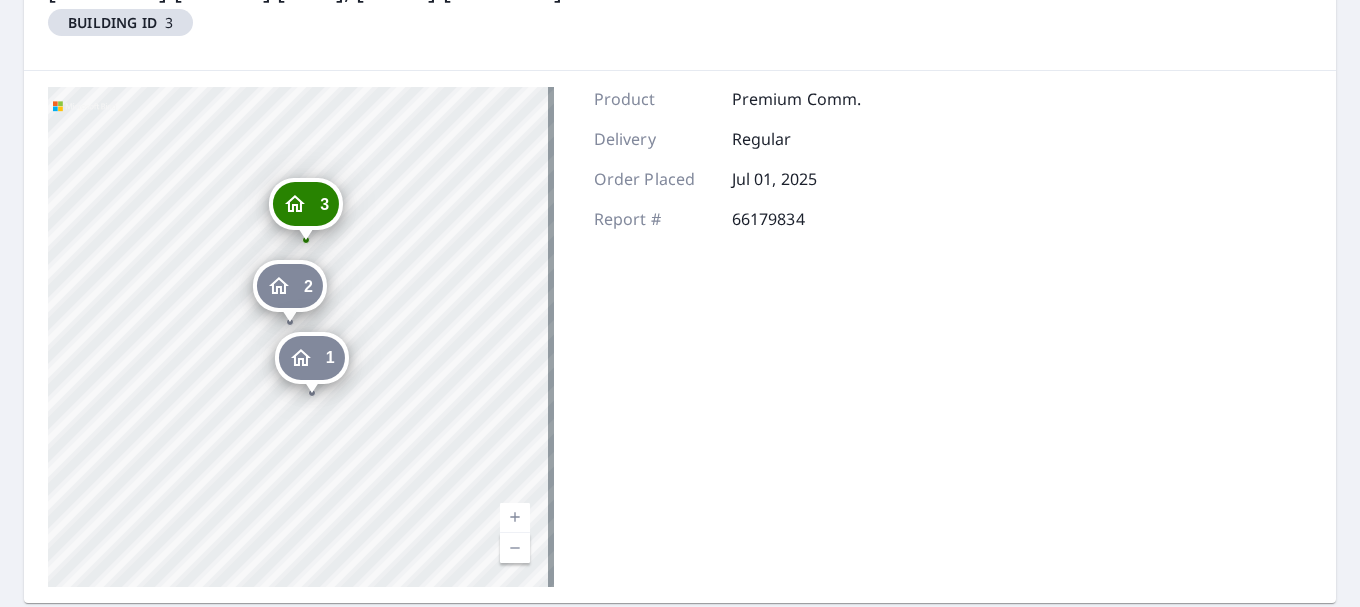 click on "2 1940 Tigertail Blvd Dania, FL 33004 3 1940 Tigertail Blvd Dania, FL 33004 1 1940 Tigertail Blvd Dania, FL 33004 Aerial Road A standard road map Aerial A detailed look from above Labels Labels © 2025 TomTom, © Vexcel Imaging, © 2025 Microsoft Corporation,  © OpenStreetMap Terms Product Premium Comm. Delivery Regular Order Placed Jul 01, 2025 Report # 66179834" at bounding box center [680, 337] 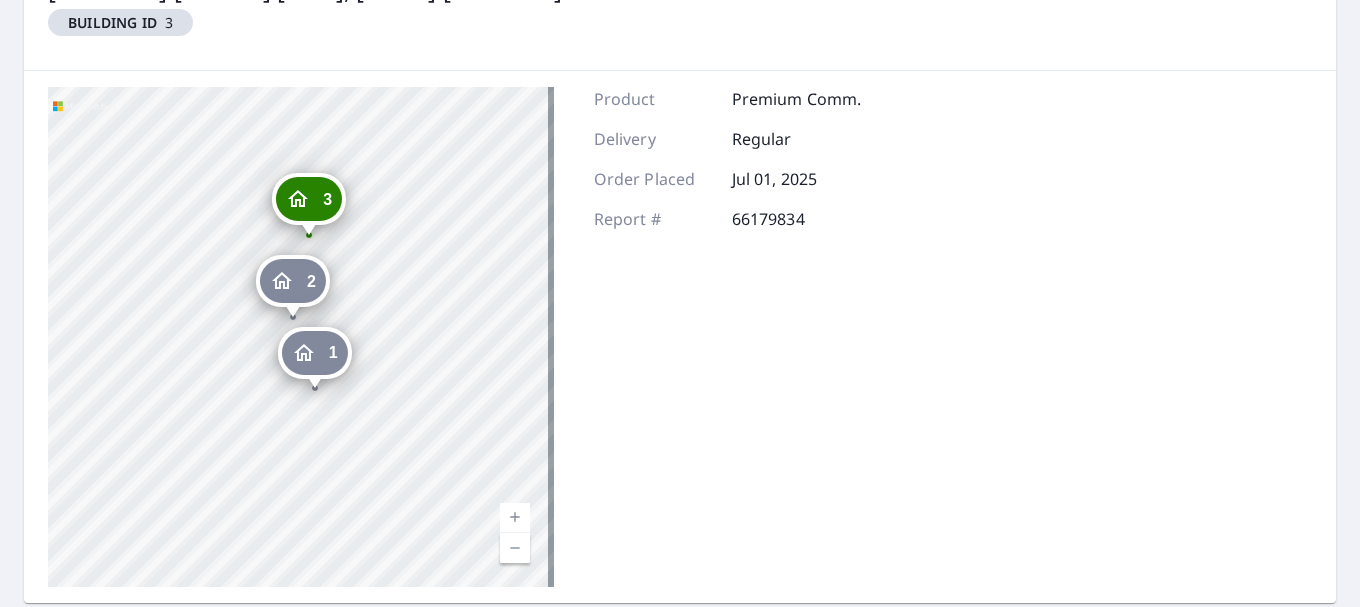 click on "Product Premium Comm. Delivery Regular Order Placed Jul 01, 2025 Report # 66179834" at bounding box center [728, 337] 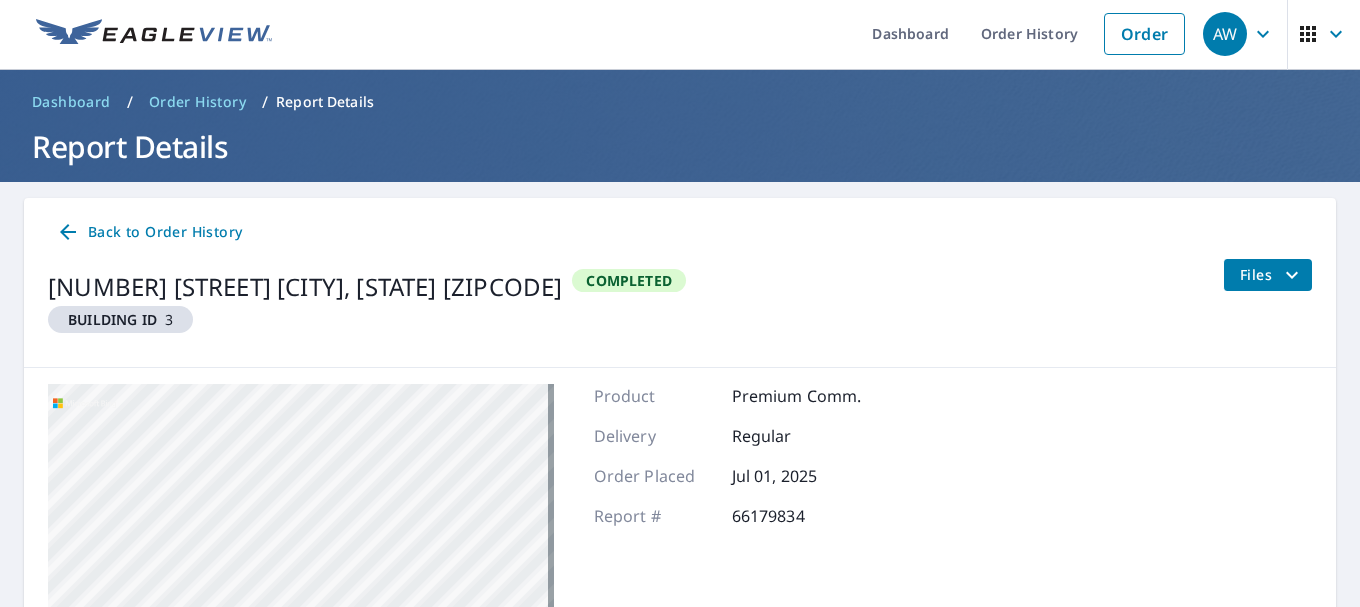 scroll, scrollTop: 0, scrollLeft: 0, axis: both 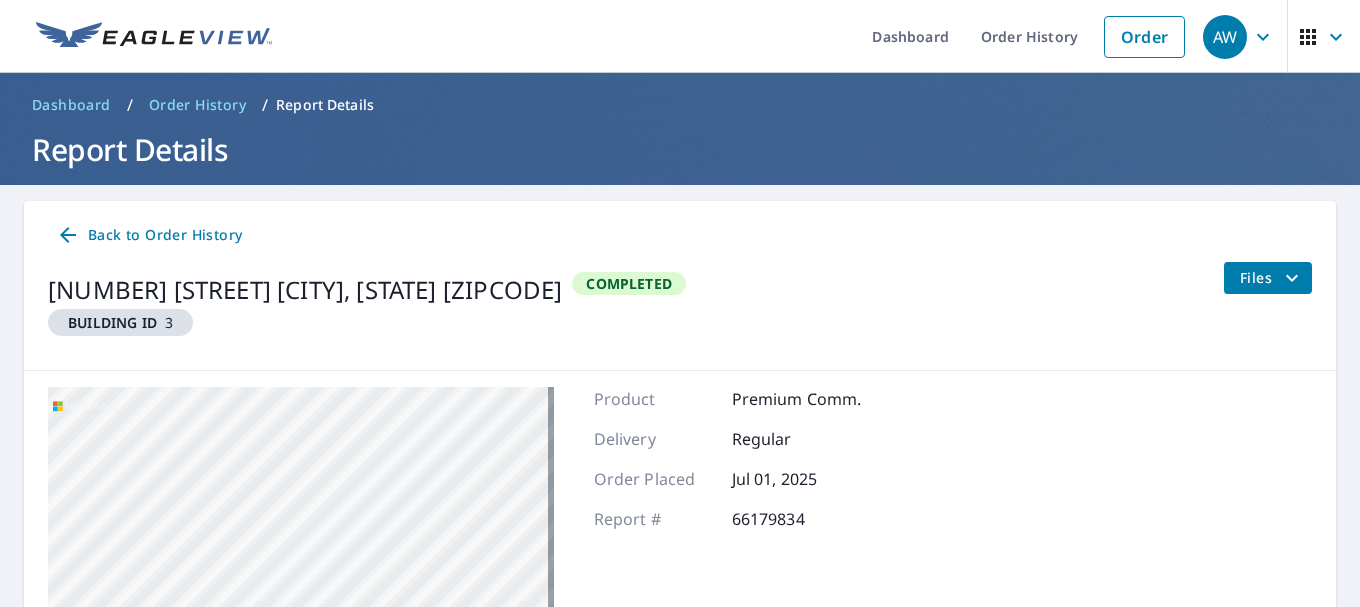 click on "Back to Order History" at bounding box center (149, 235) 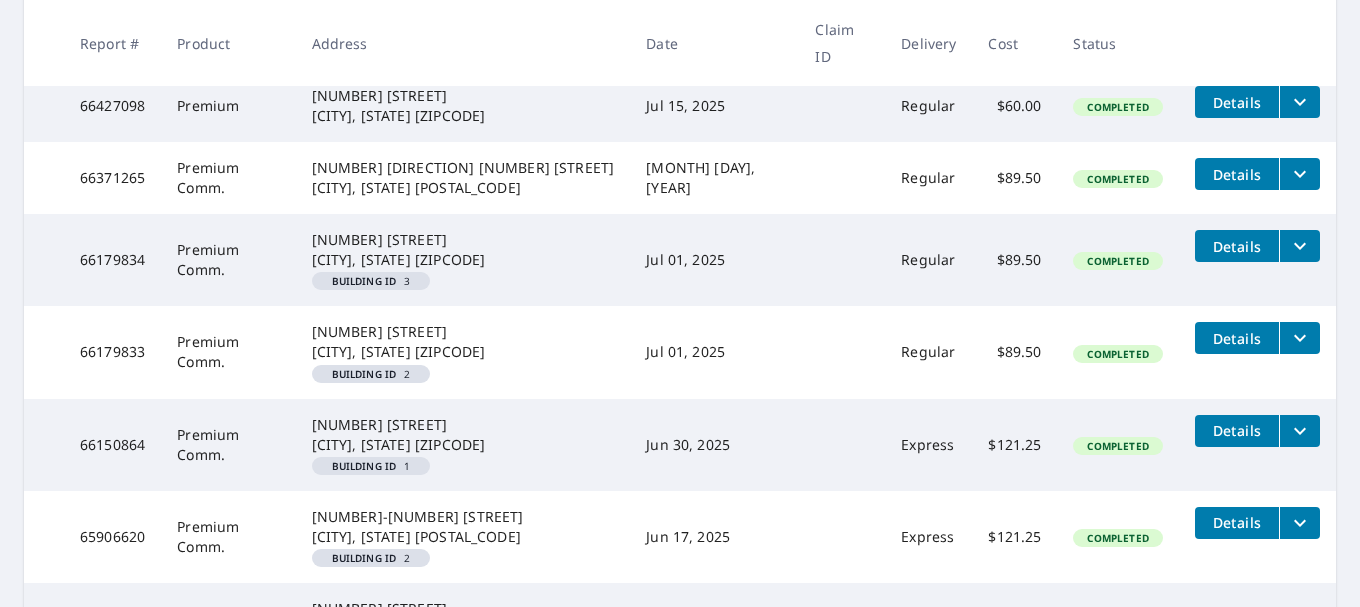 scroll, scrollTop: 300, scrollLeft: 0, axis: vertical 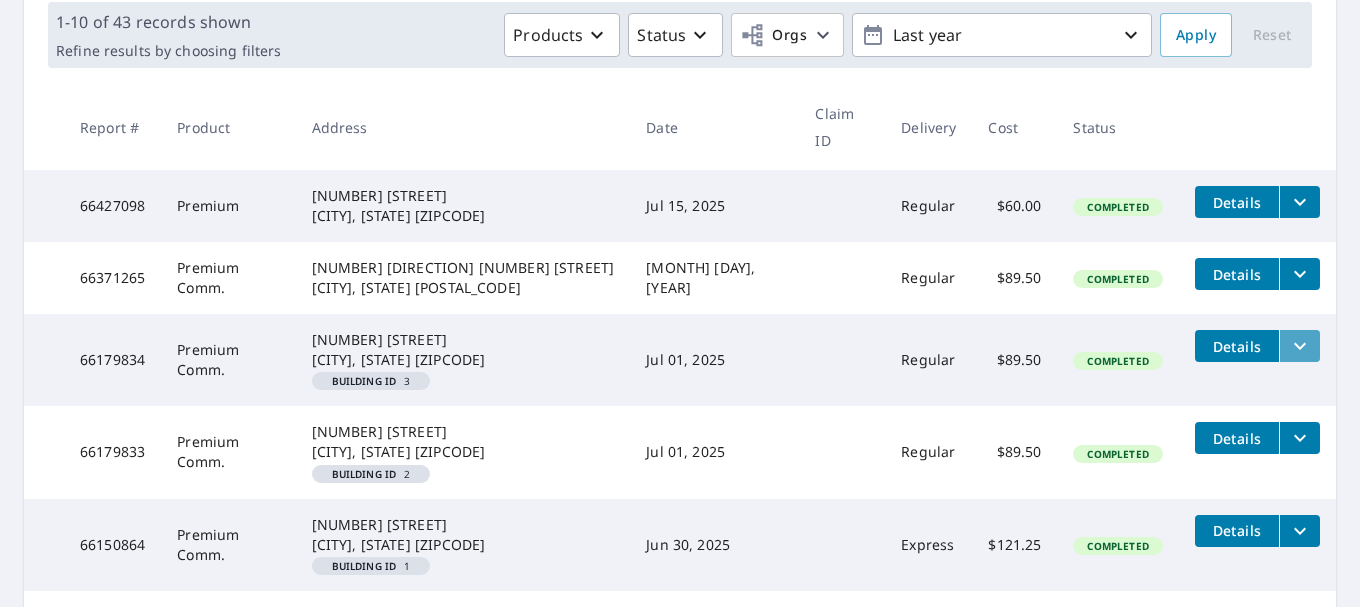 click 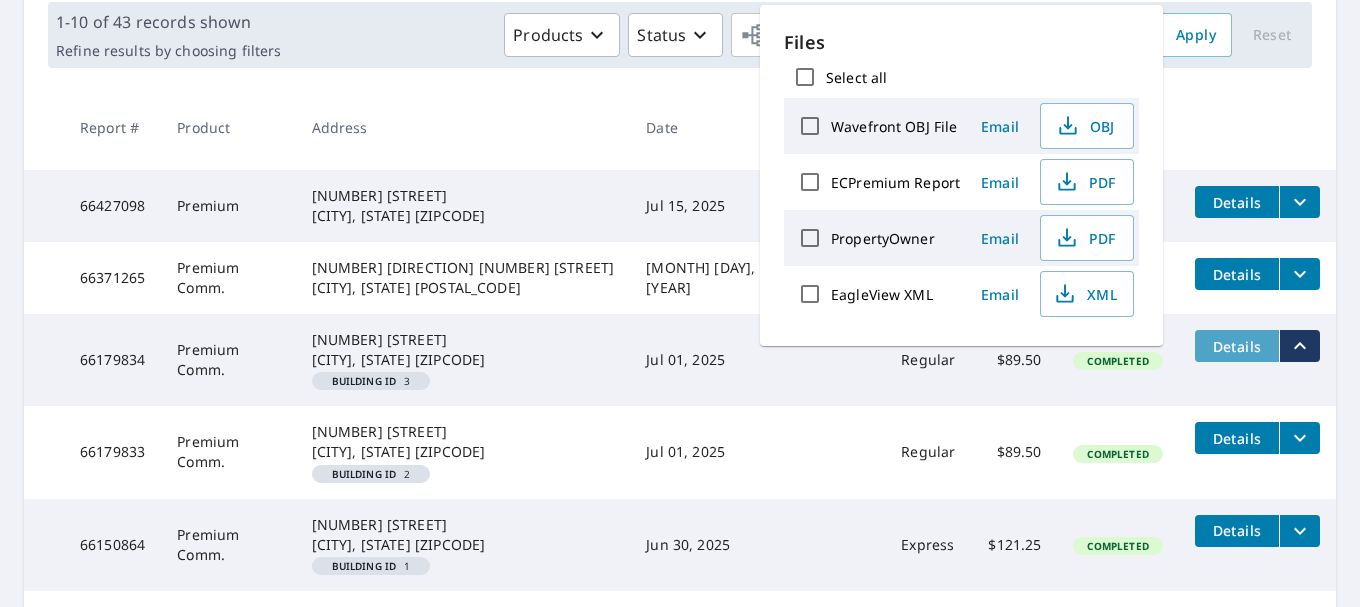 click on "Details" at bounding box center [1237, 346] 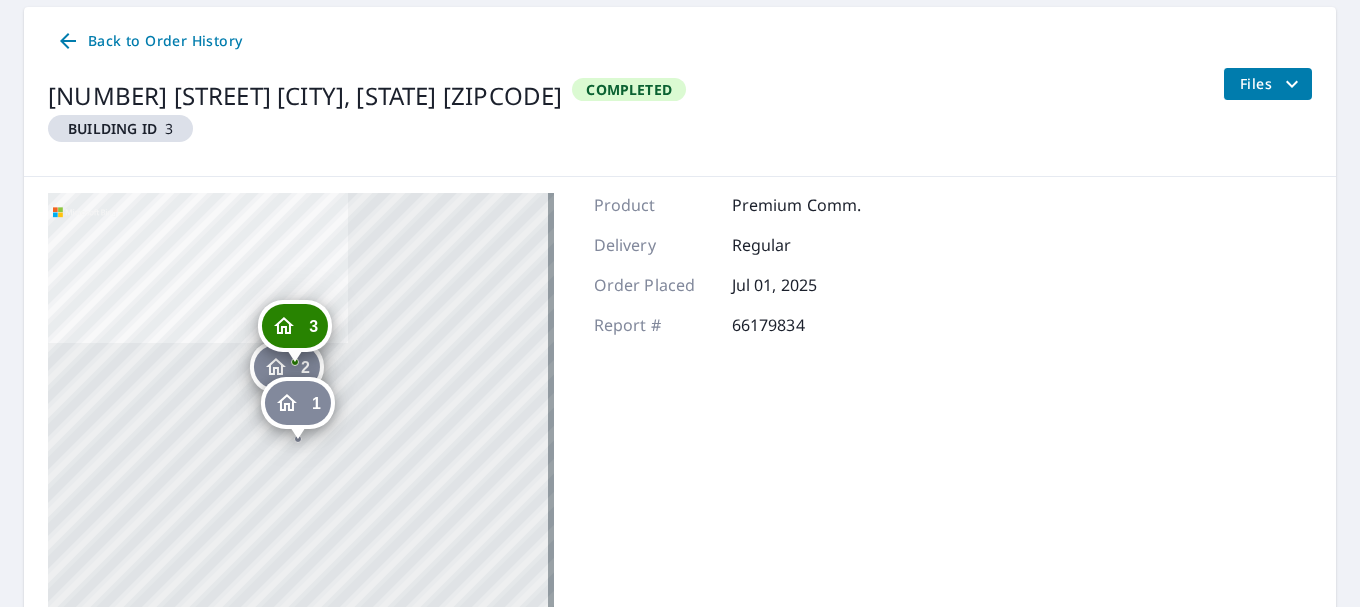 scroll, scrollTop: 200, scrollLeft: 0, axis: vertical 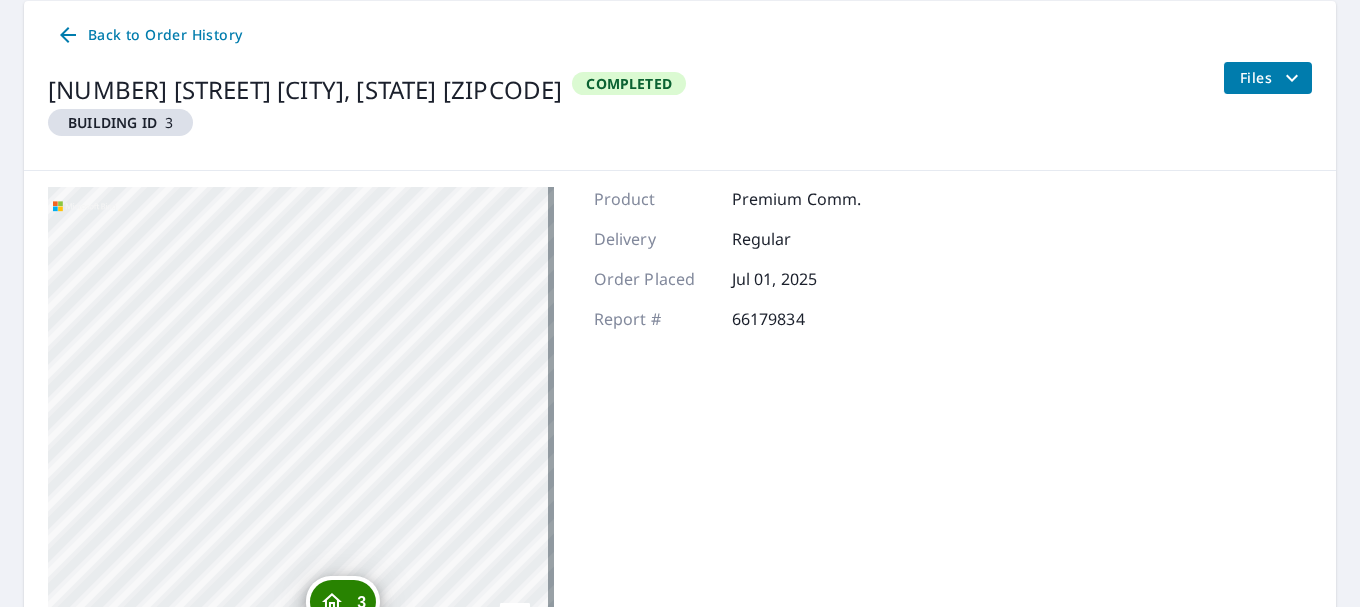 click on "2 1940 Tigertail Blvd Dania, FL 33004 3 1940 Tigertail Blvd Dania, FL 33004 1 1940 Tigertail Blvd Dania, FL 33004 Aerial Road A standard road map Aerial A detailed look from above Labels Labels © 2025 TomTom, © Vexcel Imaging, © 2025 Microsoft Corporation,  © OpenStreetMap Terms Product Premium Comm. Delivery Regular Order Placed Jul 01, 2025 Report # 66179834" at bounding box center (680, 437) 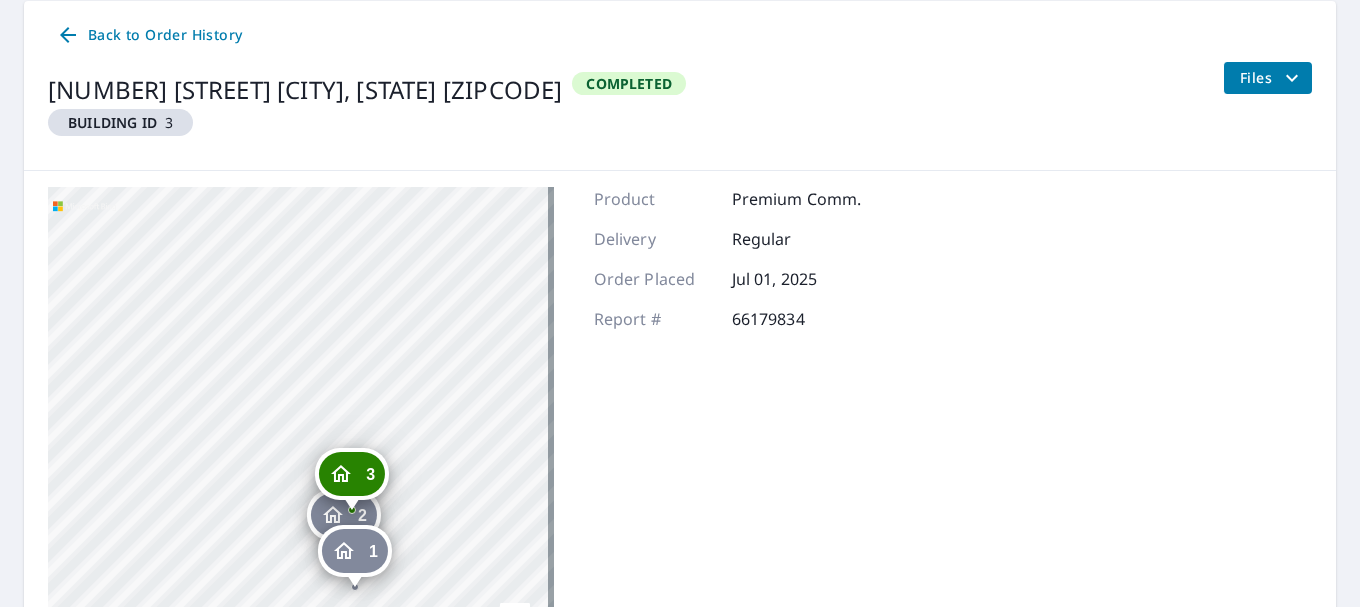 click on "2 1940 Tigertail Blvd Dania, FL 33004 3 1940 Tigertail Blvd Dania, FL 33004 1 1940 Tigertail Blvd Dania, FL 33004" at bounding box center (301, 437) 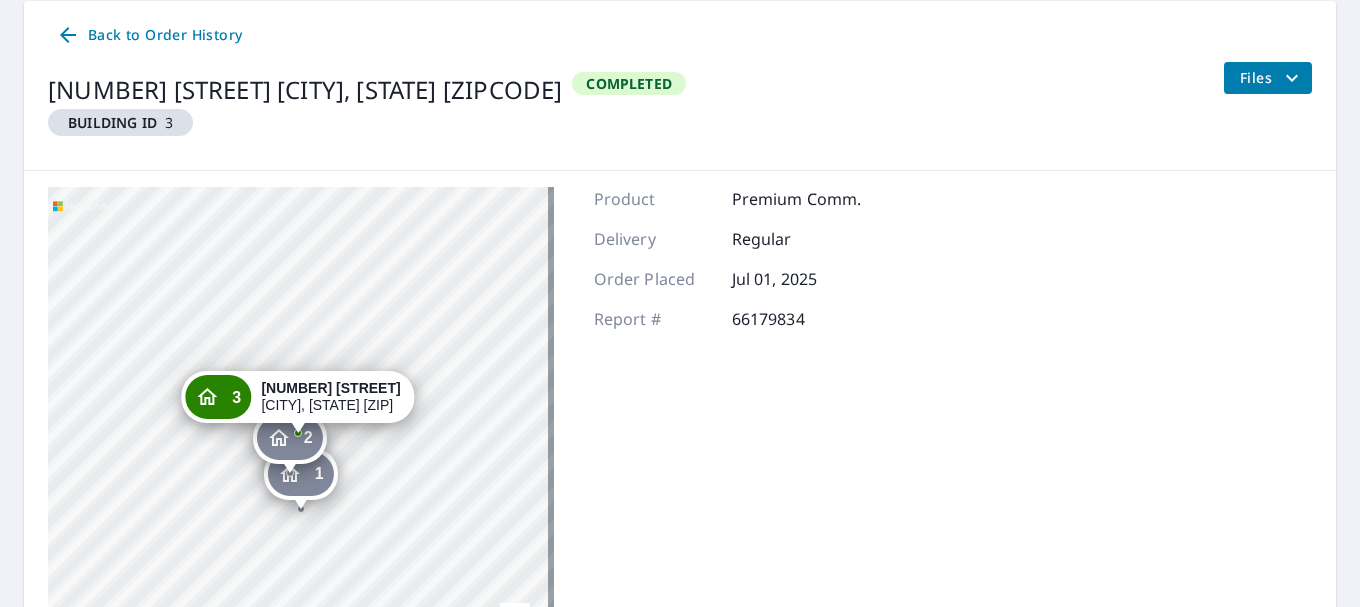 click 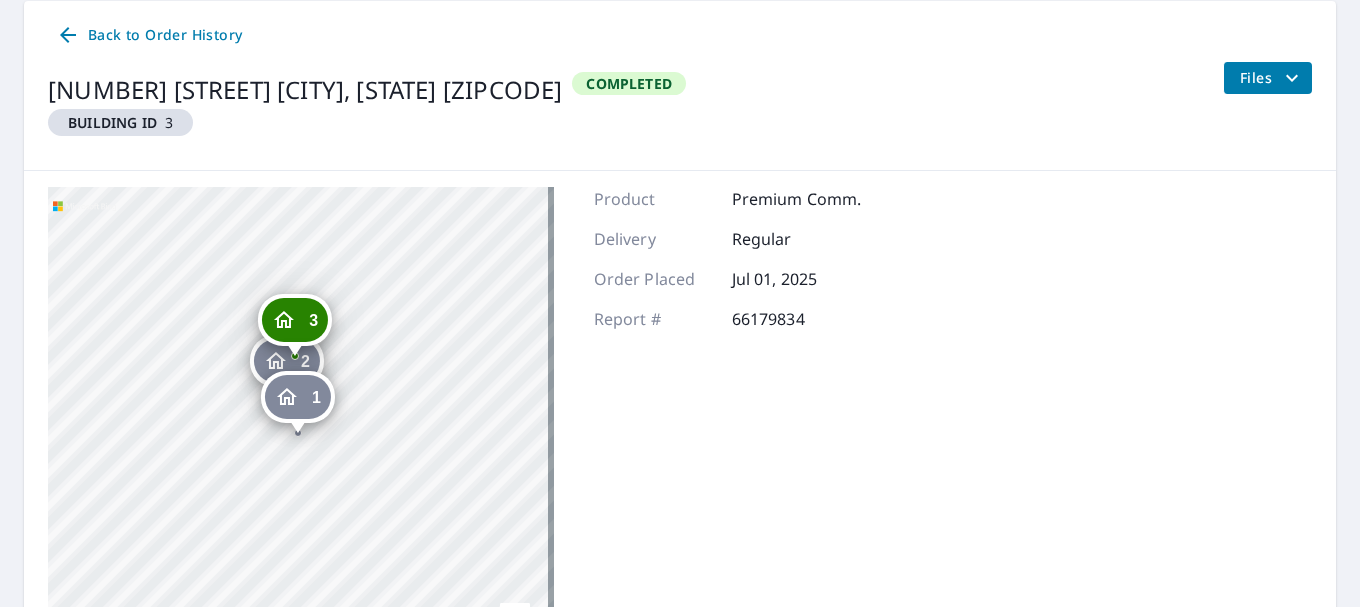 click on "3" at bounding box center [313, 320] 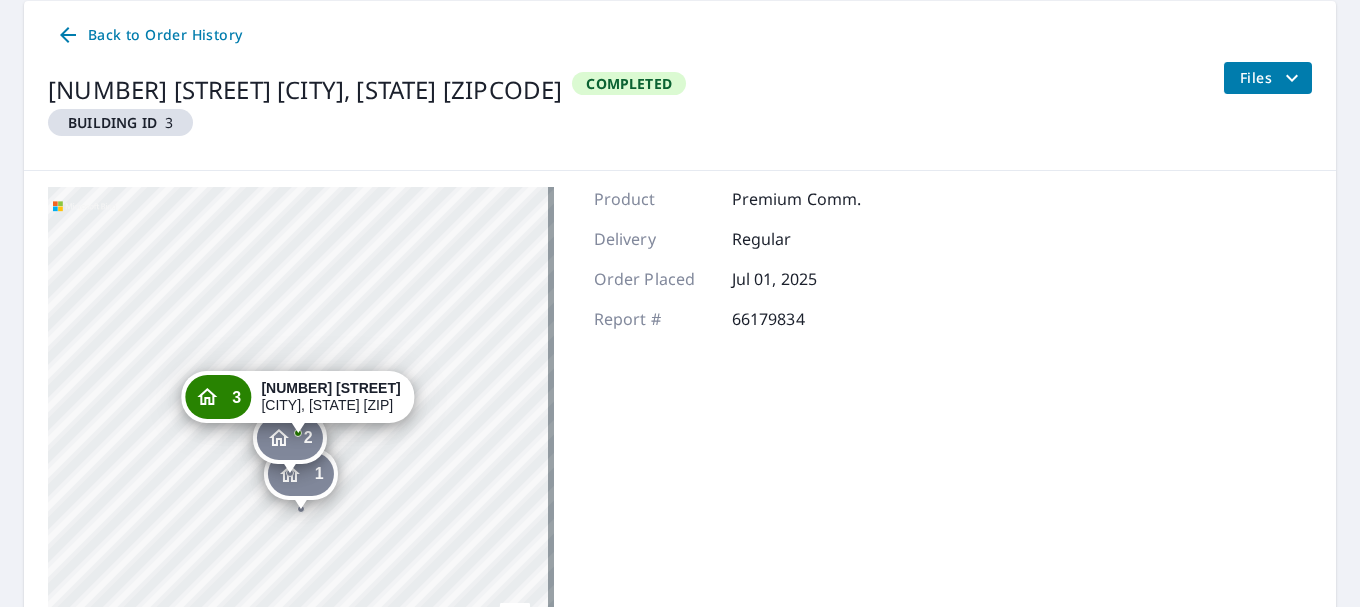 click on "Product Premium Comm. Delivery Regular Order Placed Jul 01, 2025 Report # 66179834" at bounding box center (728, 437) 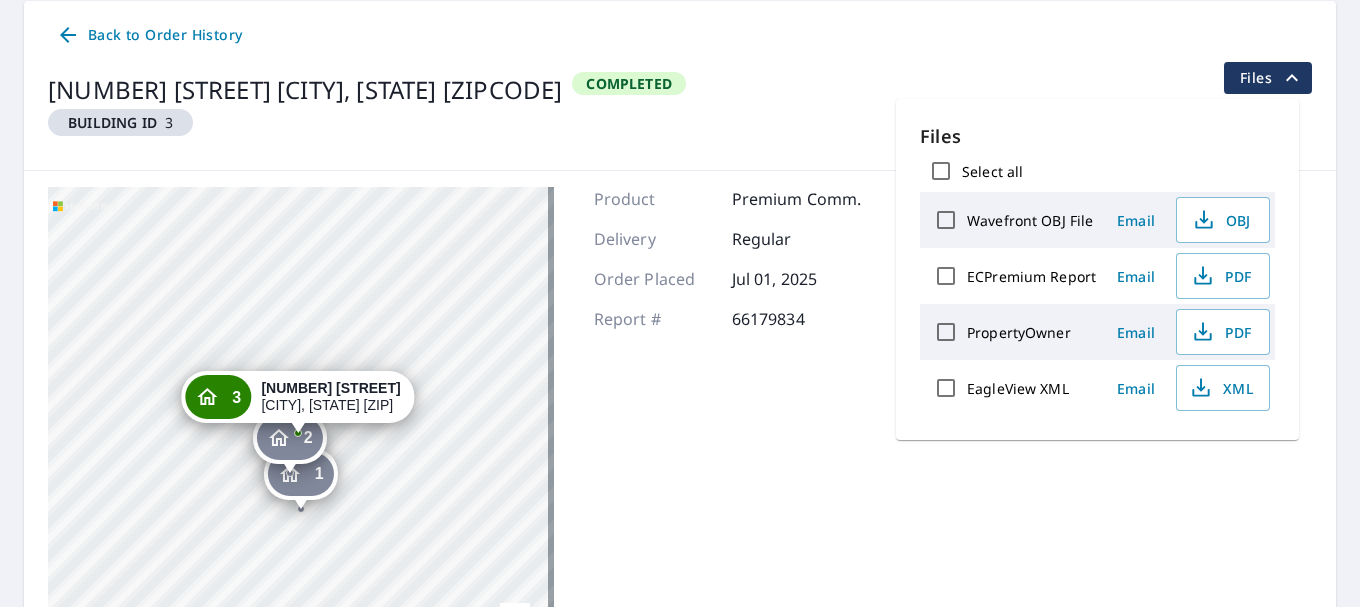 click on "1940 Tigertail Blvd
Dania, FL 33004 Building ID 3 Completed Files" at bounding box center [680, 108] 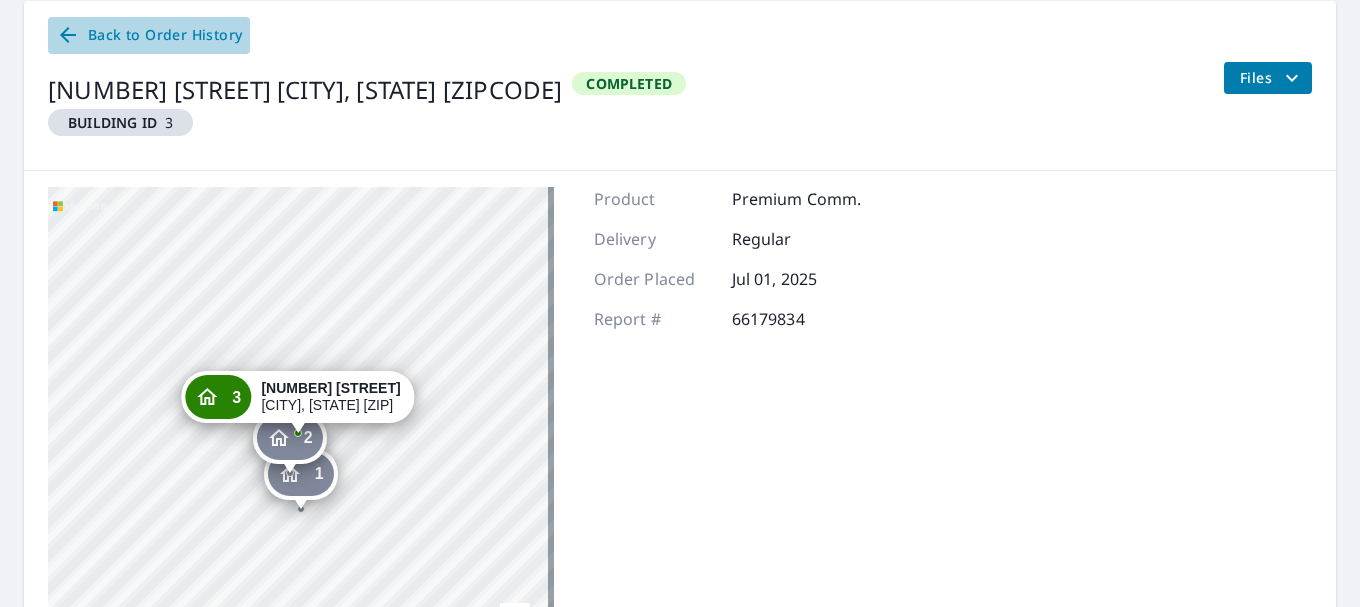 click on "Back to Order History" at bounding box center [149, 35] 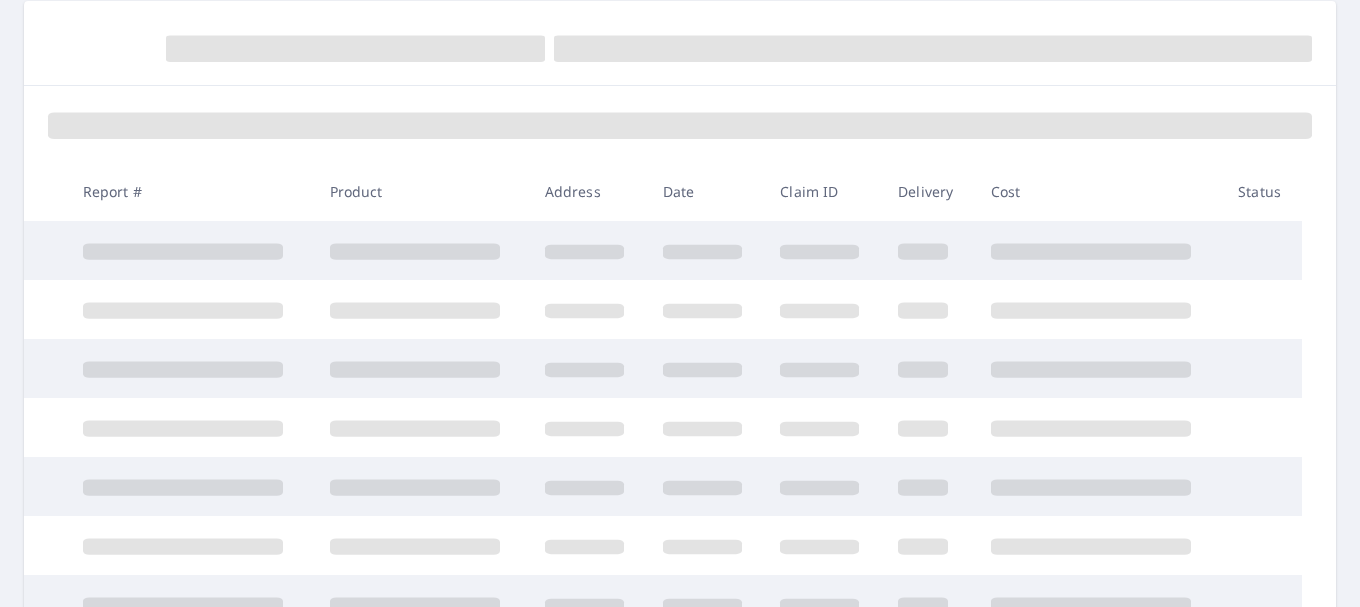 scroll, scrollTop: 400, scrollLeft: 0, axis: vertical 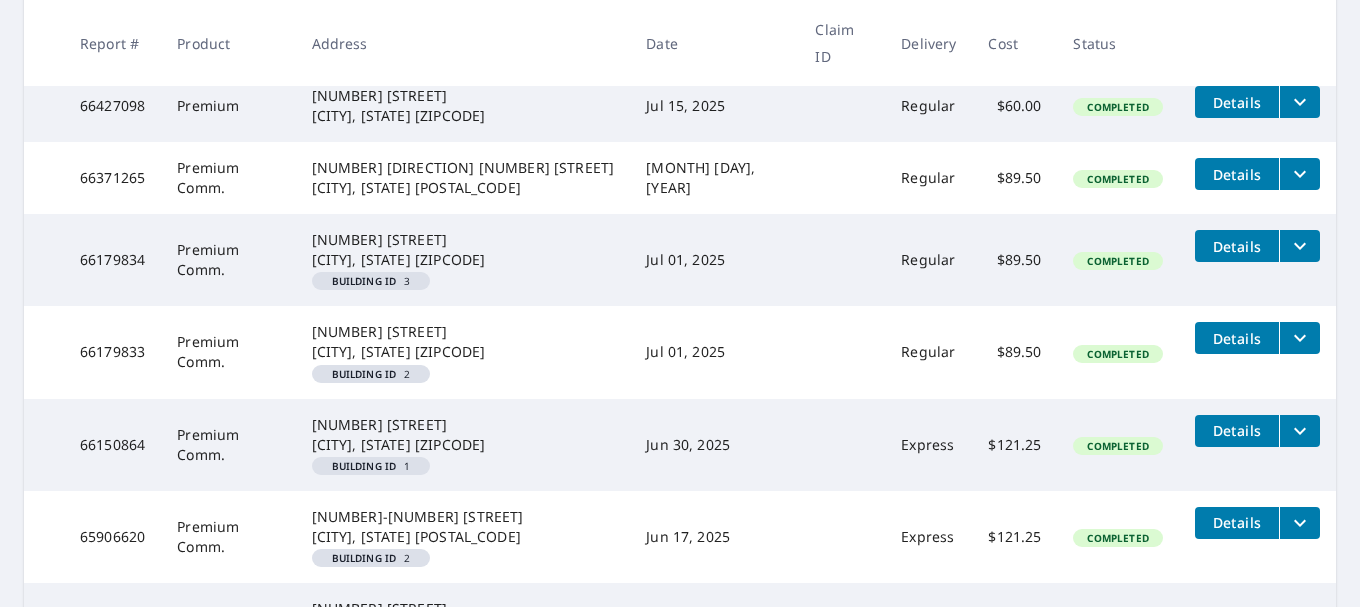 click 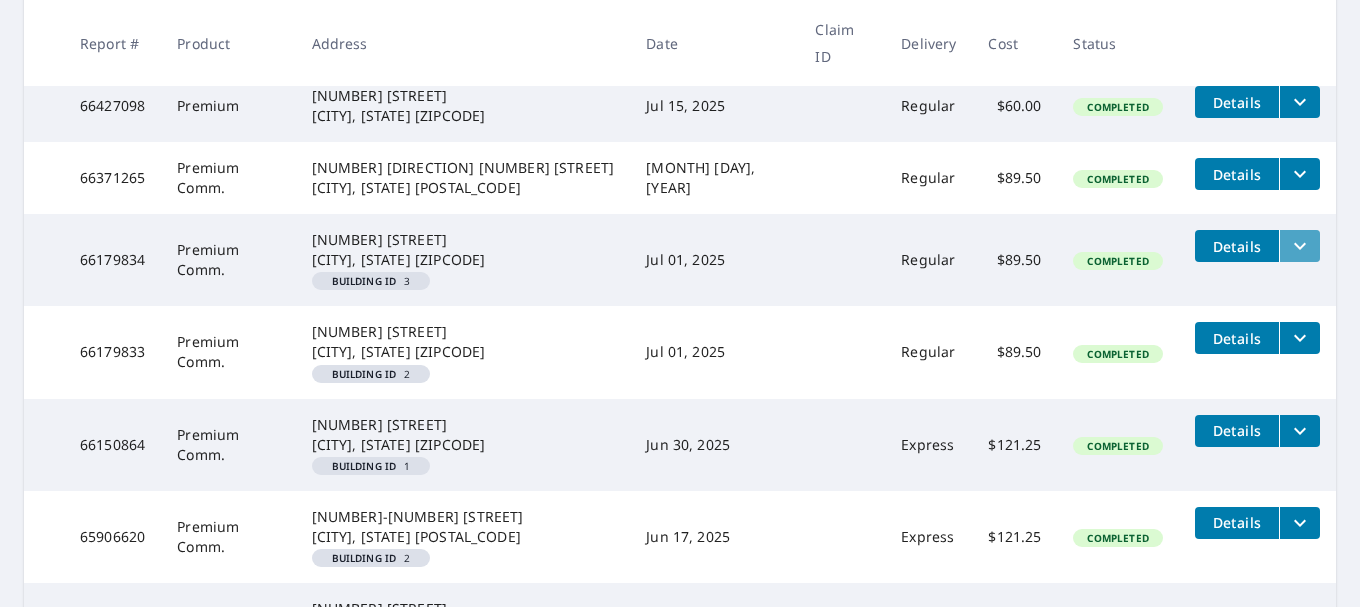 click 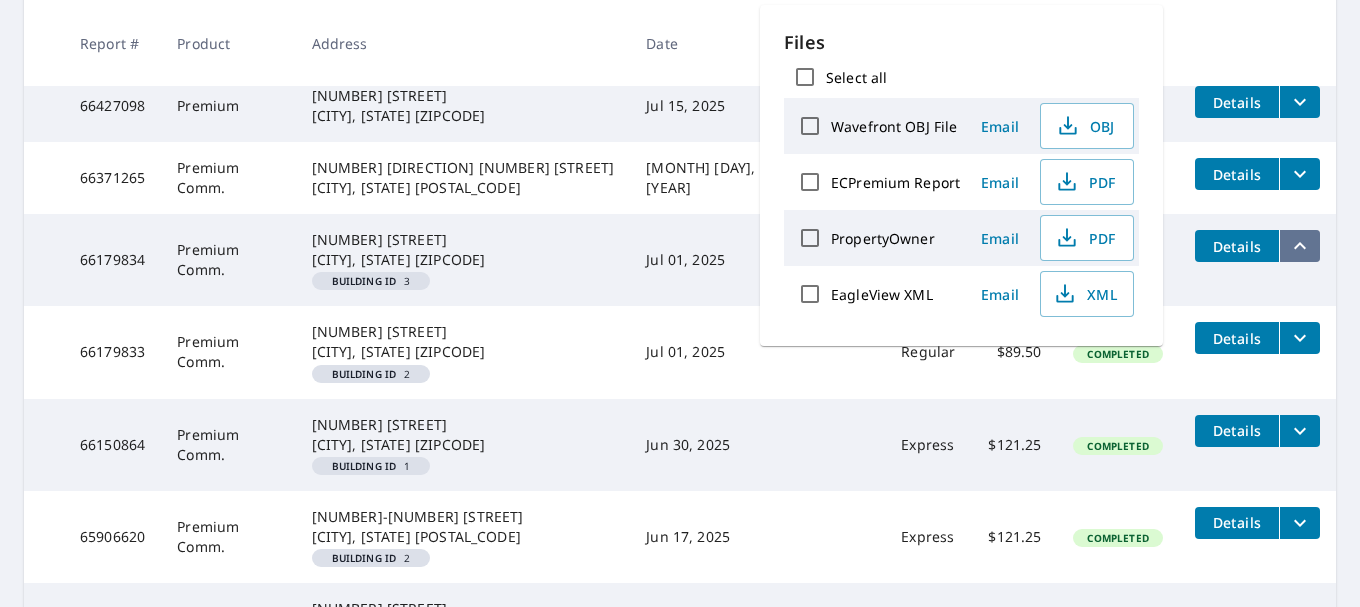 click at bounding box center [1299, 246] 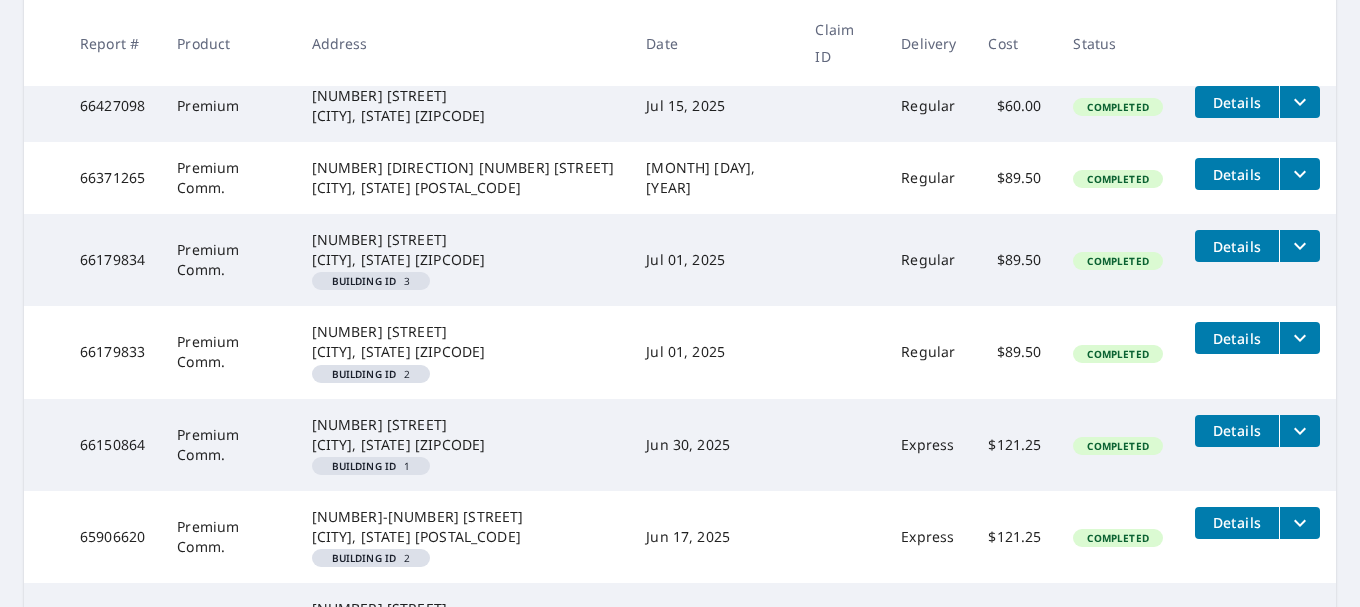 click on "Details" at bounding box center (1237, 246) 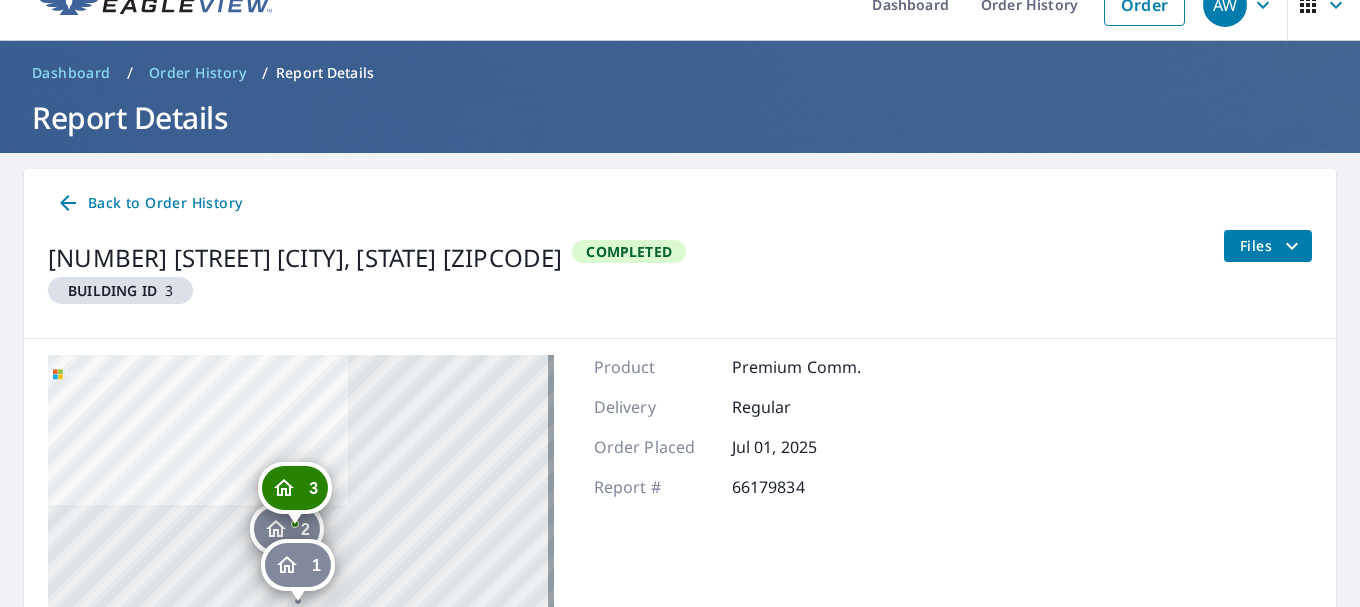 scroll, scrollTop: 0, scrollLeft: 0, axis: both 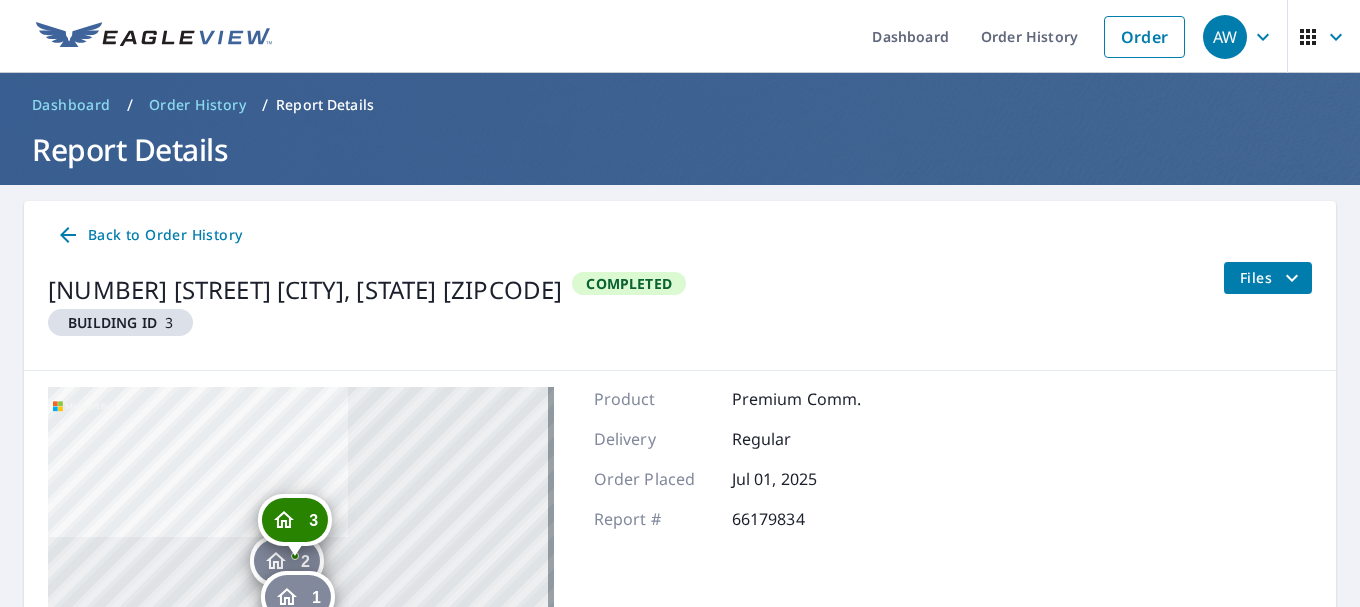 click 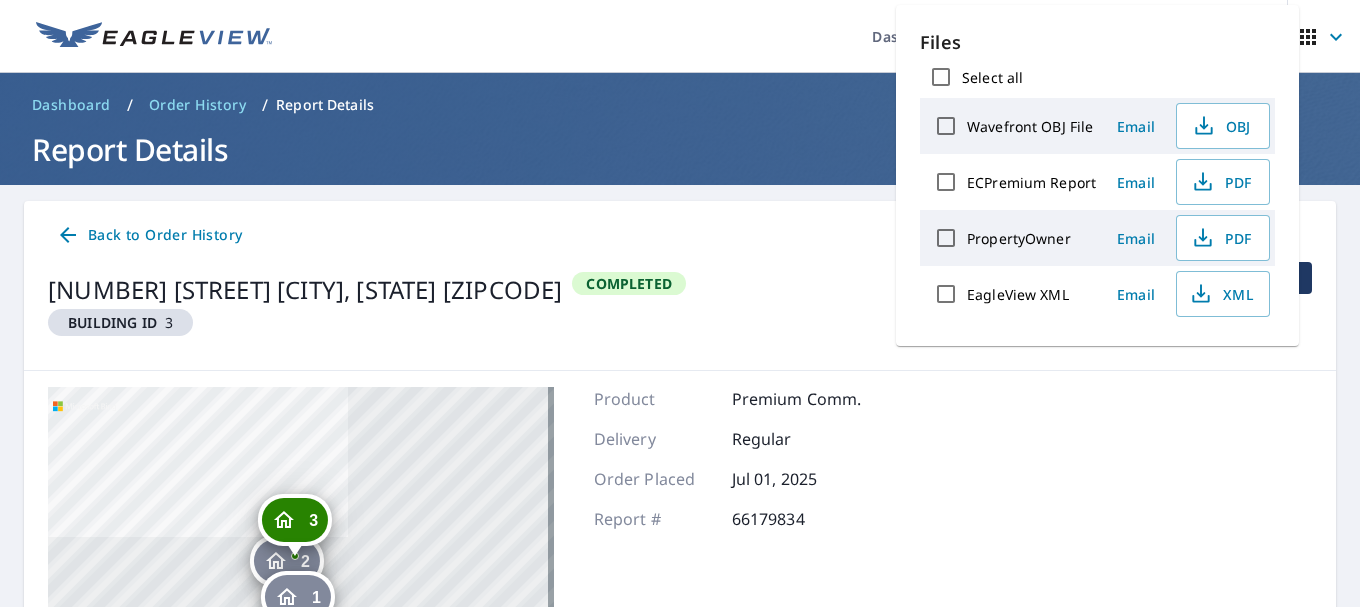 click on "1940 Tigertail Blvd
Dania, FL 33004 Building ID 3 Completed Files" at bounding box center [680, 308] 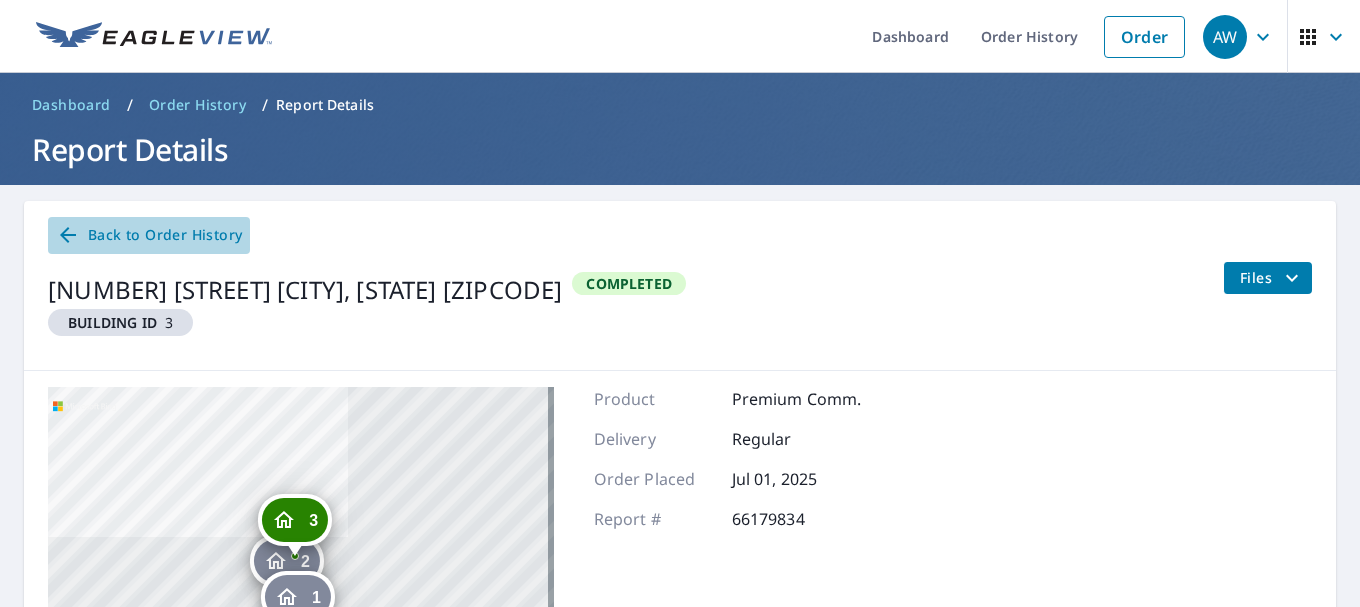 click on "Back to Order History" at bounding box center [149, 235] 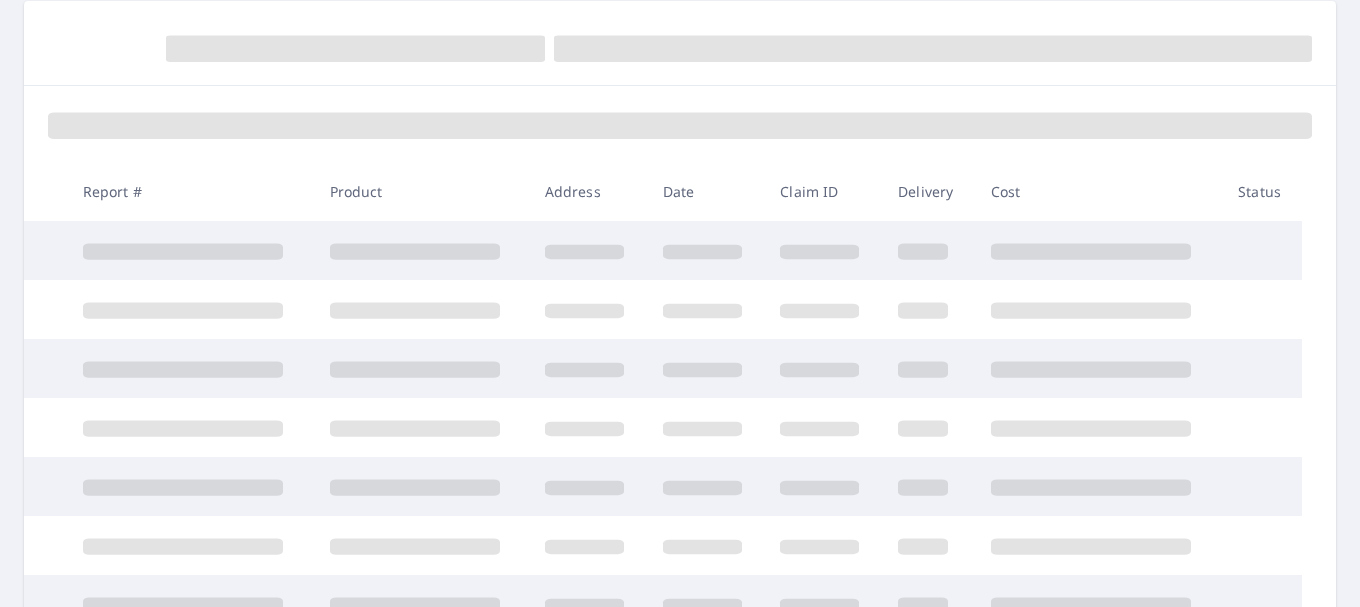 scroll, scrollTop: 300, scrollLeft: 0, axis: vertical 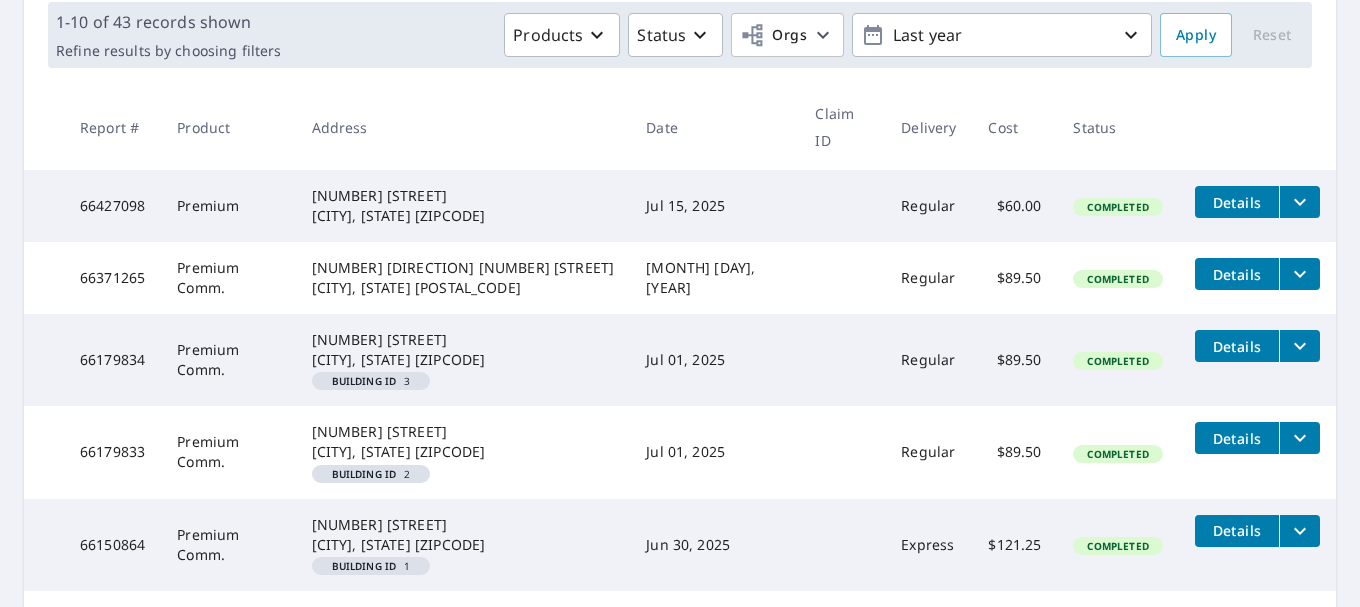 click on "66179834" at bounding box center [112, 360] 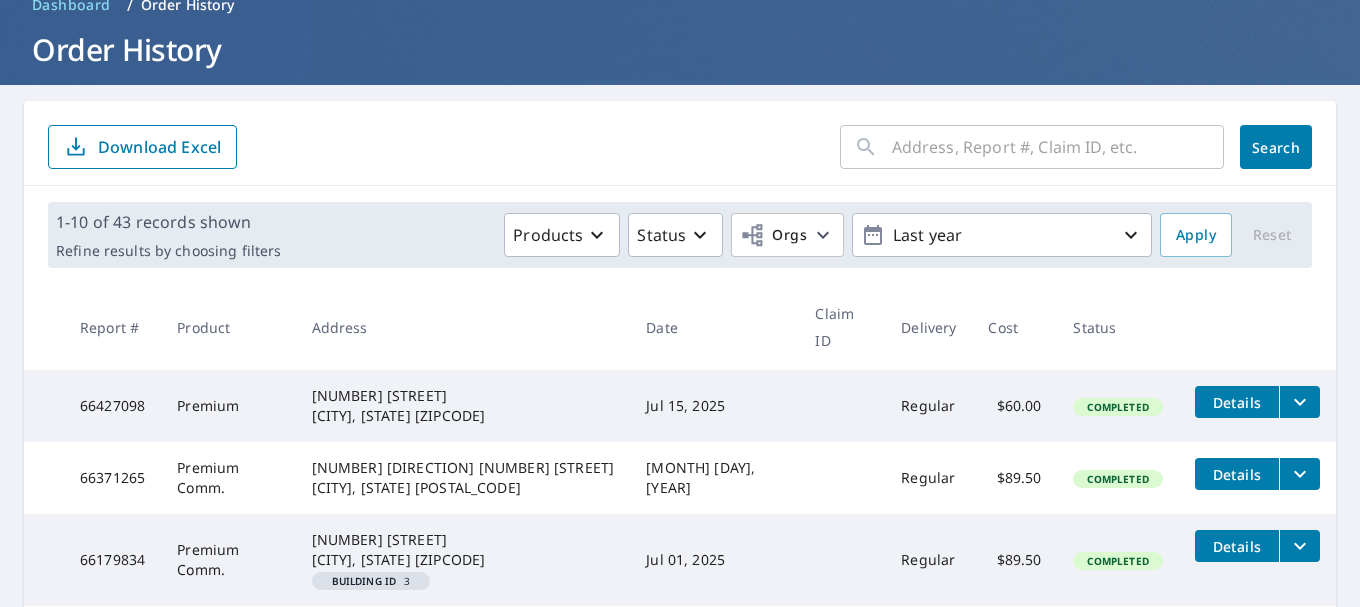 scroll, scrollTop: 0, scrollLeft: 0, axis: both 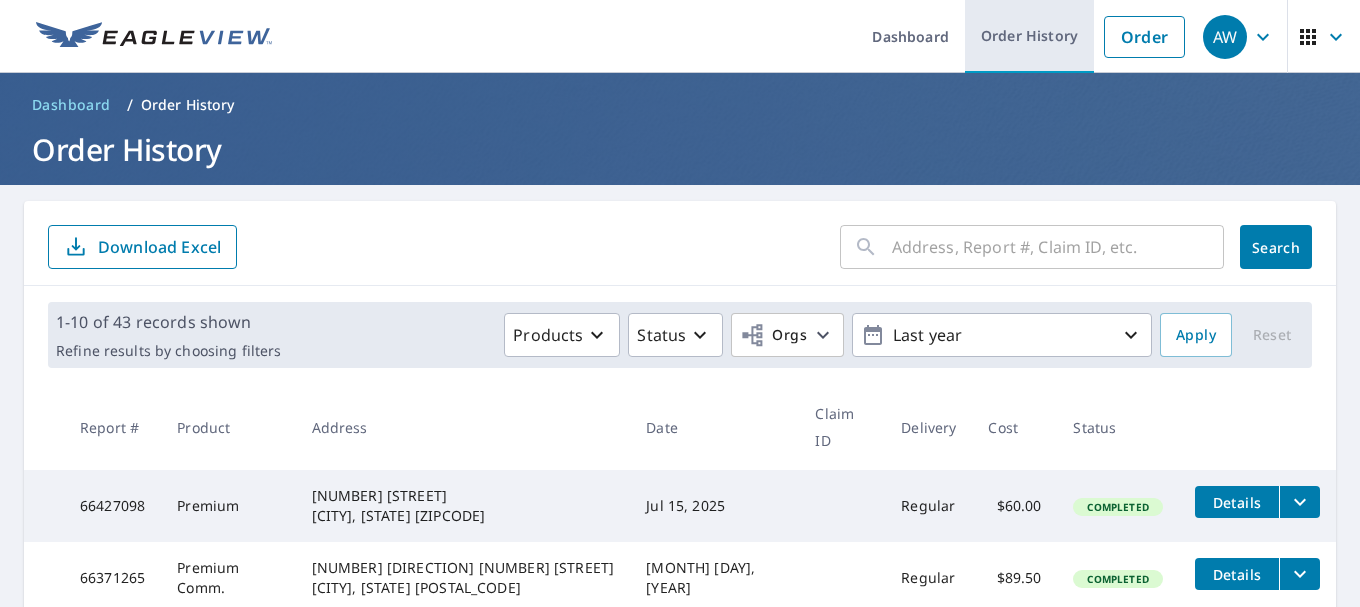 click on "Order History" at bounding box center (1029, 36) 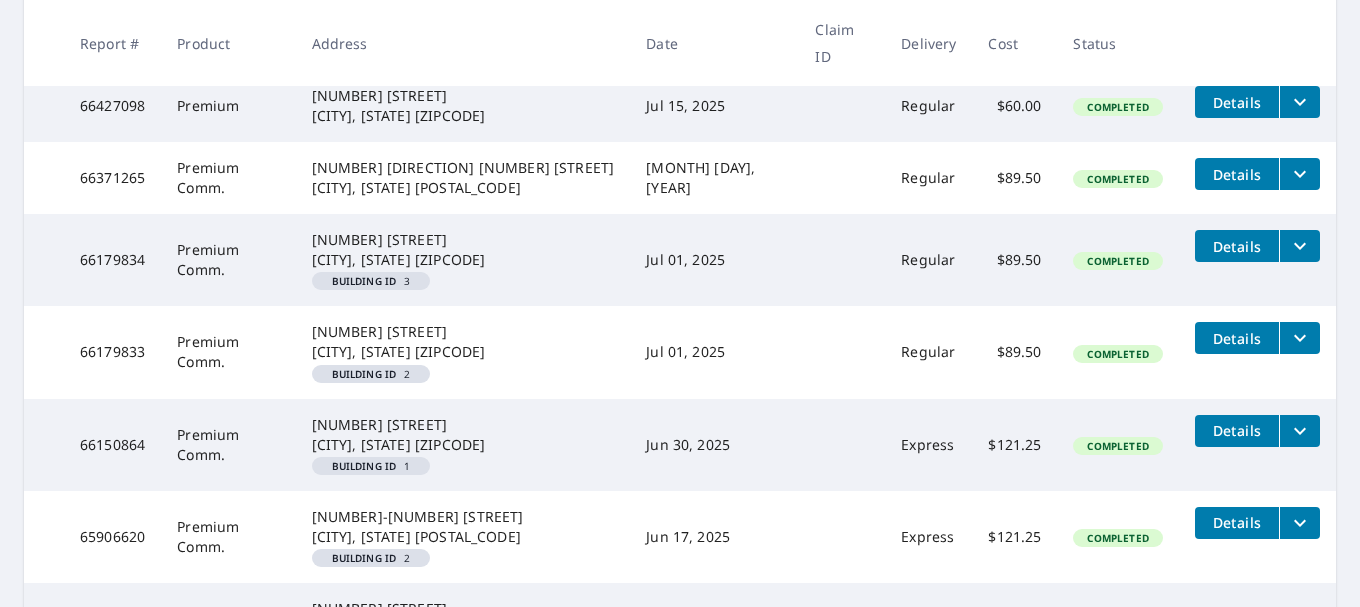 scroll, scrollTop: 300, scrollLeft: 0, axis: vertical 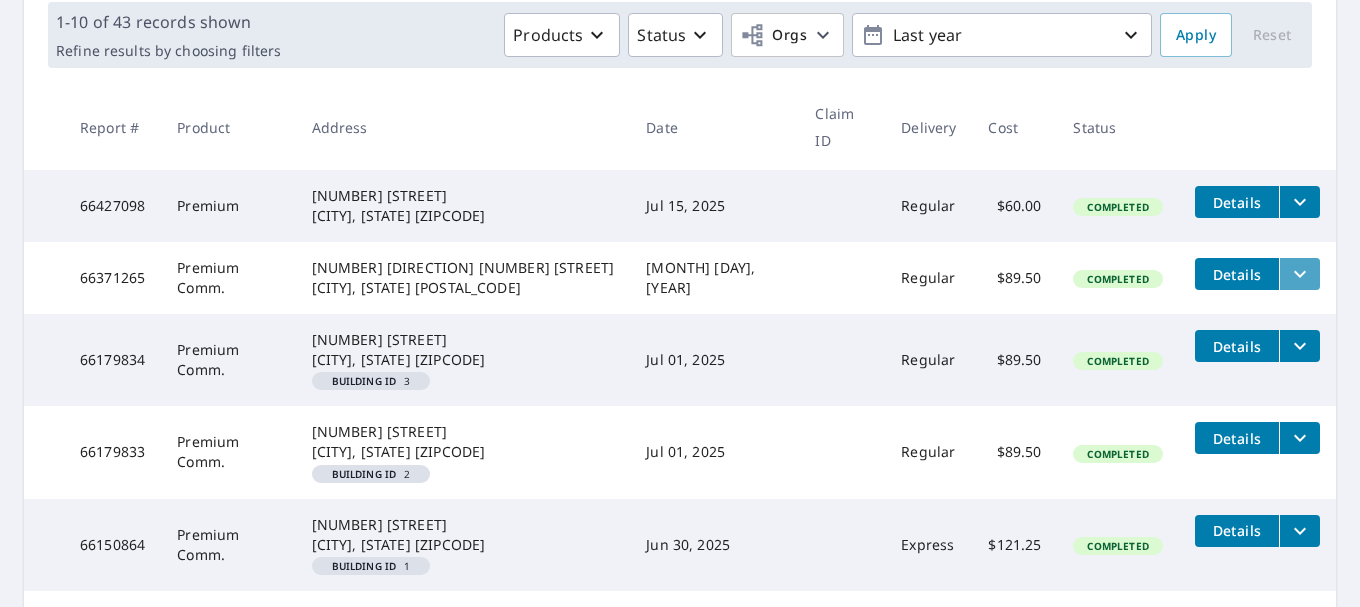 click 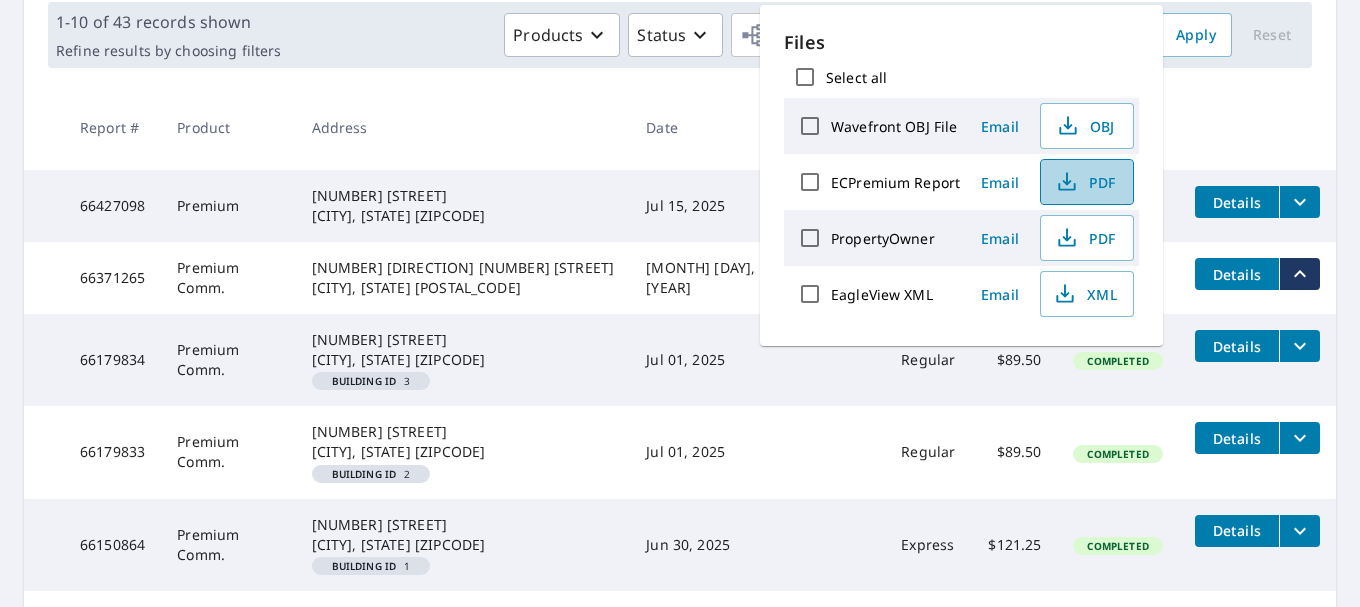 click on "PDF" at bounding box center [1085, 182] 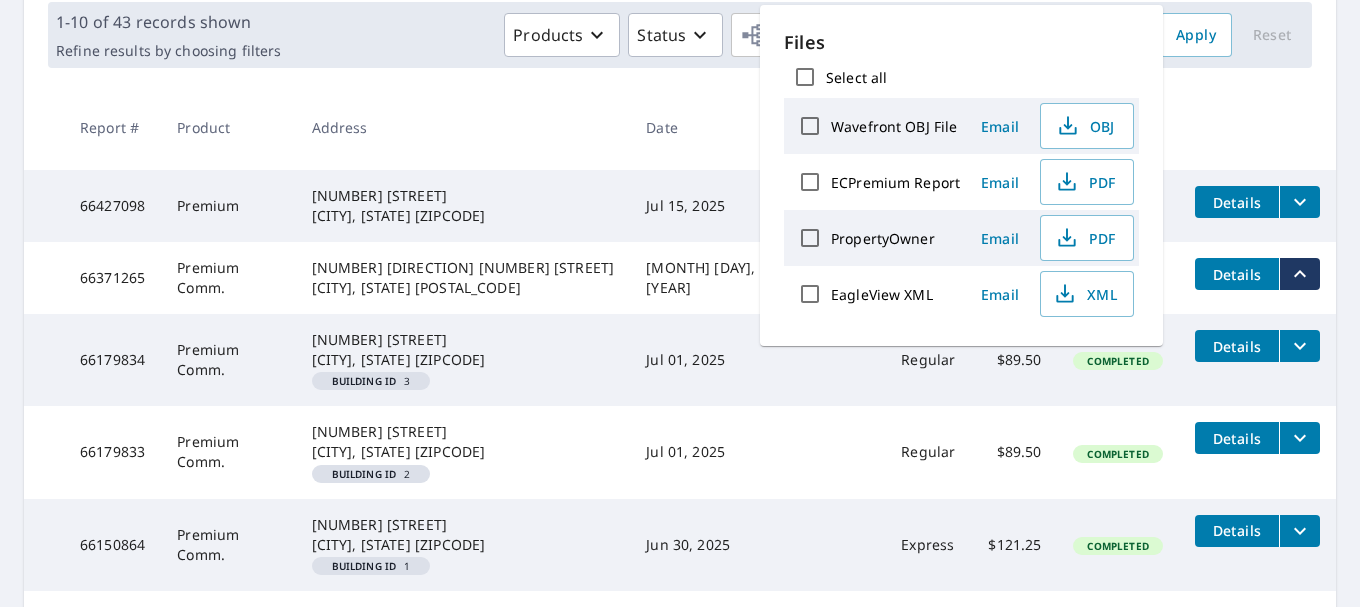 click on "Completed" at bounding box center (1118, 360) 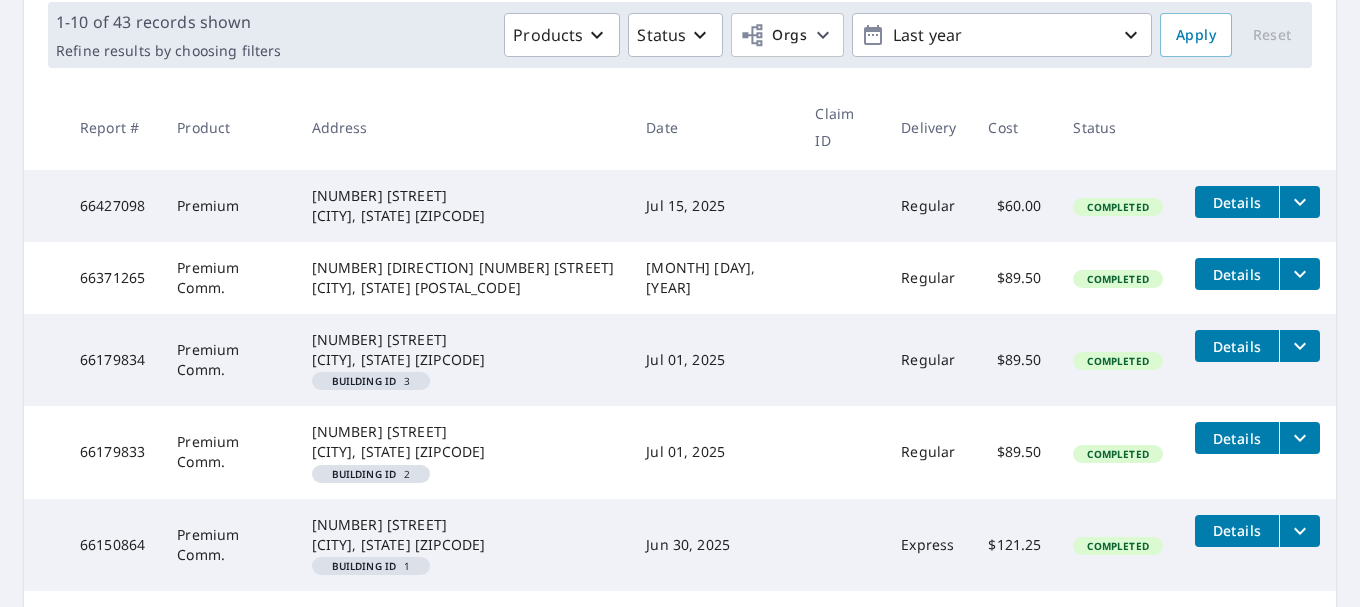 click 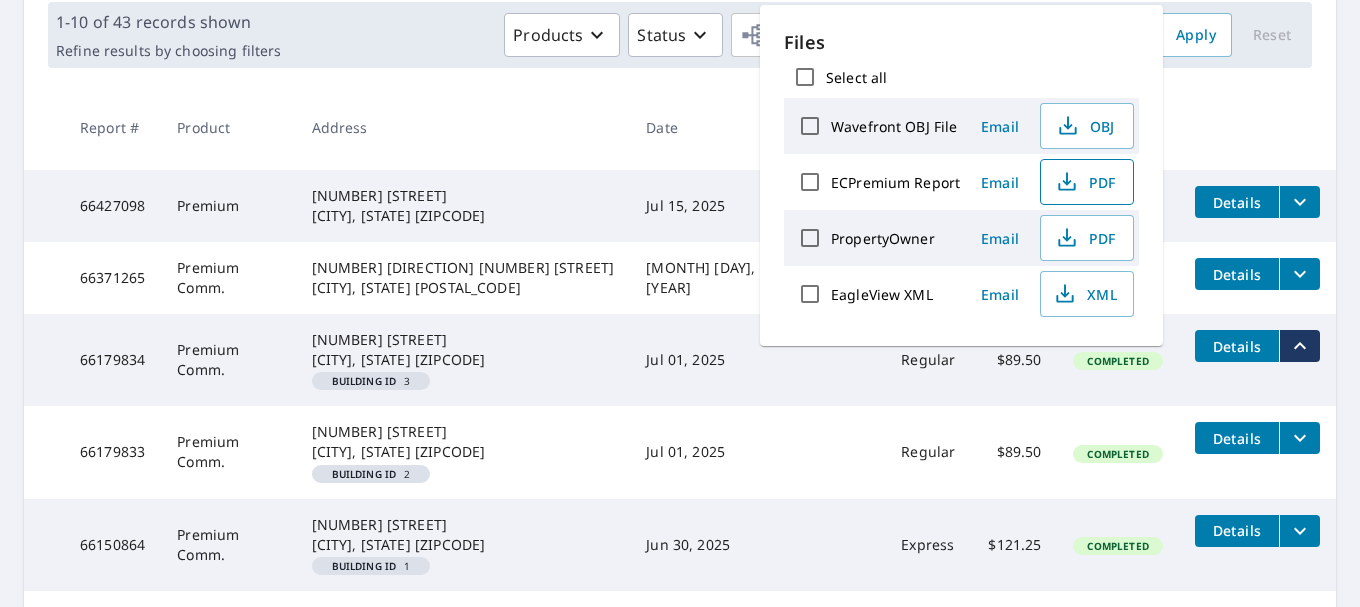 click on "PDF" at bounding box center [1085, 182] 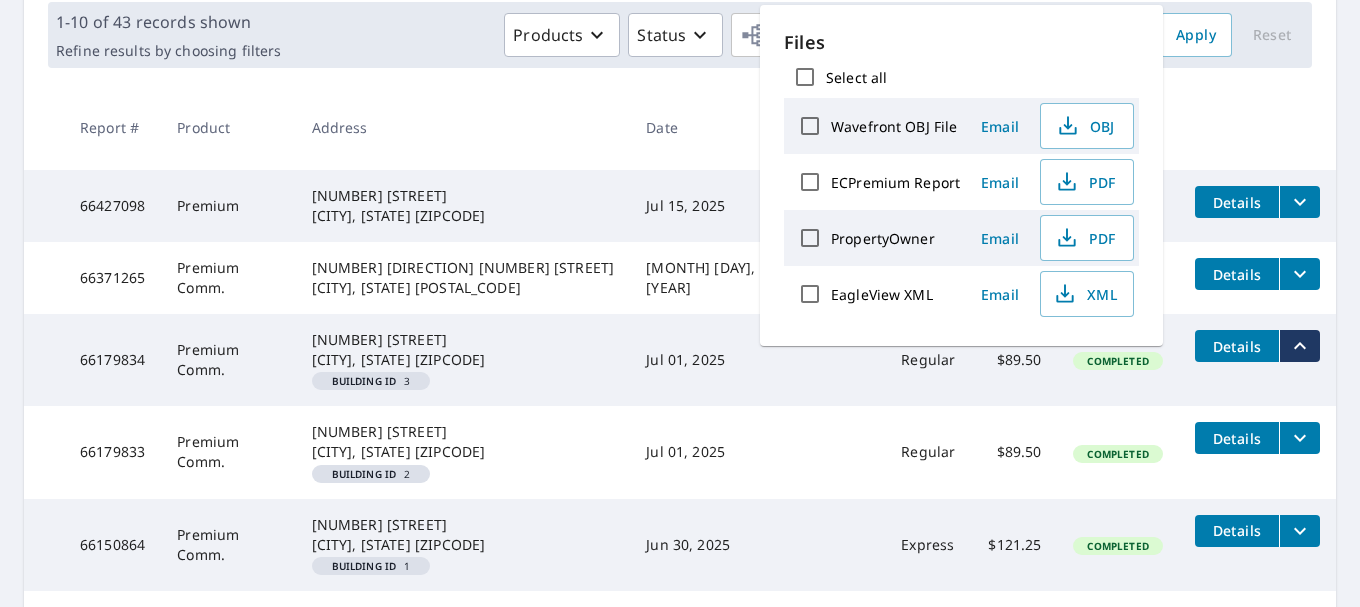 click on "66179833" at bounding box center [112, 452] 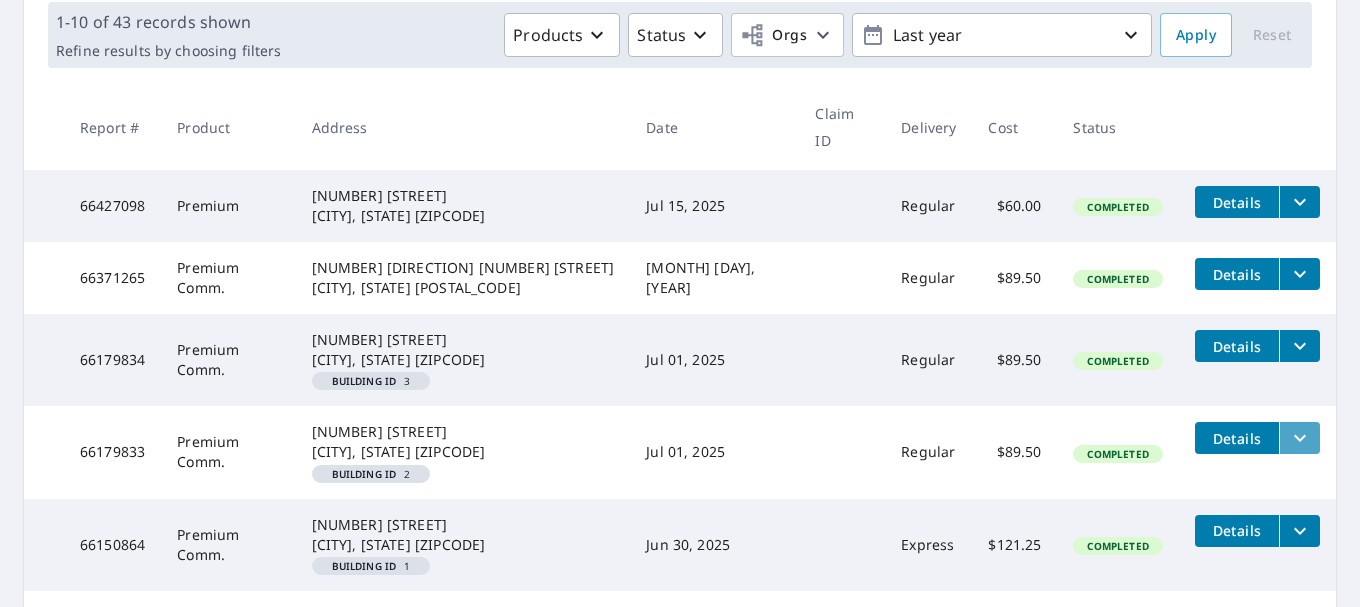 click 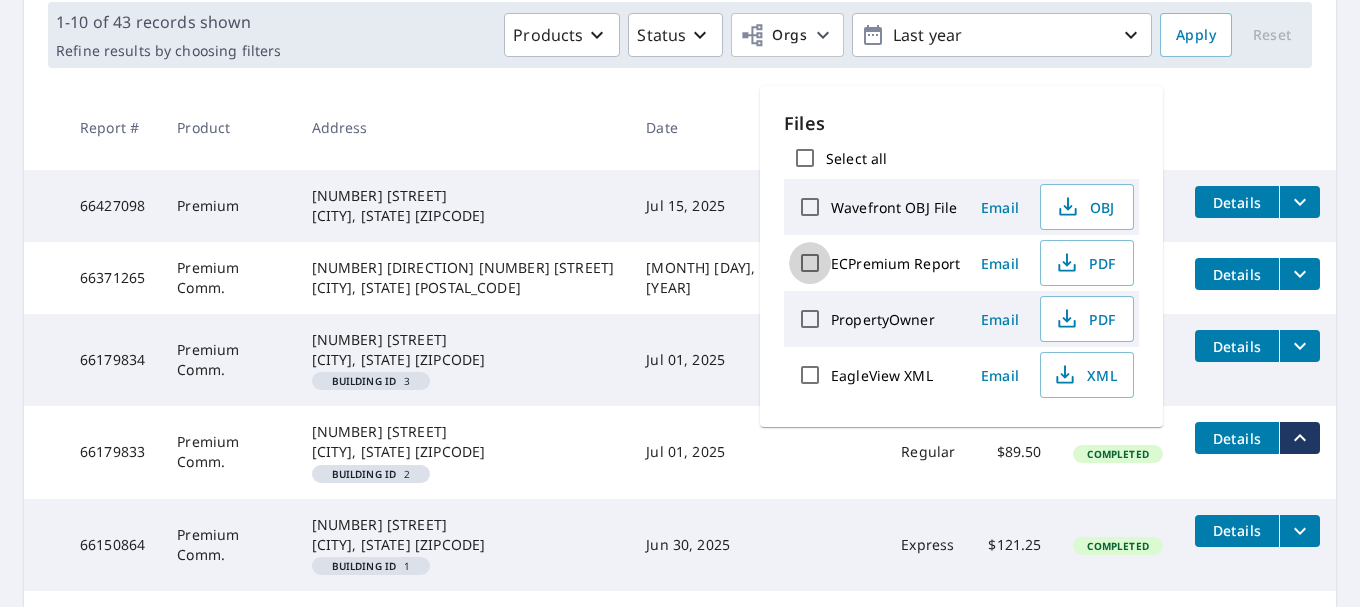 click on "ECPremium Report" at bounding box center (810, 263) 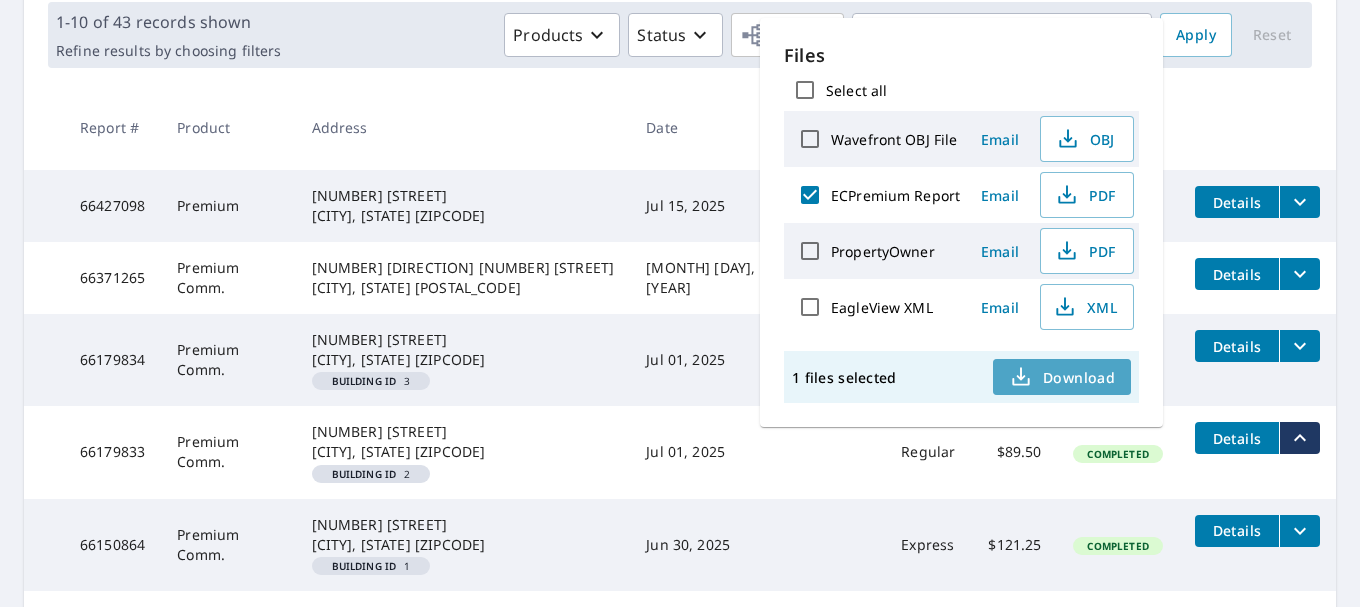 click on "Download" at bounding box center [1062, 377] 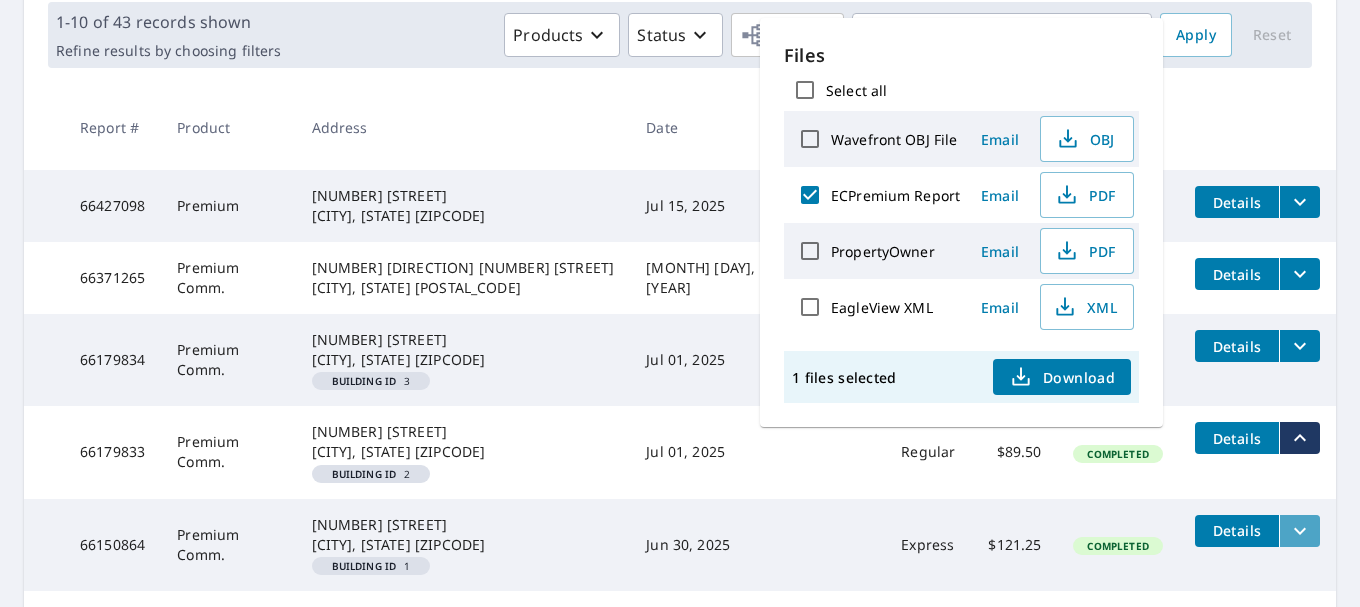 click 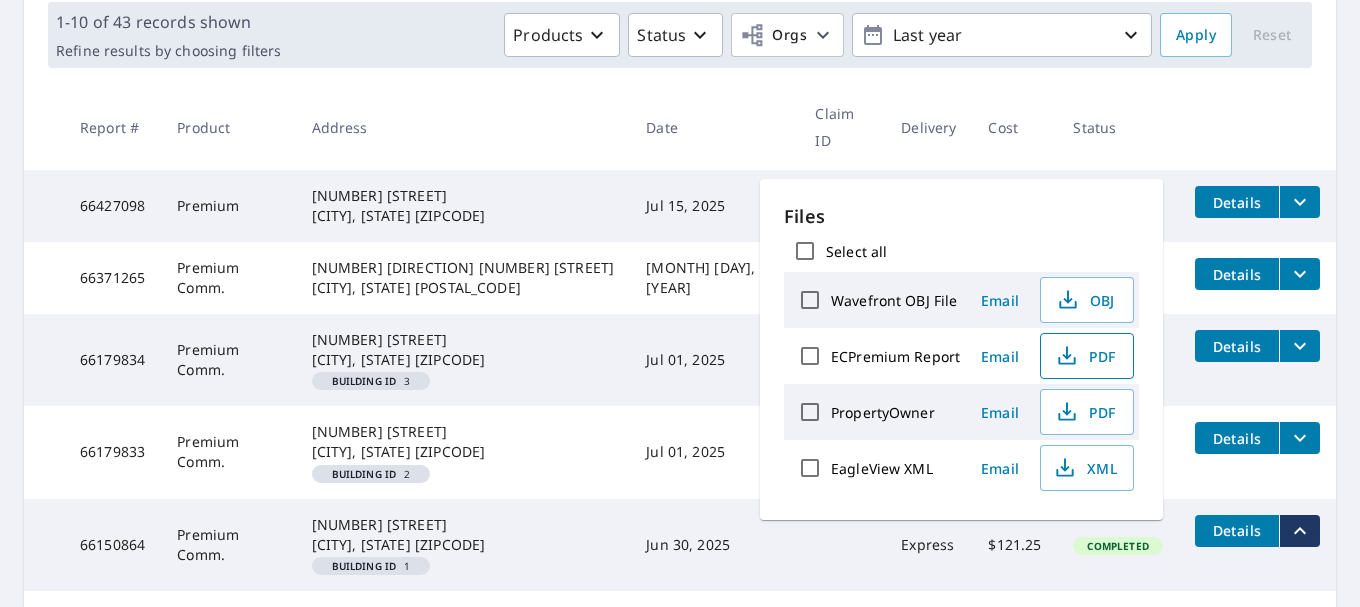 click on "PDF" at bounding box center (1085, 356) 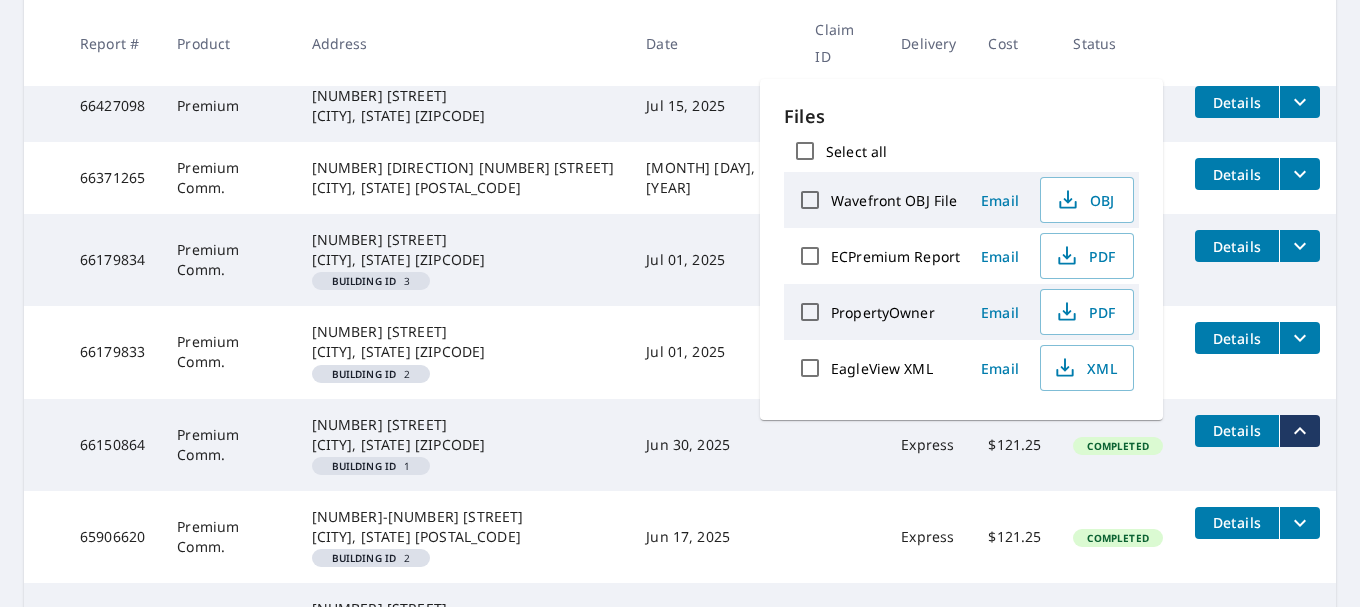 scroll, scrollTop: 600, scrollLeft: 0, axis: vertical 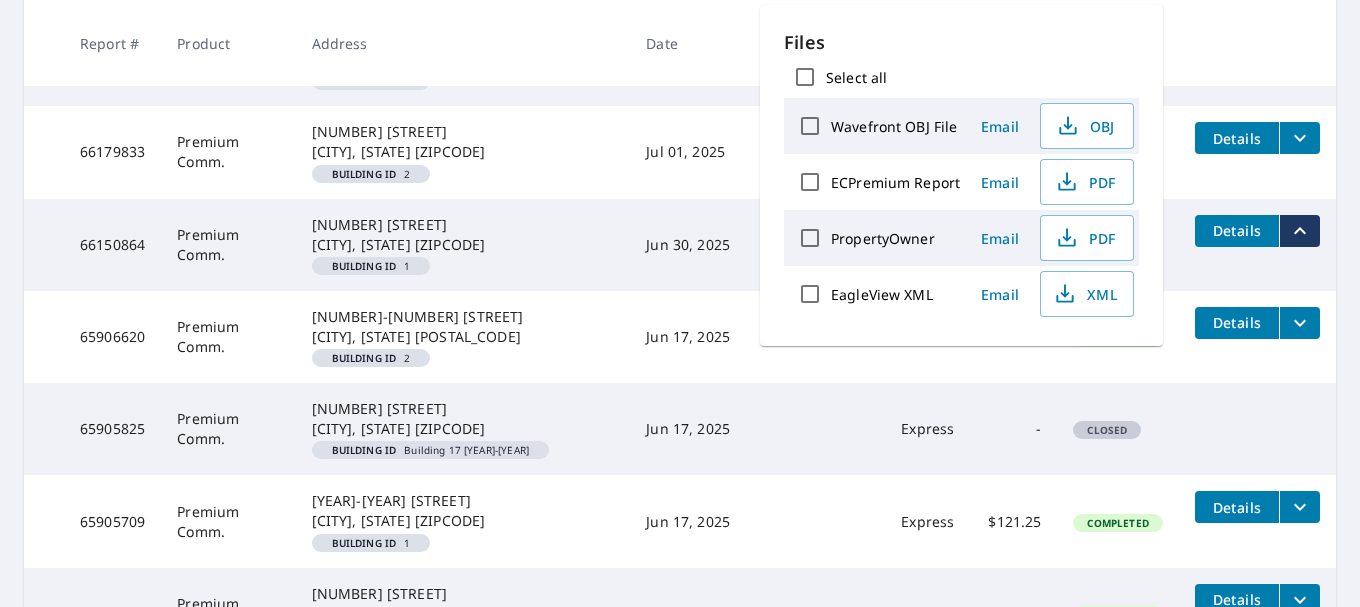 click 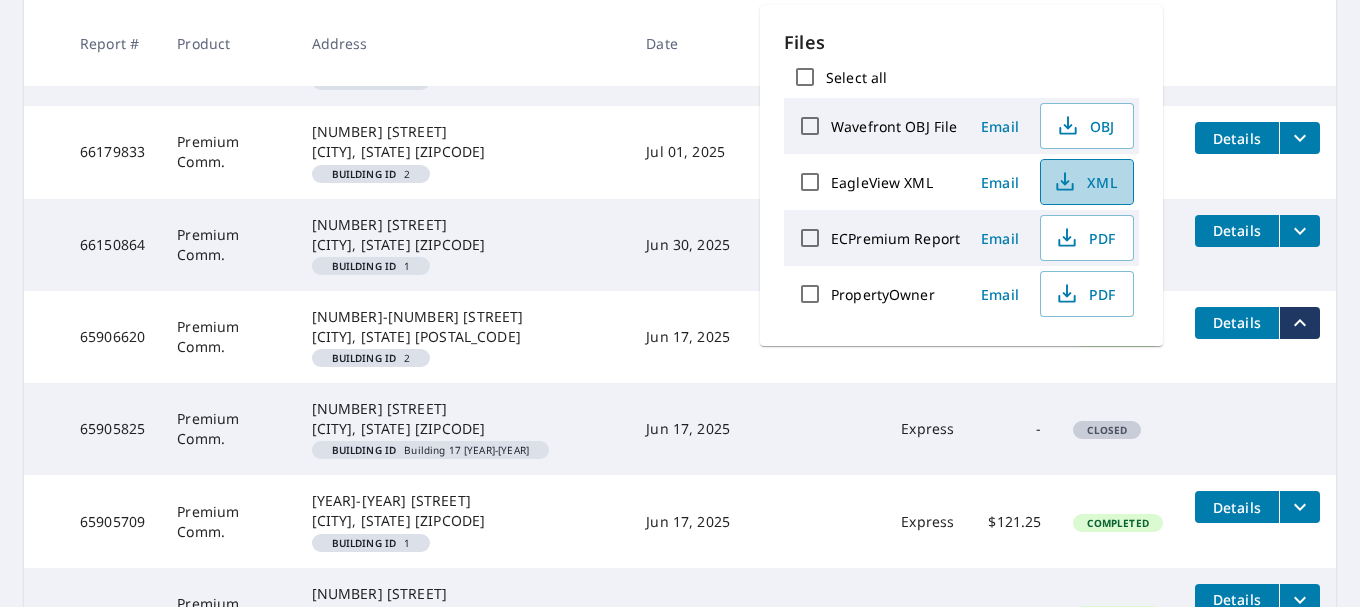 click on "XML" at bounding box center [1085, 182] 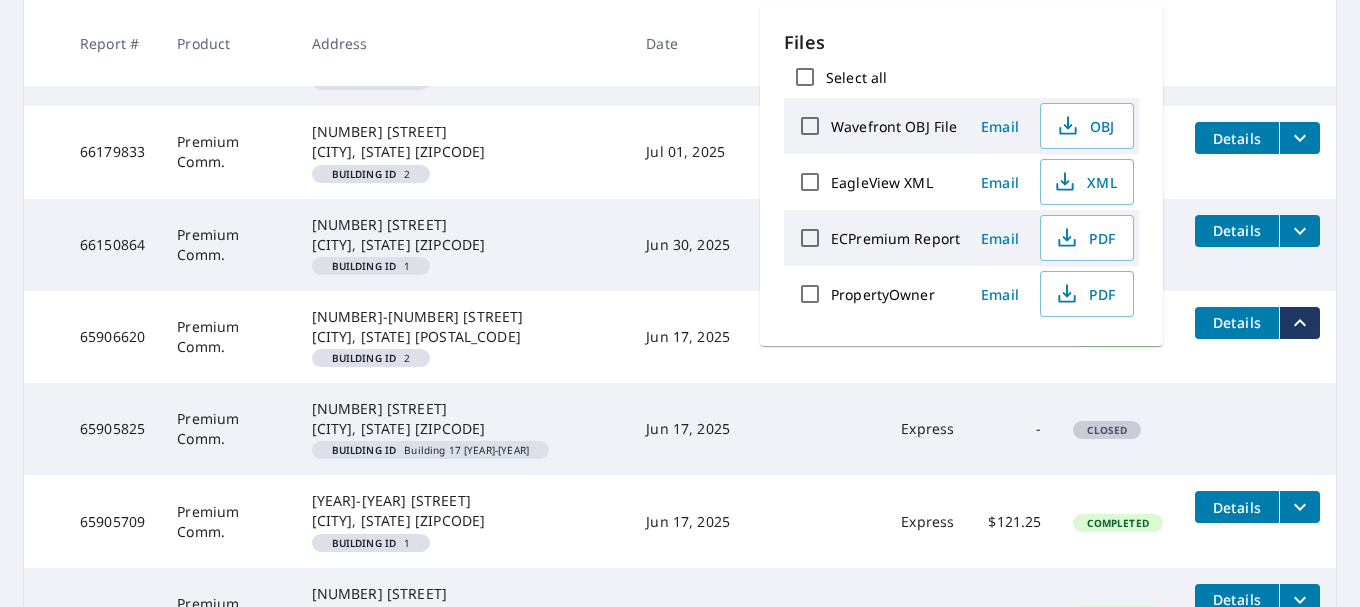 click on "-" at bounding box center (1014, 429) 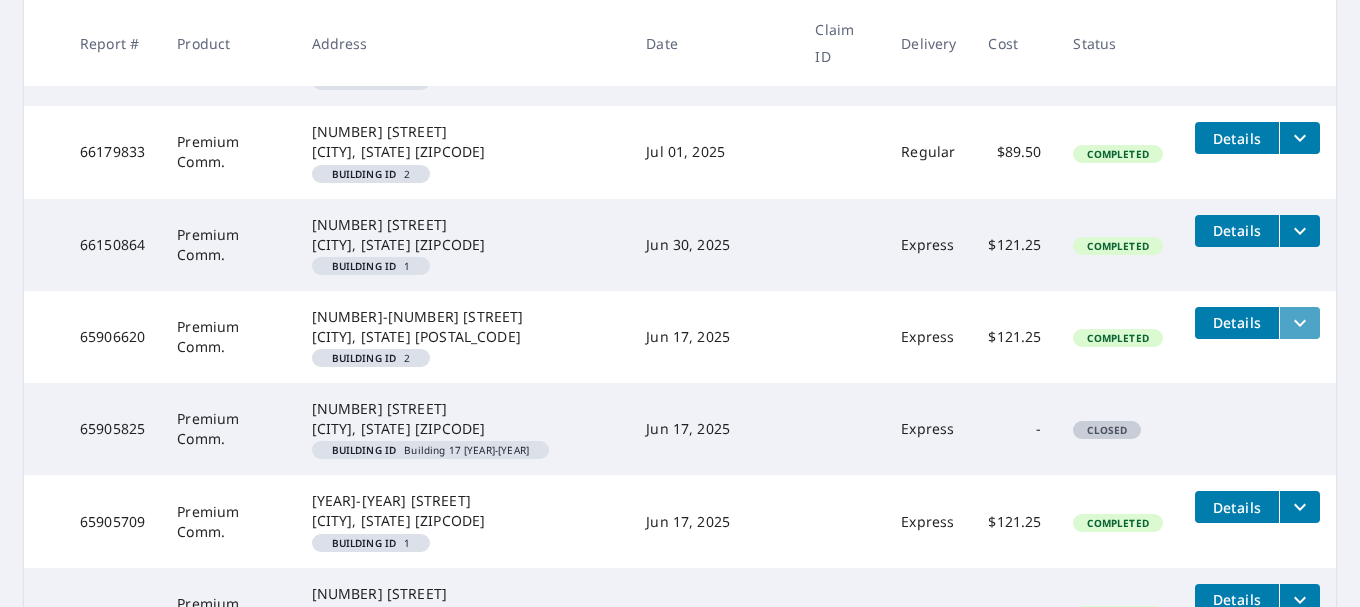 click 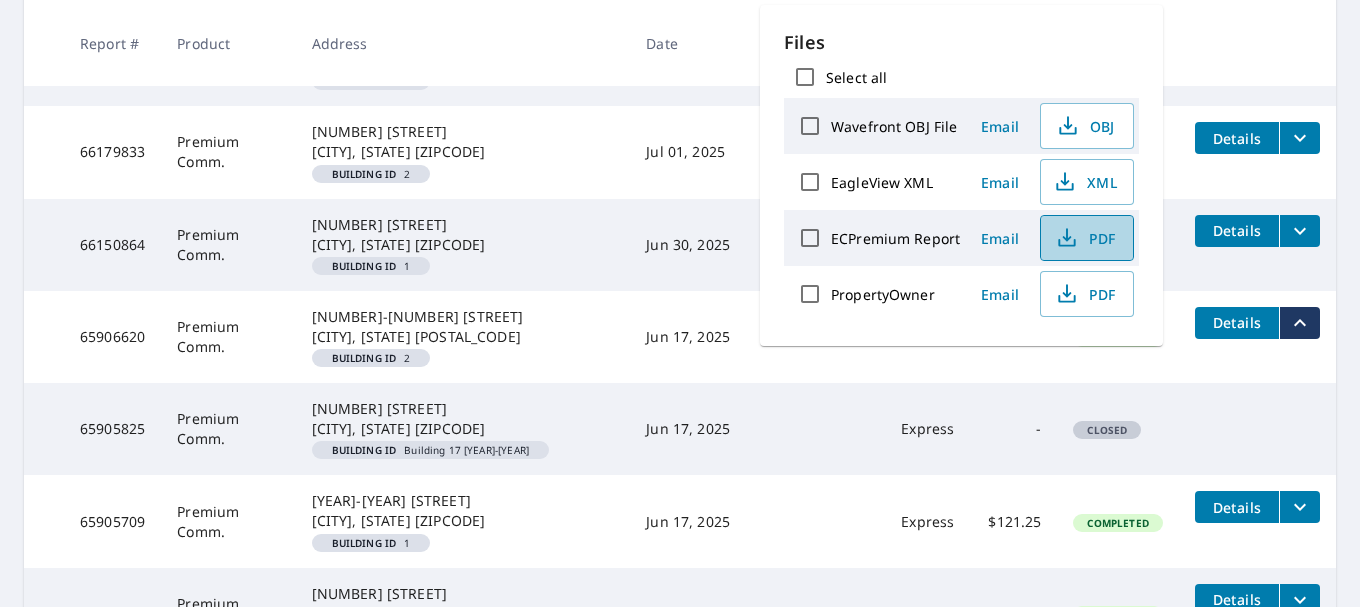click on "PDF" at bounding box center [1085, 238] 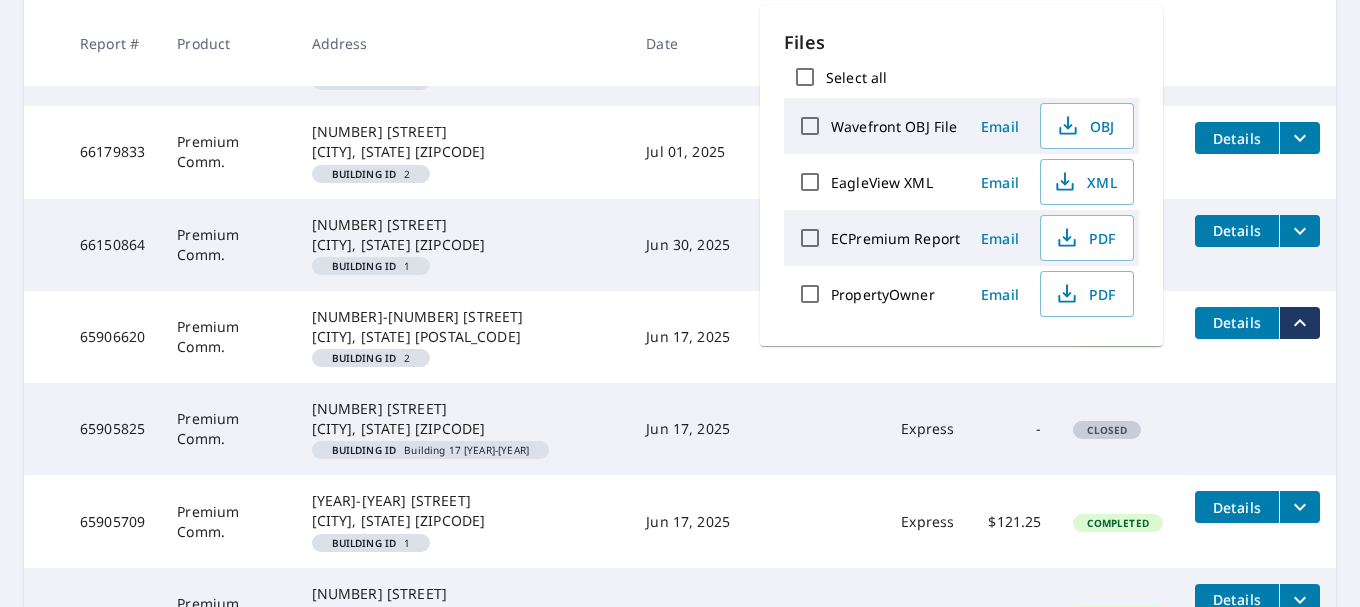 click on "1952-1958 Tigertail Blvd
Dania, FL 33004" at bounding box center (463, 327) 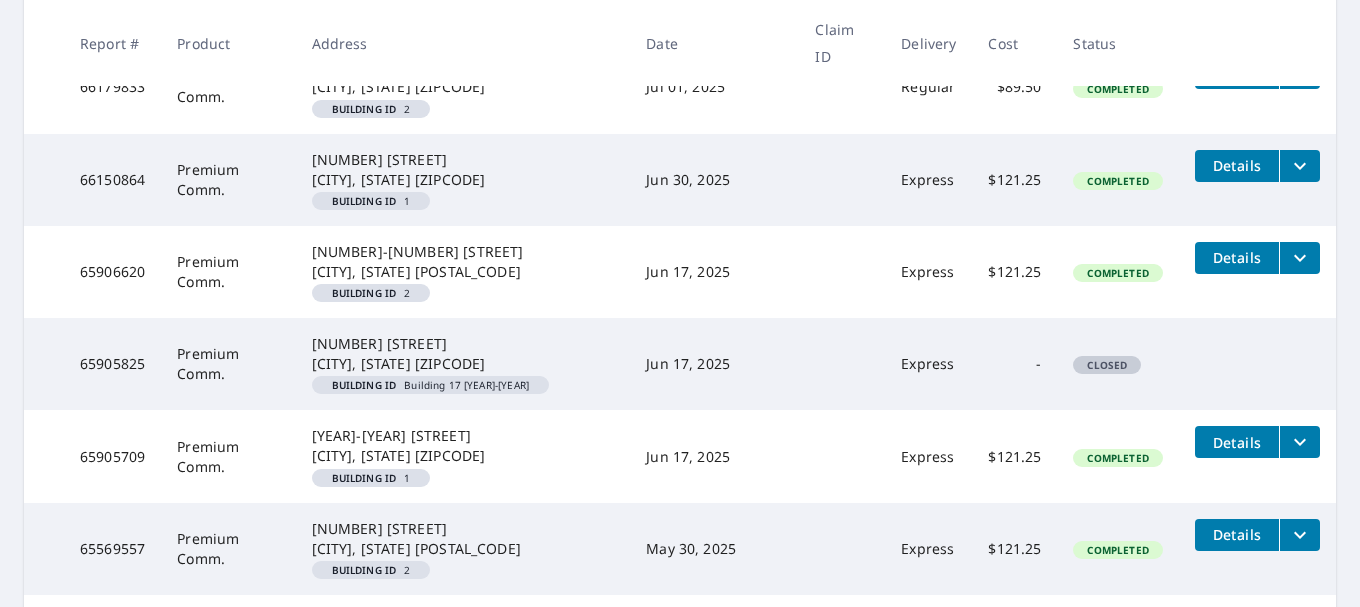scroll, scrollTop: 700, scrollLeft: 0, axis: vertical 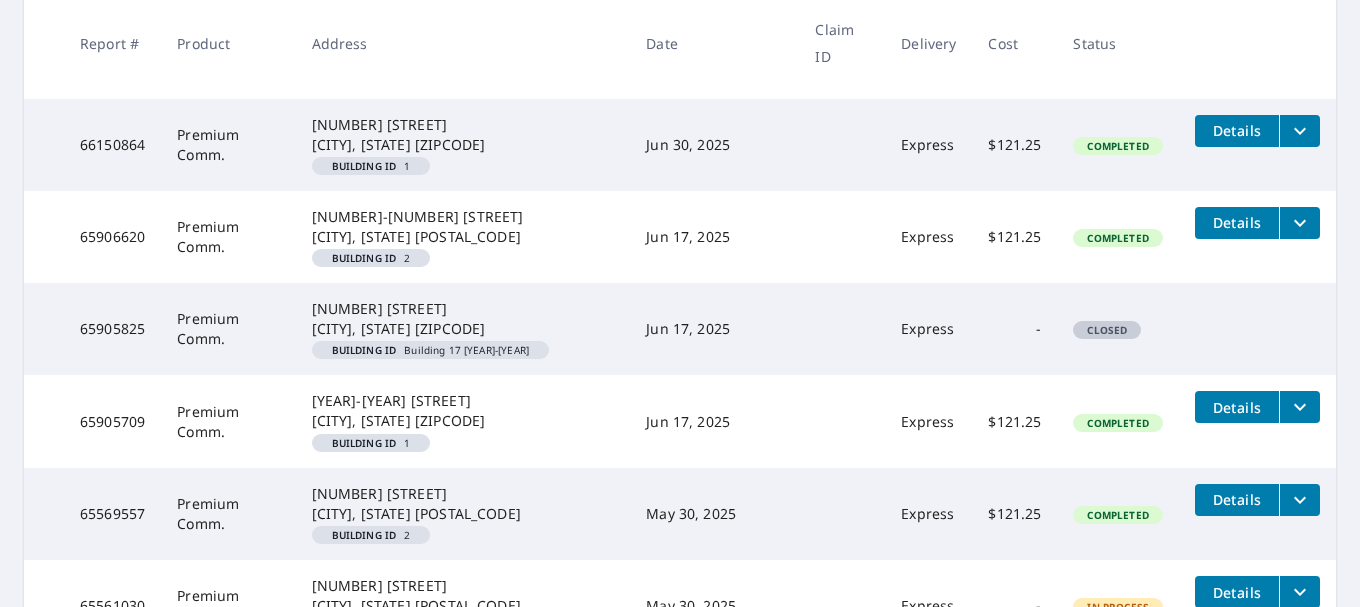 click at bounding box center [1299, 407] 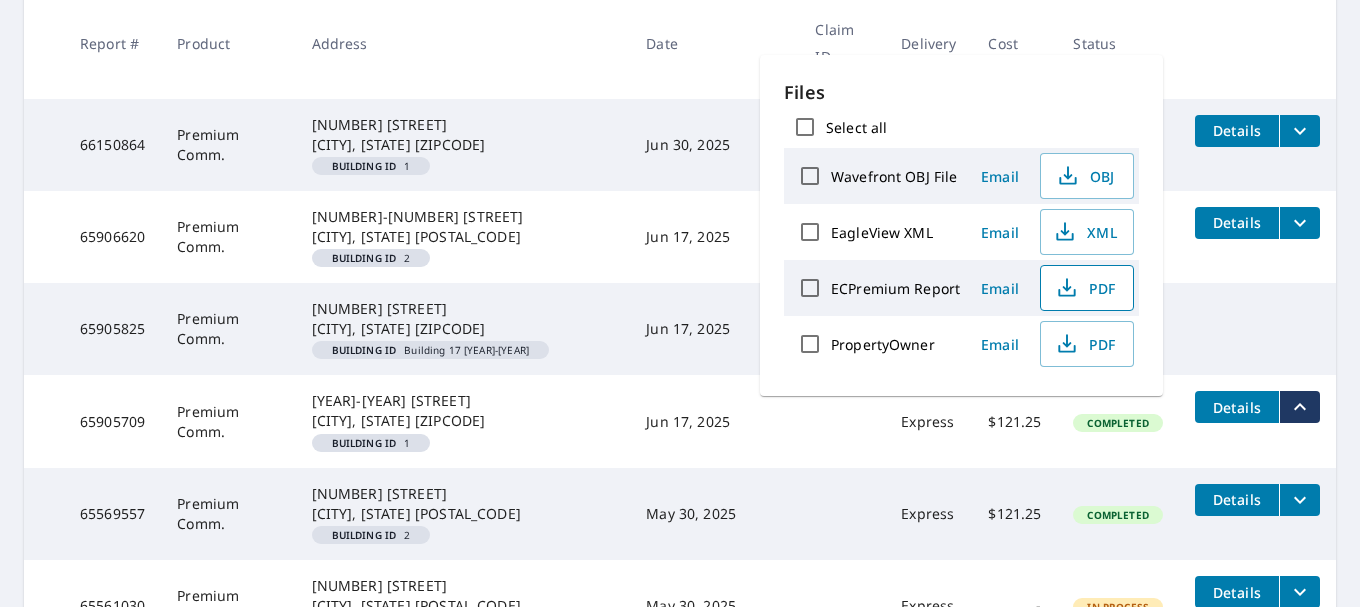 click on "PDF" at bounding box center [1085, 288] 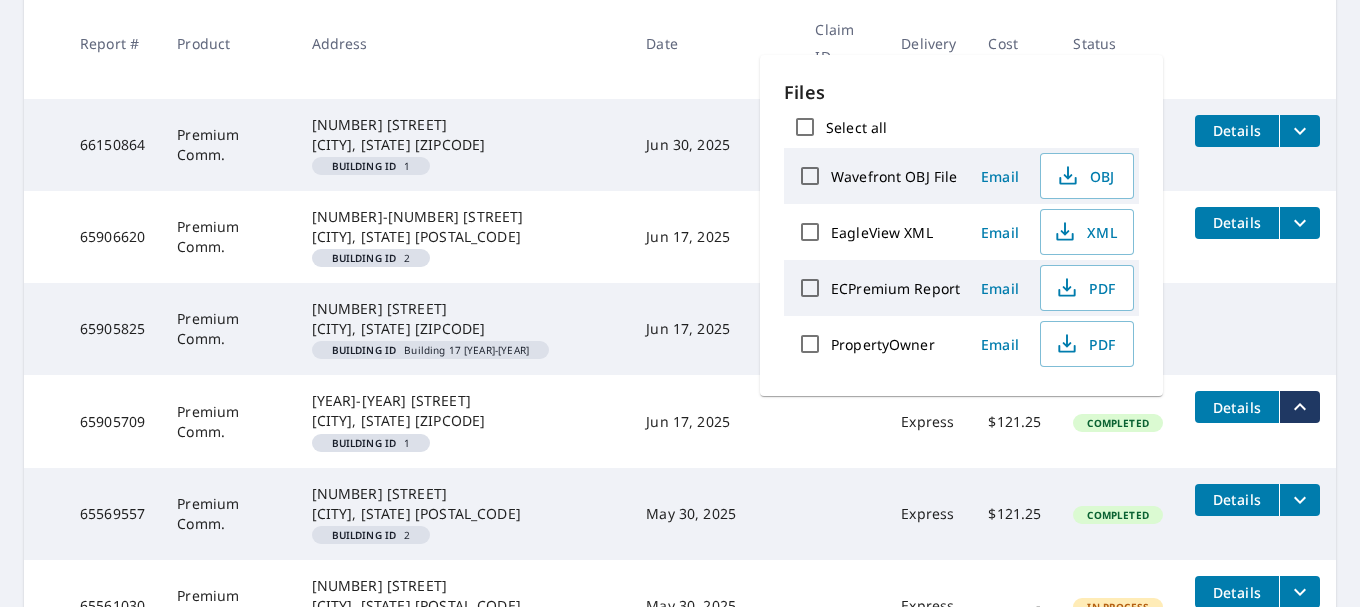 click 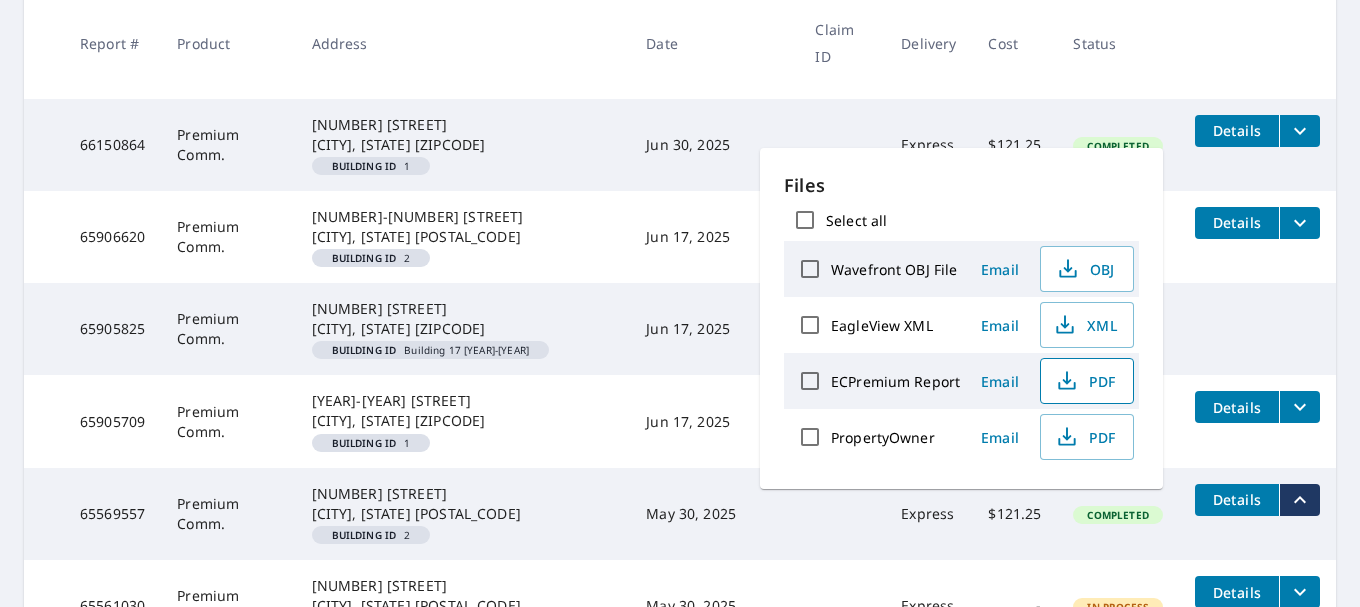 click on "PDF" at bounding box center (1085, 381) 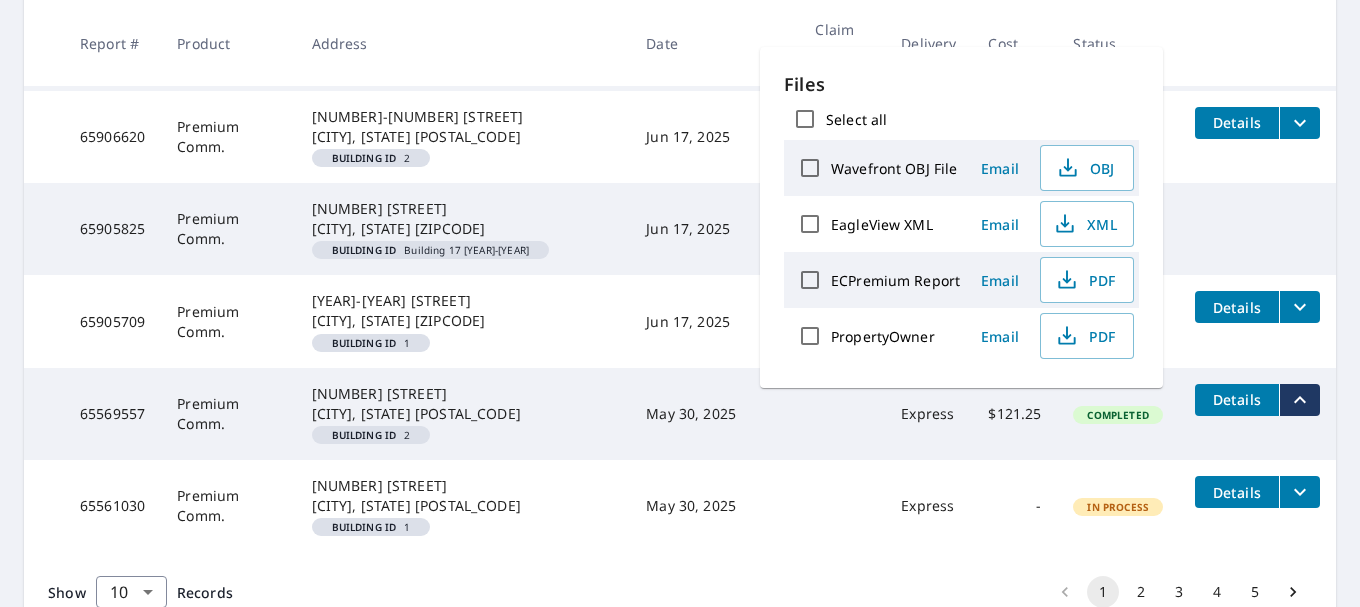 scroll, scrollTop: 865, scrollLeft: 0, axis: vertical 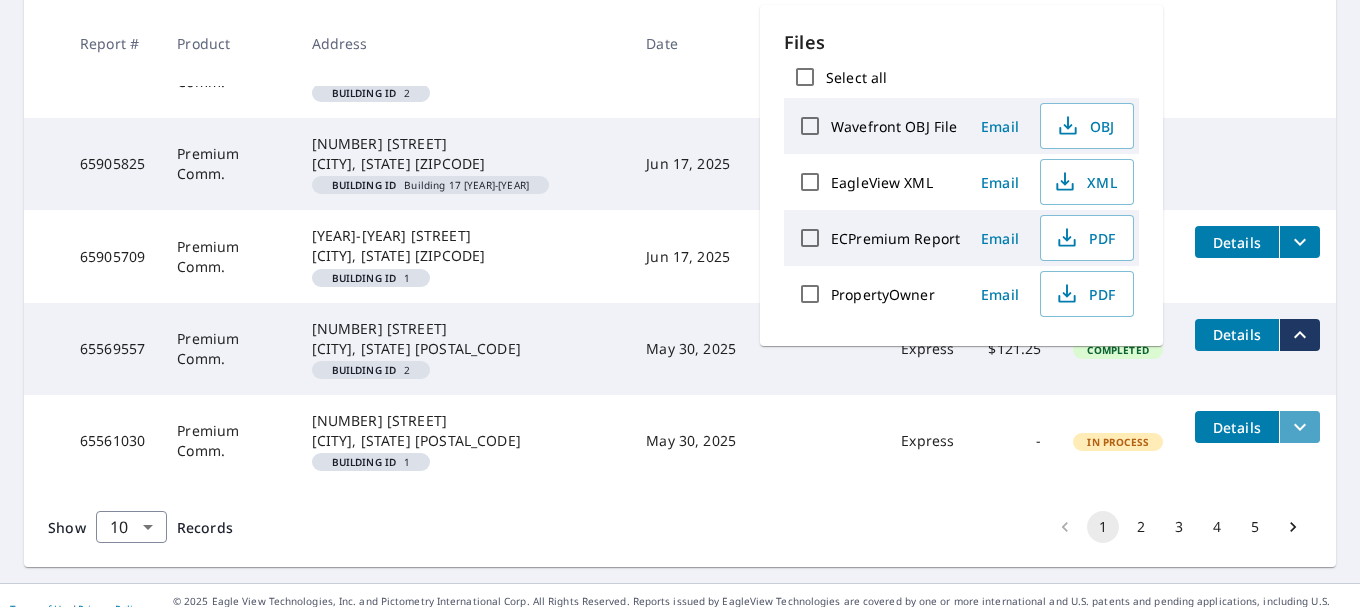 click 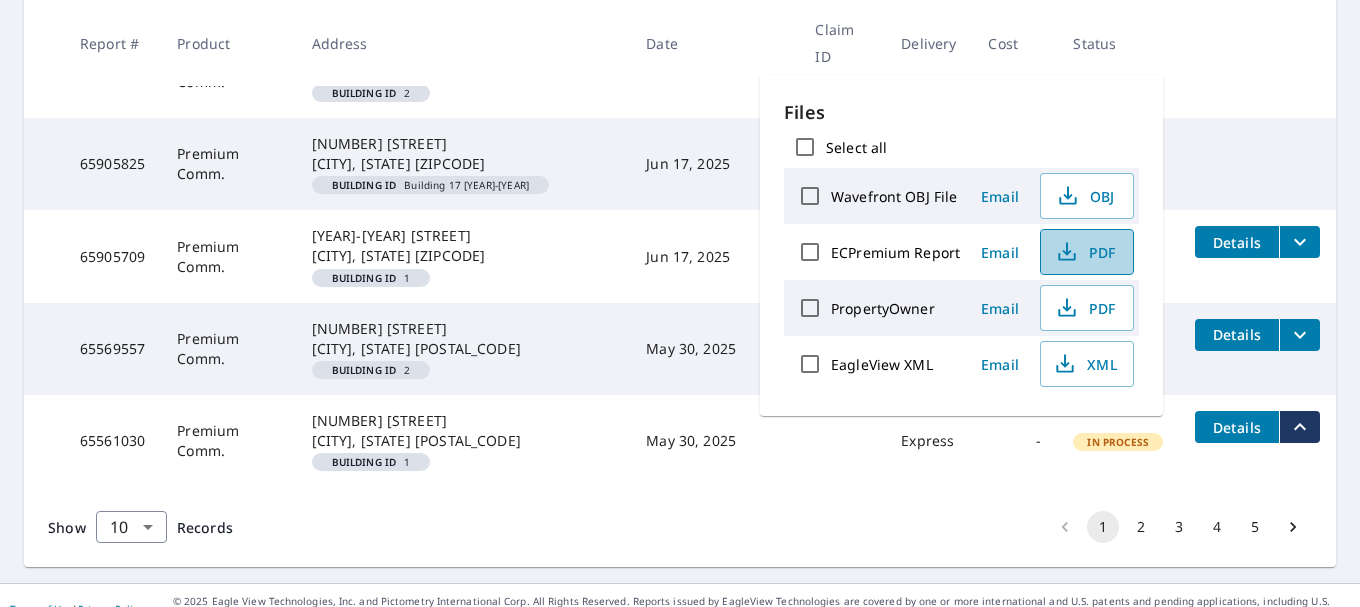 click on "PDF" at bounding box center [1085, 252] 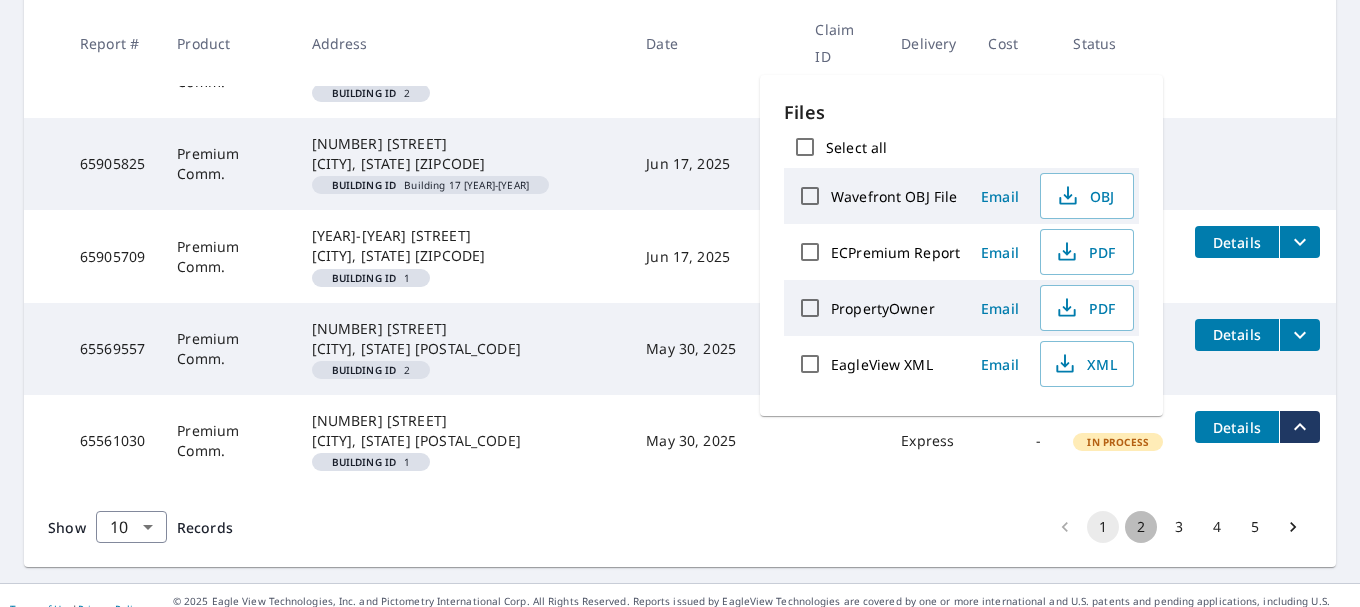 click on "2" at bounding box center [1141, 527] 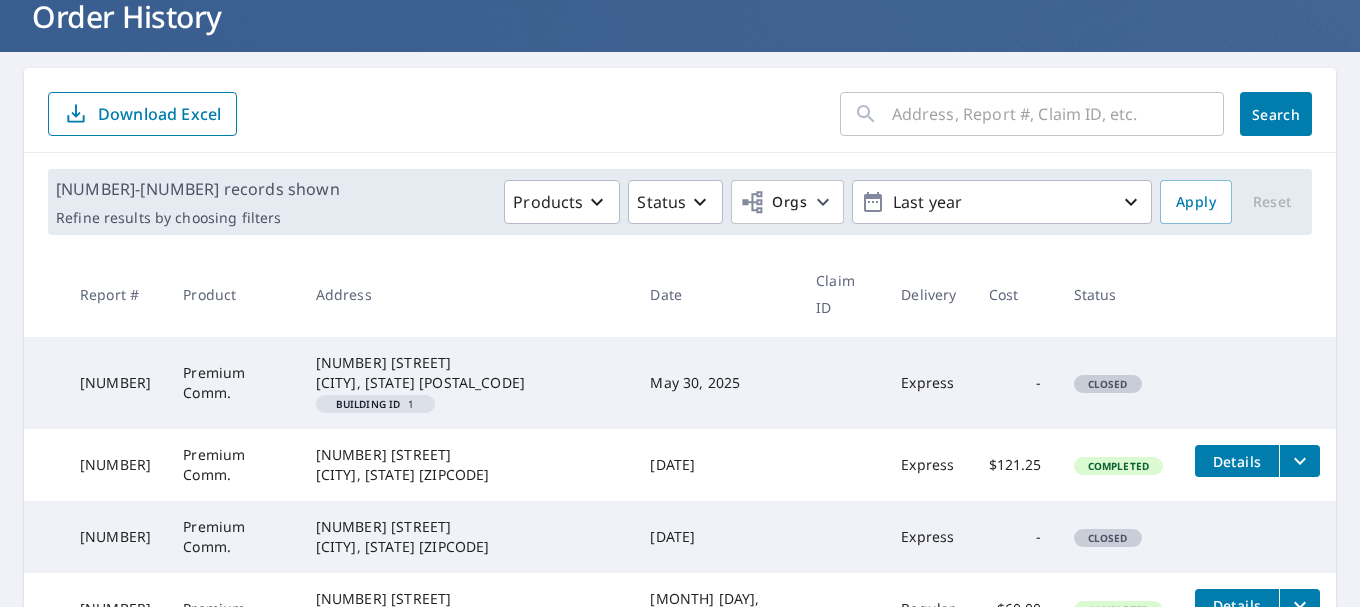 scroll, scrollTop: 0, scrollLeft: 0, axis: both 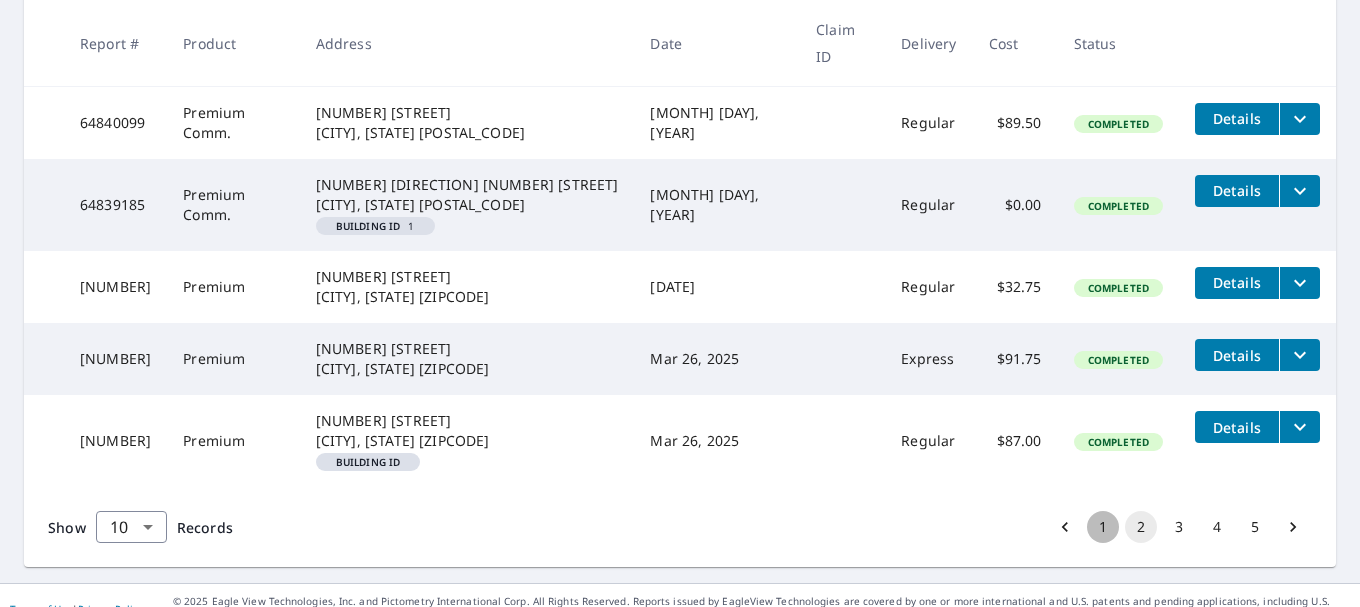 click on "1" at bounding box center [1103, 527] 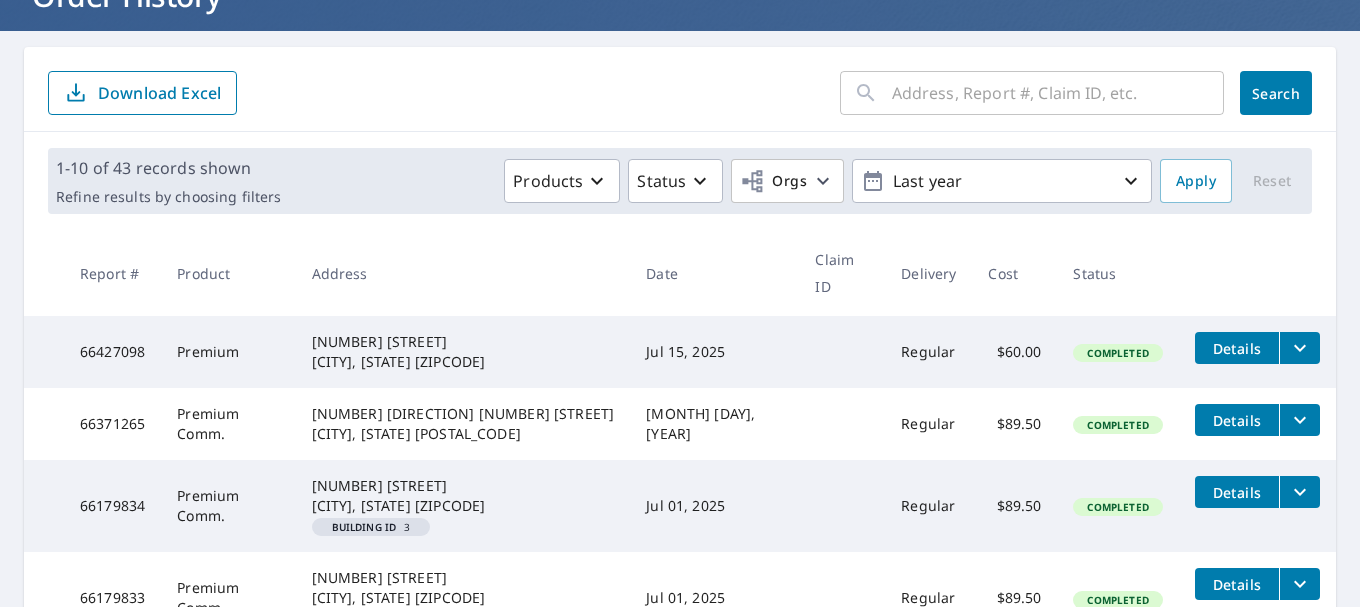scroll, scrollTop: 0, scrollLeft: 0, axis: both 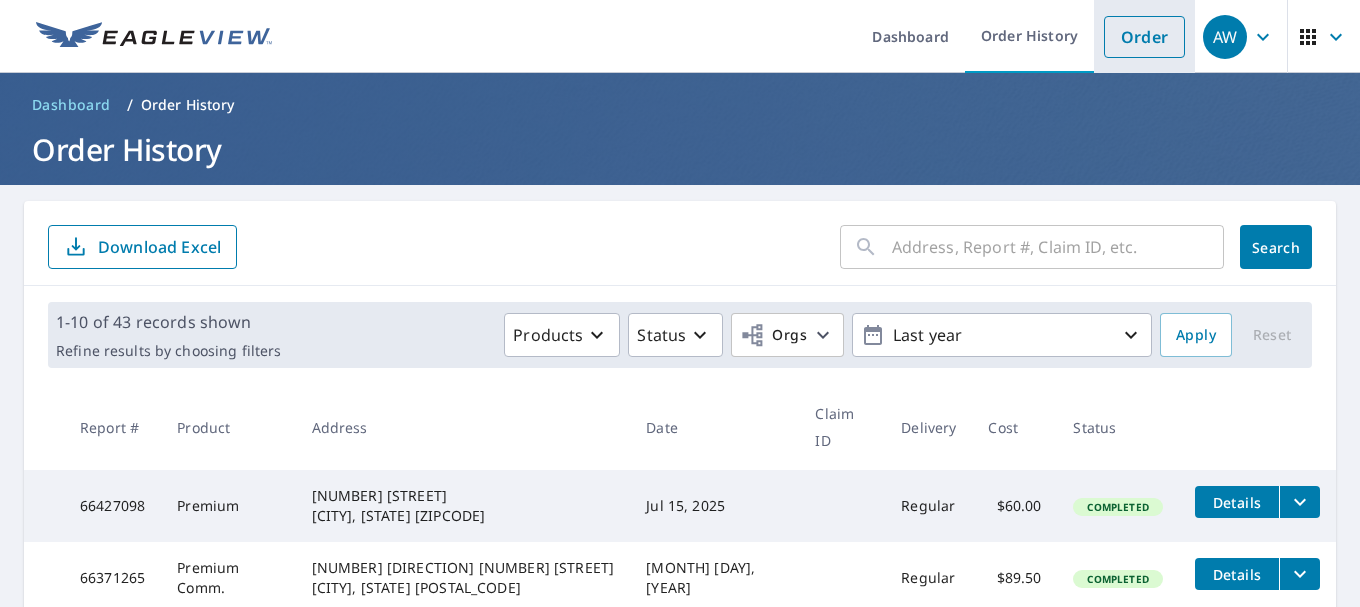 click on "Order" at bounding box center [1144, 37] 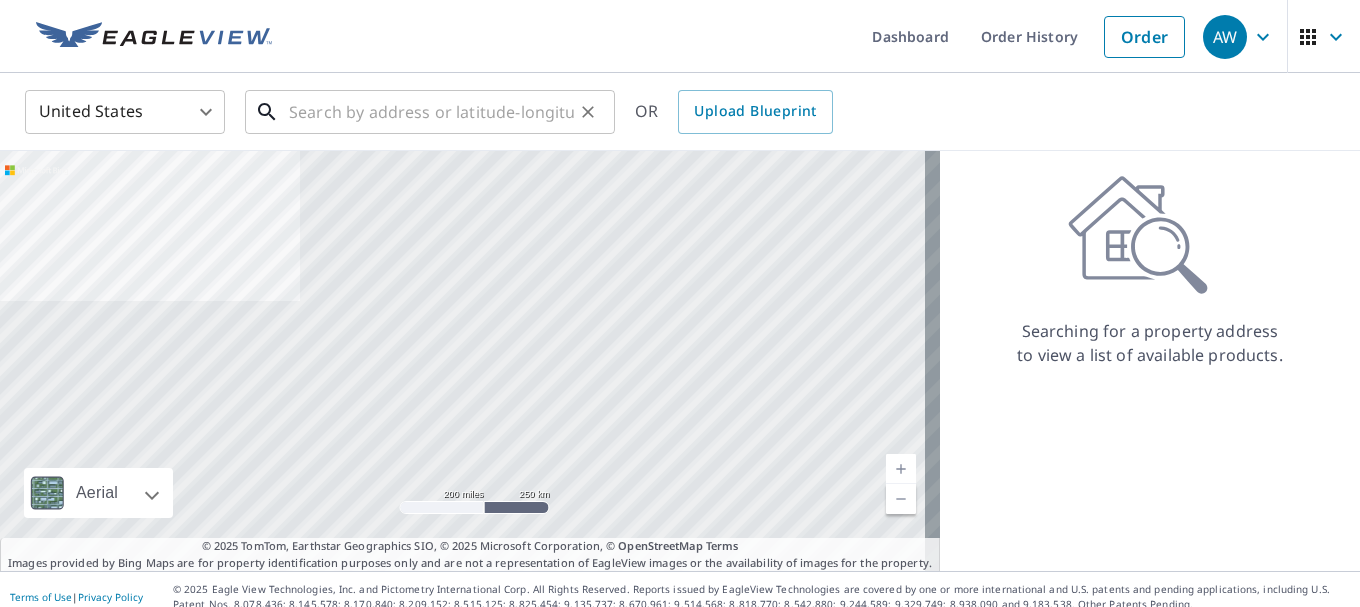 click at bounding box center [431, 112] 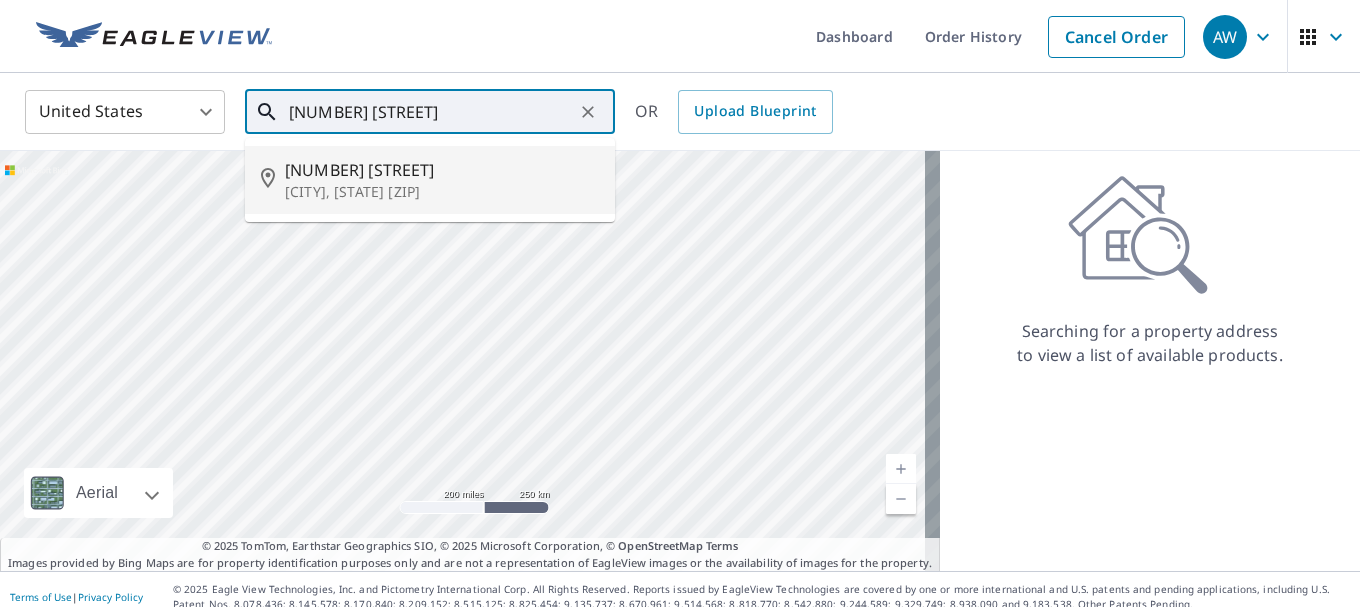click on "Dania, FL 33004" at bounding box center [442, 192] 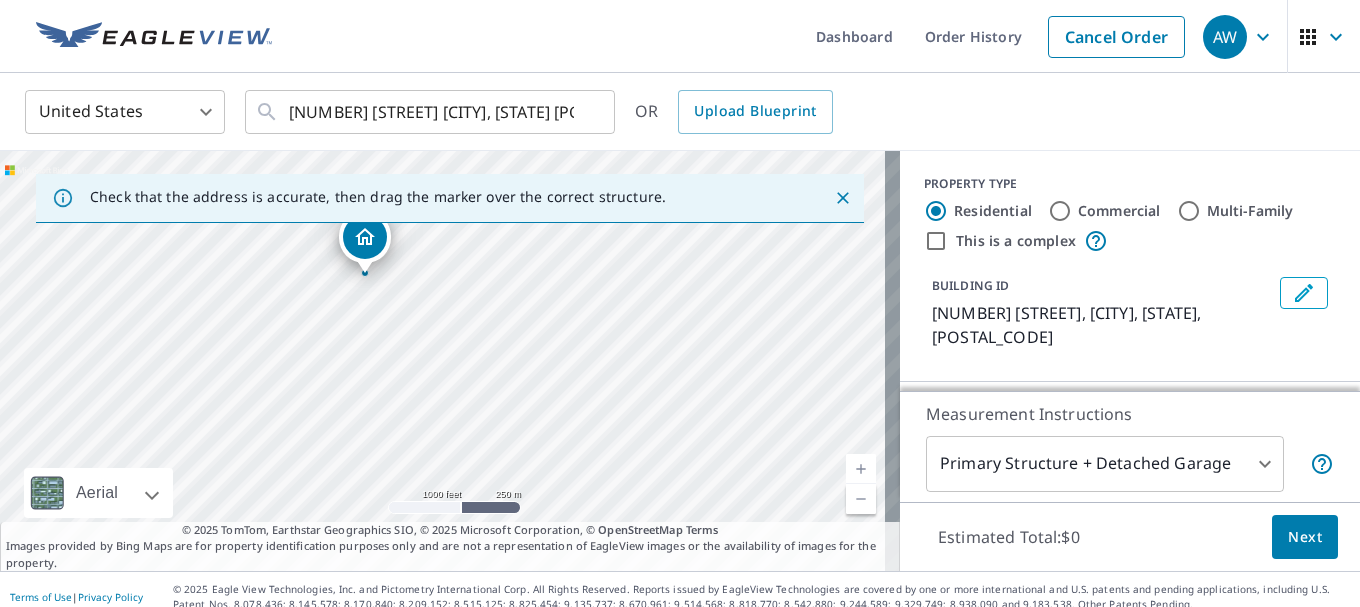 drag, startPoint x: 666, startPoint y: 402, endPoint x: 449, endPoint y: 289, distance: 244.65895 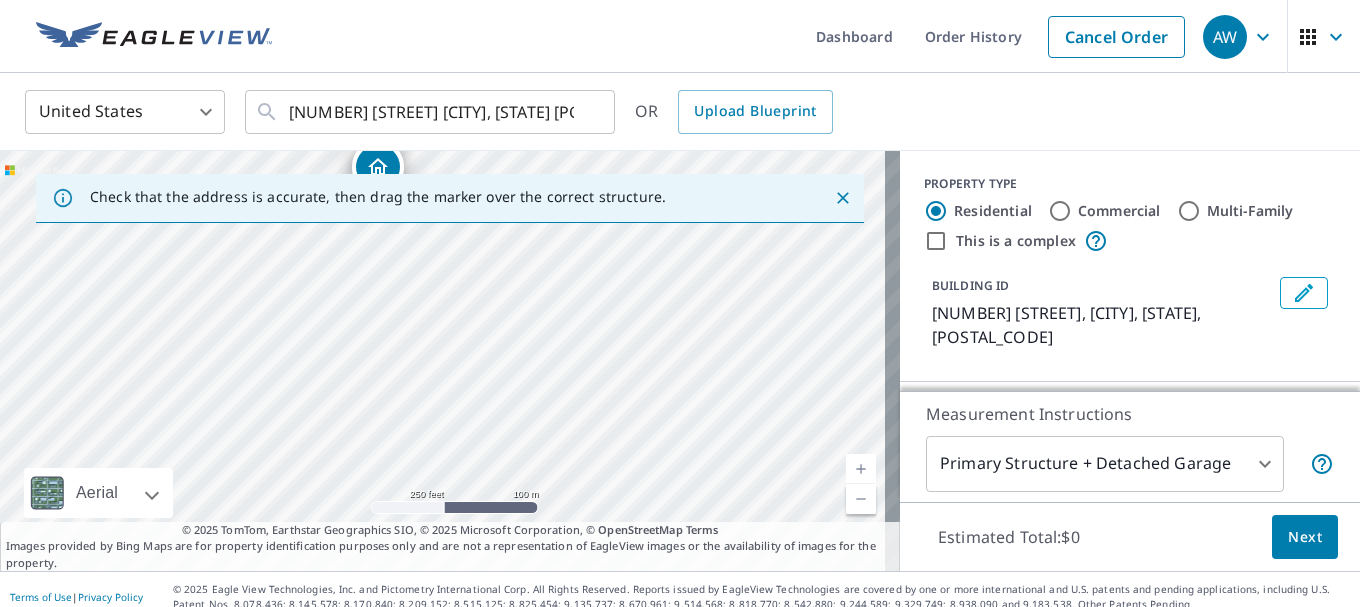 drag, startPoint x: 462, startPoint y: 369, endPoint x: 950, endPoint y: 487, distance: 502.06375 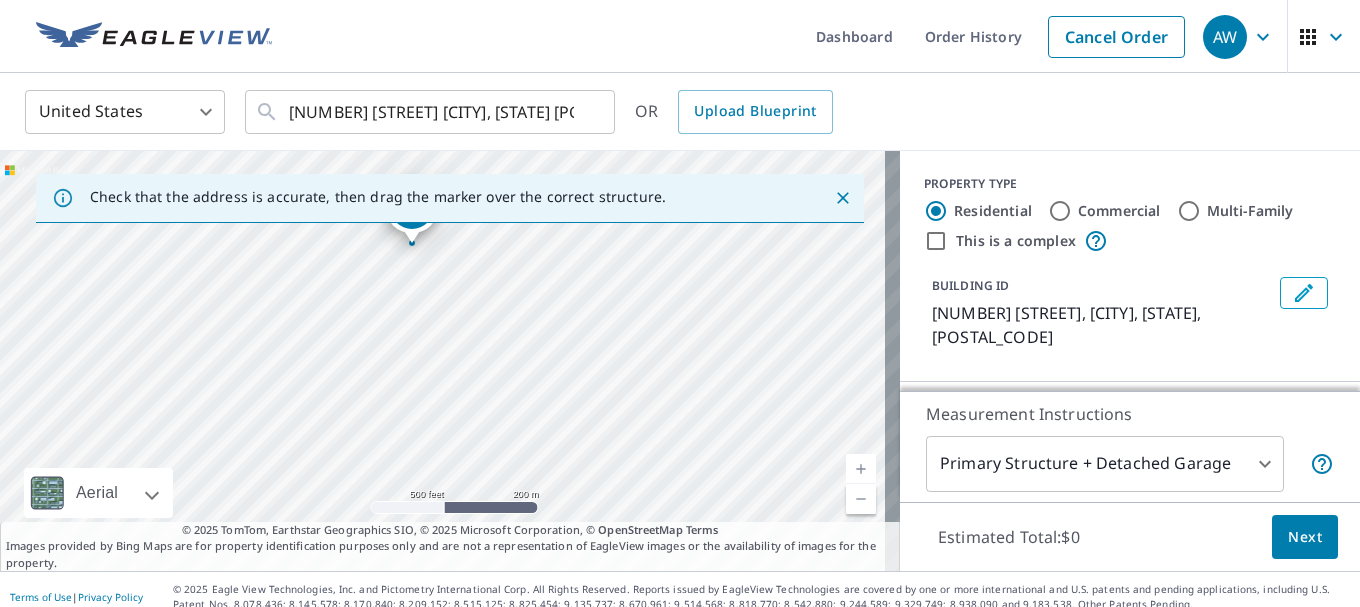 click on "2080 Tigertail Blvd Dania, FL 33004" at bounding box center [450, 361] 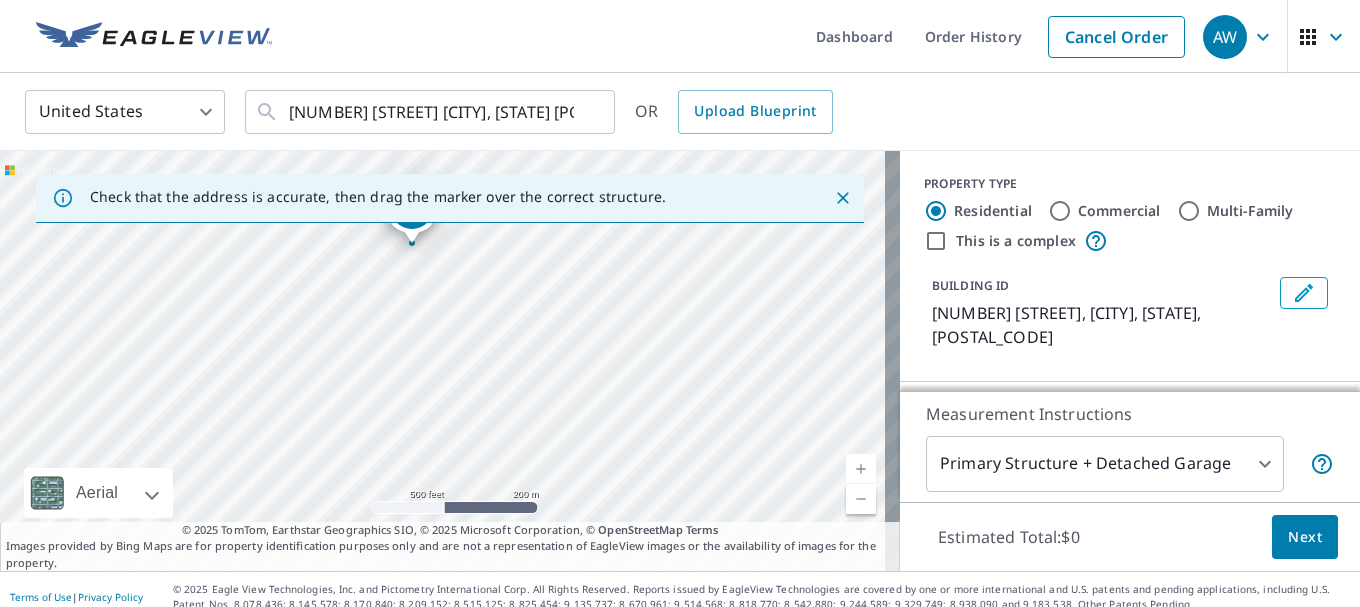 click 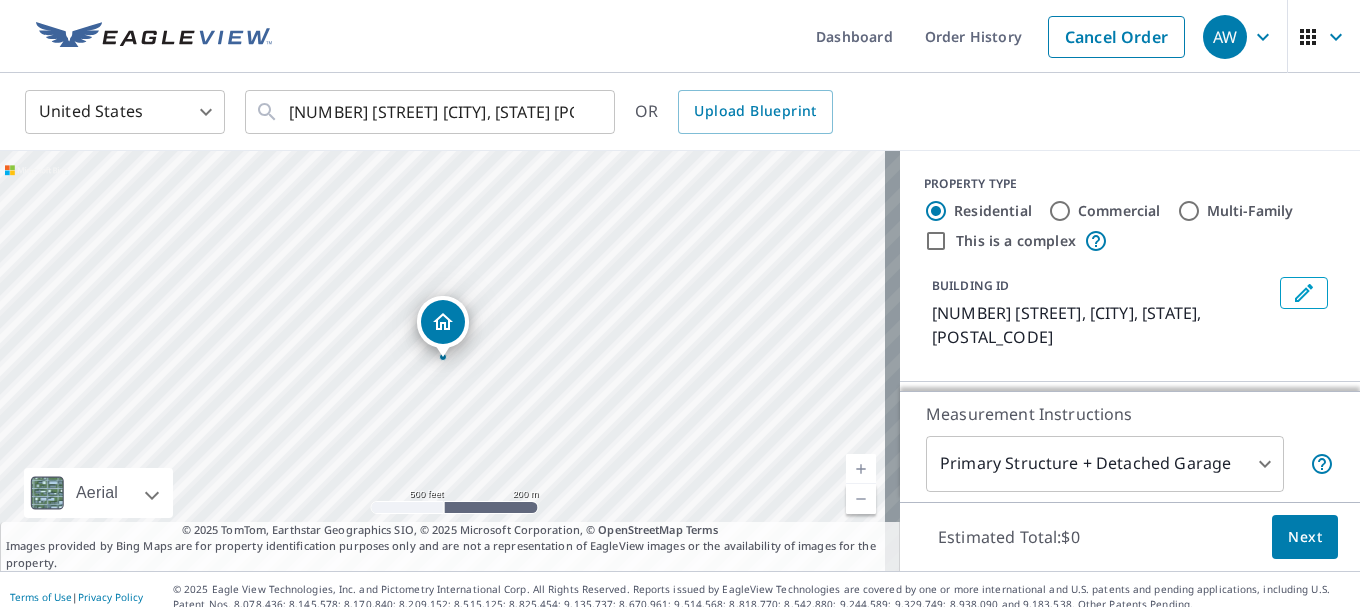 drag, startPoint x: 721, startPoint y: 424, endPoint x: 713, endPoint y: 348, distance: 76.41989 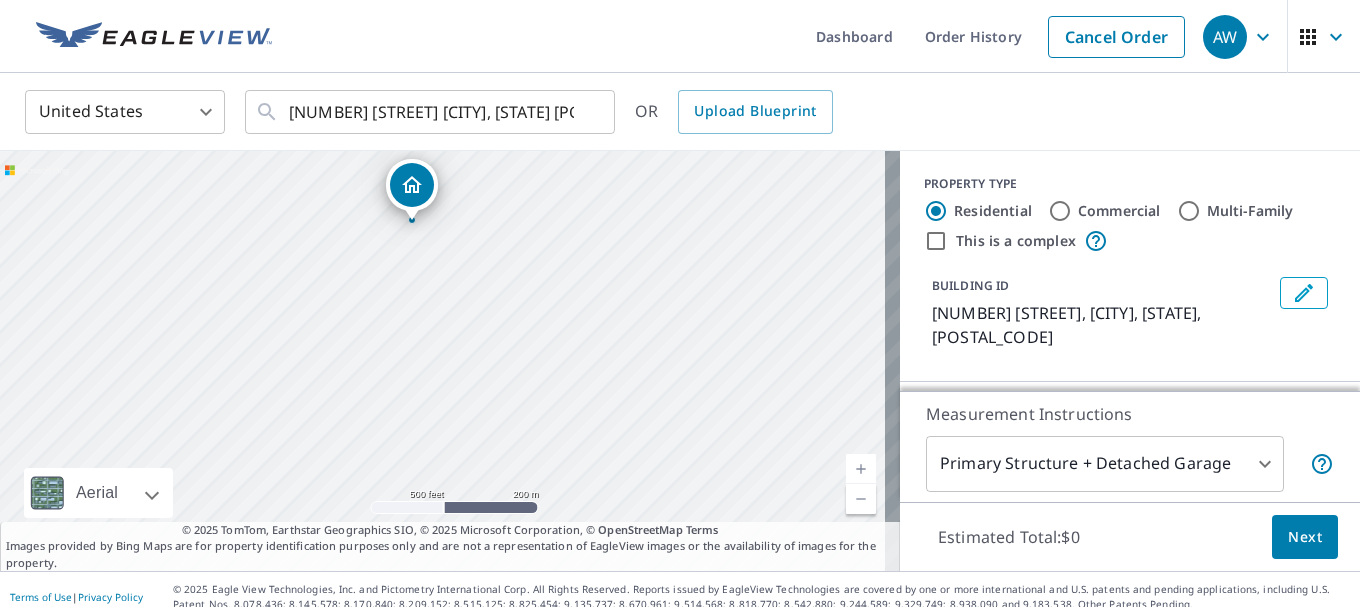 drag, startPoint x: 713, startPoint y: 348, endPoint x: 682, endPoint y: 279, distance: 75.643906 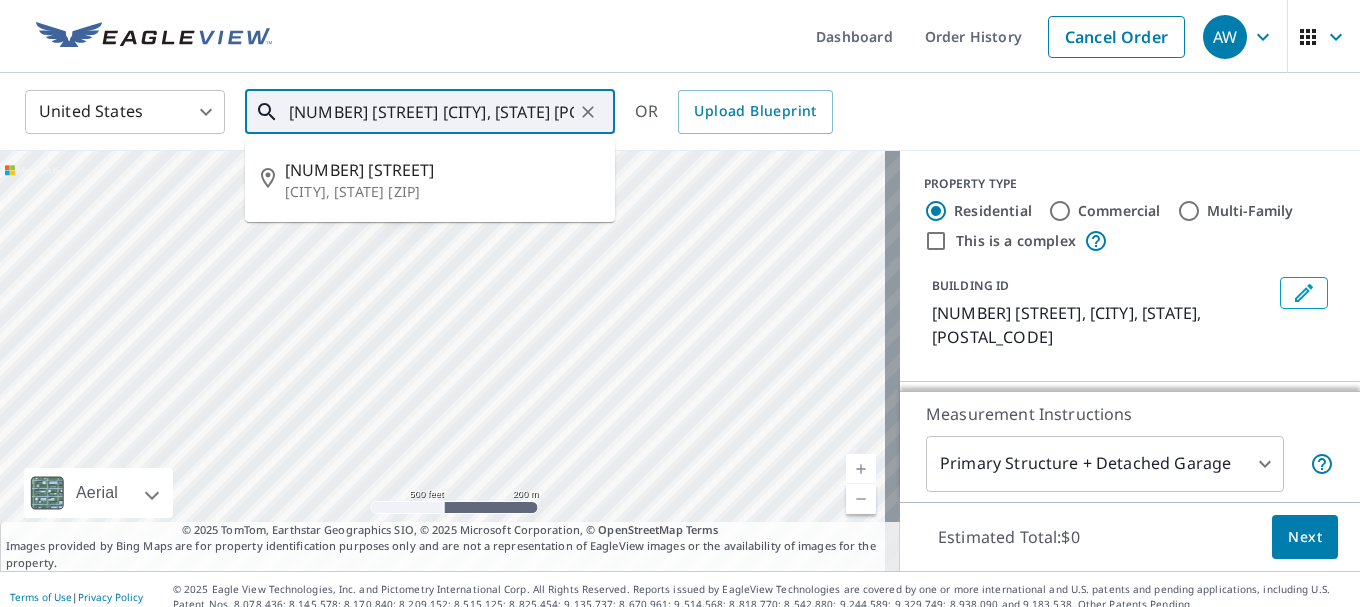click on "2080 Tigertail Blvd Dania, FL 33004" at bounding box center [431, 112] 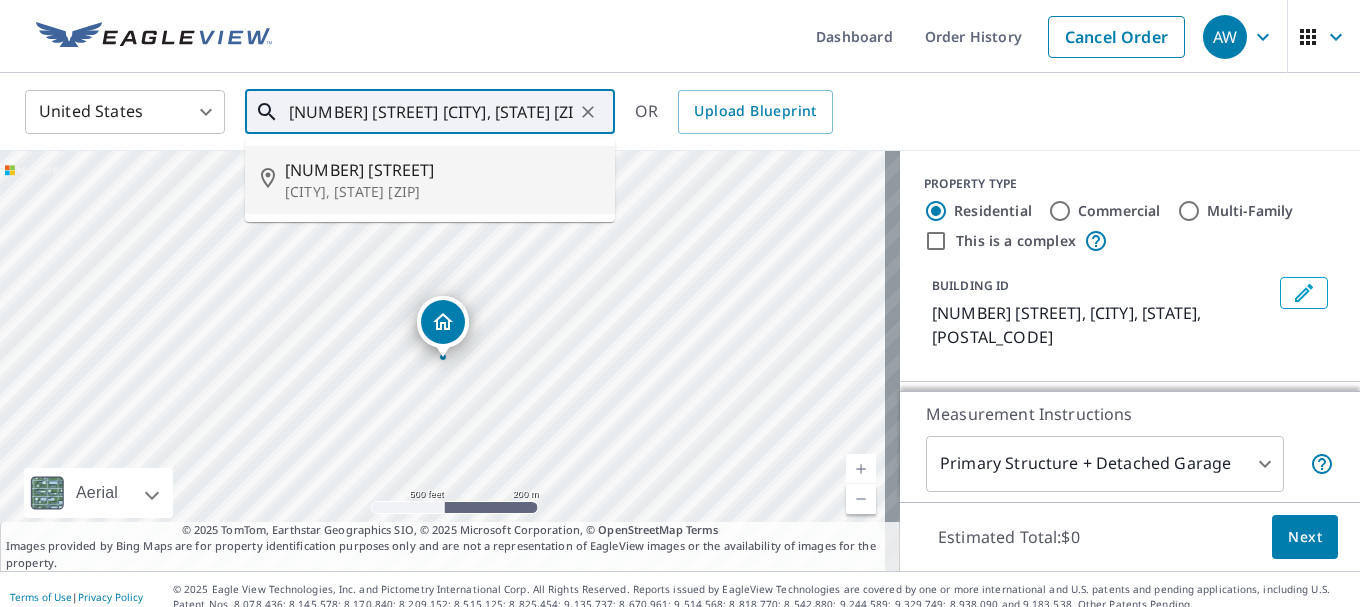 click on "2070 Tigertail Blvd" at bounding box center [442, 170] 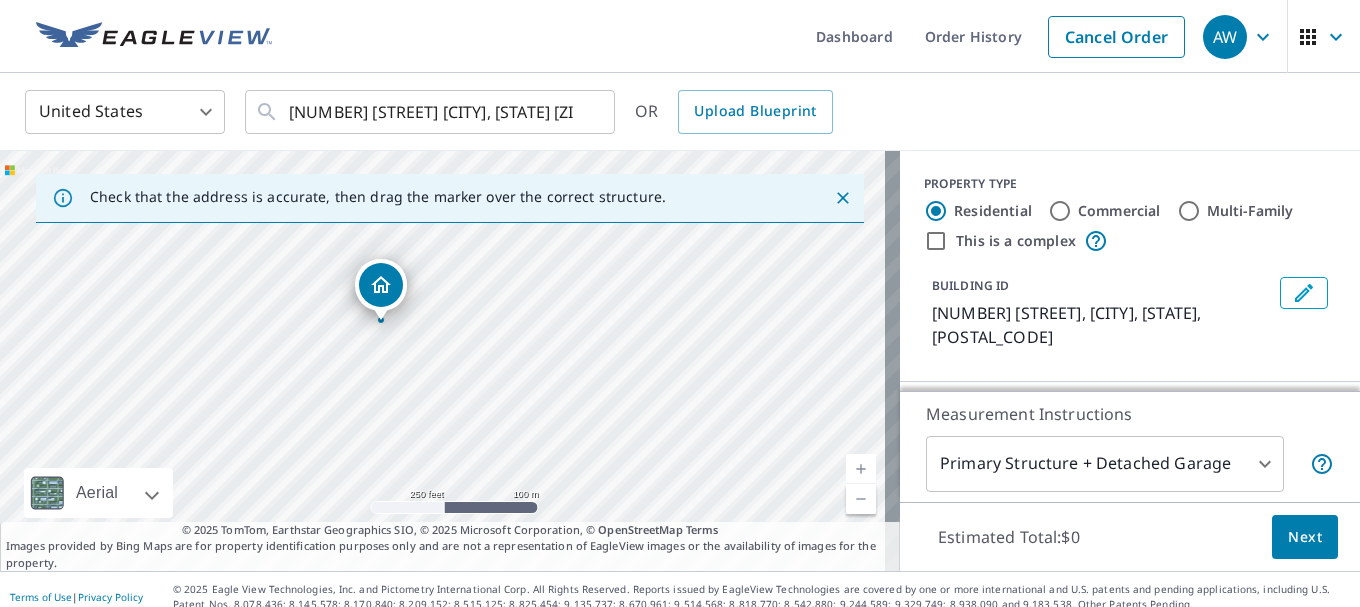 drag, startPoint x: 527, startPoint y: 342, endPoint x: 500, endPoint y: 301, distance: 49.09175 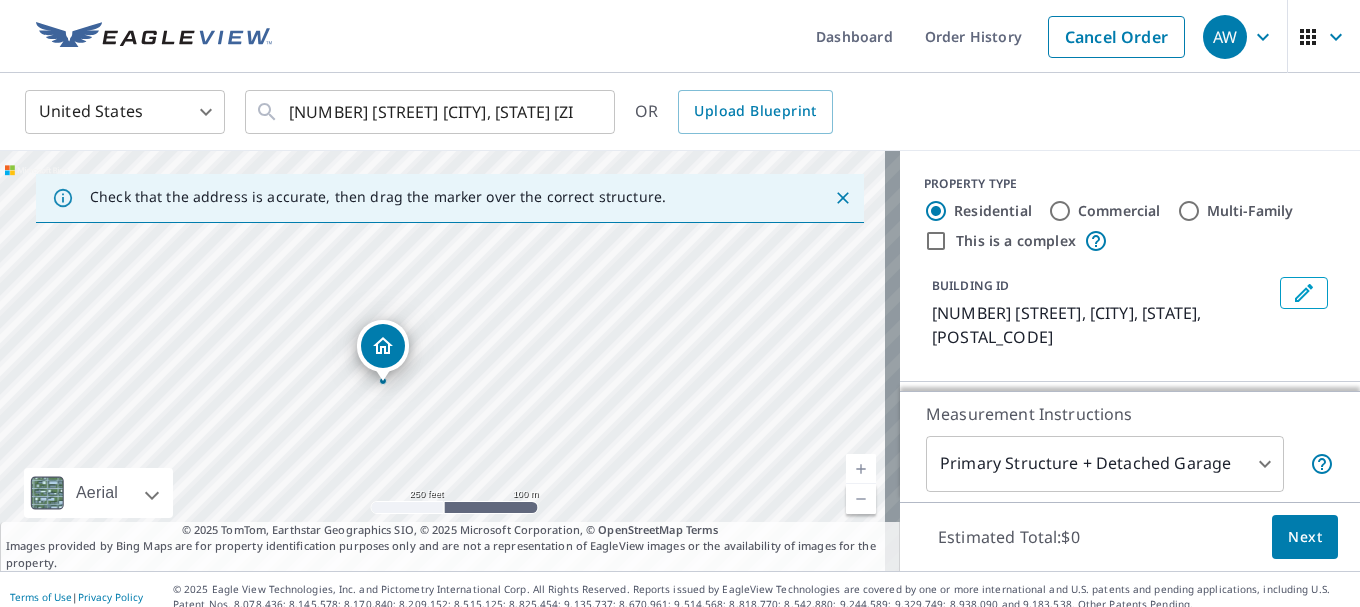 drag, startPoint x: 379, startPoint y: 305, endPoint x: 381, endPoint y: 366, distance: 61.03278 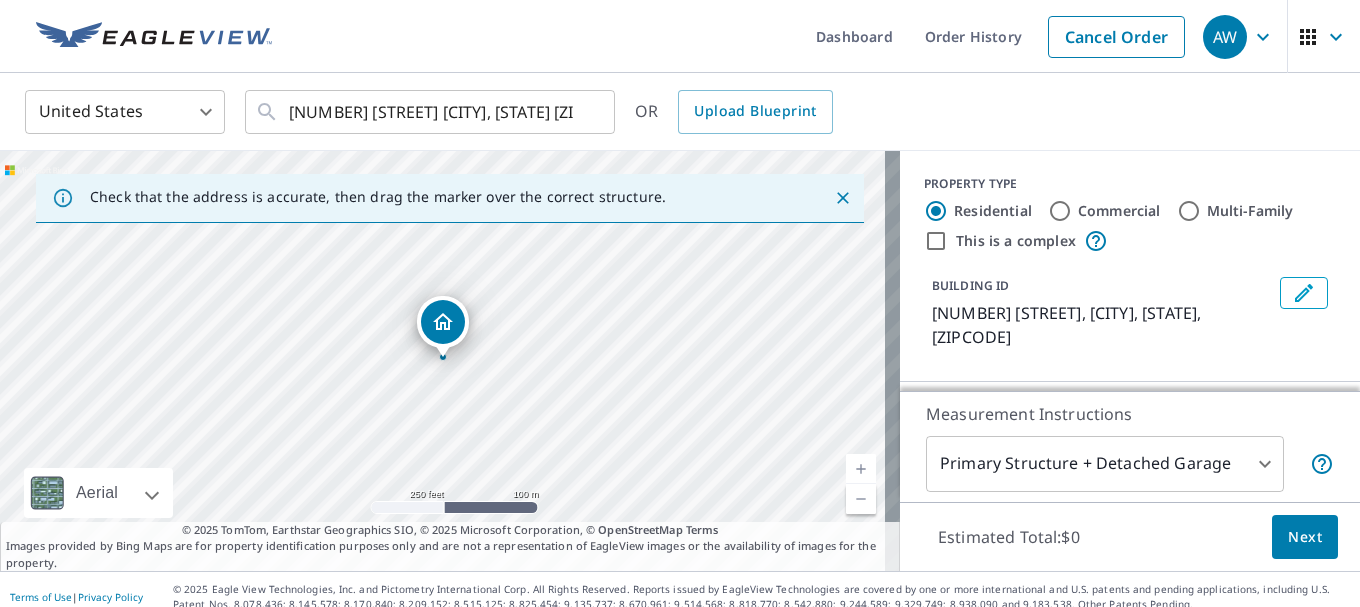 click at bounding box center [1304, 293] 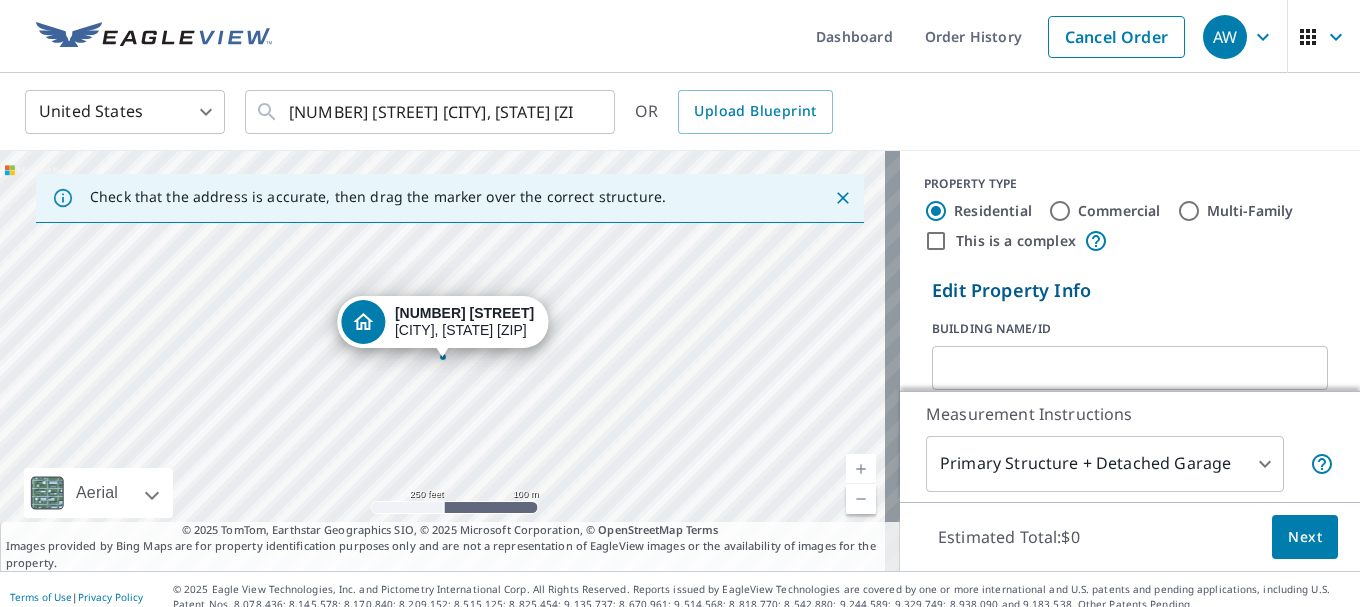 click on "This is a complex" at bounding box center [936, 241] 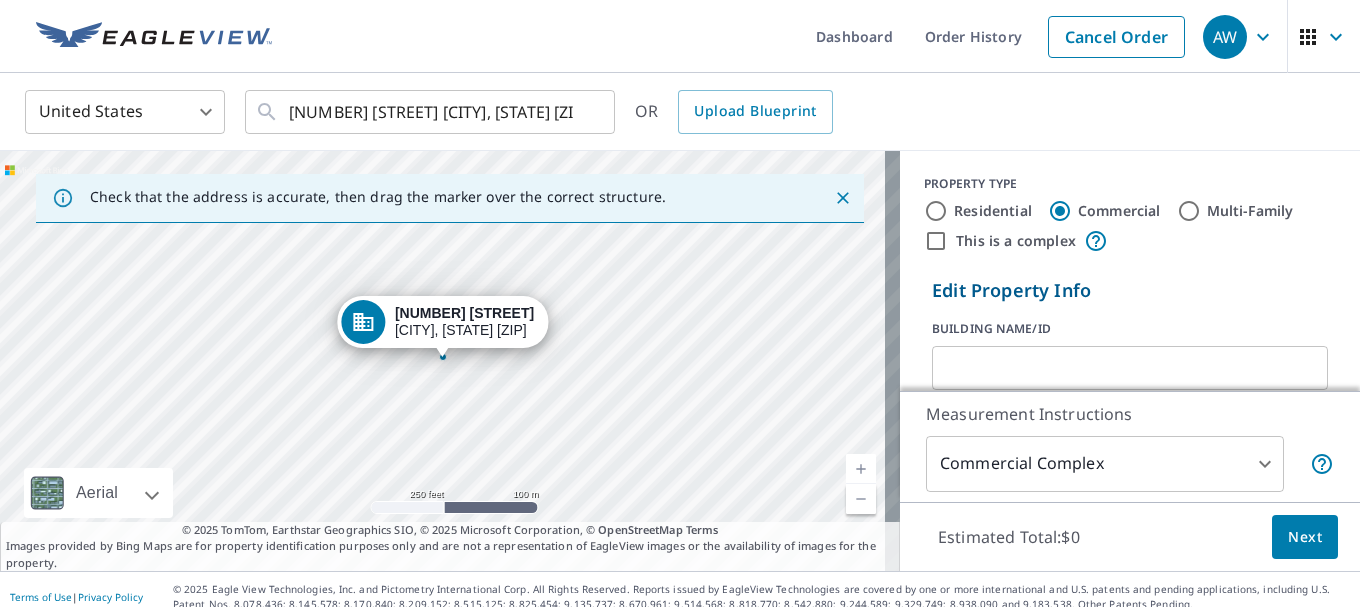 click on "This is a complex" at bounding box center (936, 241) 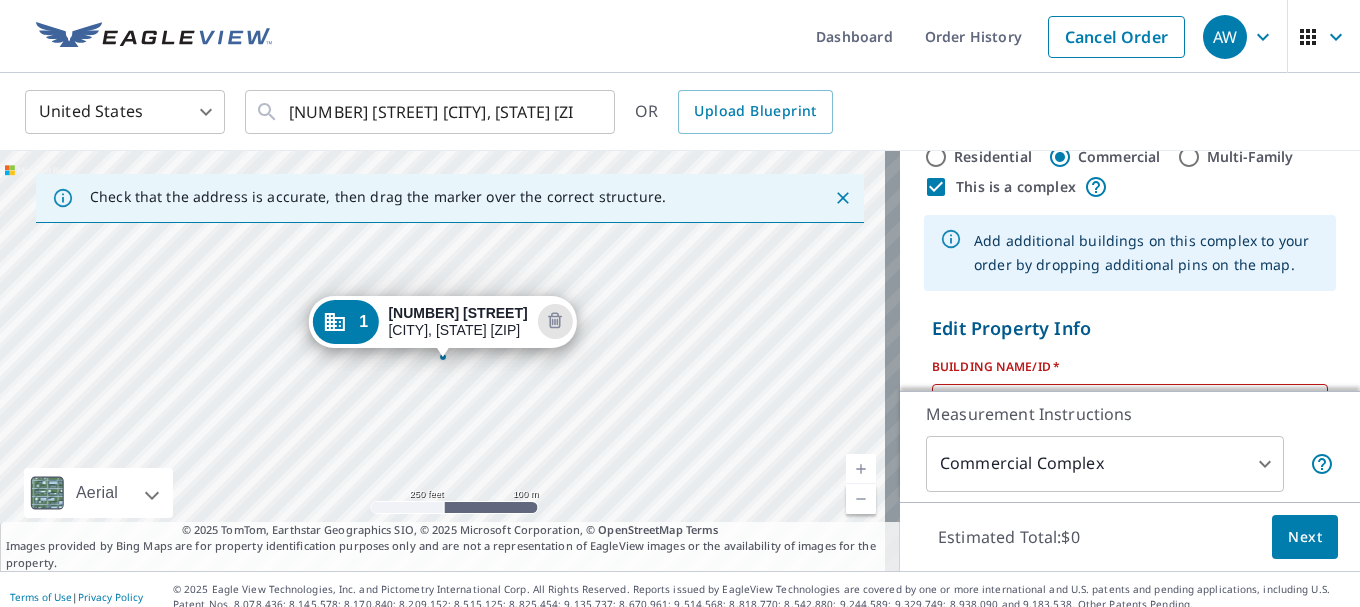 scroll, scrollTop: 100, scrollLeft: 0, axis: vertical 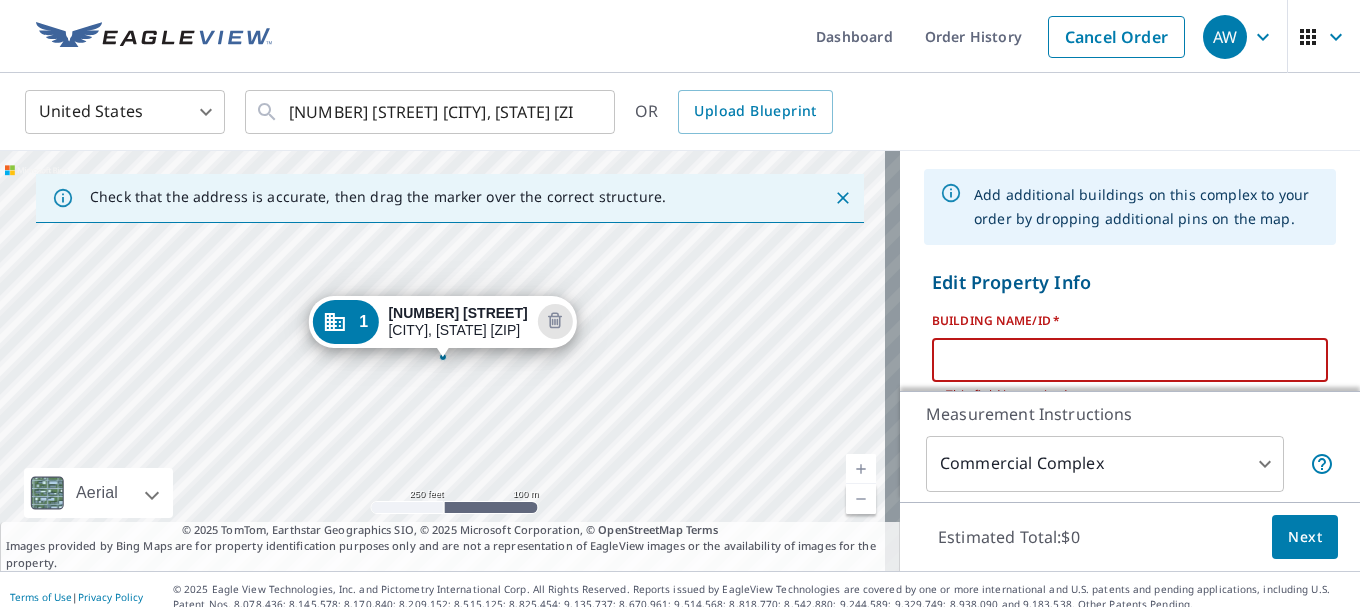 click at bounding box center [1130, 360] 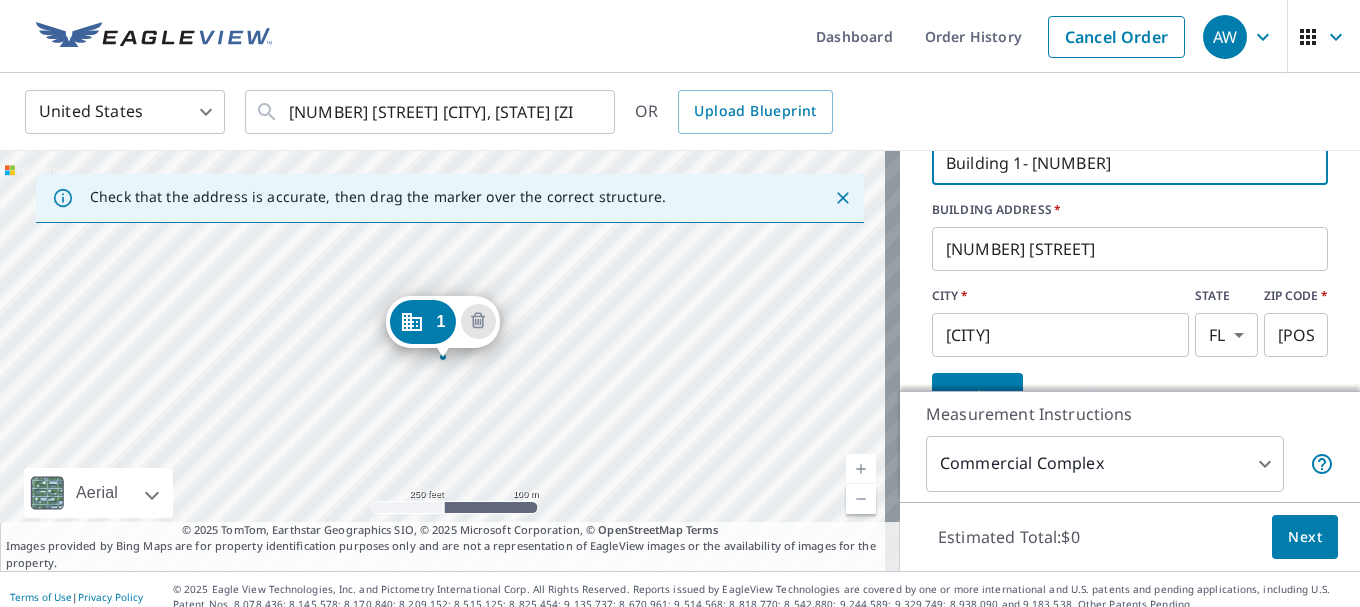 scroll, scrollTop: 300, scrollLeft: 0, axis: vertical 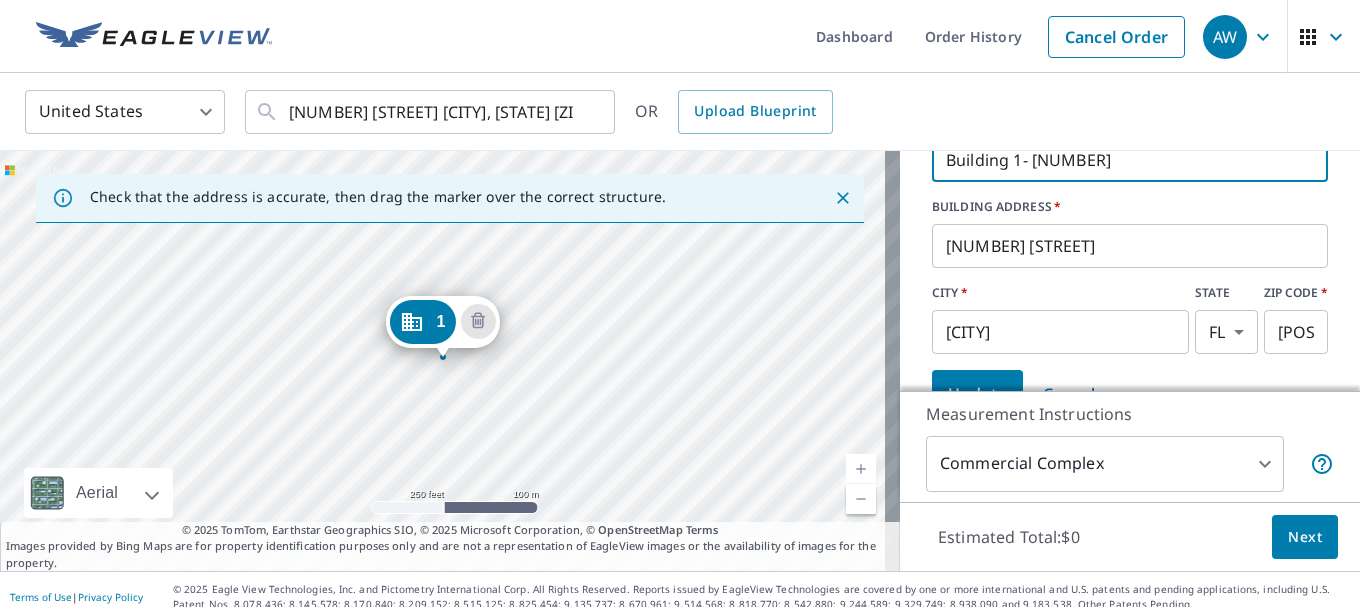 type on "Building 1- 2080" 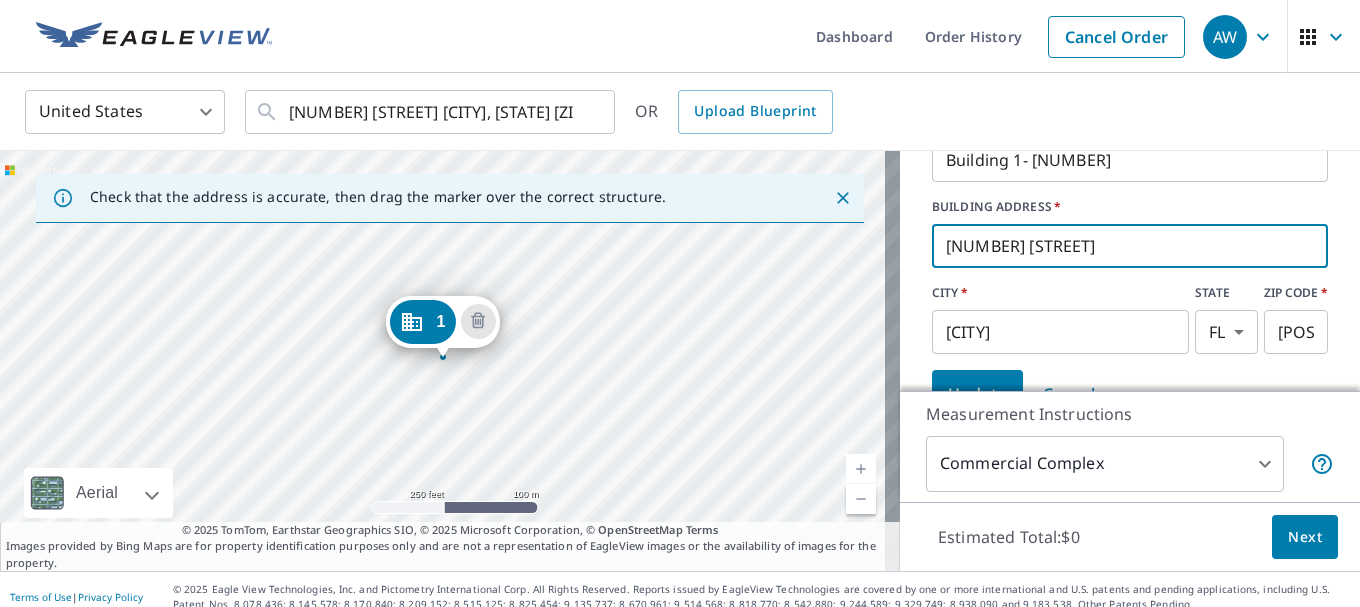 click on "20 Tigertail Blvd" at bounding box center (1130, 246) 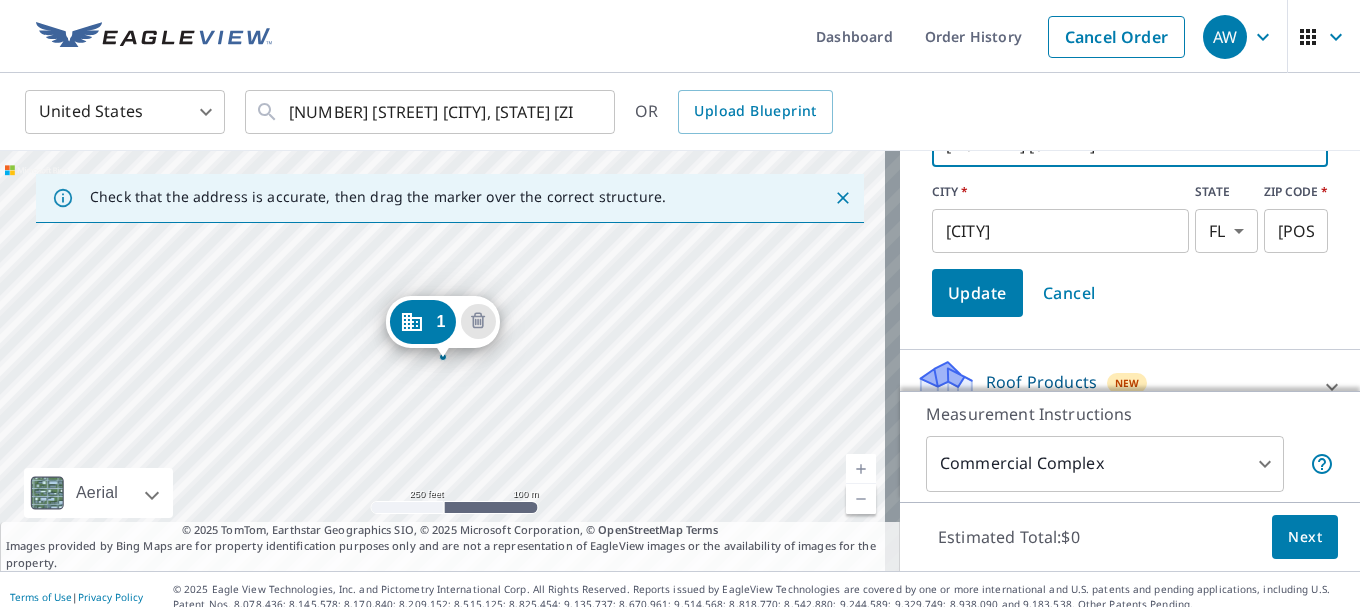 scroll, scrollTop: 400, scrollLeft: 0, axis: vertical 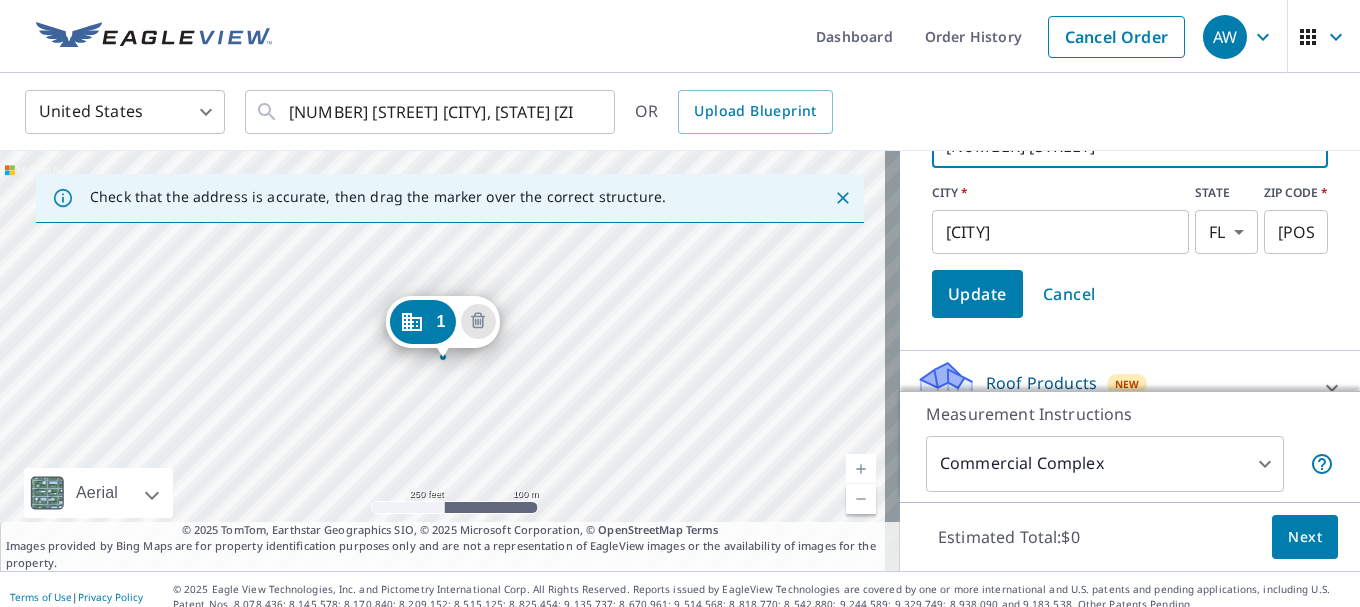 type on "2080 Tigertail Blvd" 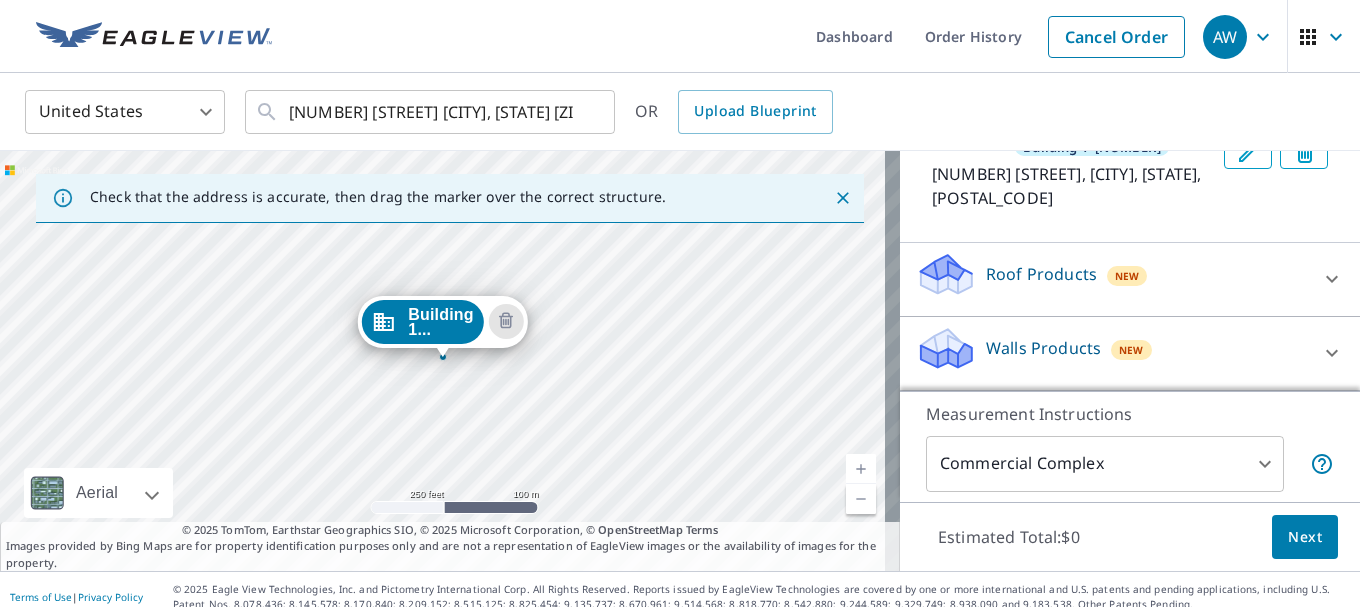 scroll, scrollTop: 232, scrollLeft: 0, axis: vertical 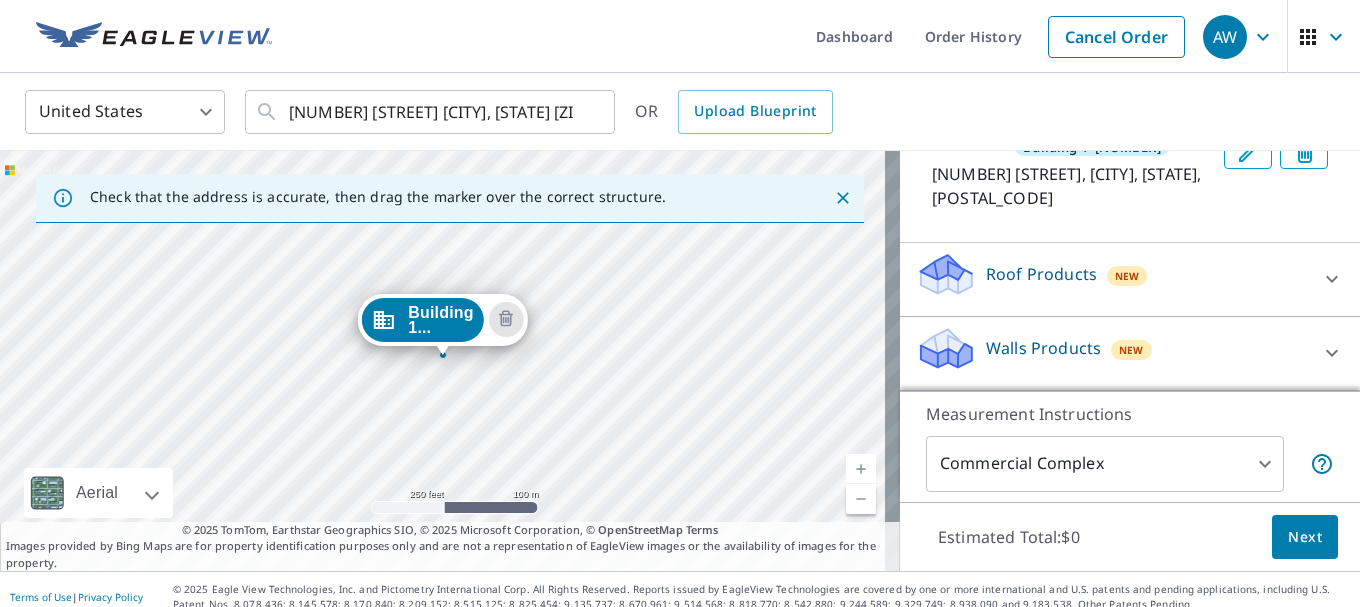click 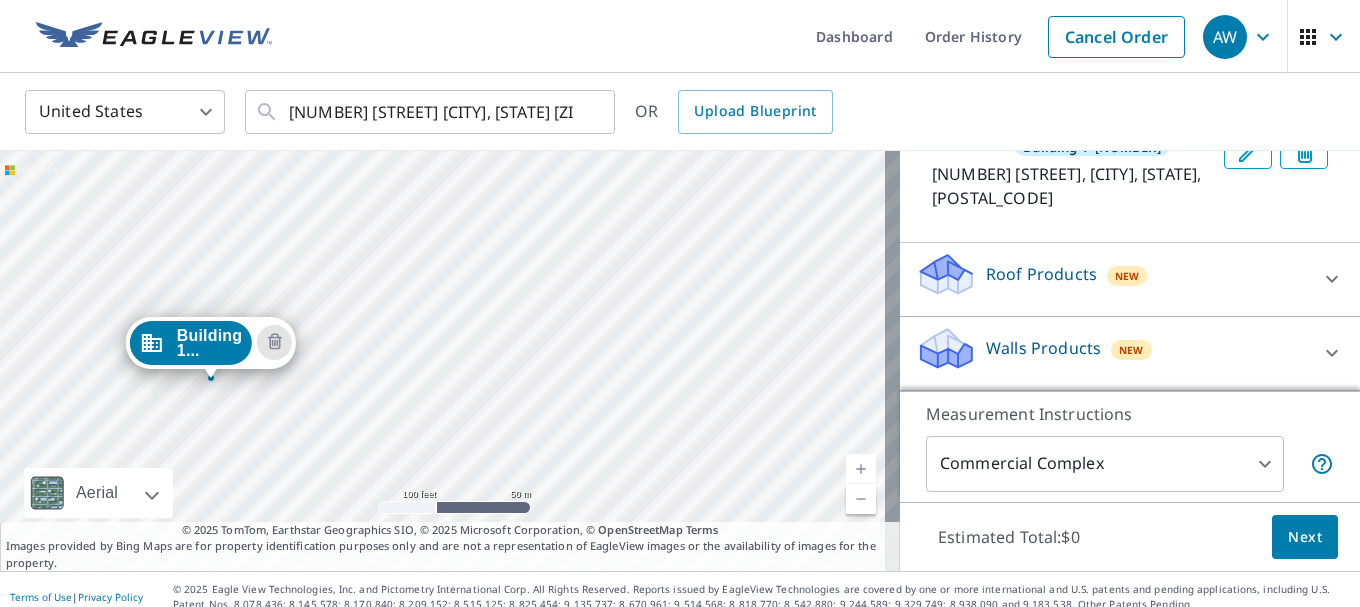 click on "Building 1... 2080 Tigertail Blvd Dania, FL 33004" at bounding box center [450, 361] 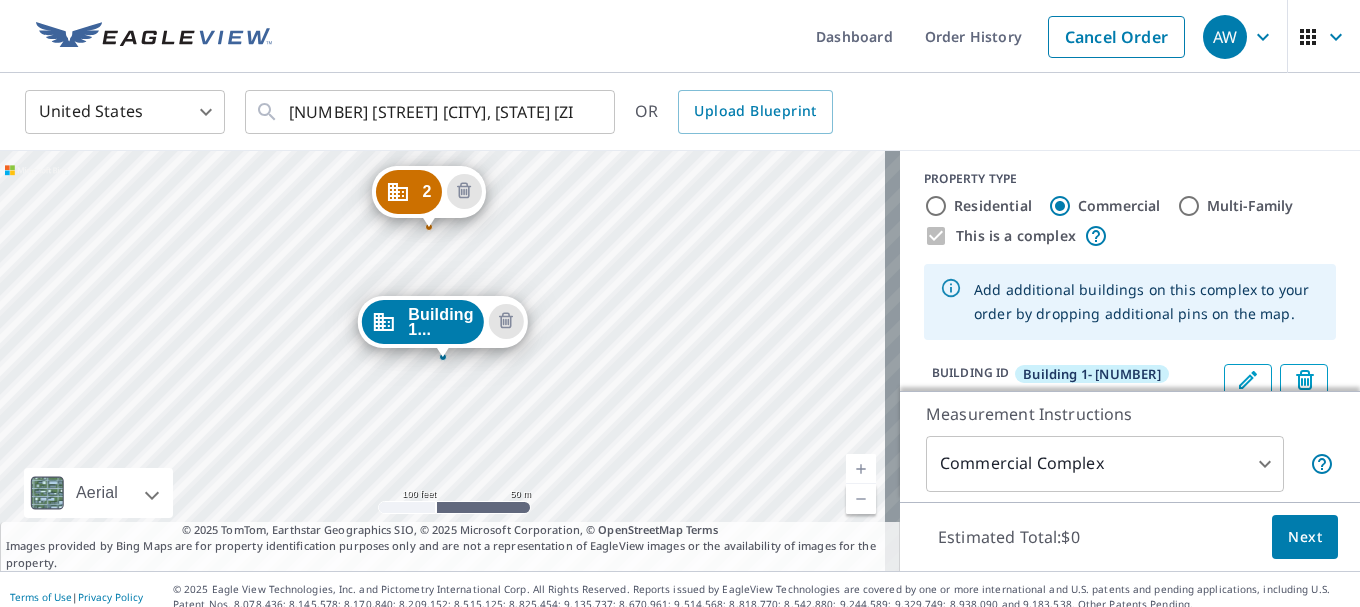 scroll, scrollTop: 0, scrollLeft: 0, axis: both 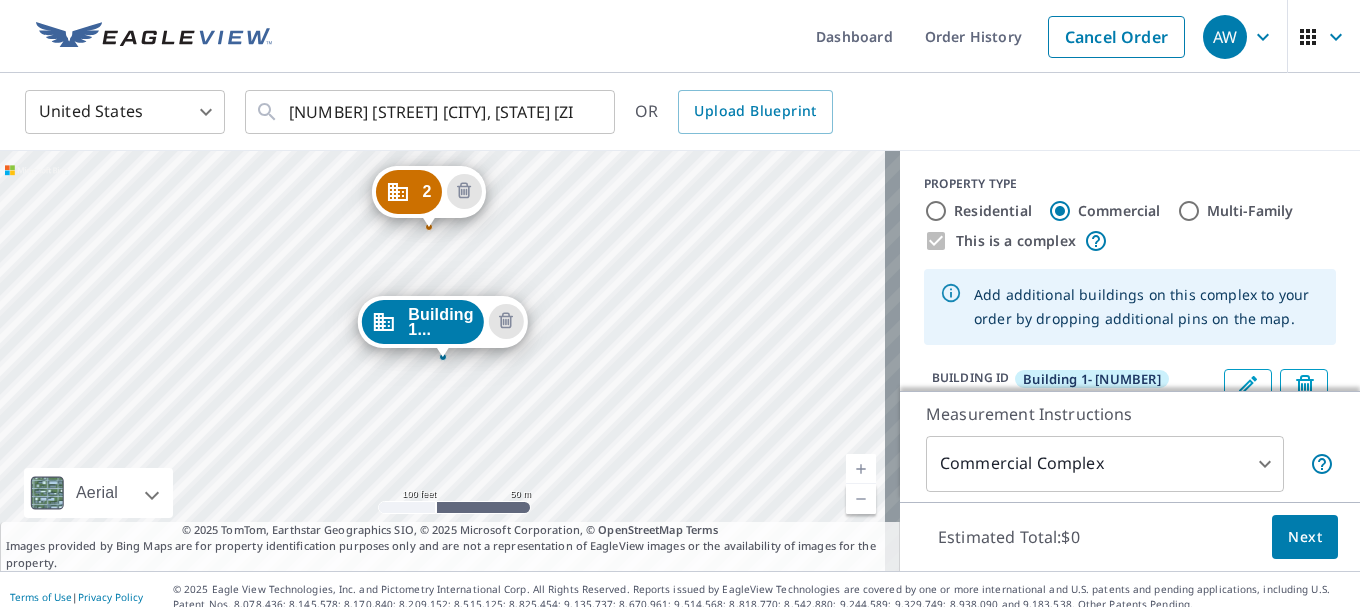click 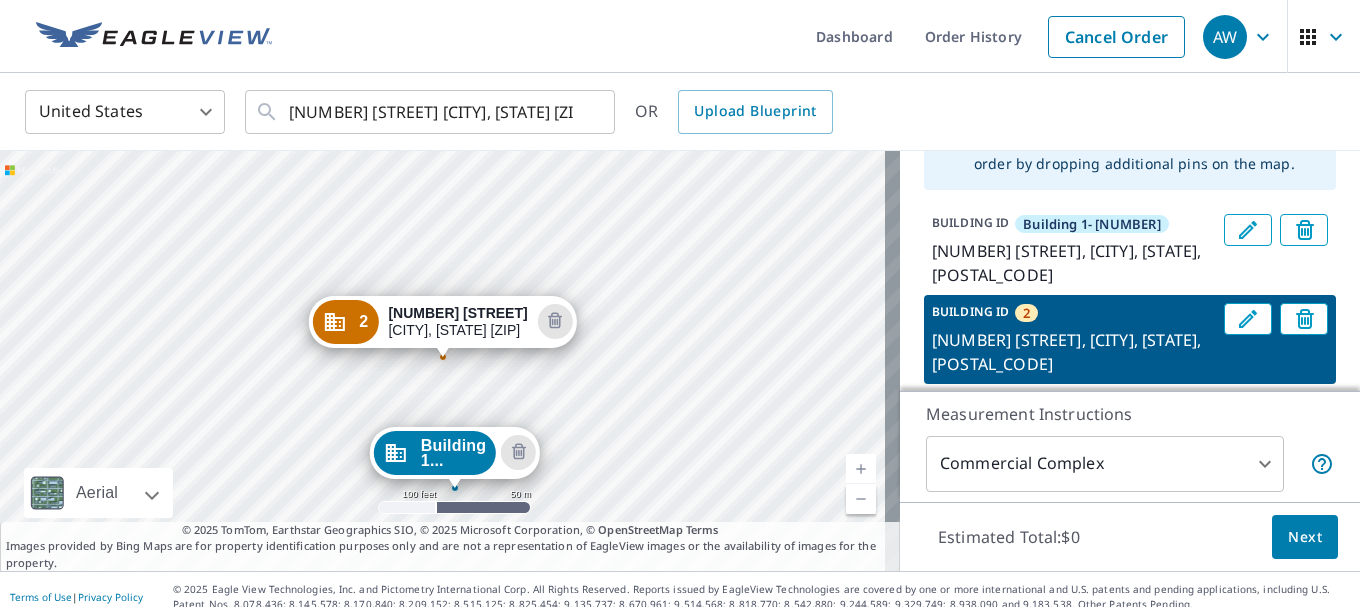 scroll, scrollTop: 200, scrollLeft: 0, axis: vertical 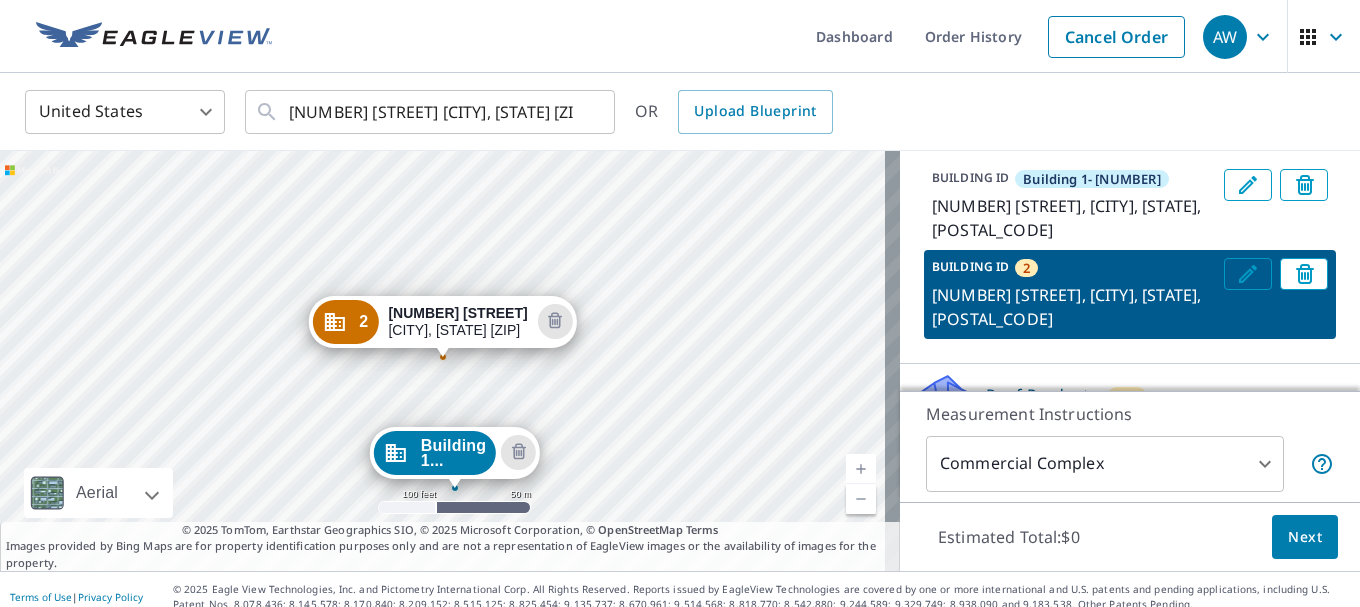 click 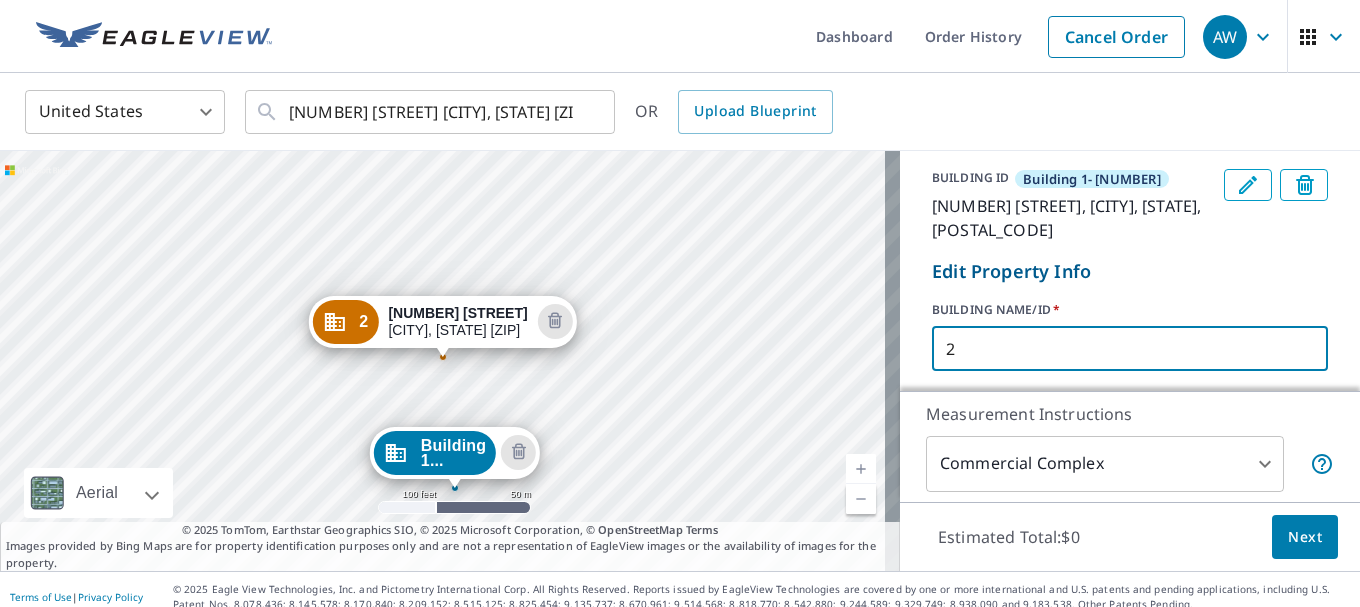 click on "2" at bounding box center [1130, 349] 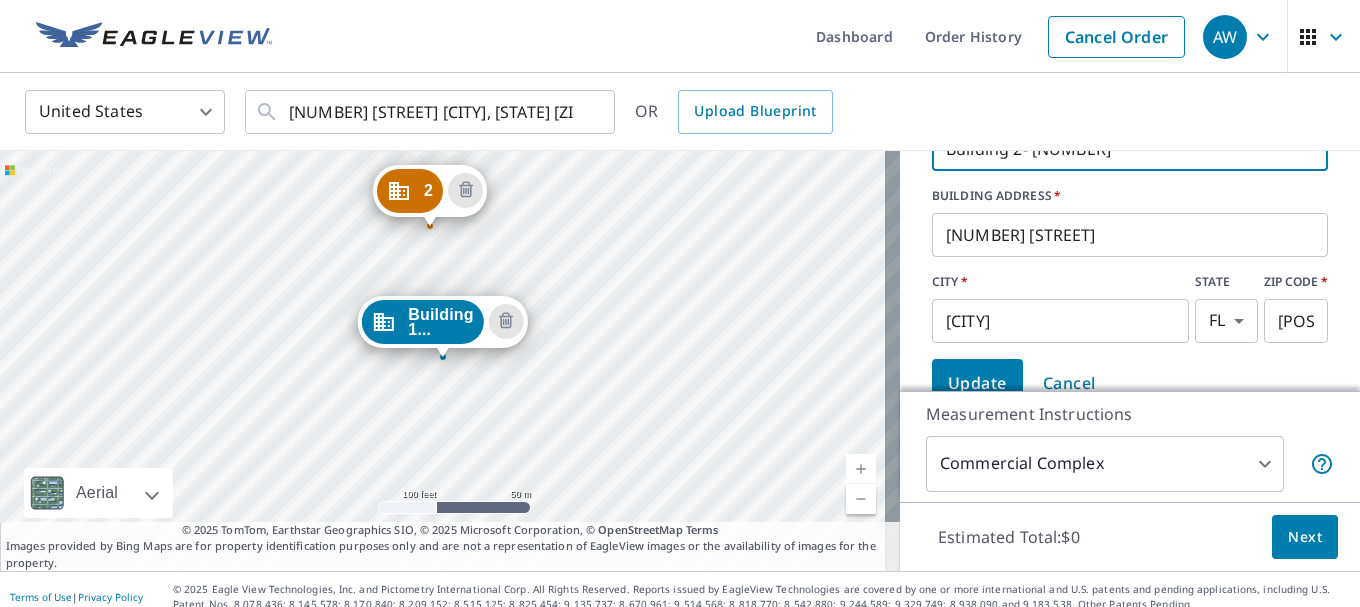 scroll, scrollTop: 500, scrollLeft: 0, axis: vertical 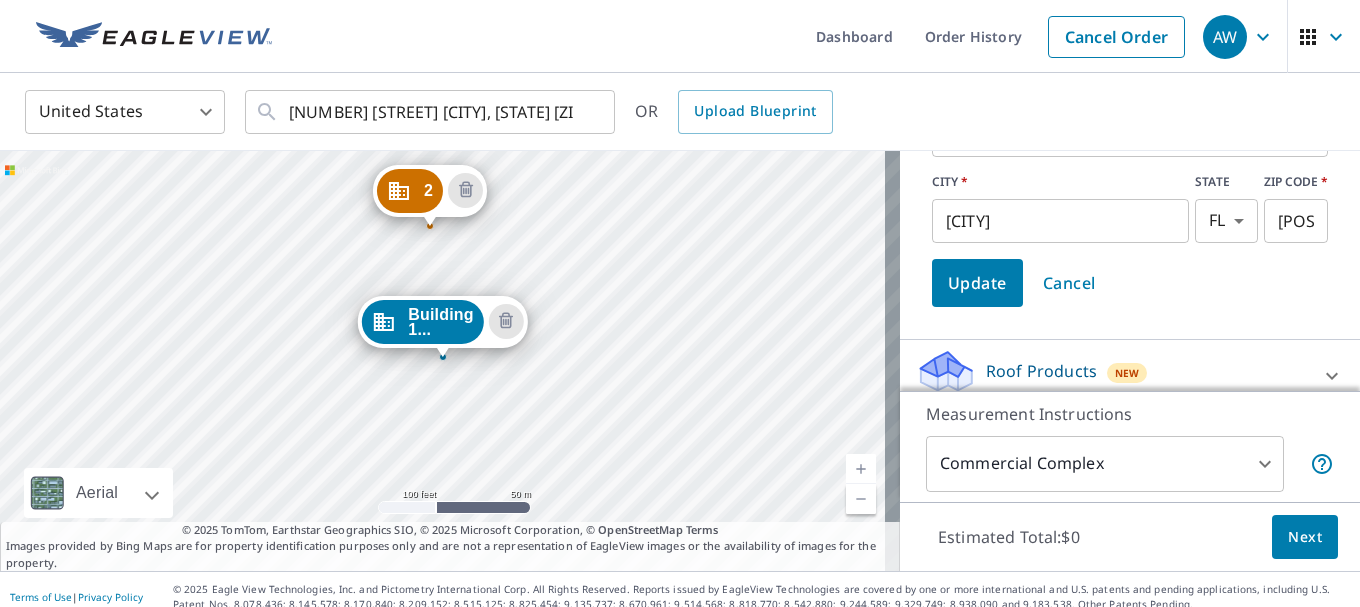 type on "Building 2- 2070" 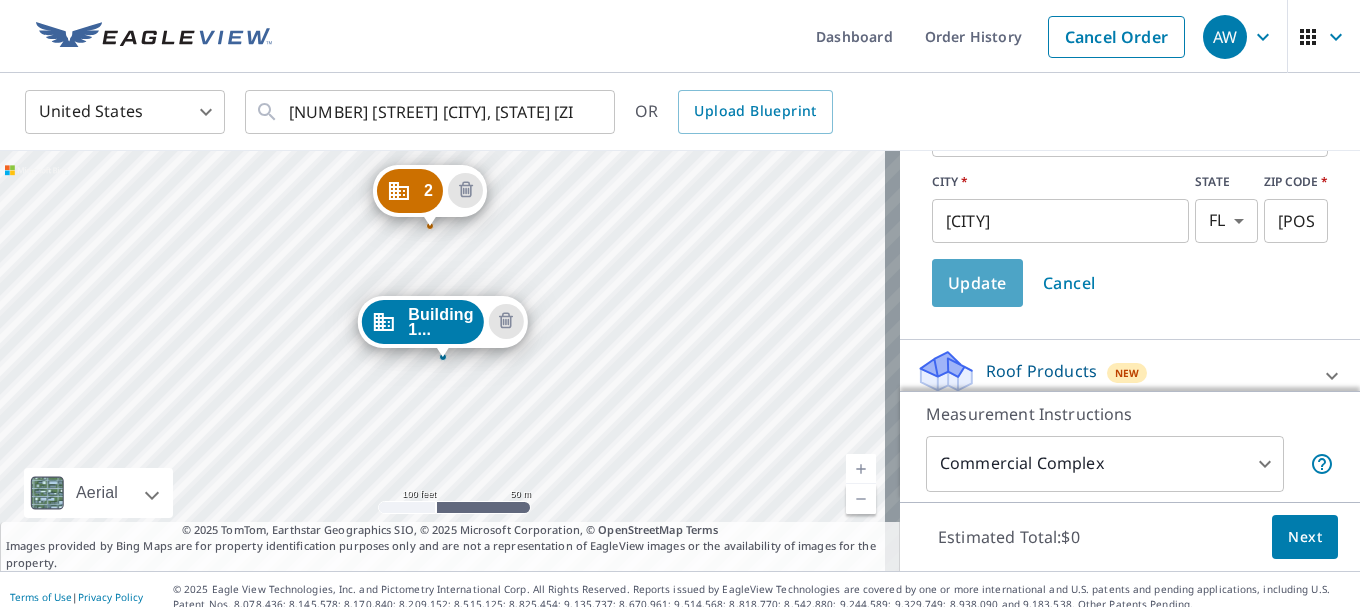click on "Update" at bounding box center [977, 283] 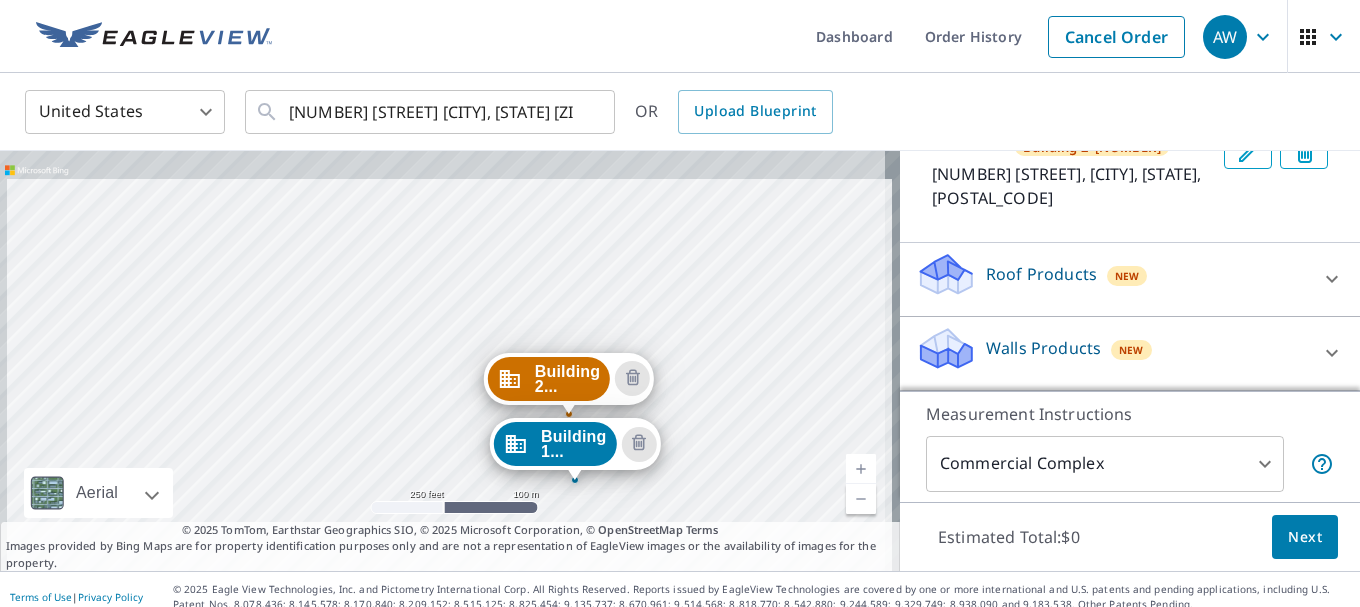 drag, startPoint x: 674, startPoint y: 283, endPoint x: 703, endPoint y: 428, distance: 147.87157 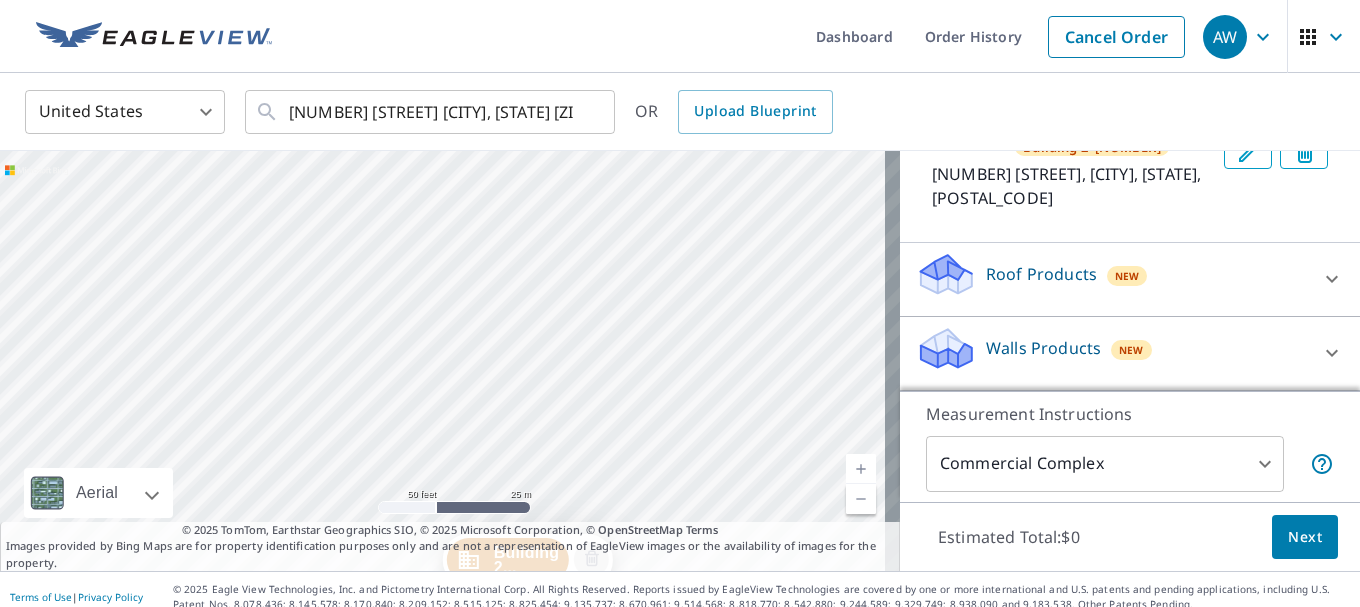 drag, startPoint x: 742, startPoint y: 273, endPoint x: 772, endPoint y: 58, distance: 217.08293 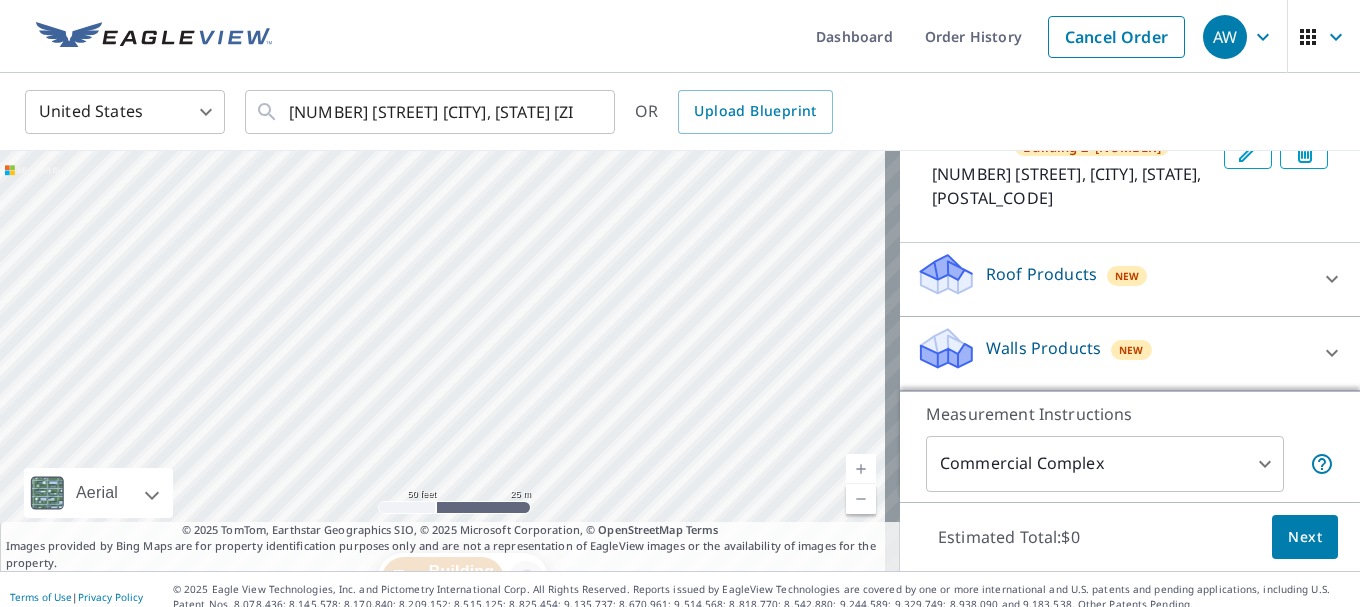 click on "Building 2... 2070 Tigertail Blvd Dania, FL 33004 Building 1... 2080 Tigertail Blvd Dania, FL 33004" at bounding box center (450, 361) 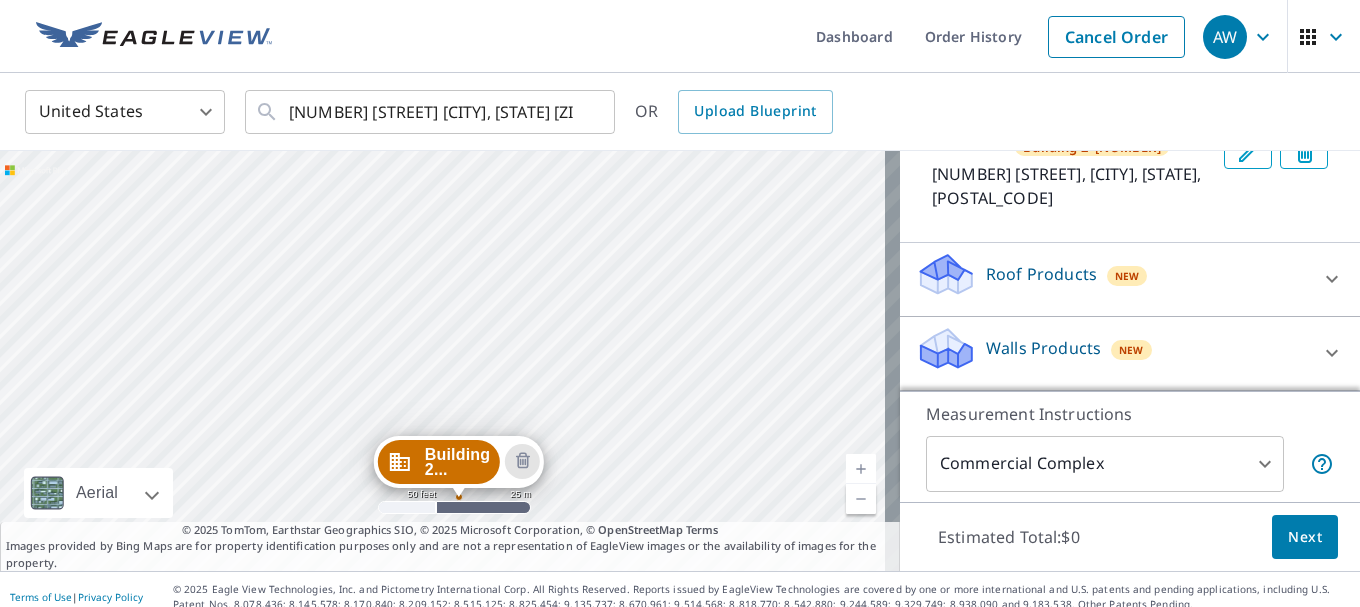 drag, startPoint x: 503, startPoint y: 439, endPoint x: 501, endPoint y: 325, distance: 114.01754 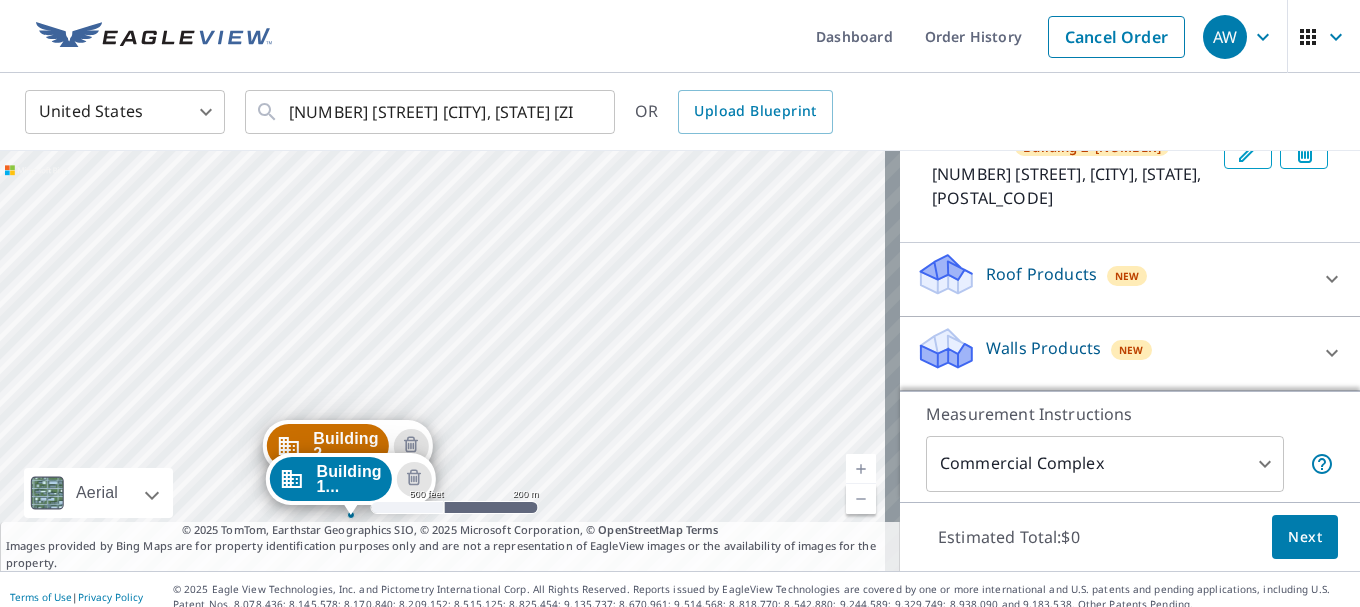 drag, startPoint x: 341, startPoint y: 205, endPoint x: 217, endPoint y: 394, distance: 226.04646 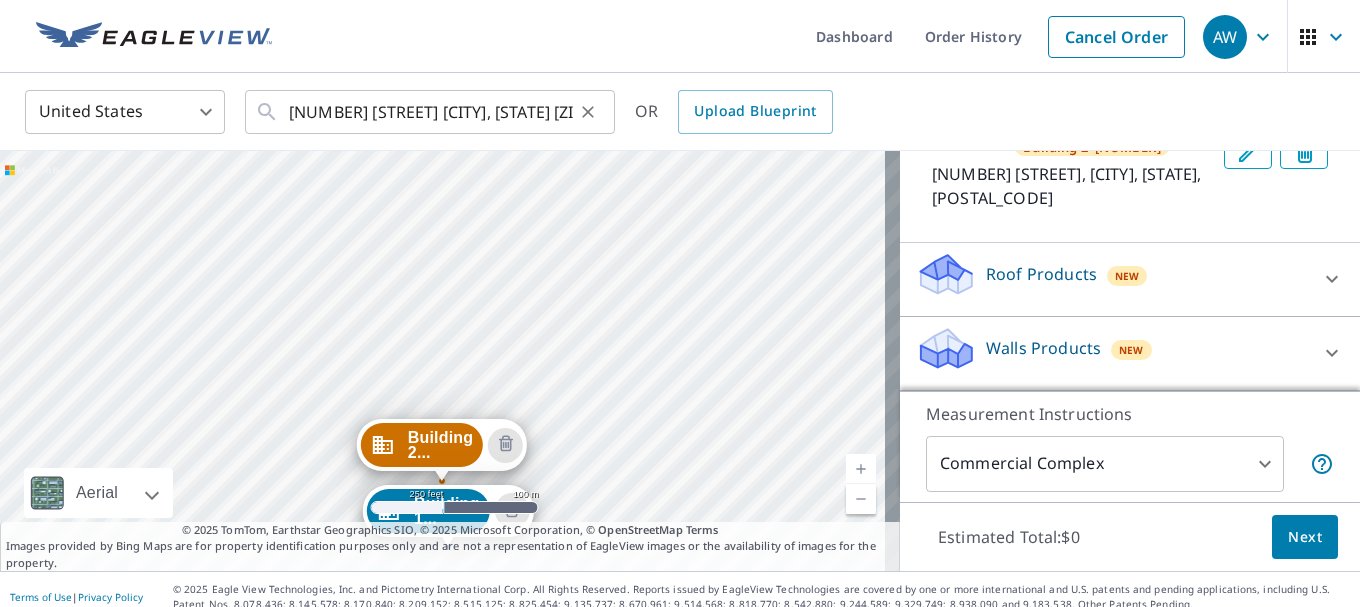 drag, startPoint x: 511, startPoint y: 242, endPoint x: 501, endPoint y: 133, distance: 109.457756 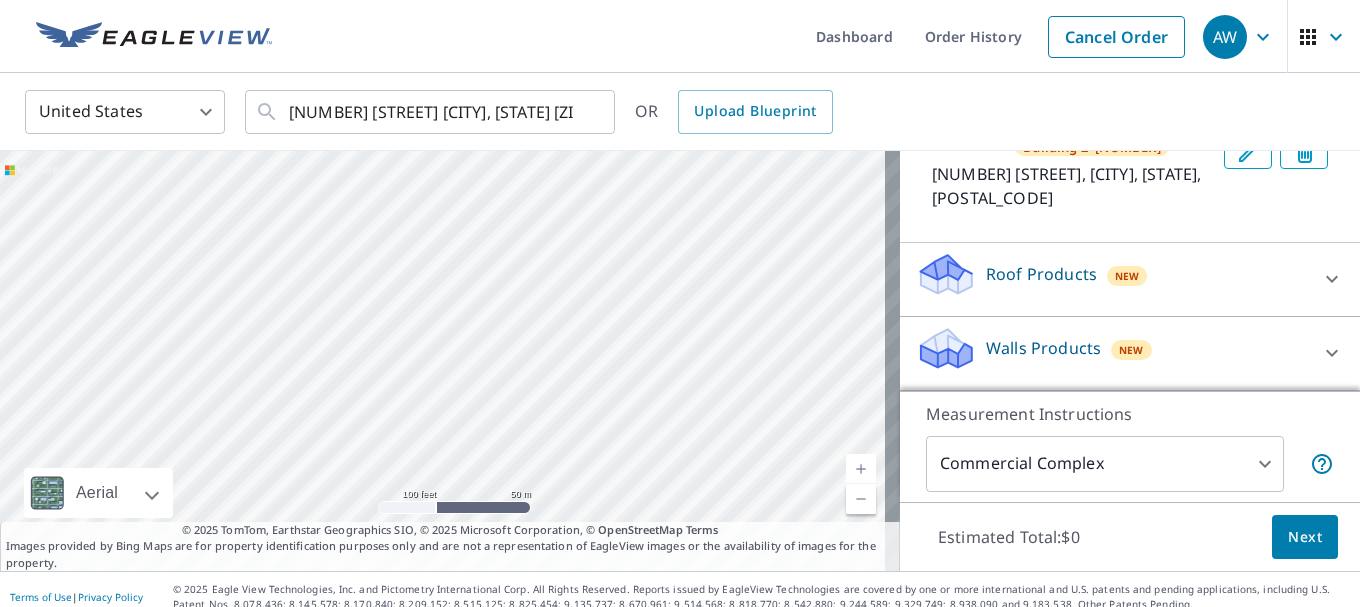 drag, startPoint x: 614, startPoint y: 278, endPoint x: 561, endPoint y: 66, distance: 218.5246 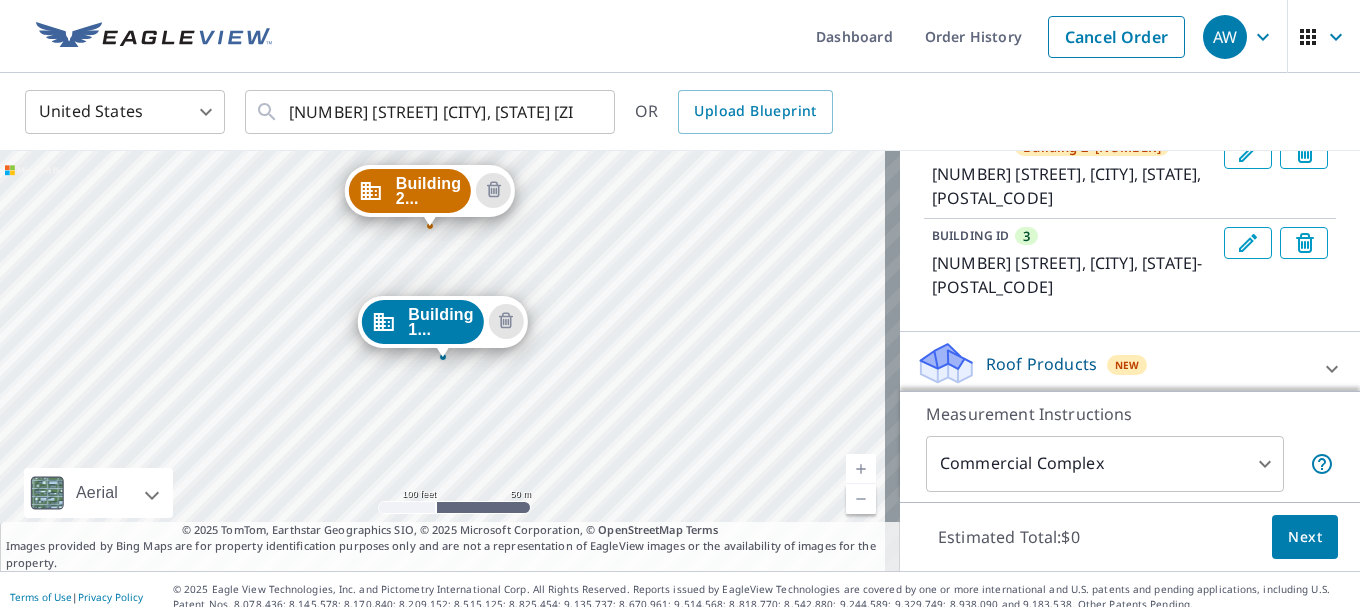 scroll, scrollTop: 411, scrollLeft: 0, axis: vertical 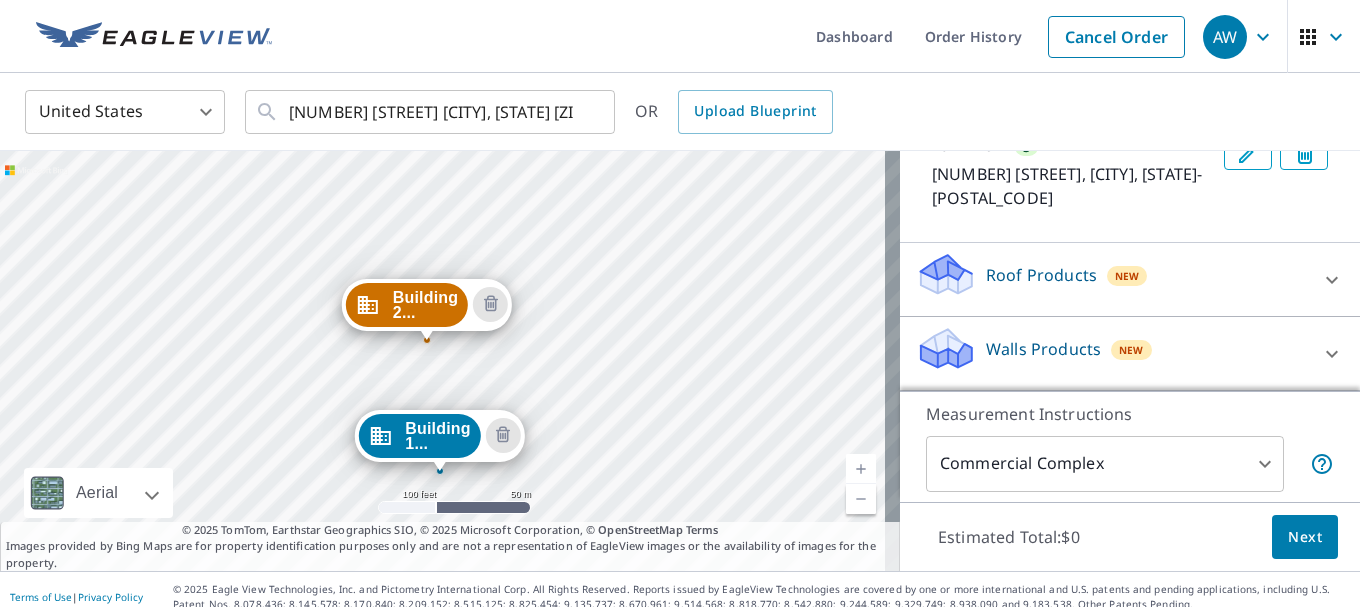 drag, startPoint x: 599, startPoint y: 284, endPoint x: 596, endPoint y: 402, distance: 118.03813 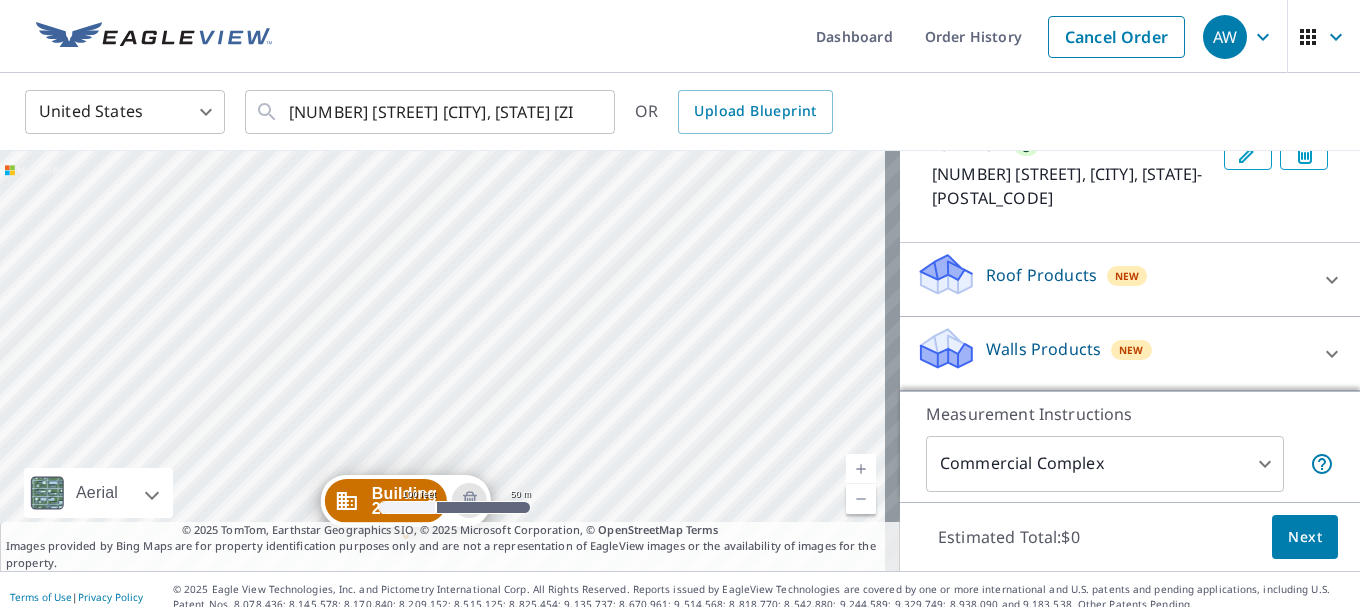 drag, startPoint x: 582, startPoint y: 307, endPoint x: 580, endPoint y: 446, distance: 139.01439 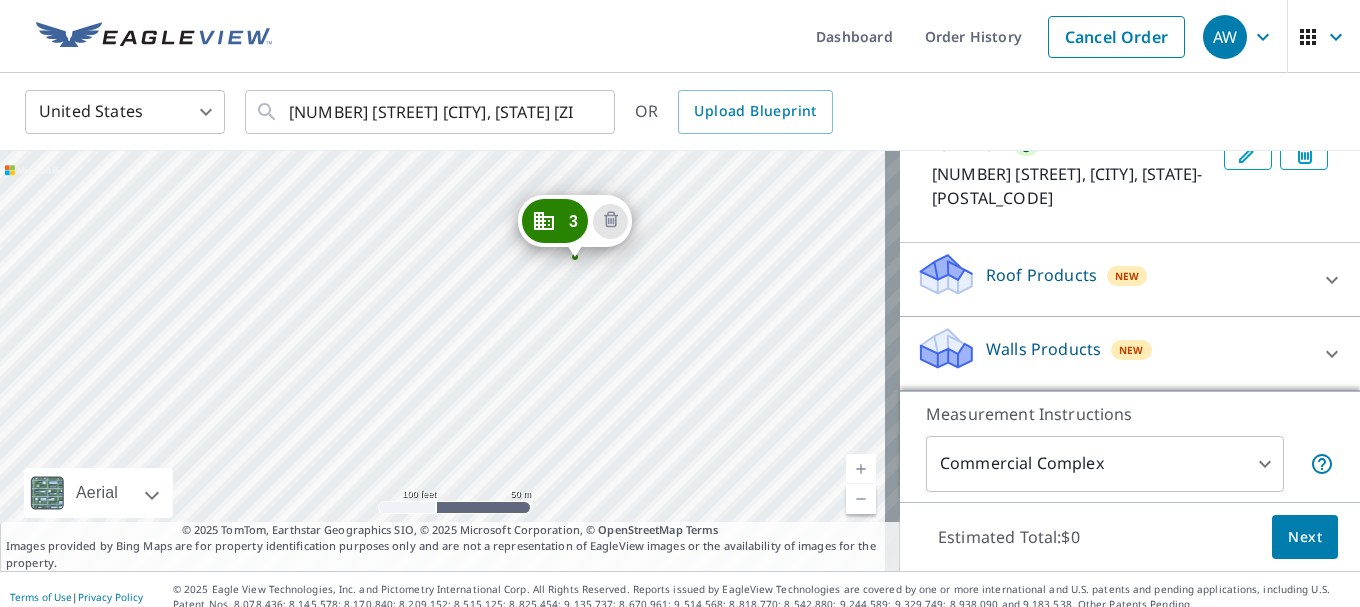 drag, startPoint x: 628, startPoint y: 238, endPoint x: 630, endPoint y: 359, distance: 121.016525 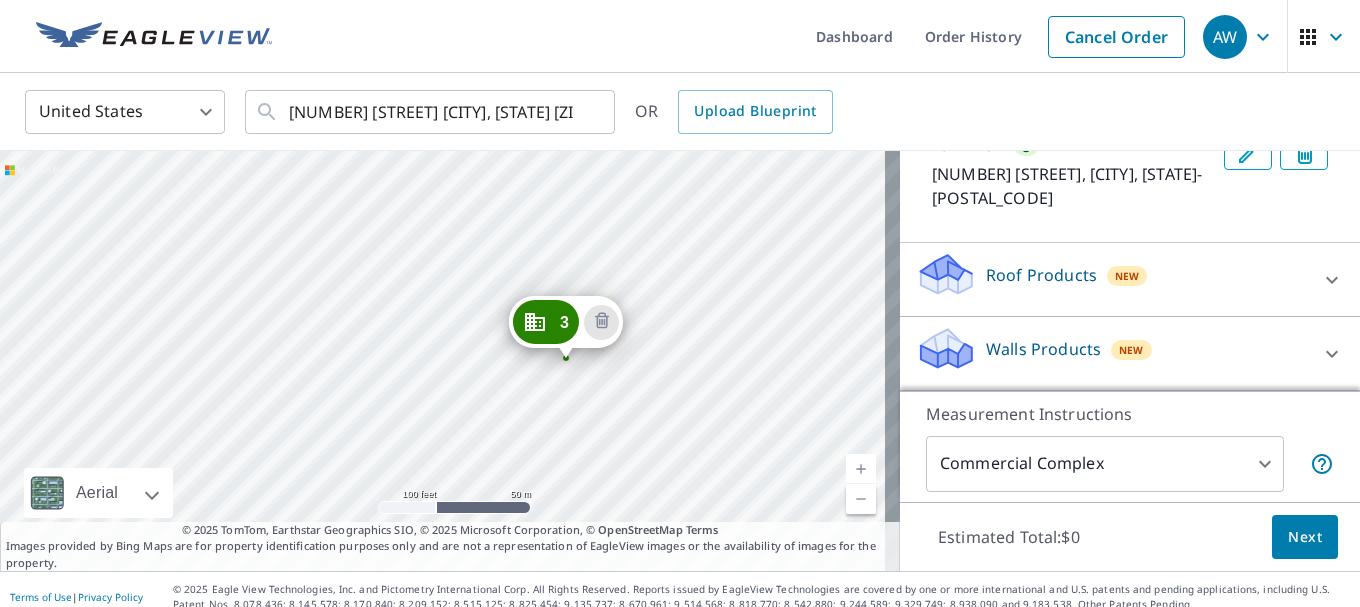 drag, startPoint x: 685, startPoint y: 309, endPoint x: 676, endPoint y: 410, distance: 101.4002 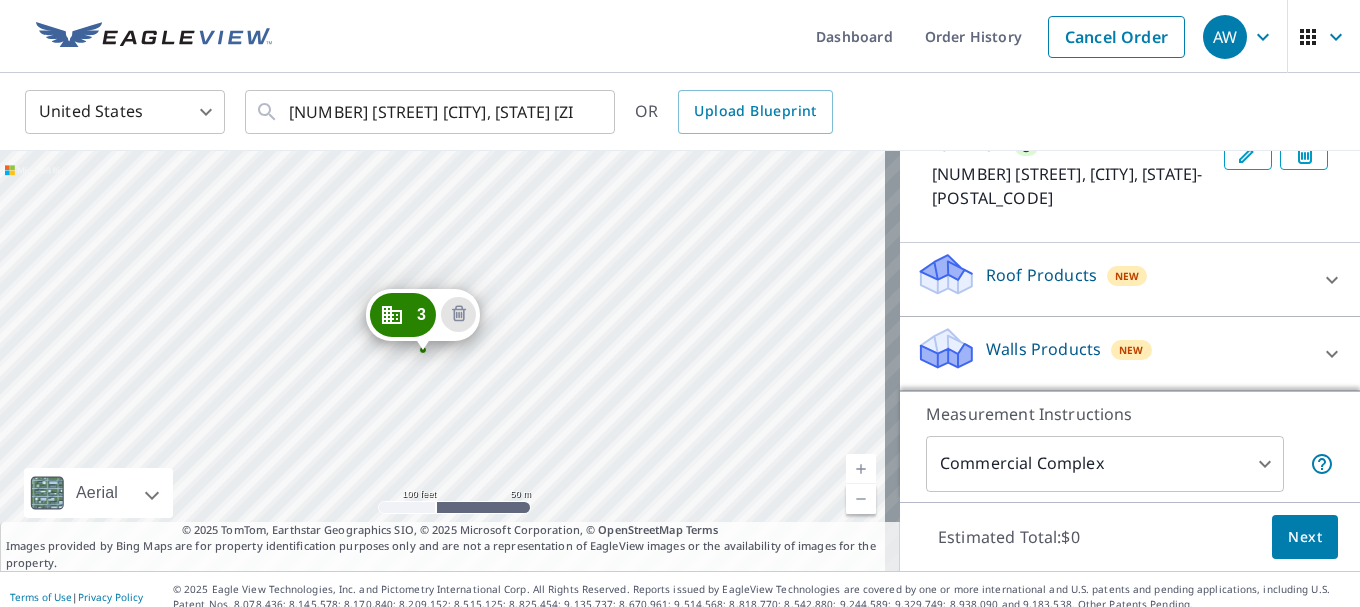 drag, startPoint x: 540, startPoint y: 322, endPoint x: 396, endPoint y: 315, distance: 144.17004 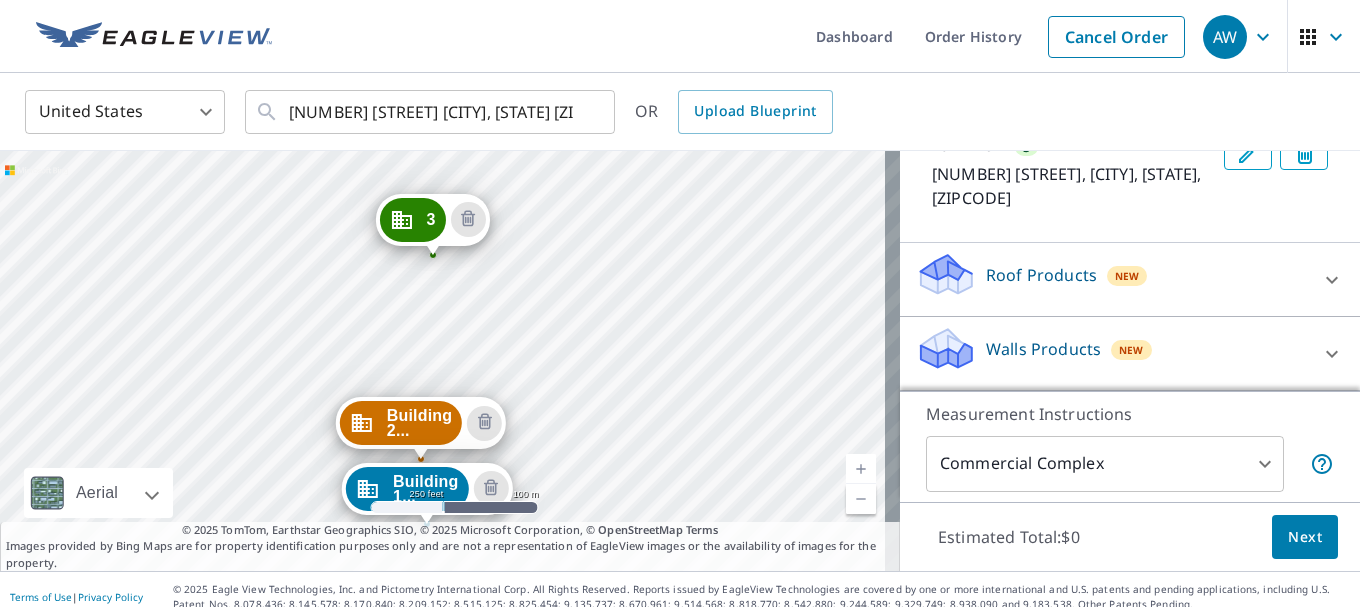 drag, startPoint x: 634, startPoint y: 223, endPoint x: 561, endPoint y: 424, distance: 213.84573 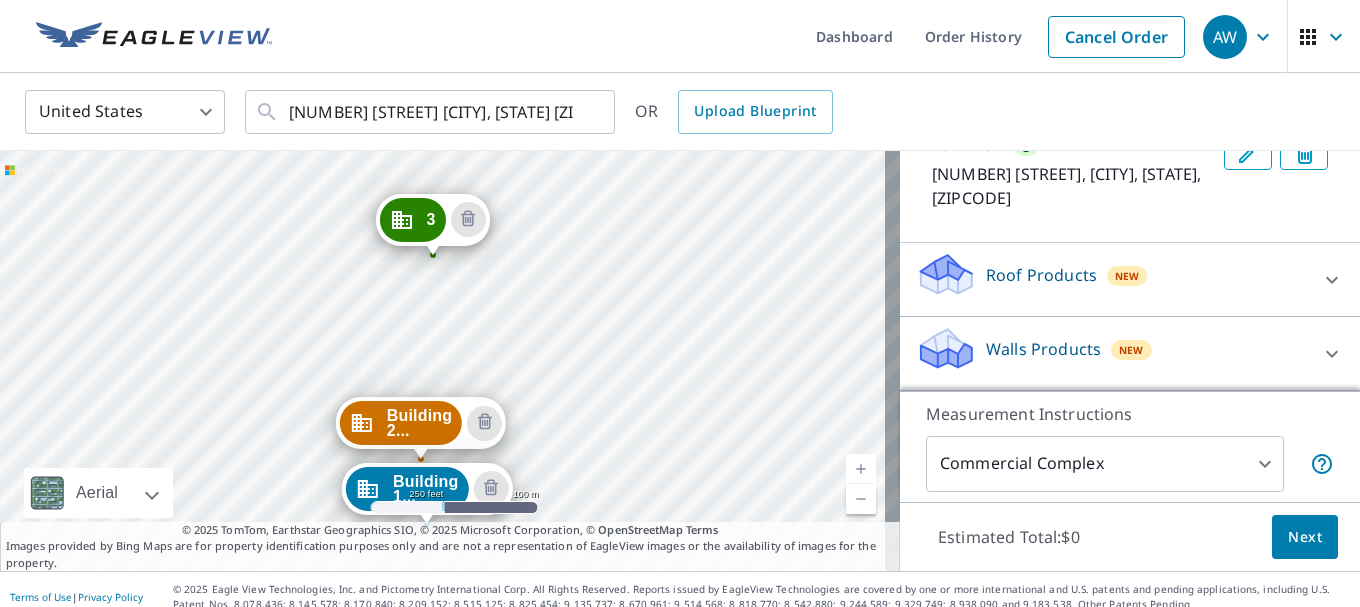 click 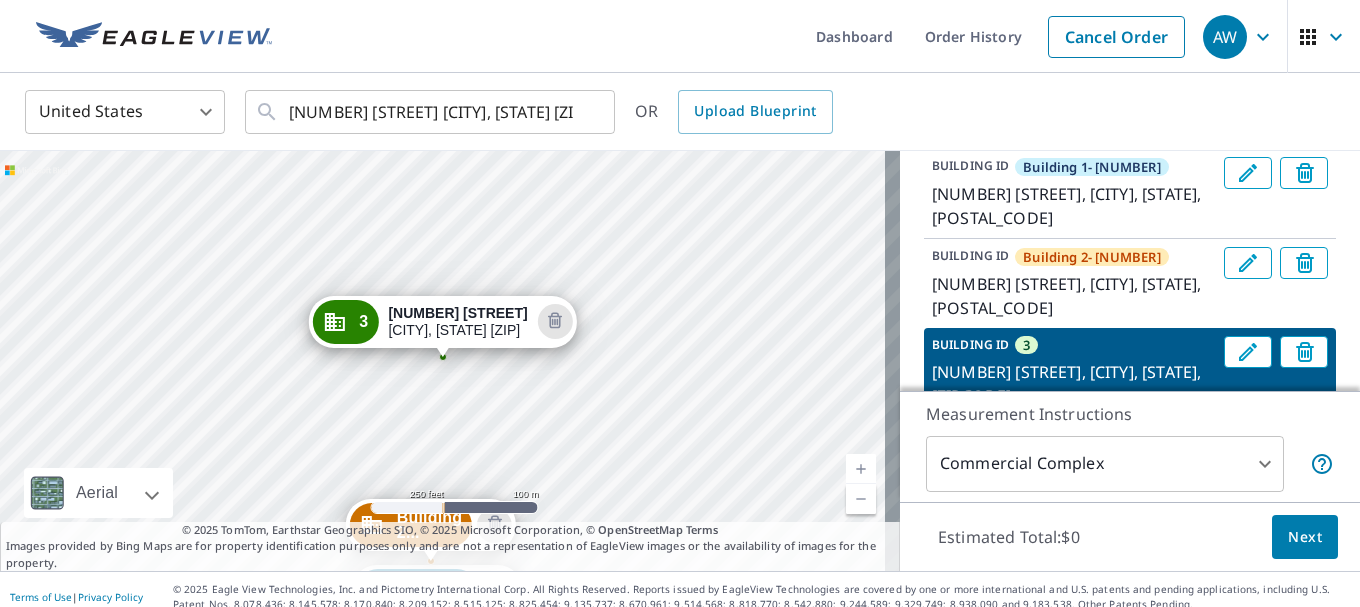 scroll, scrollTop: 210, scrollLeft: 0, axis: vertical 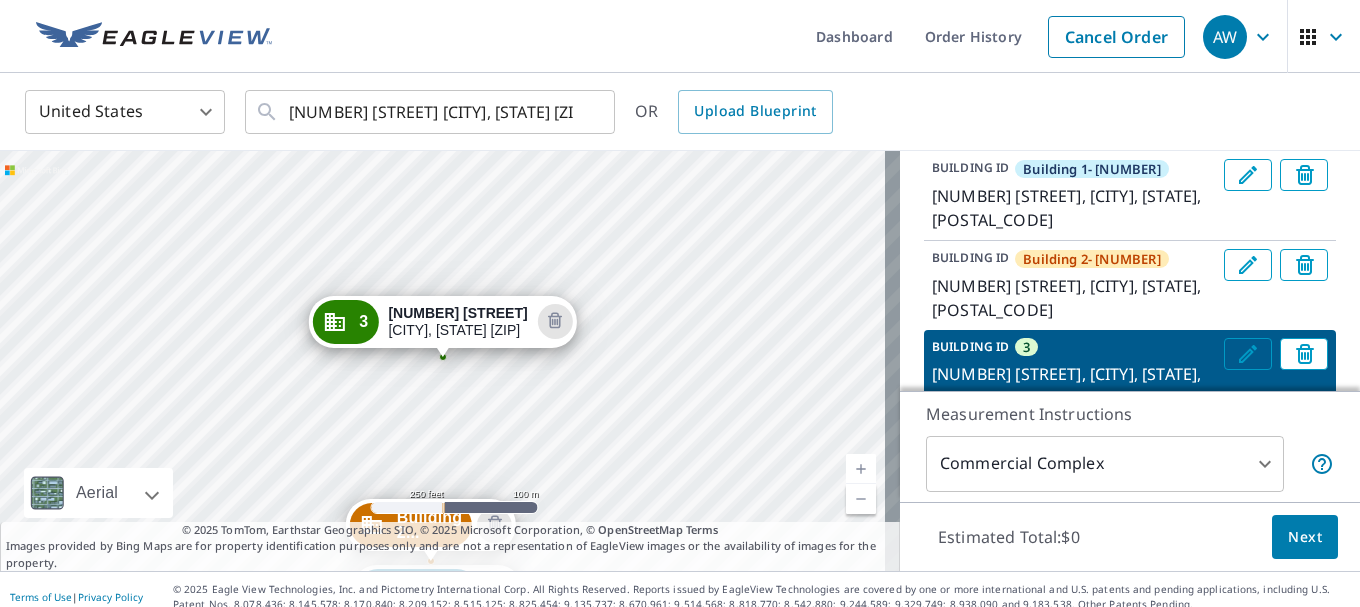 click 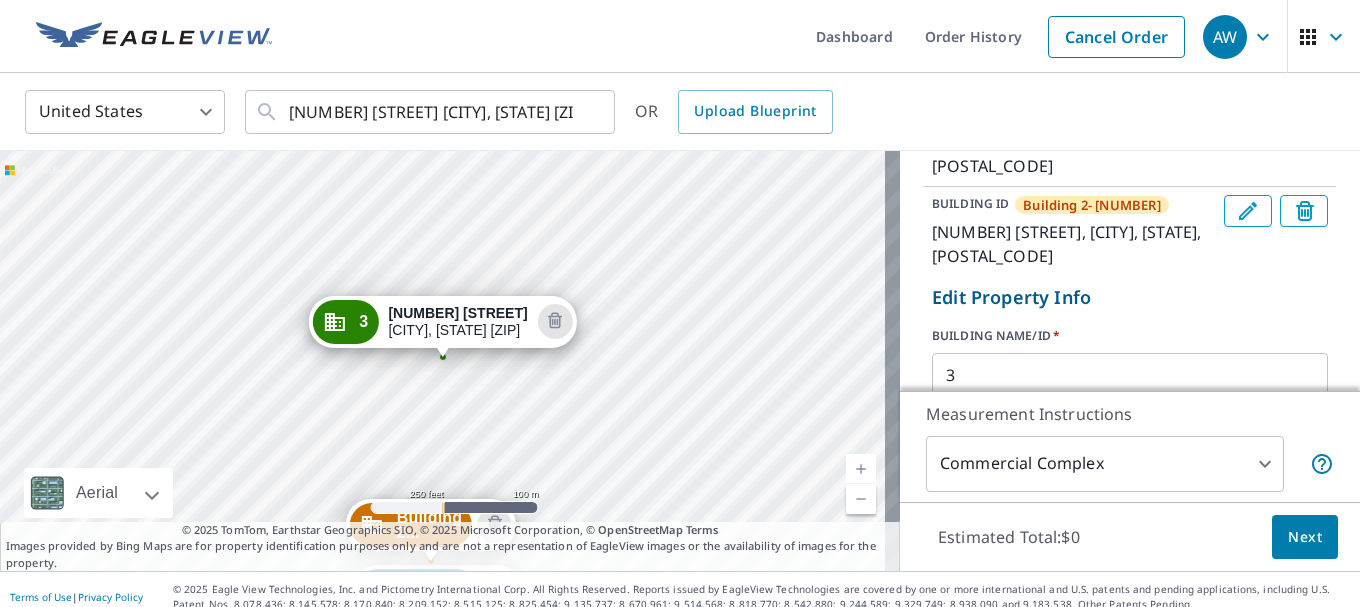 scroll, scrollTop: 310, scrollLeft: 0, axis: vertical 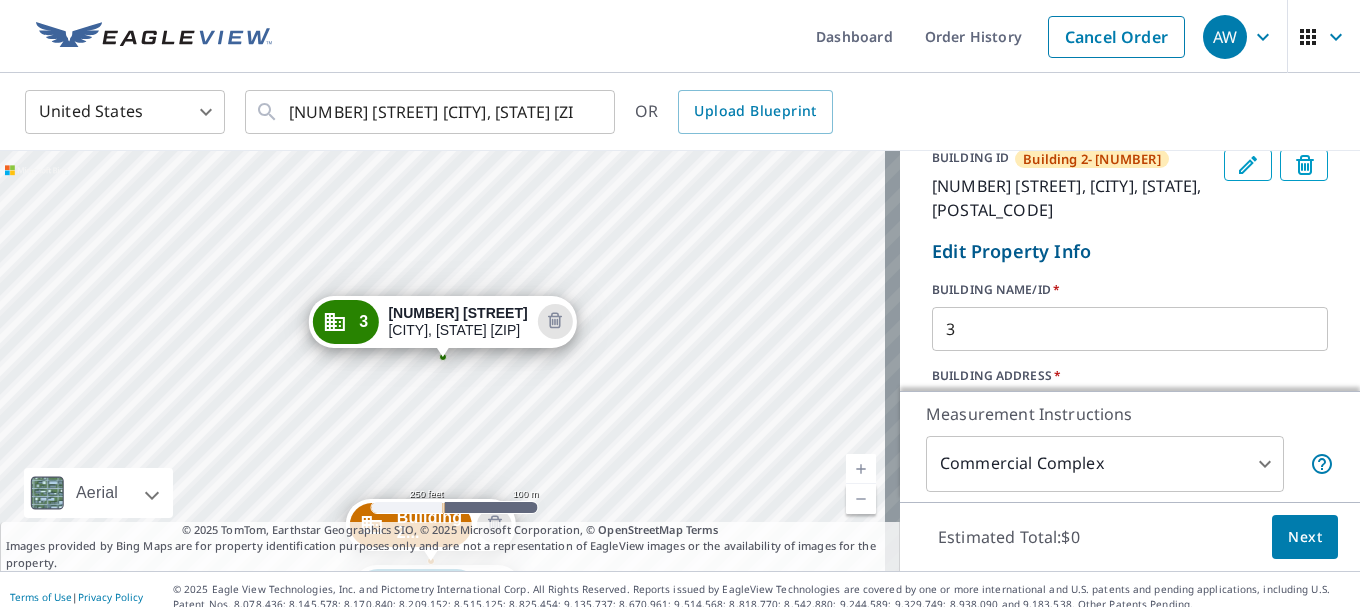 click on "3" at bounding box center (1130, 329) 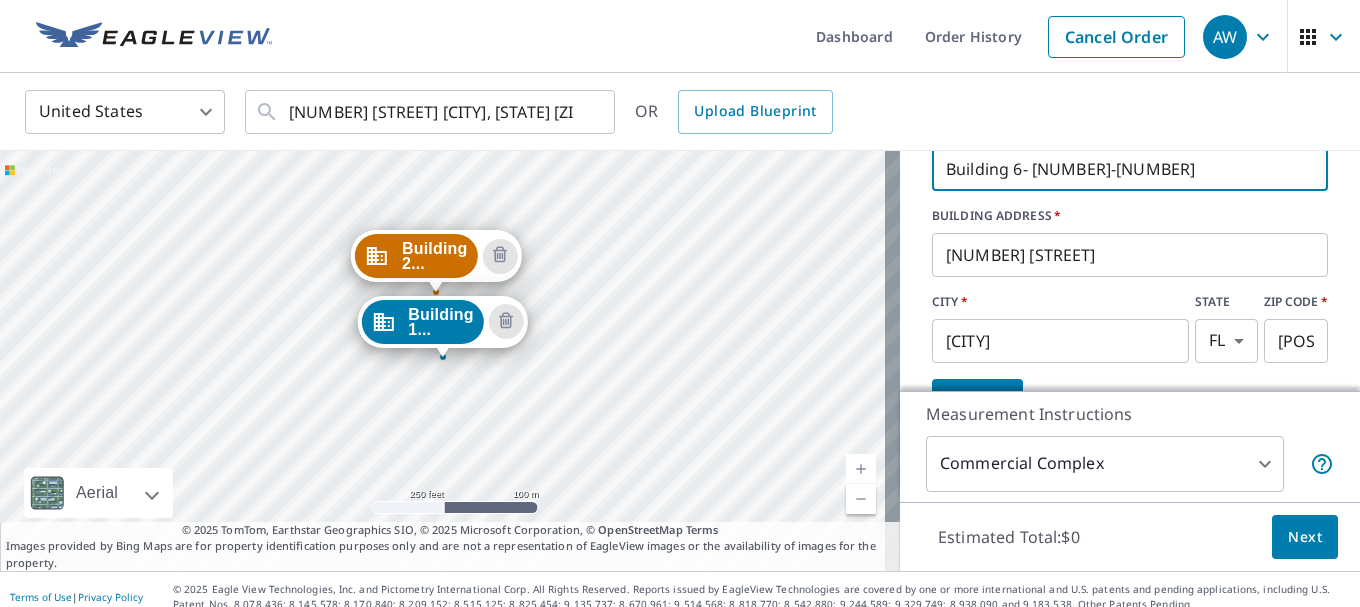 scroll, scrollTop: 510, scrollLeft: 0, axis: vertical 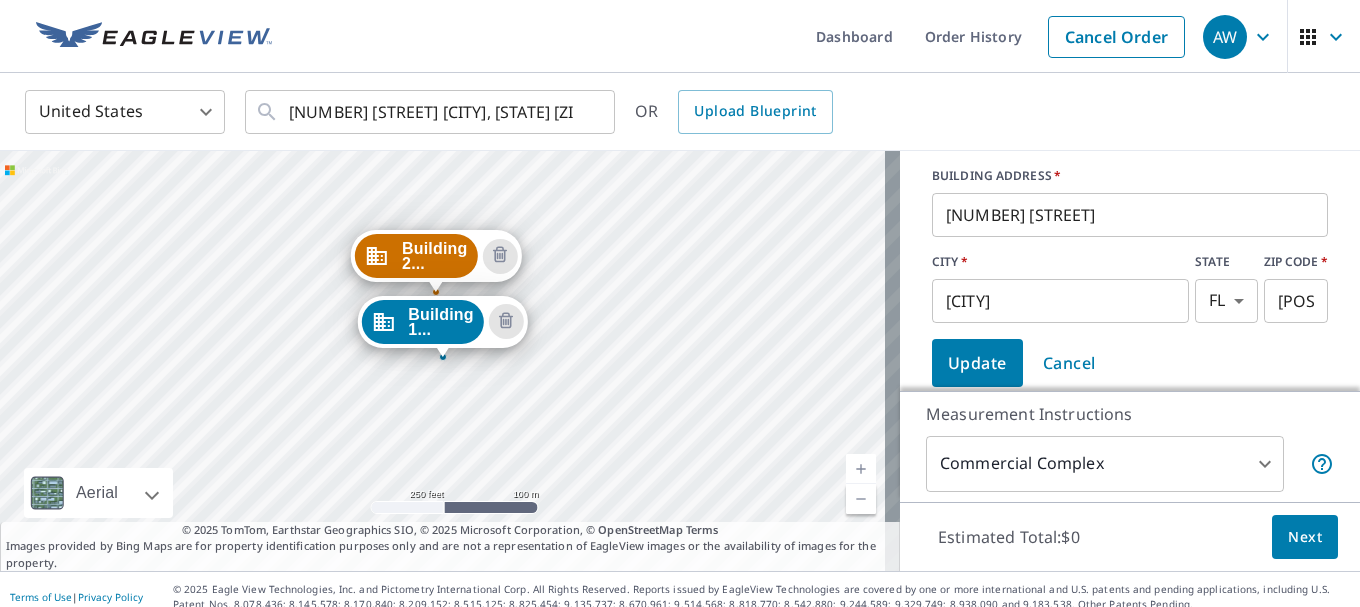 type on "Building 6- 2030-2034" 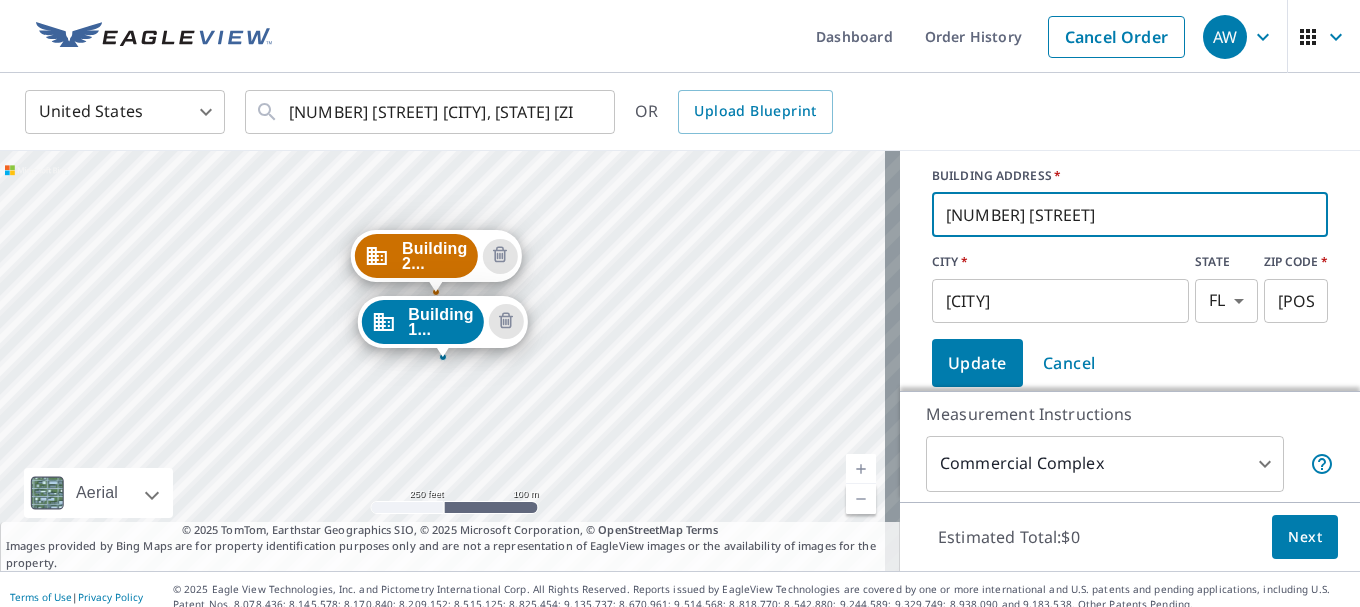 click on "2020A Tigertail Blvd" at bounding box center [1130, 215] 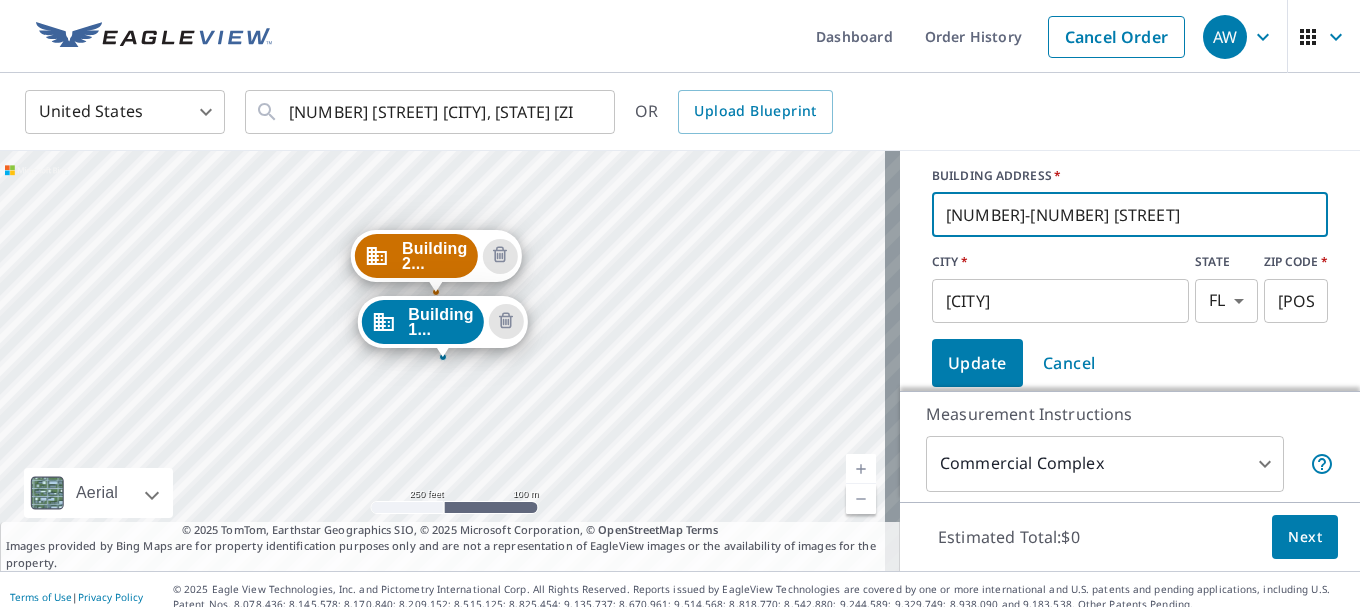 type on "2030-2034 Tigertail Blvd" 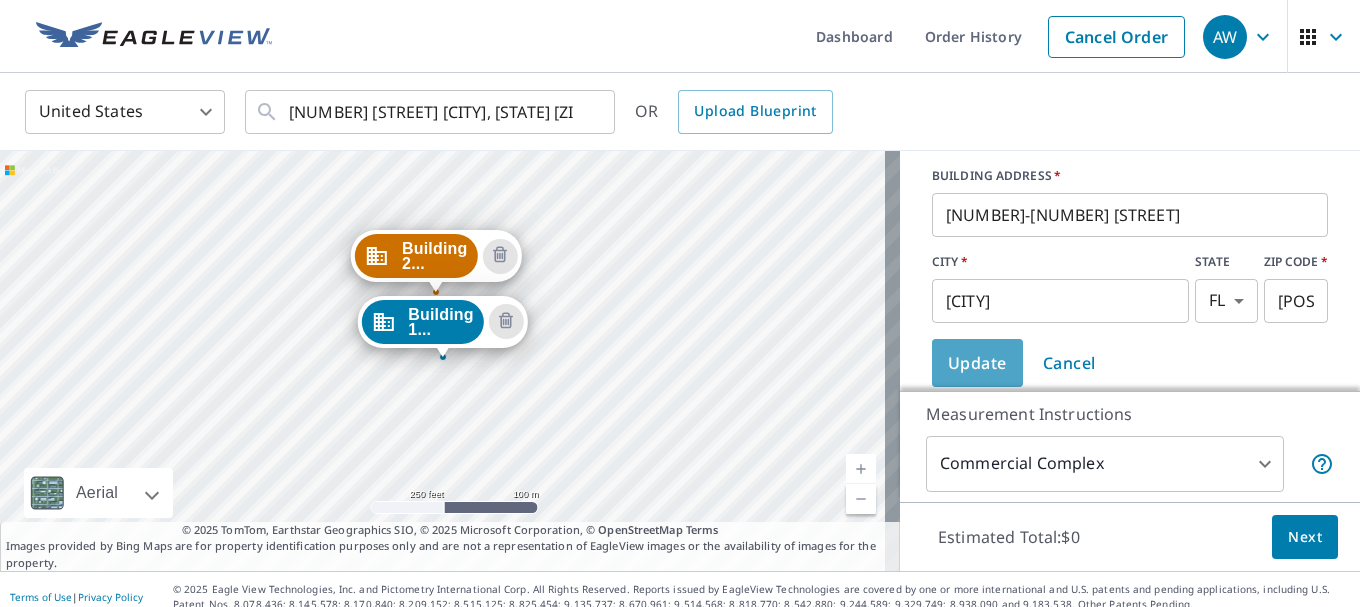 click on "Update" at bounding box center [977, 363] 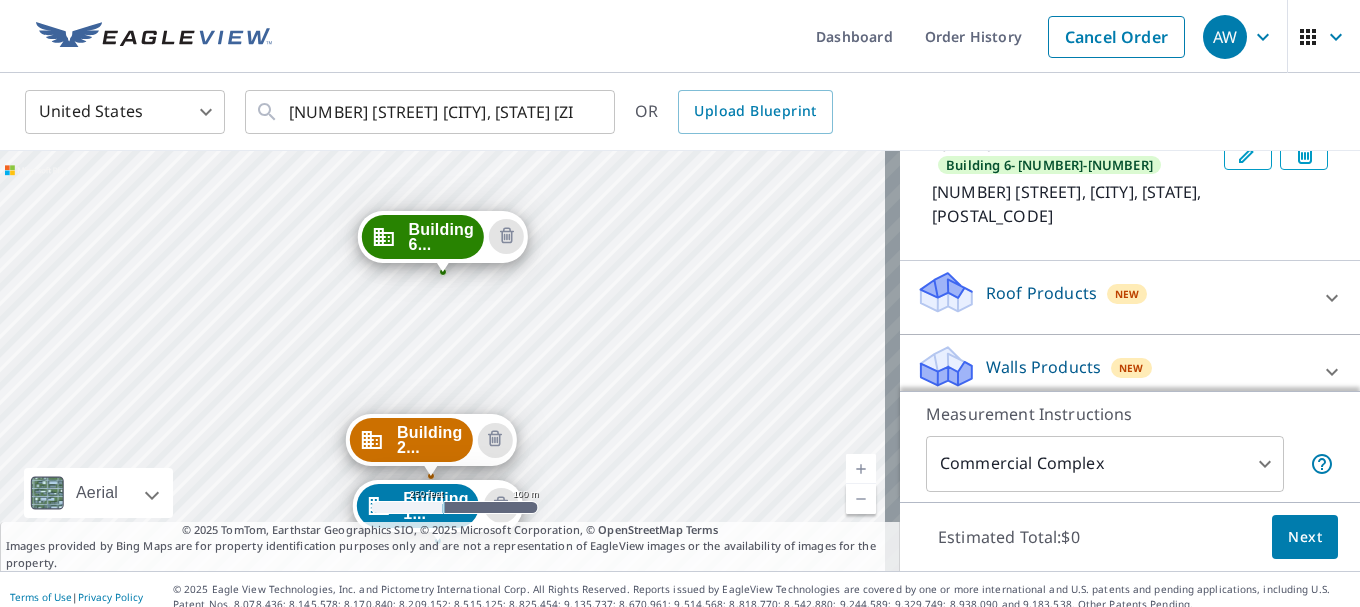 drag, startPoint x: 669, startPoint y: 257, endPoint x: 666, endPoint y: 426, distance: 169.02663 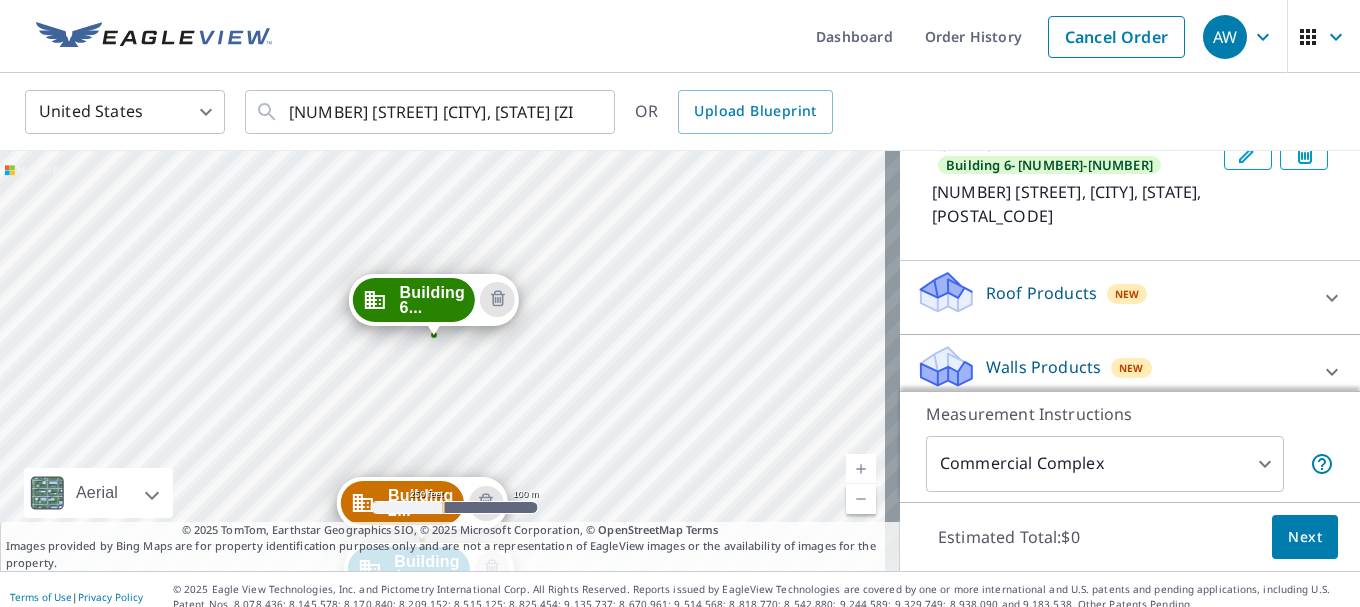 drag, startPoint x: 587, startPoint y: 254, endPoint x: 578, endPoint y: 312, distance: 58.694122 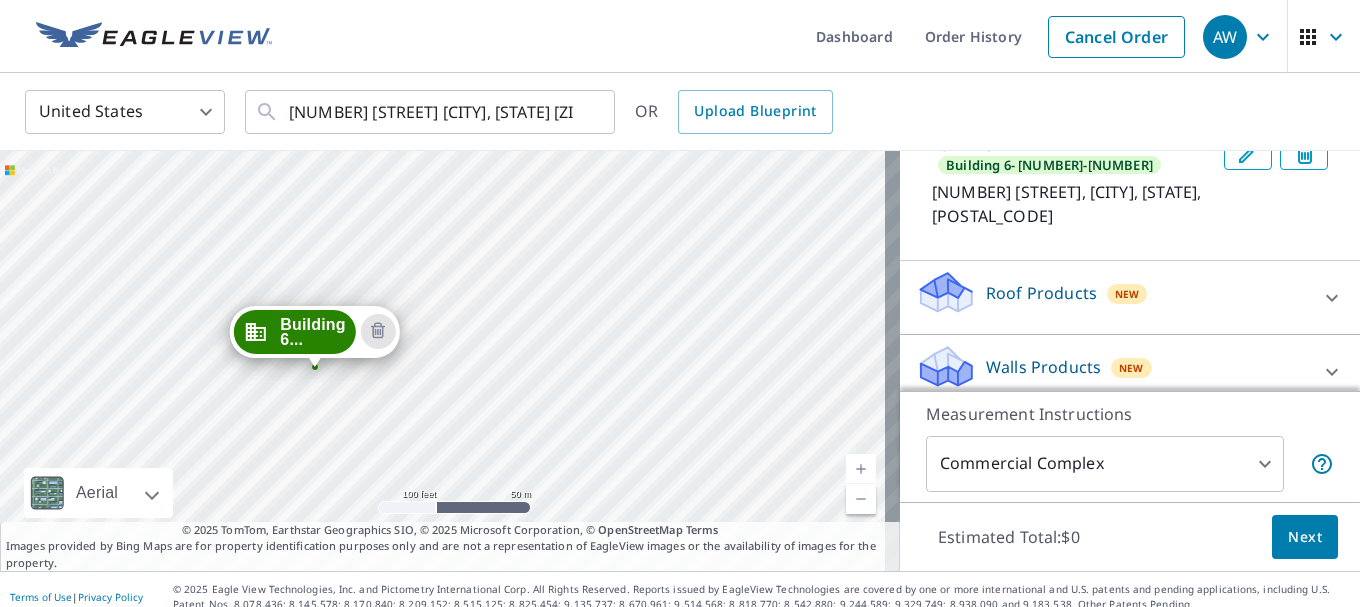 click on "Building 2... 2070 Tigertail Blvd Dania, FL 33004 Building 6... 2030-2034 Tigertail Blvd Dania, FL 33004 Building 1... 2080 Tigertail Blvd Dania, FL 33004" at bounding box center [450, 361] 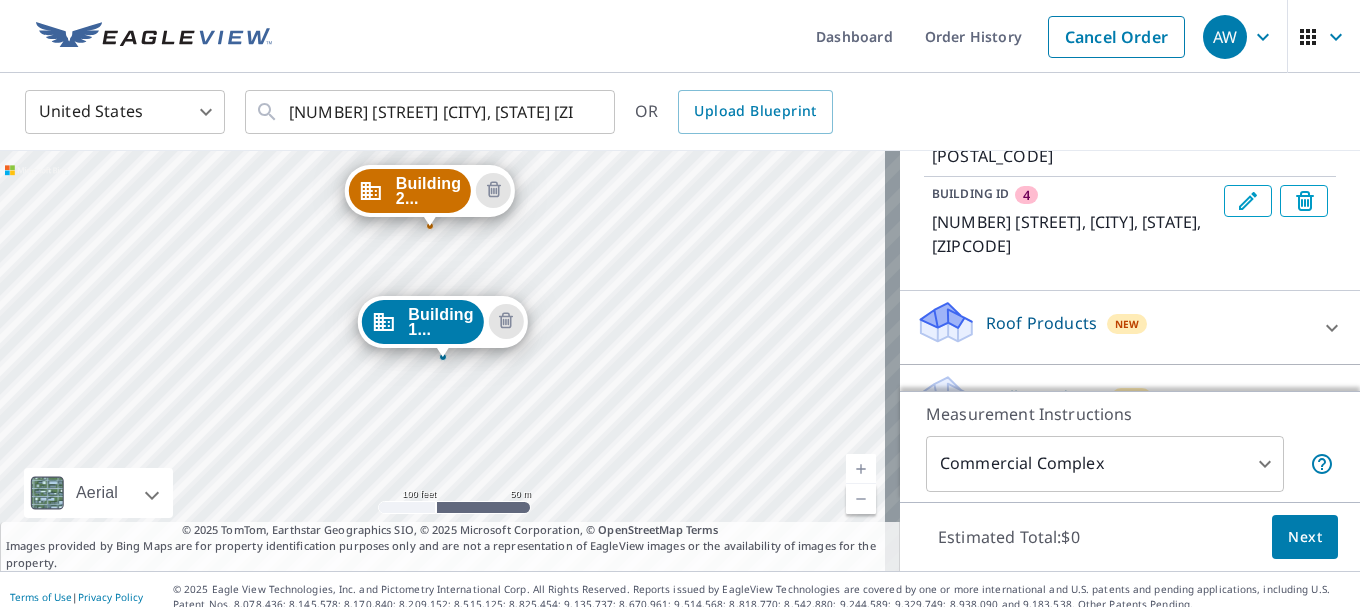 scroll, scrollTop: 501, scrollLeft: 0, axis: vertical 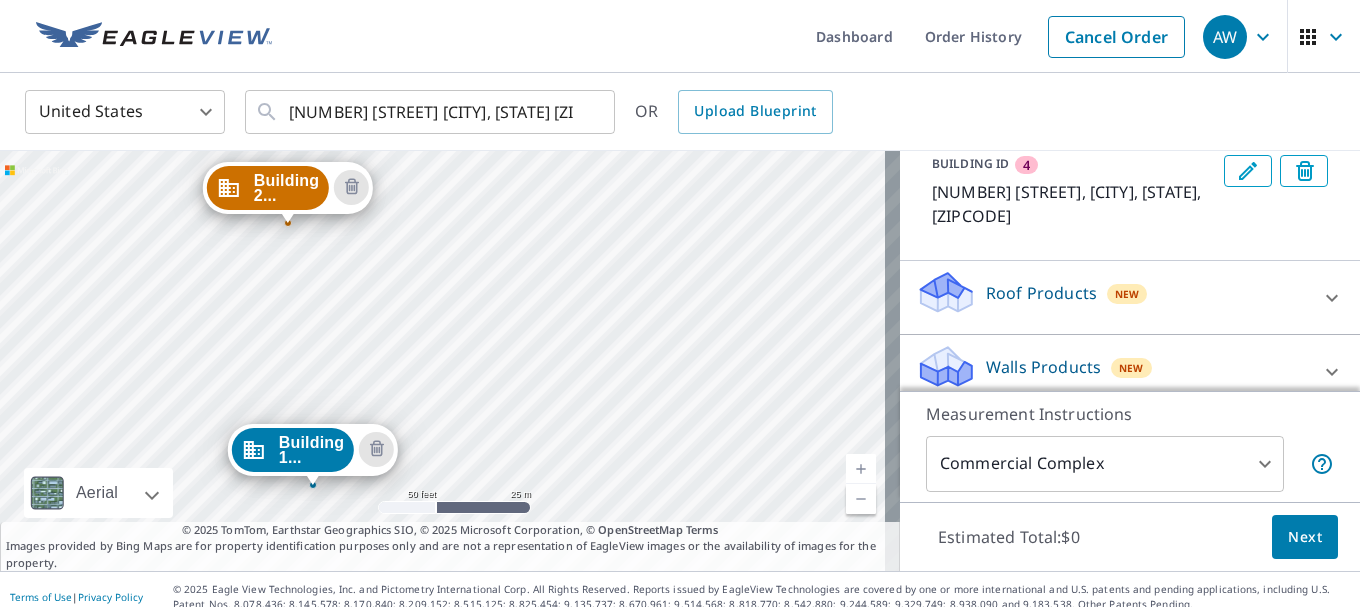 drag, startPoint x: 575, startPoint y: 239, endPoint x: 564, endPoint y: 464, distance: 225.26872 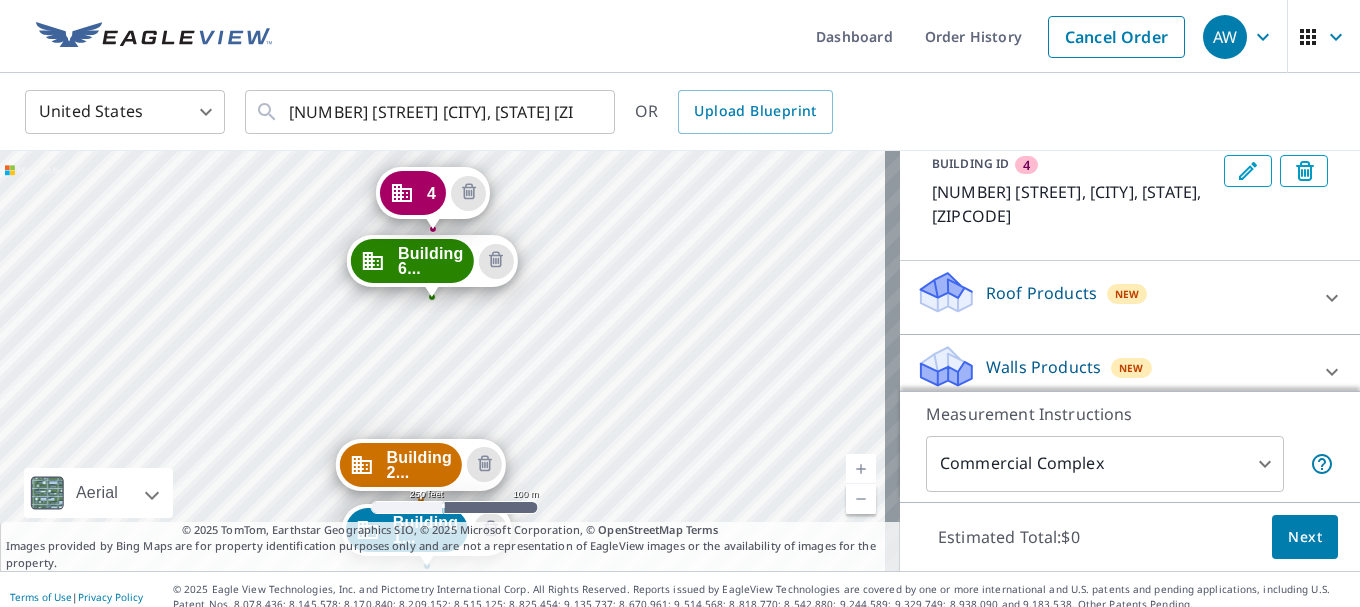 drag, startPoint x: 665, startPoint y: 250, endPoint x: 559, endPoint y: 402, distance: 185.31055 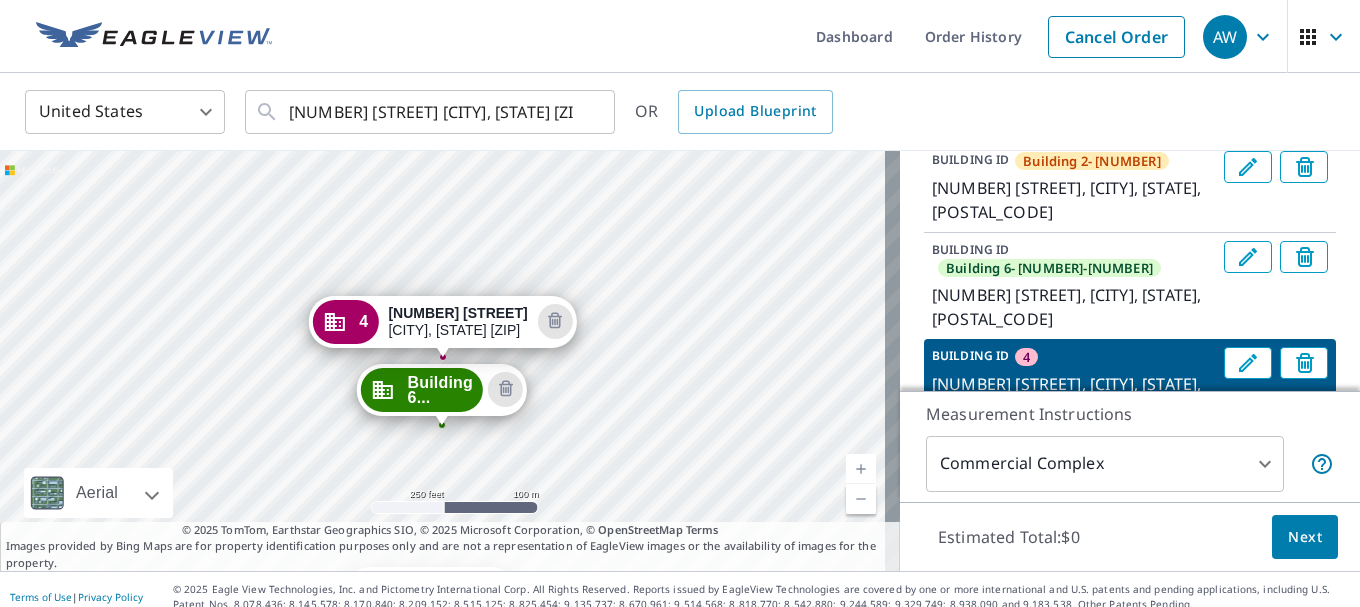 scroll, scrollTop: 300, scrollLeft: 0, axis: vertical 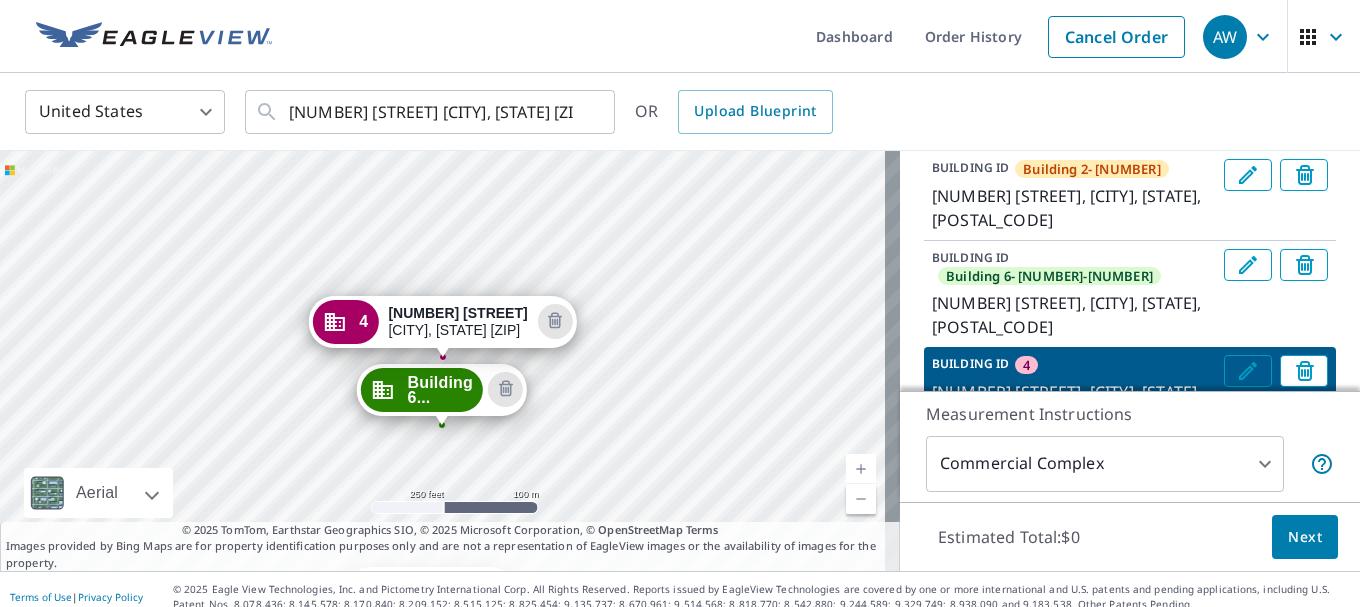 click 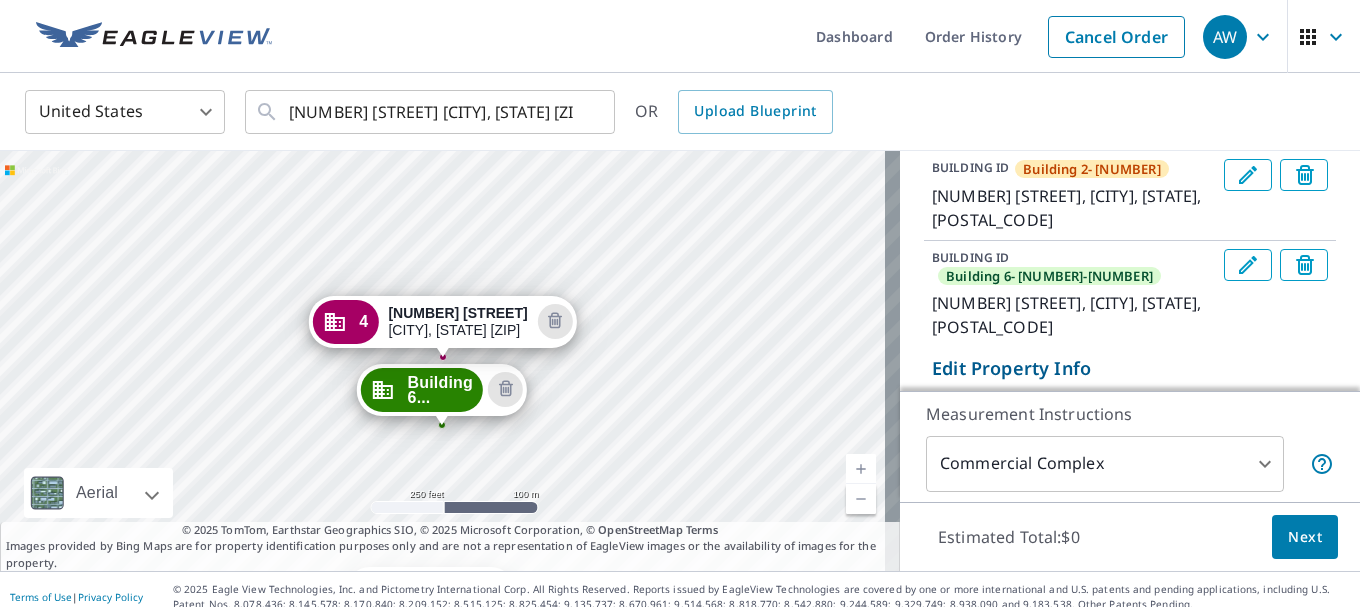 scroll, scrollTop: 400, scrollLeft: 0, axis: vertical 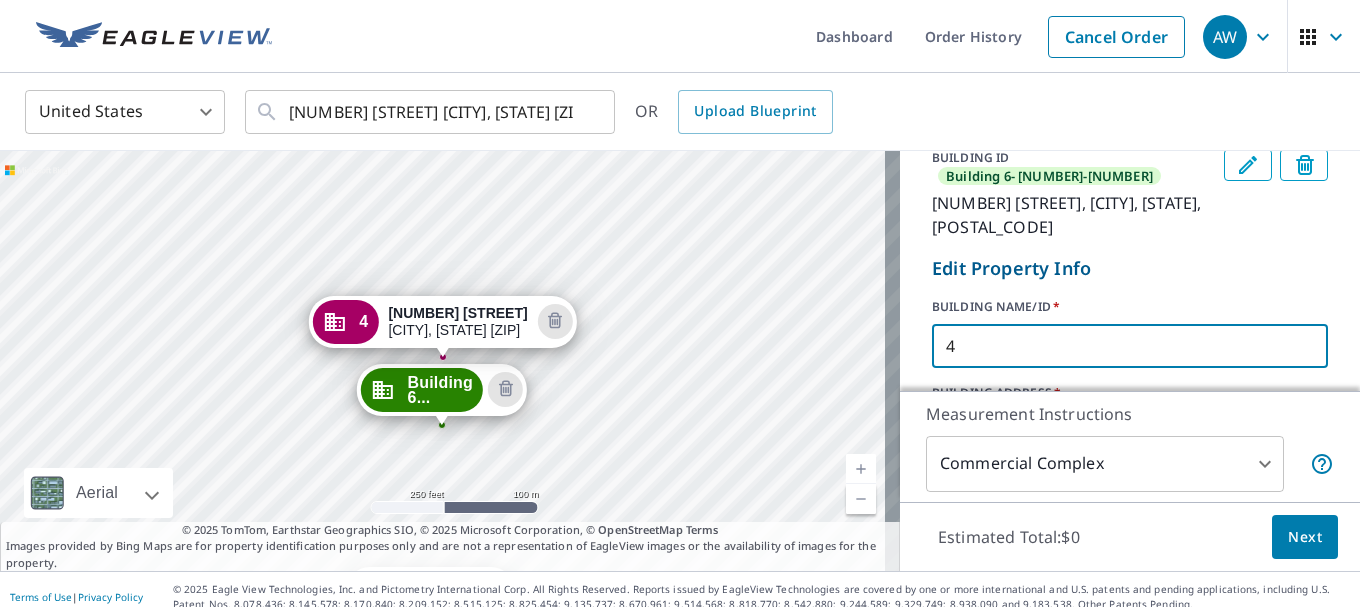 click on "4" at bounding box center (1130, 346) 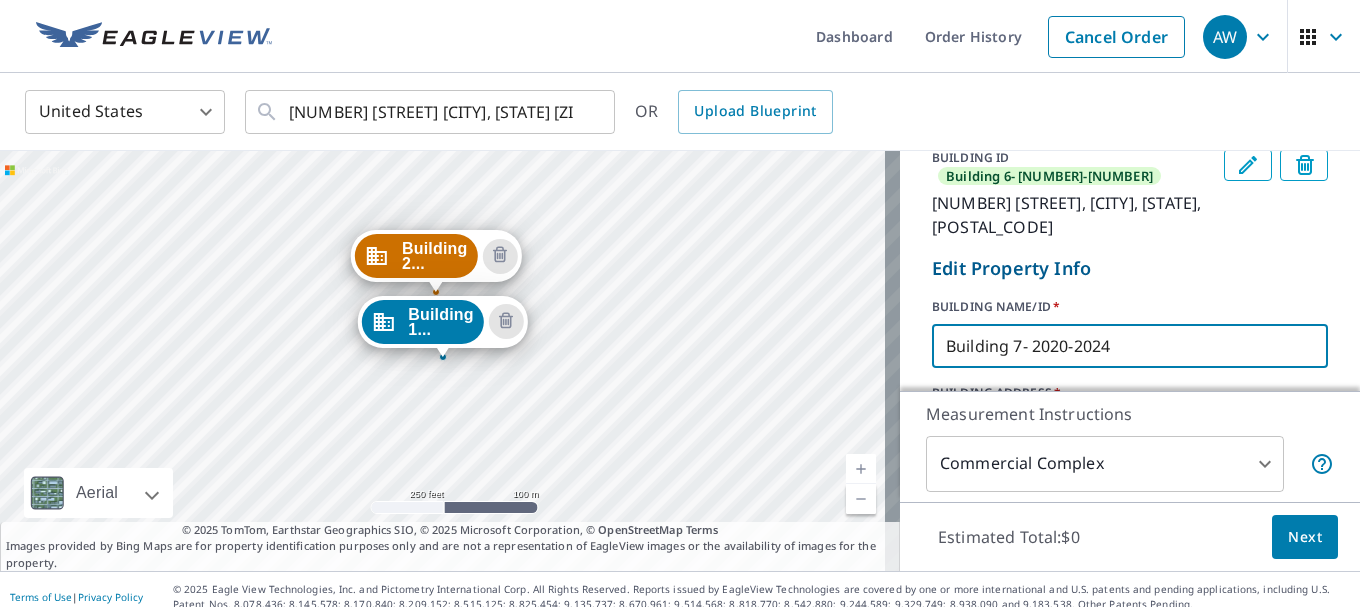 scroll, scrollTop: 500, scrollLeft: 0, axis: vertical 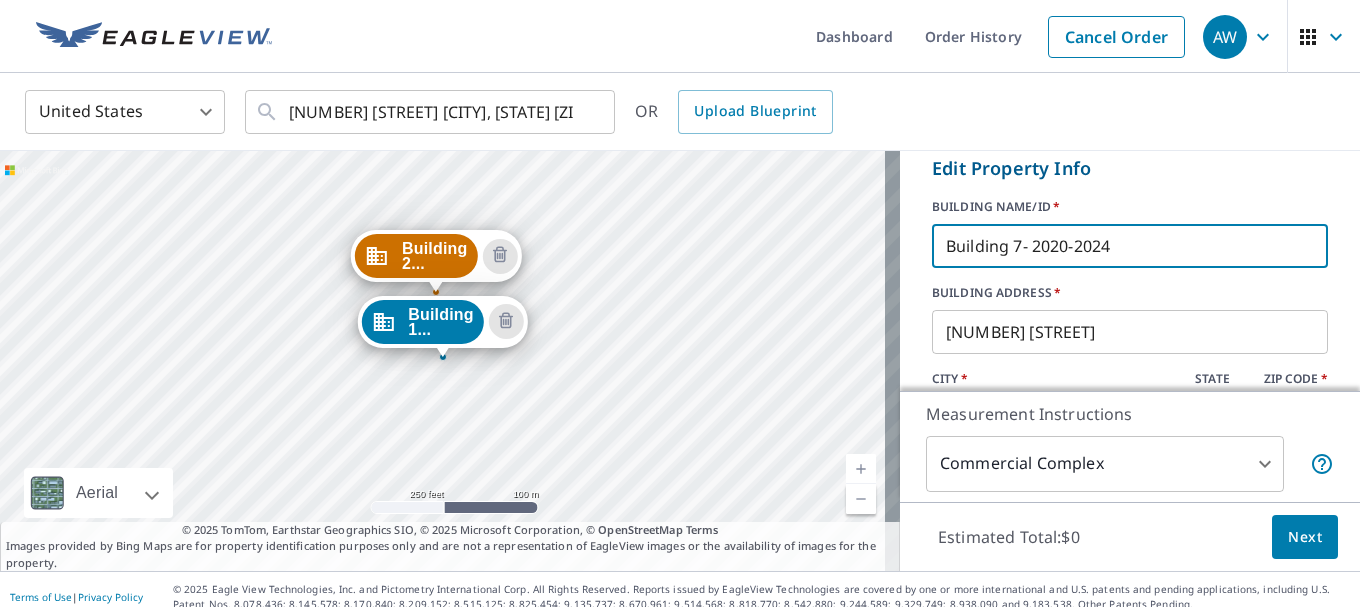 type on "Building 7- 2020-2024" 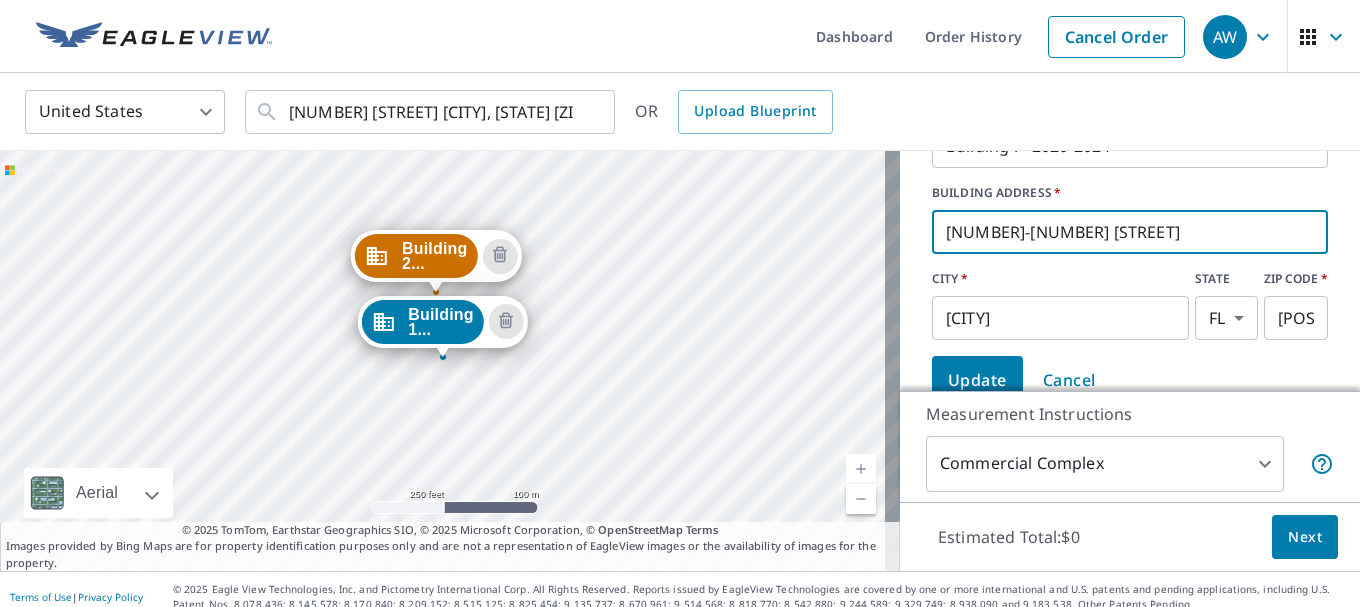 type on "2020-2024 Tigertail Blvd" 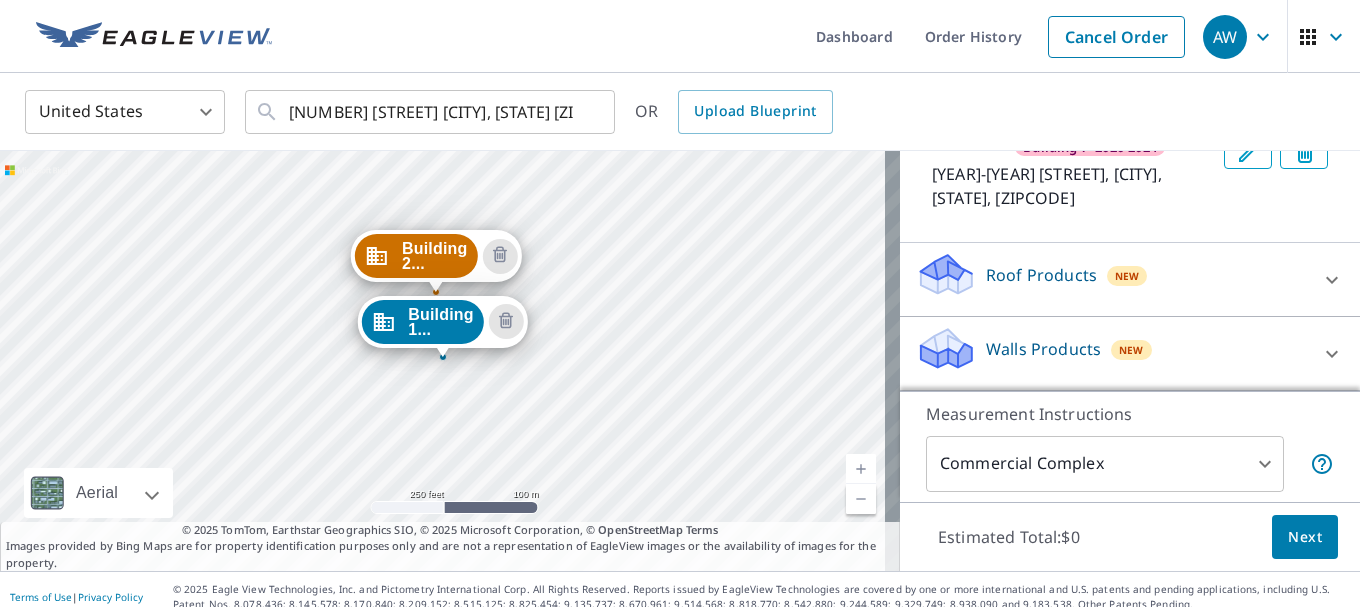 scroll, scrollTop: 501, scrollLeft: 0, axis: vertical 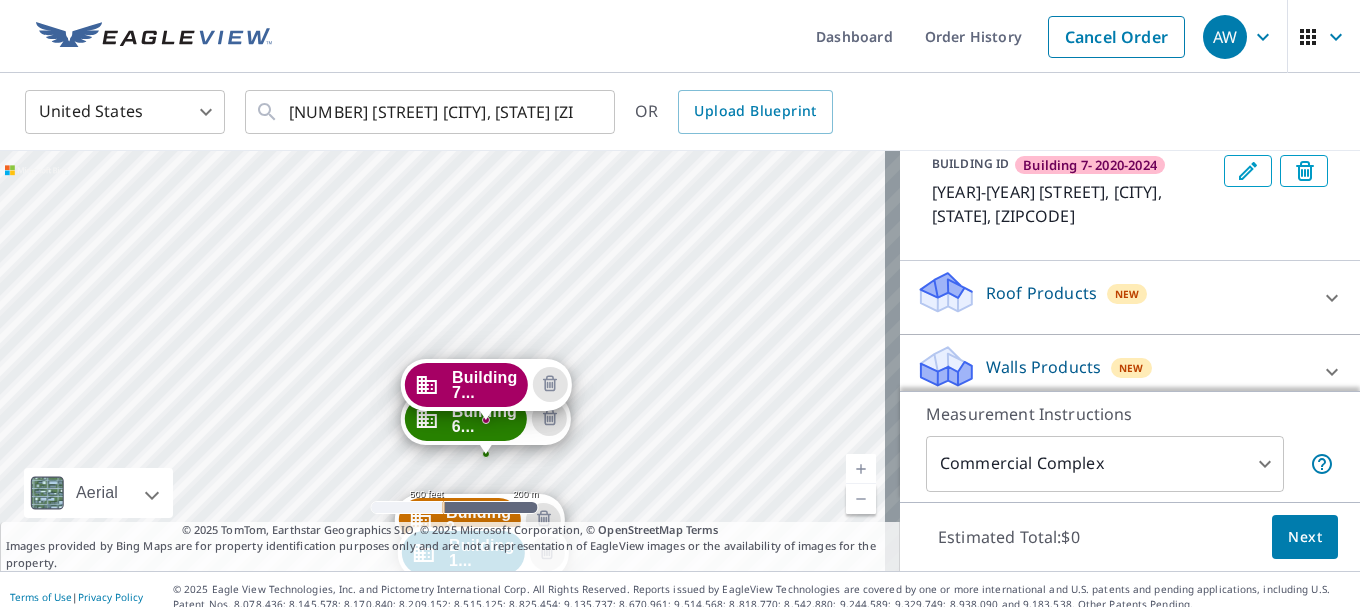 drag, startPoint x: 689, startPoint y: 359, endPoint x: 673, endPoint y: 444, distance: 86.492775 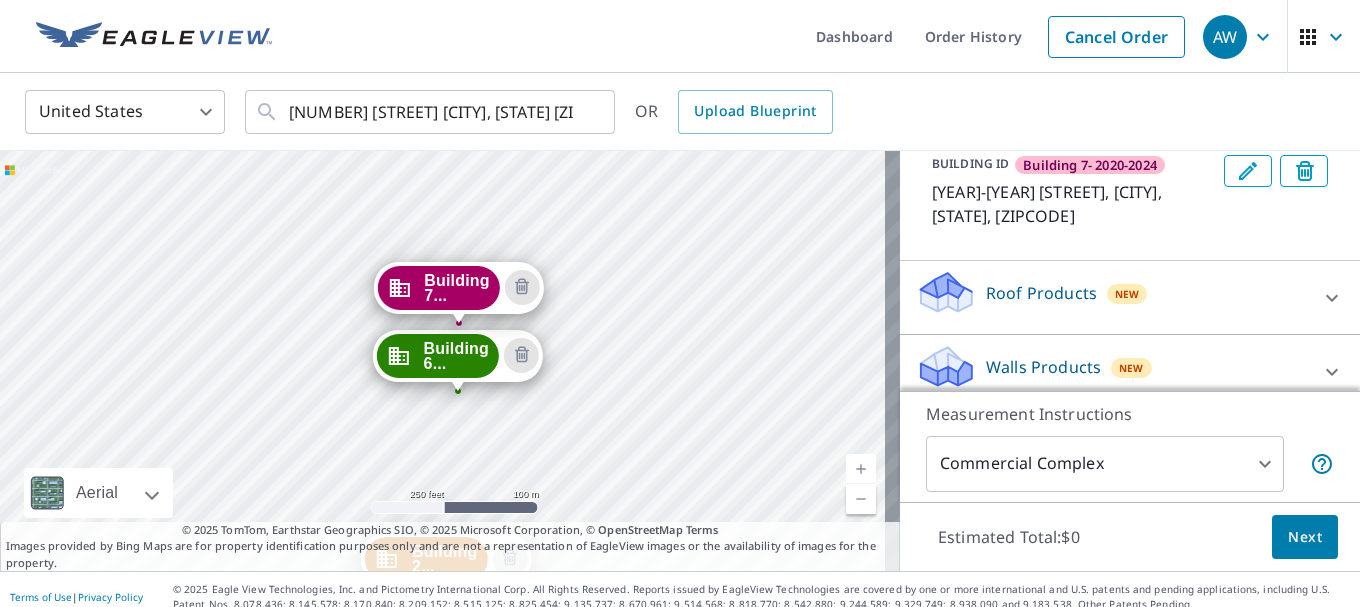 drag, startPoint x: 559, startPoint y: 306, endPoint x: 643, endPoint y: 169, distance: 160.70158 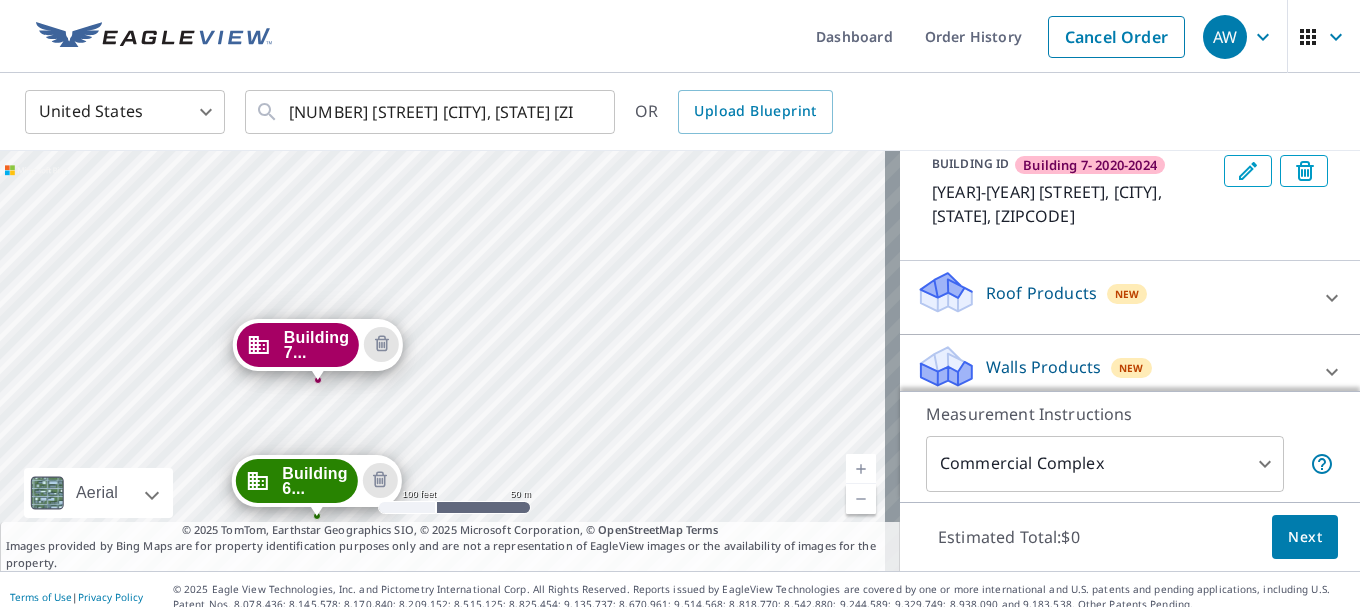drag, startPoint x: 657, startPoint y: 270, endPoint x: 710, endPoint y: 151, distance: 130.26895 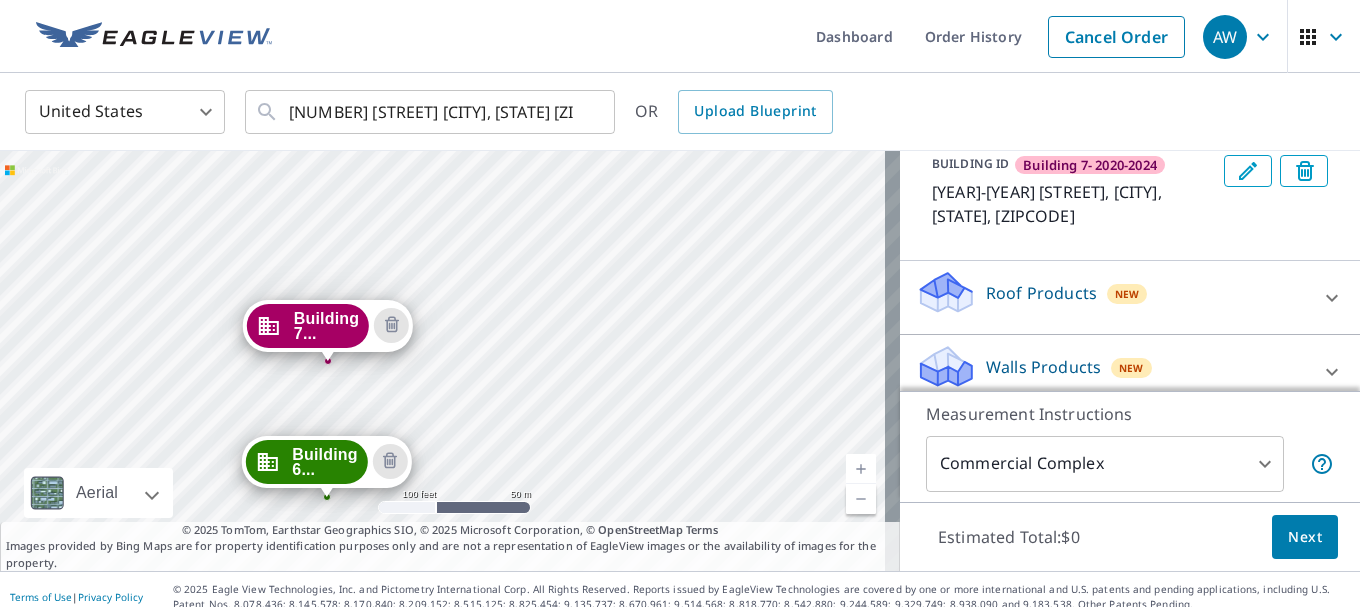 click on "Building 2... 2070 Tigertail Blvd Dania, FL 33004 Building 6... 2030-2034 Tigertail Blvd Dania, FL 33004 Building 7... 2020-2024 Tigertail Blvd Dania, FL 33004 Building 1... 2080 Tigertail Blvd Dania, FL 33004" at bounding box center (450, 361) 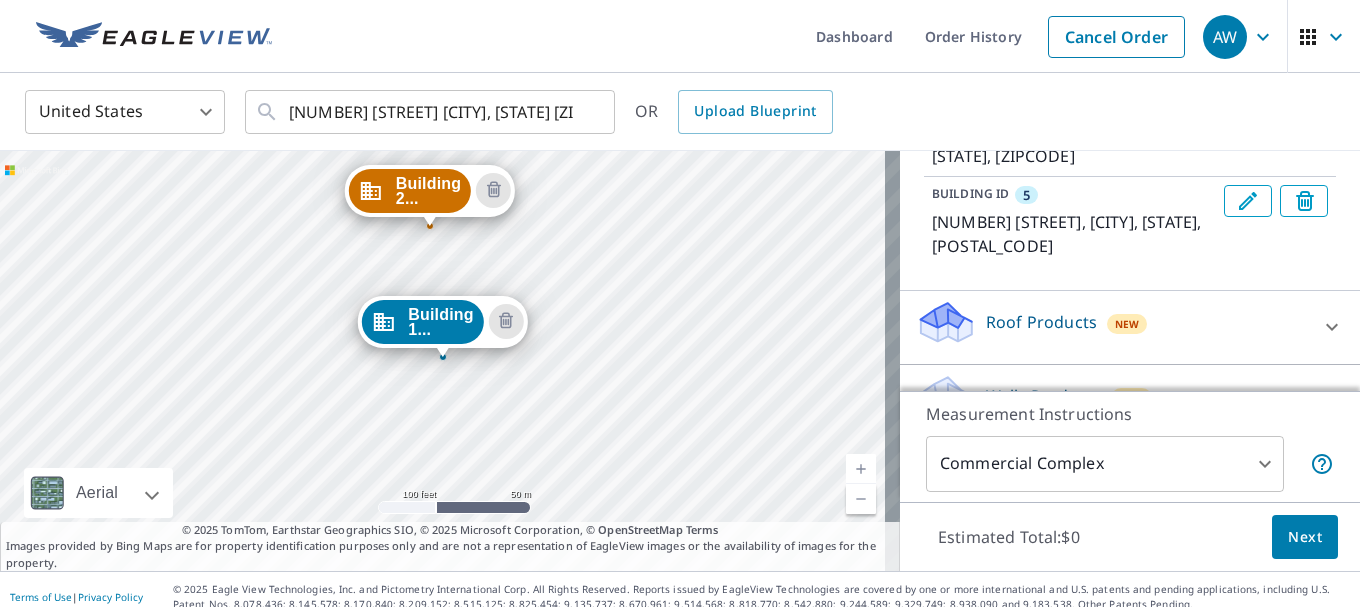 scroll, scrollTop: 591, scrollLeft: 0, axis: vertical 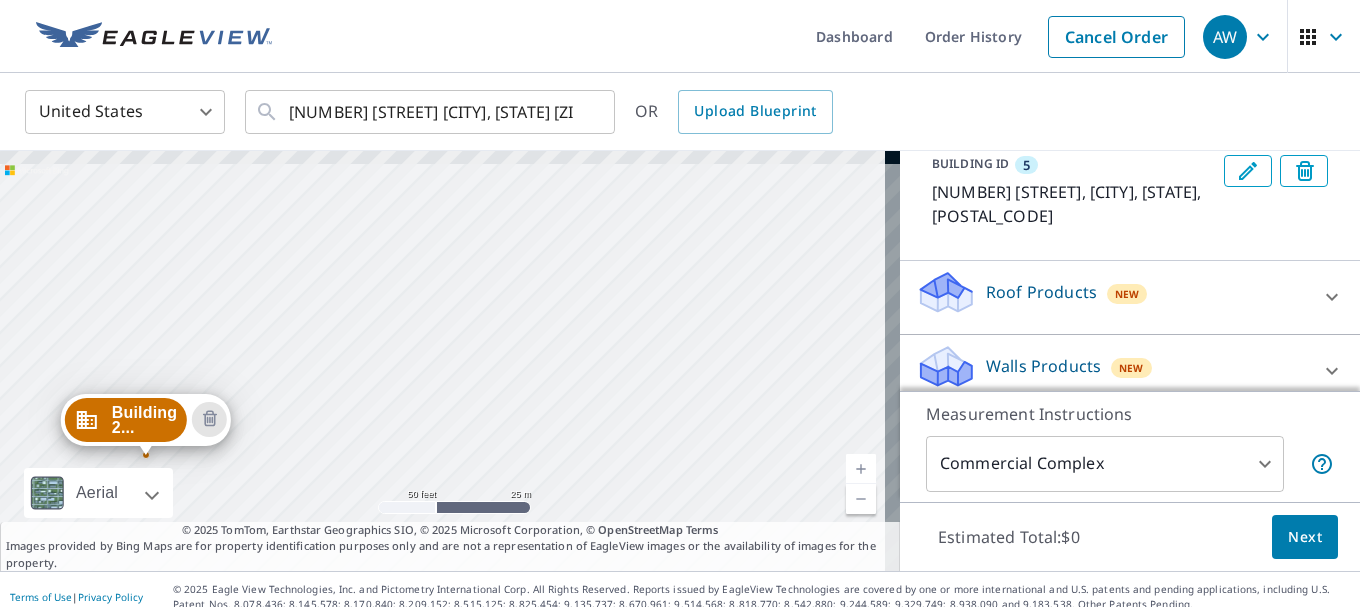 drag, startPoint x: 774, startPoint y: 182, endPoint x: 584, endPoint y: 545, distance: 409.7182 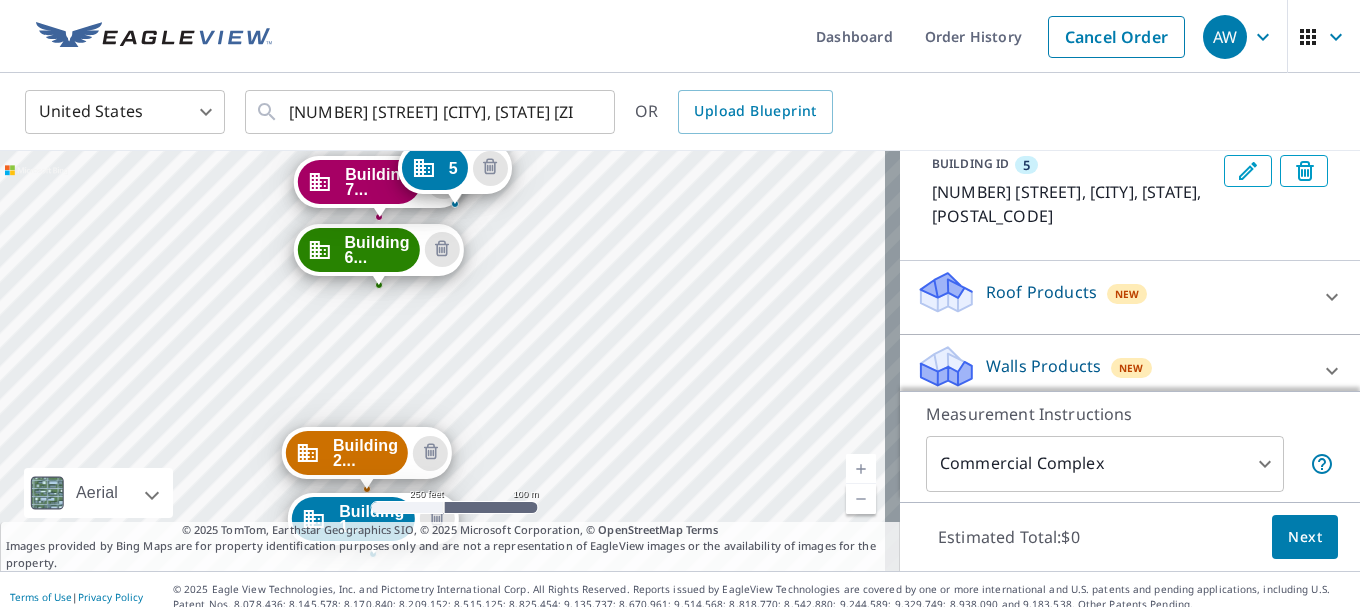 drag, startPoint x: 558, startPoint y: 356, endPoint x: 500, endPoint y: 537, distance: 190.06578 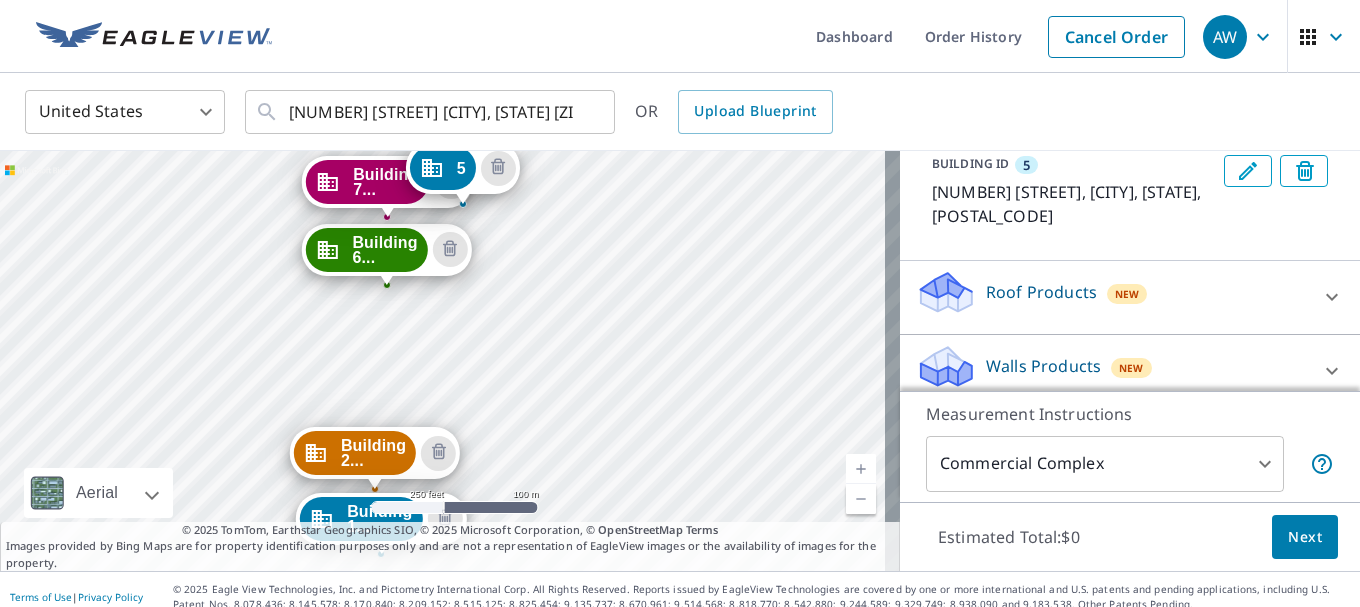 click on "Building 2... 2070 Tigertail Blvd Dania, FL 33004 Building 6... 2030-2034 Tigertail Blvd Dania, FL 33004 Building 7... 2020-2024 Tigertail Blvd Dania, FL 33004 5 2049 Tigertail Blvd Dania, FL 33004 Building 1... 2080 Tigertail Blvd Dania, FL 33004" at bounding box center [450, 361] 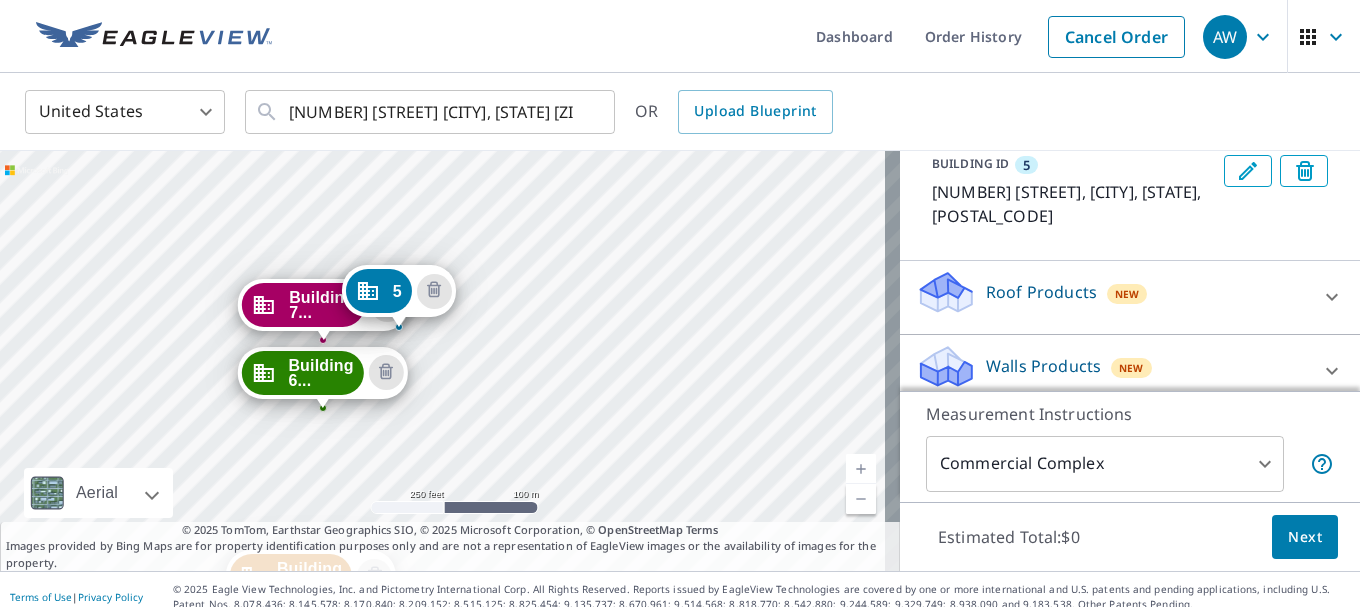 drag, startPoint x: 675, startPoint y: 263, endPoint x: 611, endPoint y: 386, distance: 138.65425 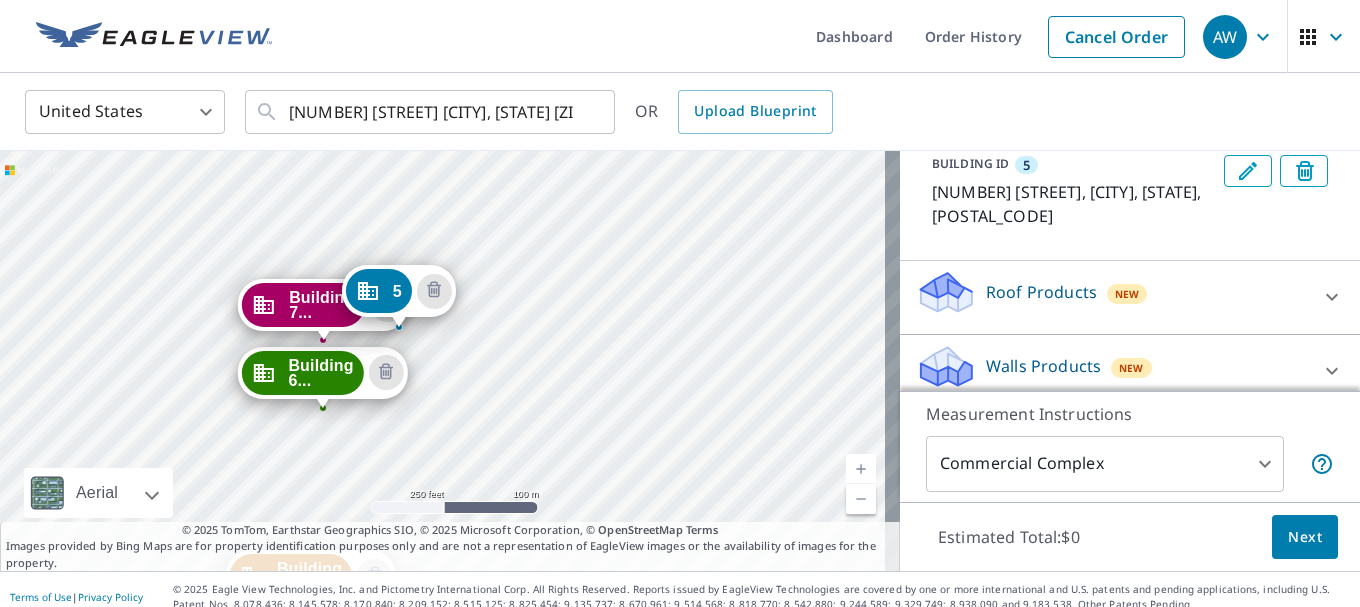click on "5" at bounding box center (379, 291) 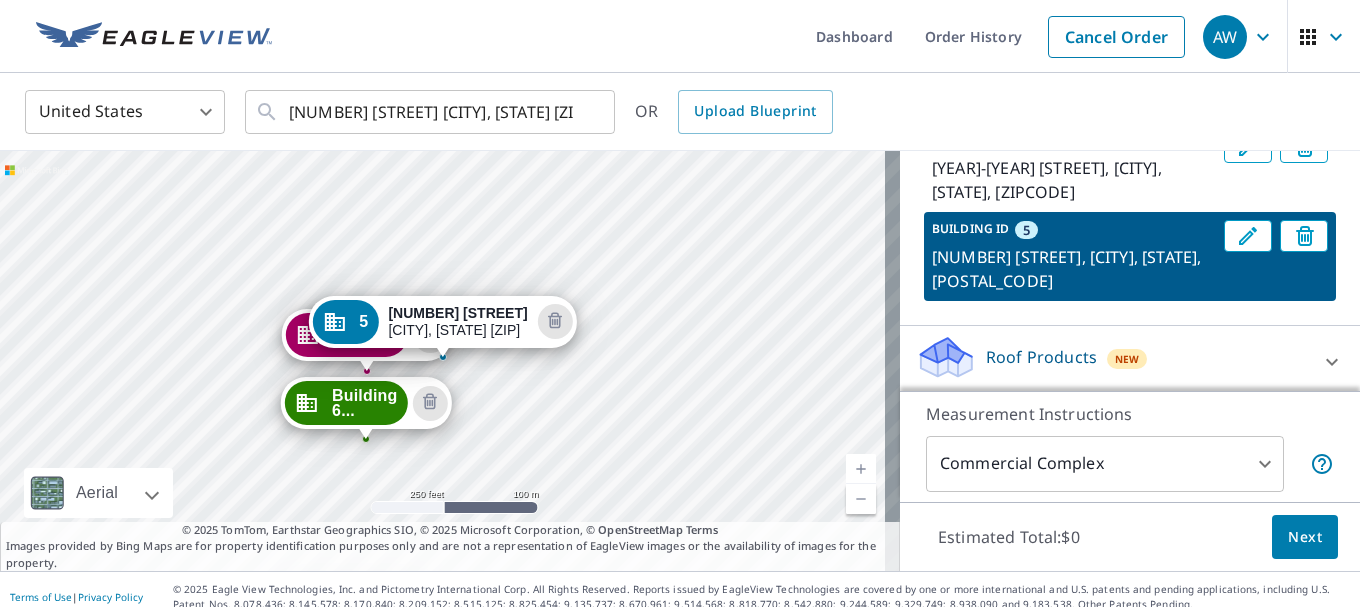 scroll, scrollTop: 490, scrollLeft: 0, axis: vertical 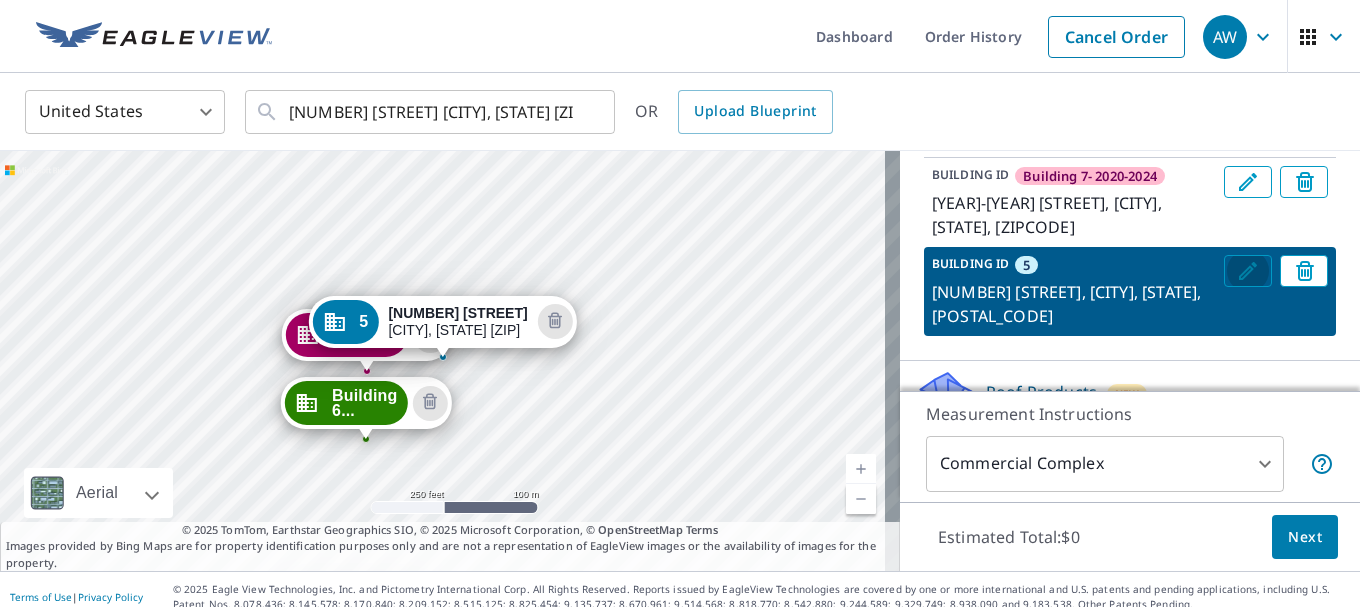 click at bounding box center [1248, 271] 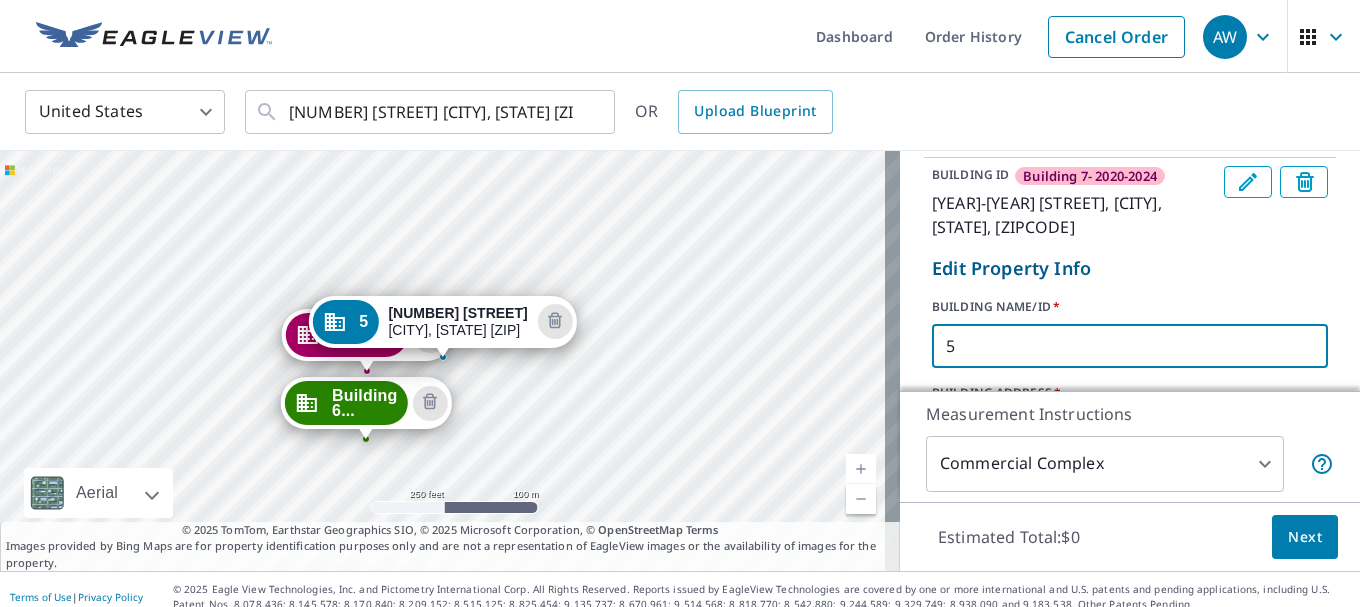 drag, startPoint x: 963, startPoint y: 322, endPoint x: 870, endPoint y: 323, distance: 93.00538 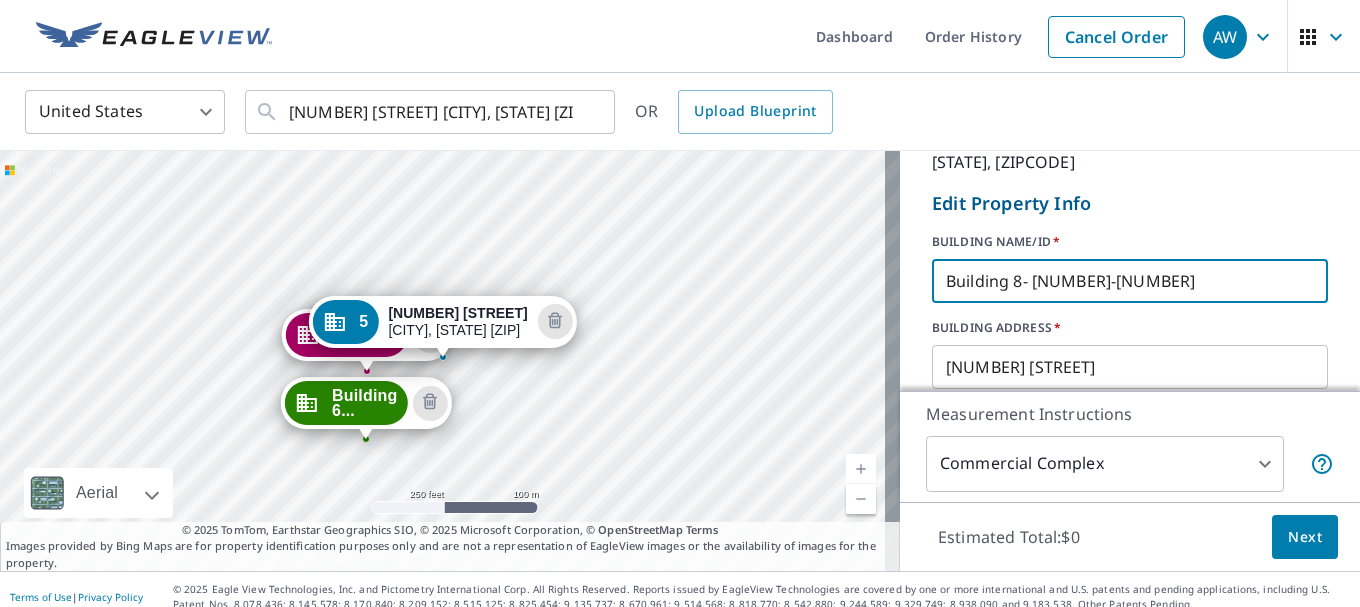 scroll, scrollTop: 590, scrollLeft: 0, axis: vertical 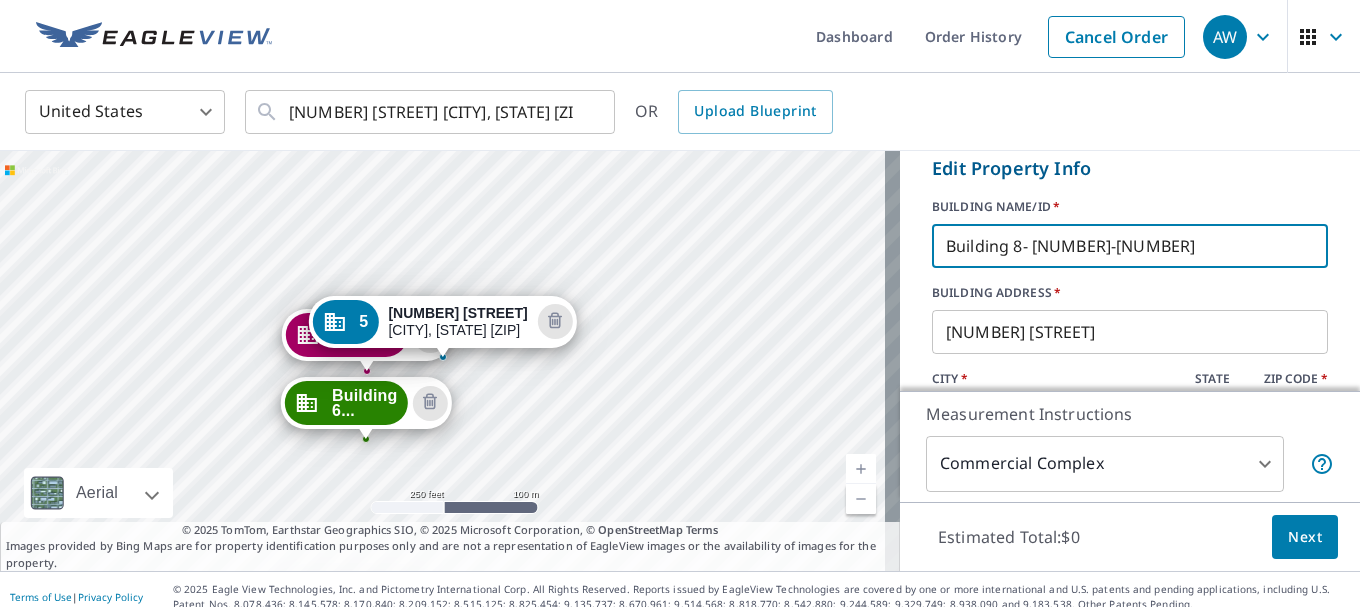 type on "Building [NUMBER]- [NUMBER]-[NUMBER]" 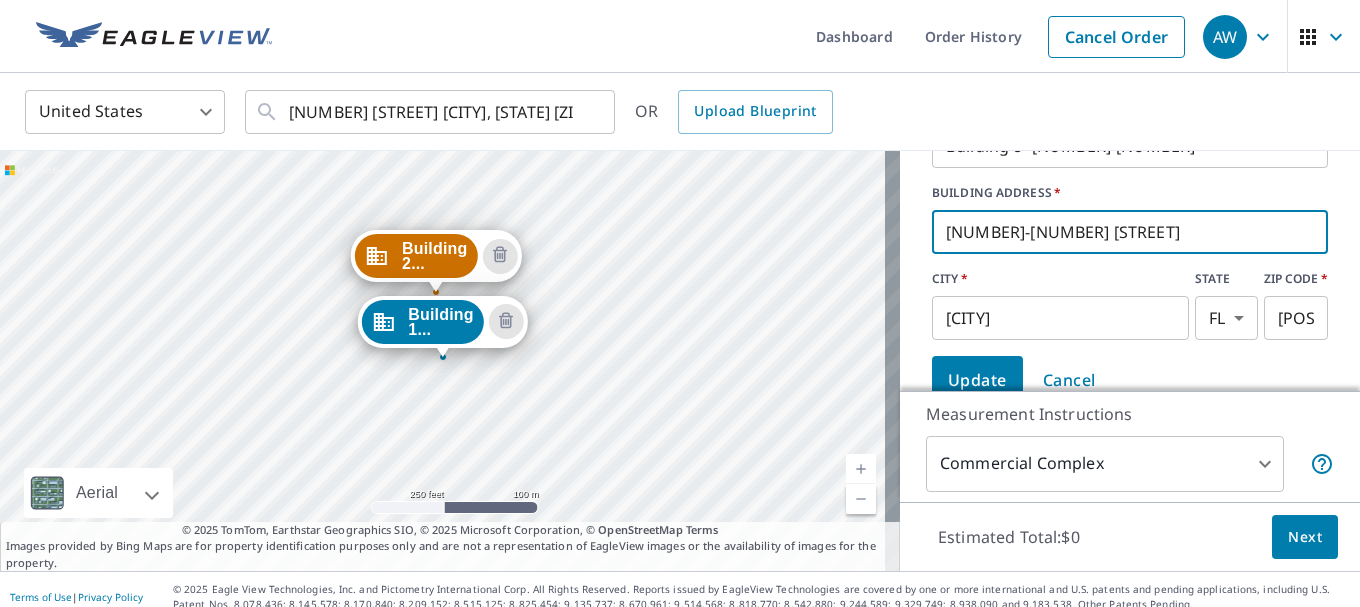 type on "2000-2006 Tigertail Blvd" 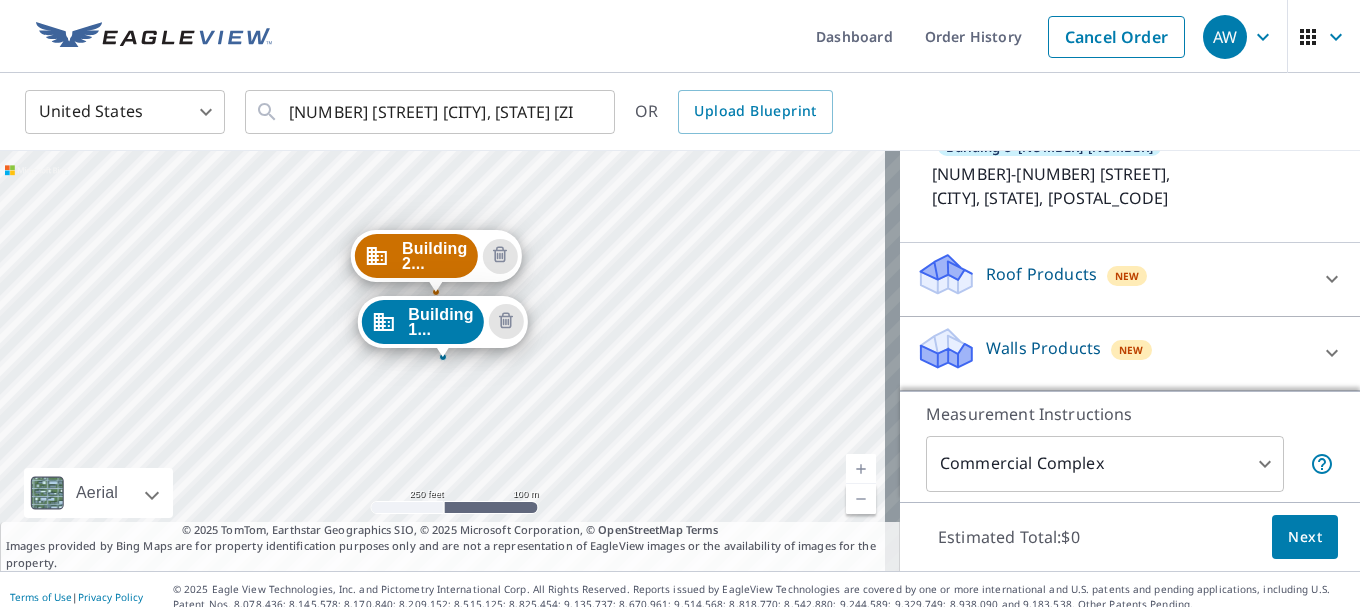 scroll, scrollTop: 591, scrollLeft: 0, axis: vertical 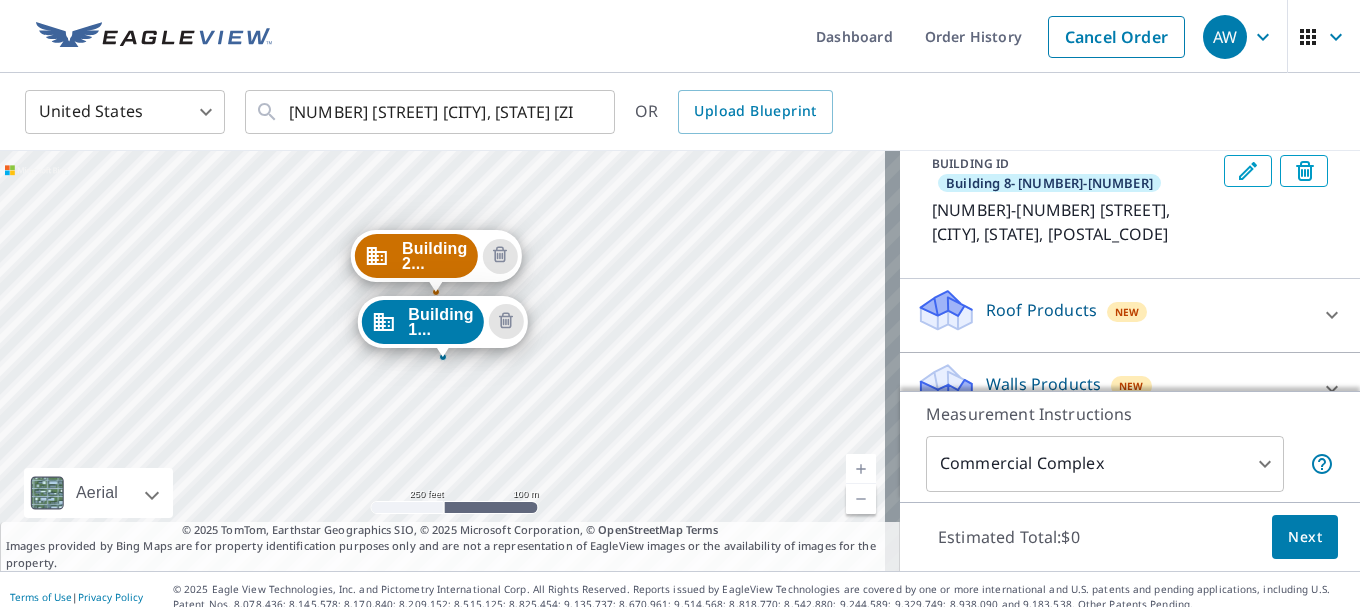 drag, startPoint x: 687, startPoint y: 411, endPoint x: 683, endPoint y: 439, distance: 28.284271 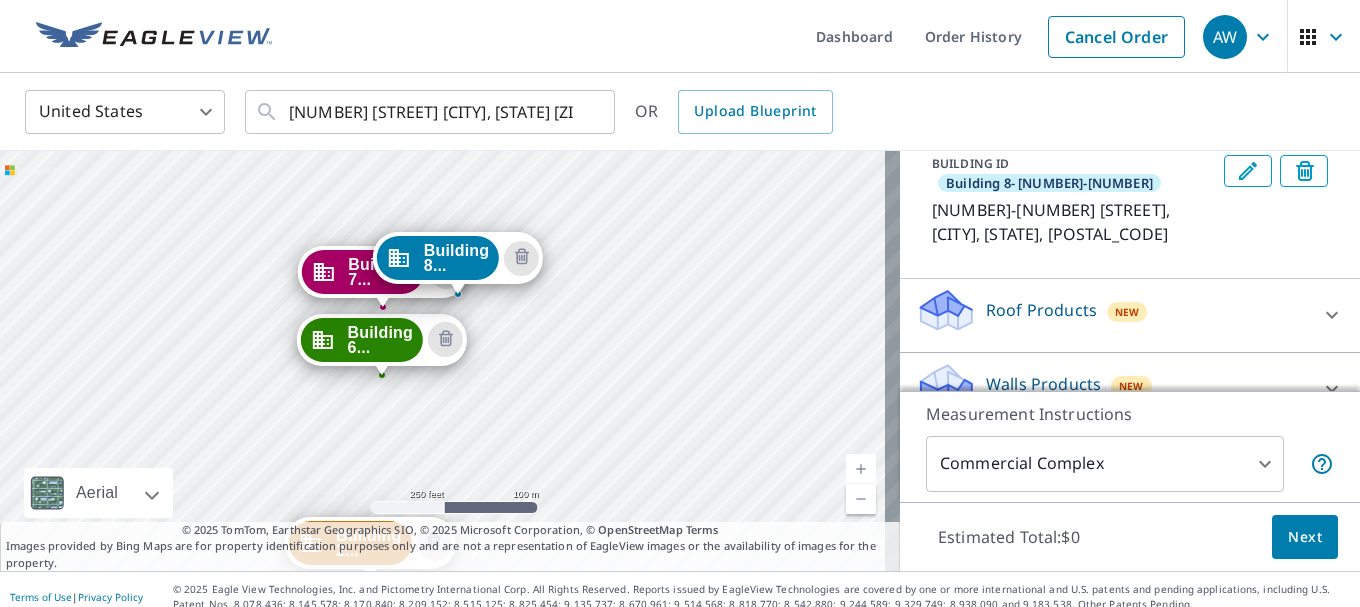 drag, startPoint x: 701, startPoint y: 267, endPoint x: 697, endPoint y: 366, distance: 99.08077 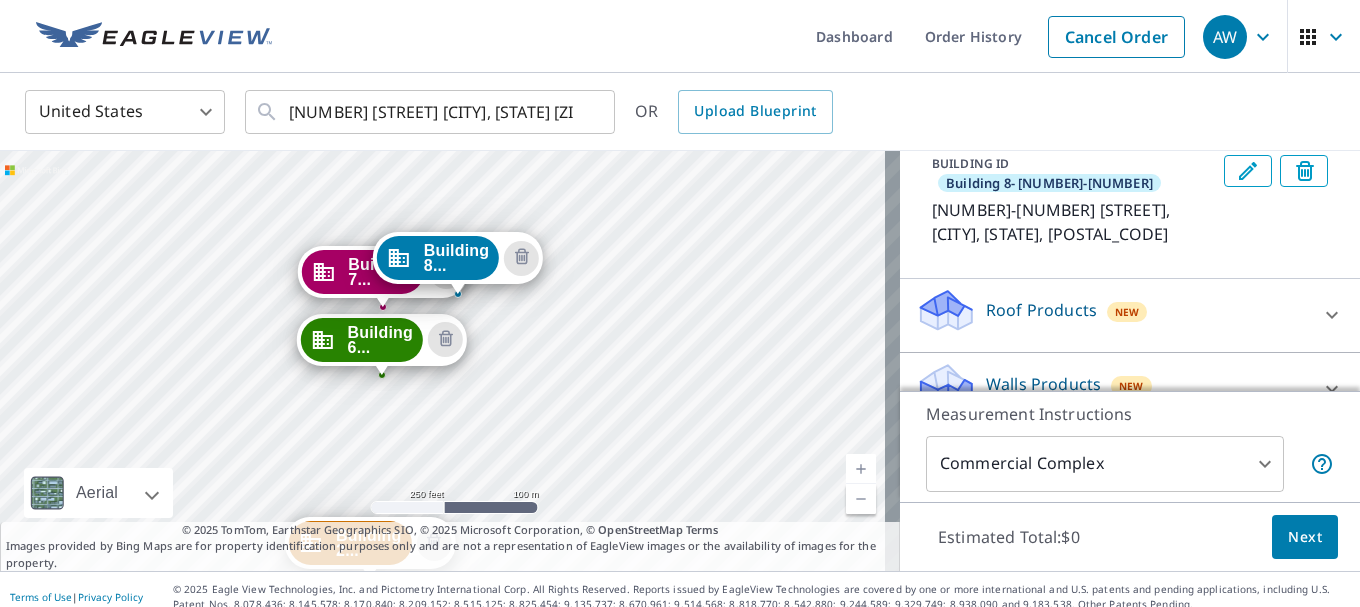 click on "Building 2... 2070 Tigertail Blvd Dania, FL 33004 Building 6... 2030-2034 Tigertail Blvd Dania, FL 33004 Building 7... 2020-2024 Tigertail Blvd Dania, FL 33004 Building 8... 2000-2006 Tigertail Blvd Dania, FL 33004 Building 1... 2080 Tigertail Blvd Dania, FL 33004" at bounding box center [450, 361] 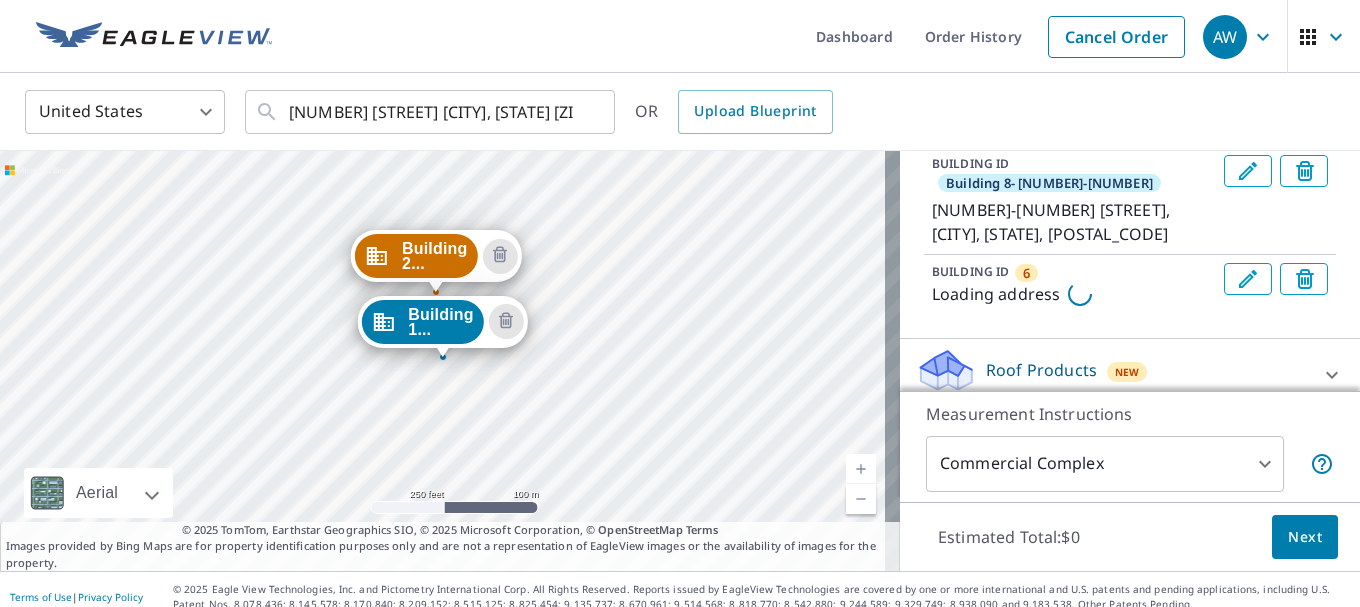 scroll, scrollTop: 681, scrollLeft: 0, axis: vertical 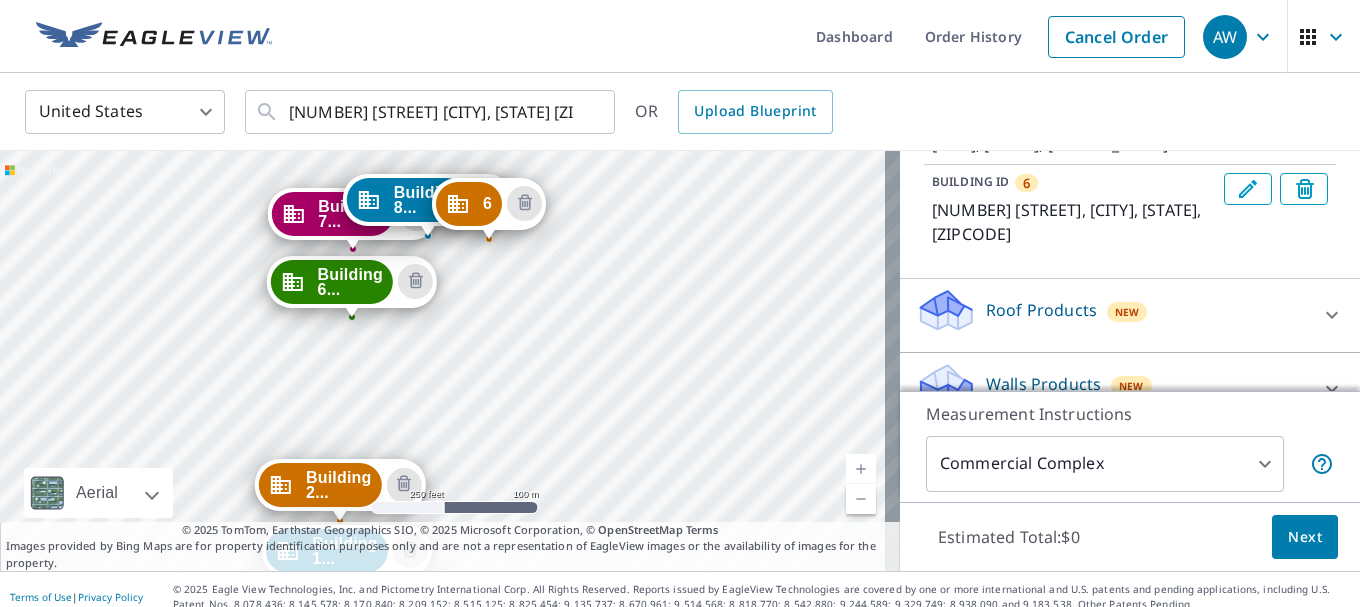 drag, startPoint x: 732, startPoint y: 237, endPoint x: 633, endPoint y: 524, distance: 303.59512 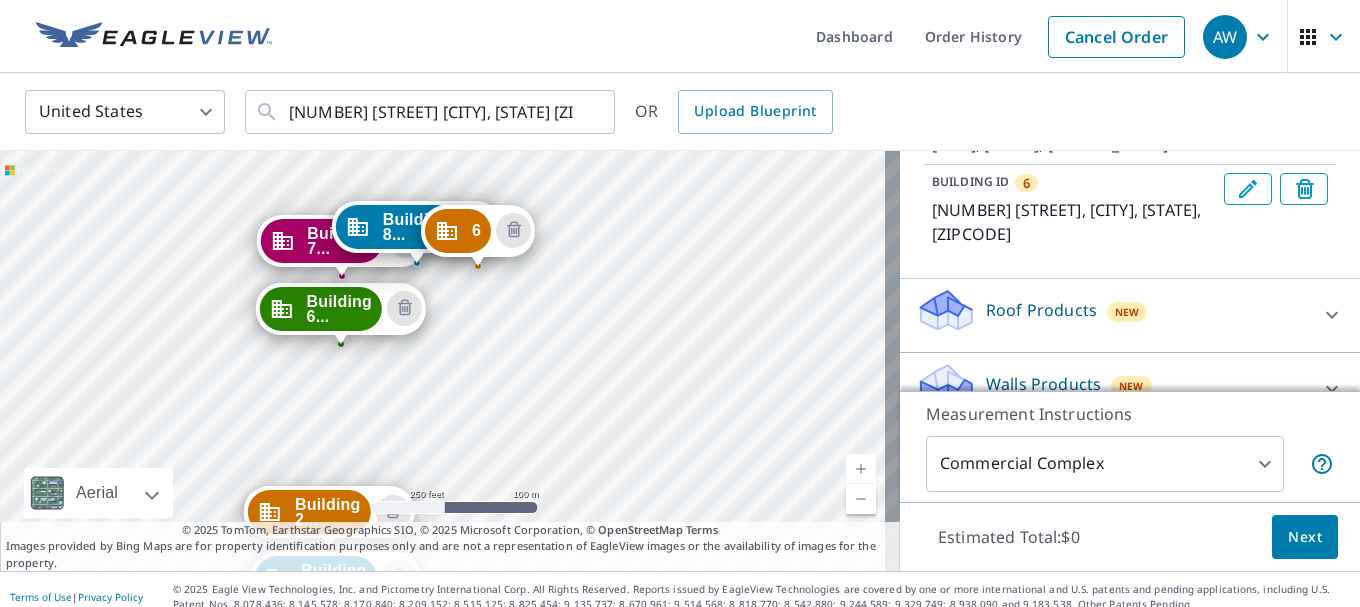 click on "Building 2... 2070 Tigertail Blvd Dania, FL 33004 Building 6... 2030-2034 Tigertail Blvd Dania, FL 33004 Building 7... 2020-2024 Tigertail Blvd Dania, FL 33004 Building 8... 2000-2006 Tigertail Blvd Dania, FL 33004 6 1956 Tigertail Blvd Dania, FL 33004 Building 1... 2080 Tigertail Blvd Dania, FL 33004" at bounding box center [450, 361] 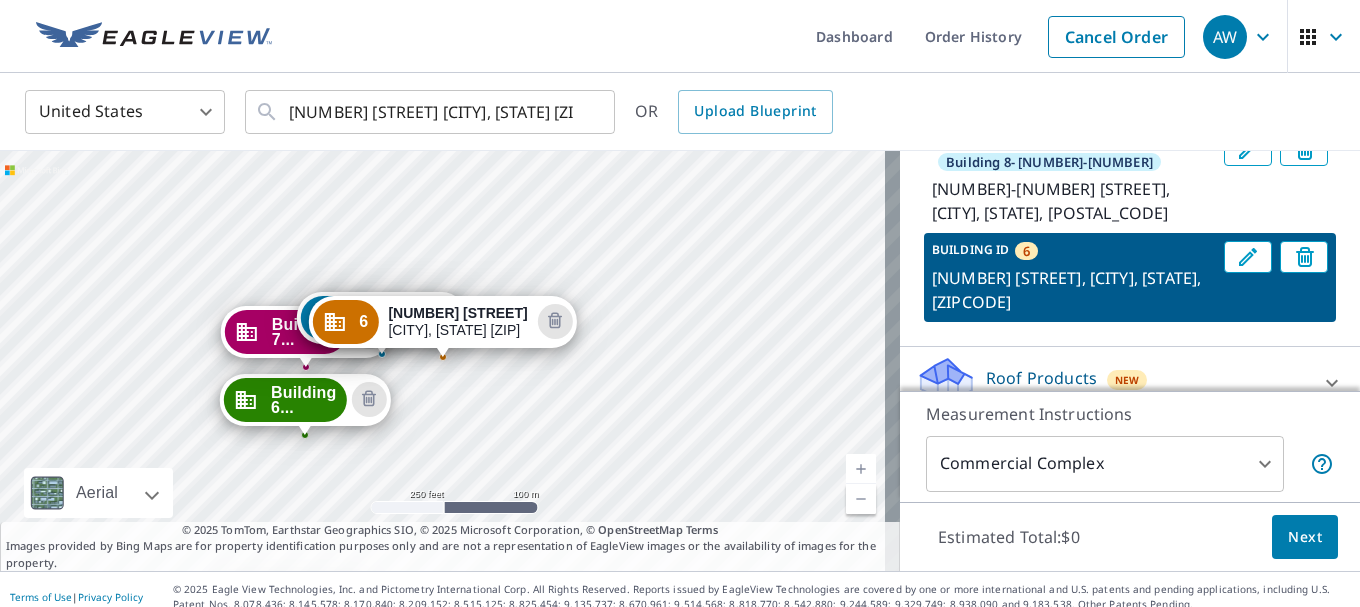 scroll, scrollTop: 580, scrollLeft: 0, axis: vertical 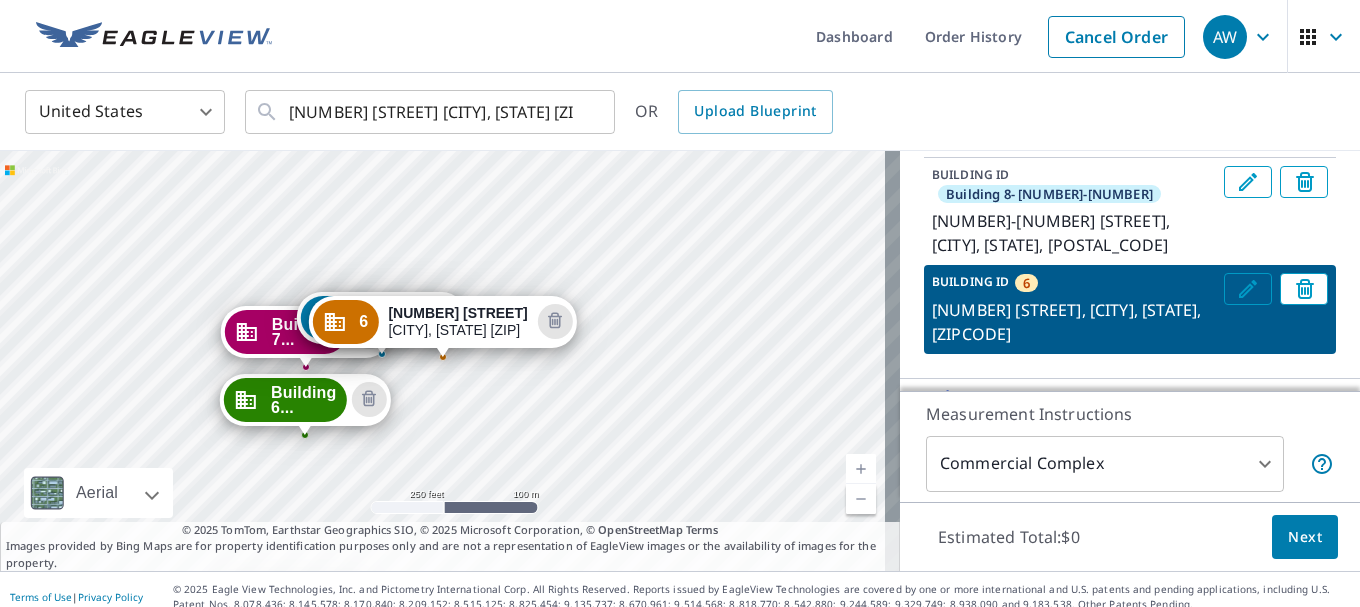 click 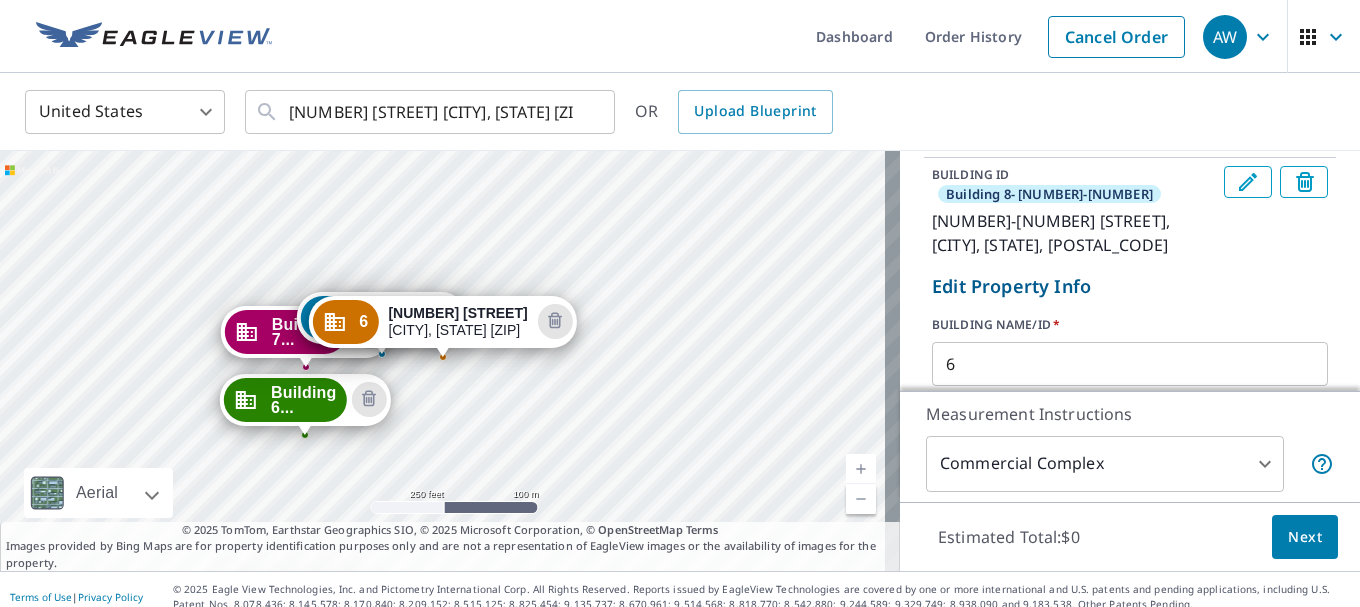 click on "BUILDING ID Building 1- 2080 2080 Tigertail Blvd, Dania, FL, 33004 BUILDING ID Building 2- 2070 2070 Tigertail Blvd, Dania, FL, 33004 BUILDING ID Building 6- 2030-2034 2030-2034 Tigertail Blvd, Dania, FL, 33004 BUILDING ID Building 7- 2020-2024 2020-2024 Tigertail Blvd, Dania, FL, 33004 BUILDING ID Building 8- 2000-2006 2000-2006 Tigertail Blvd, Dania, FL, 33004 Edit Property Info BUILDING NAME/ID   * 6 ​ BUILDING ADDRESS   * 1956 Tigertail Blvd ​ CITY   * Dania ​ STATE FL FL ​ ZIP CODE   * 33004 ​ Update Cancel" at bounding box center [1130, 205] 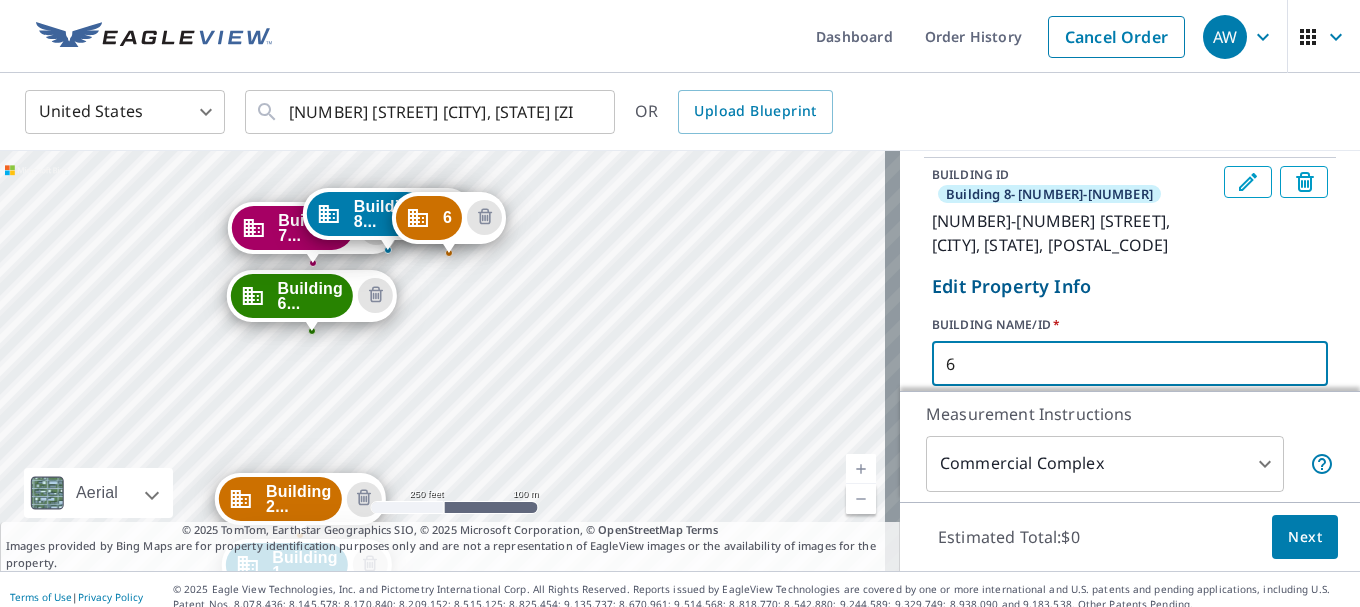 drag, startPoint x: 651, startPoint y: 277, endPoint x: 512, endPoint y: 527, distance: 286.0437 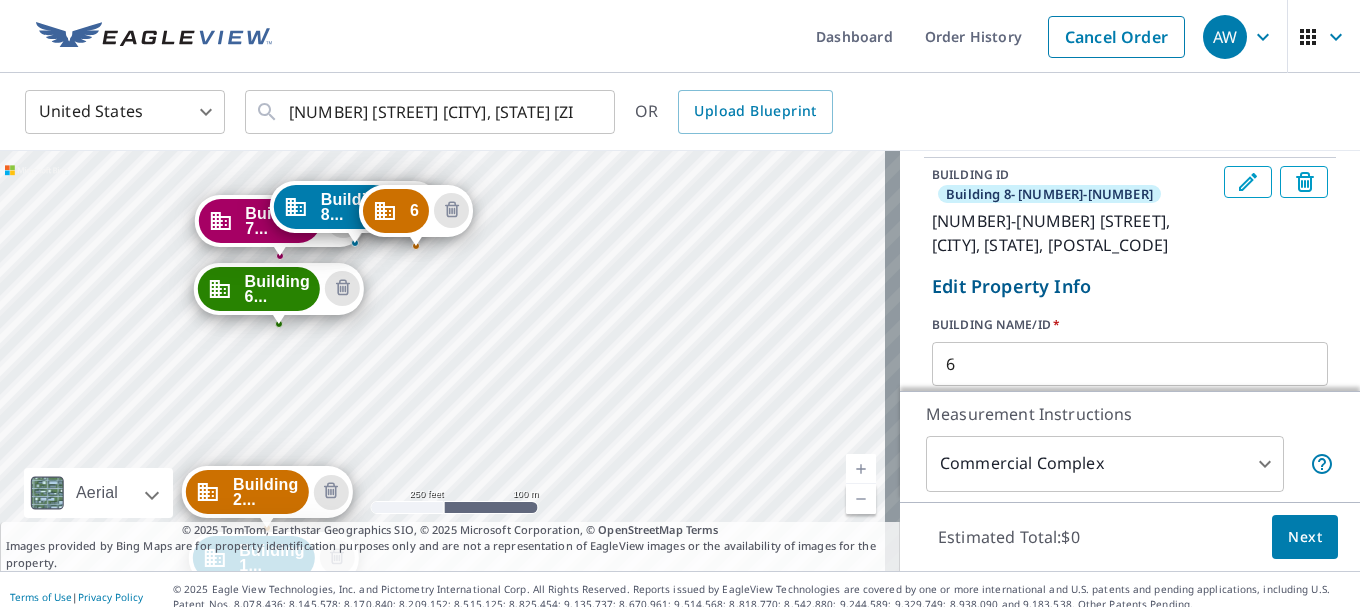 click on "© 2025 TomTom, Earthstar Geographics SIO, © 2025 Microsoft Corporation, ©   OpenStreetMap   Terms Images provided by Bing Maps are for property identification purposes only and are not a representation of EagleView images or the availability of images for the property." at bounding box center [450, 547] 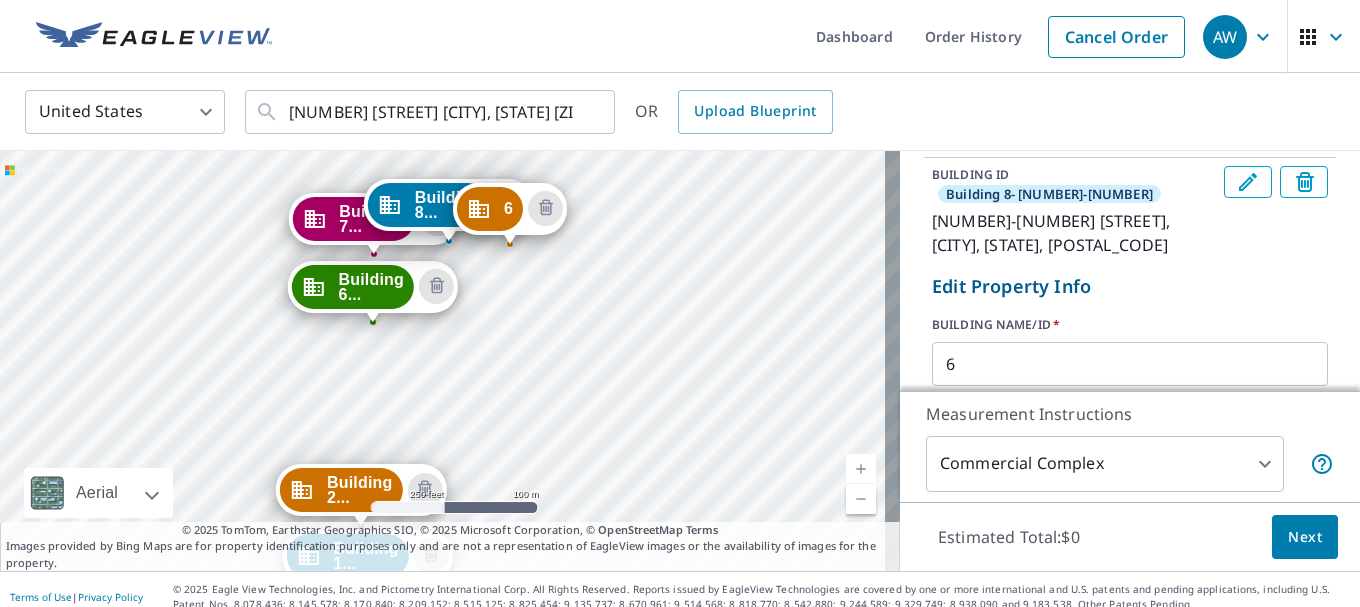 click on "Building 2... 2070 Tigertail Blvd Dania, FL 33004 Building 6... 2030-2034 Tigertail Blvd Dania, FL 33004 Building 7... 2020-2024 Tigertail Blvd Dania, FL 33004 Building 8... 2000-2006 Tigertail Blvd Dania, FL 33004 6 1956 Tigertail Blvd Dania, FL 33004 Building 1... 2080 Tigertail Blvd Dania, FL 33004" at bounding box center [450, 361] 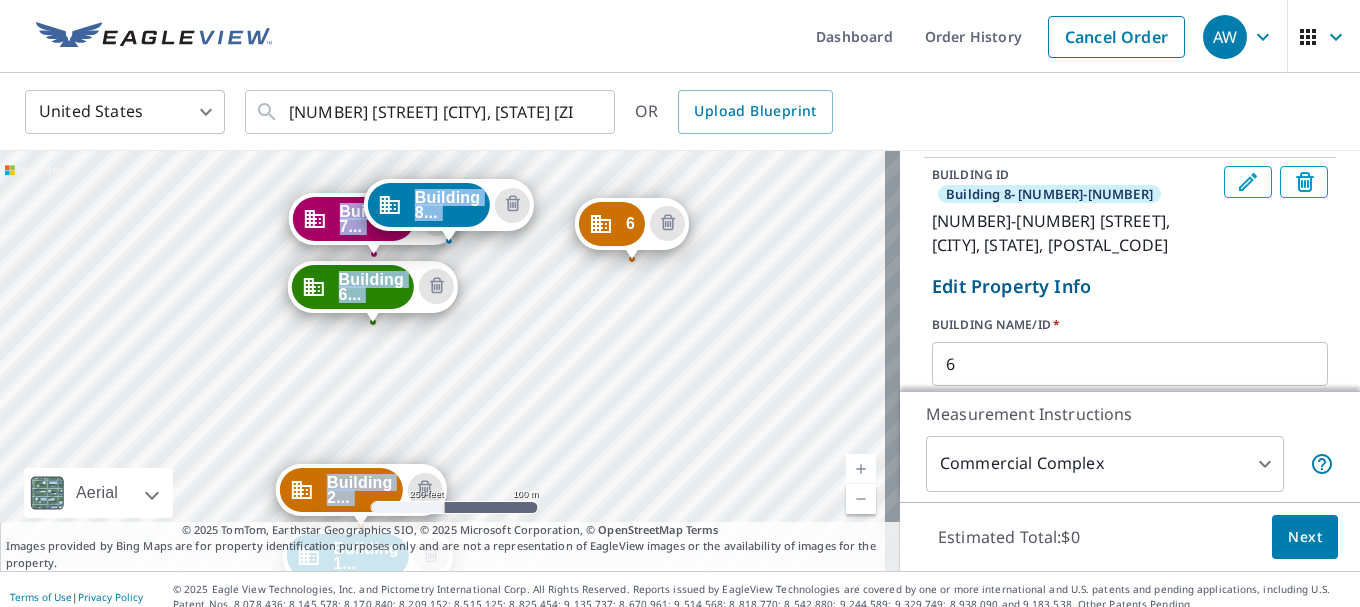 drag, startPoint x: 501, startPoint y: 212, endPoint x: 623, endPoint y: 227, distance: 122.91867 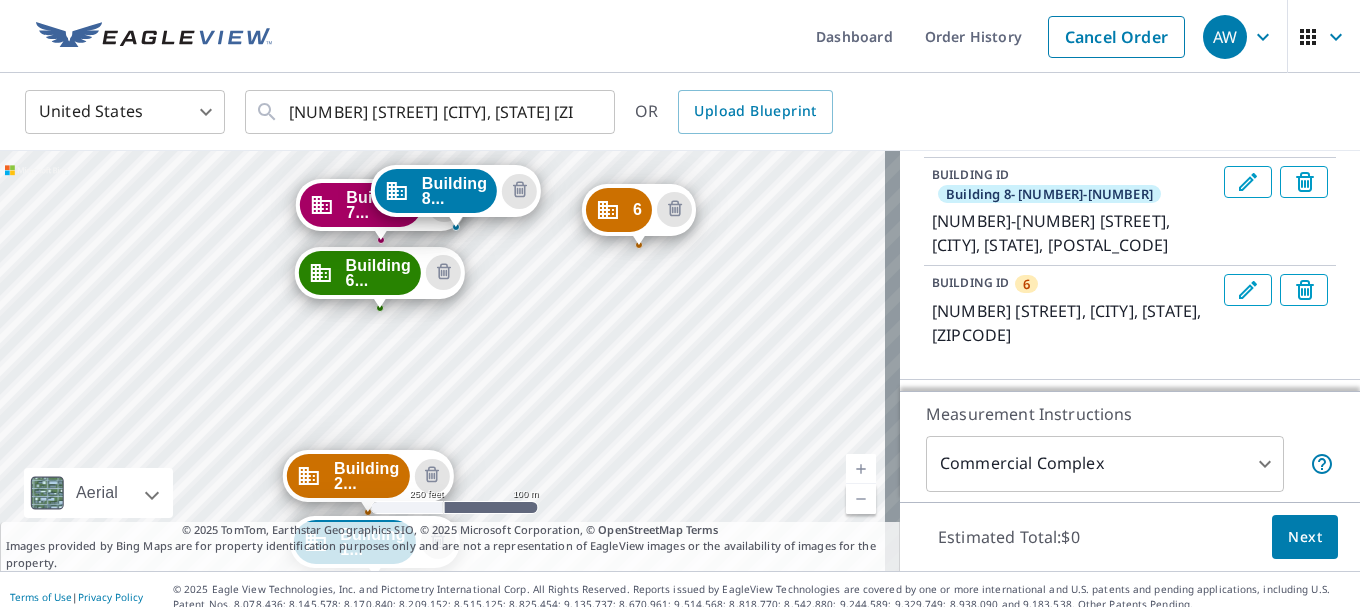 drag, startPoint x: 682, startPoint y: 385, endPoint x: 665, endPoint y: 482, distance: 98.478424 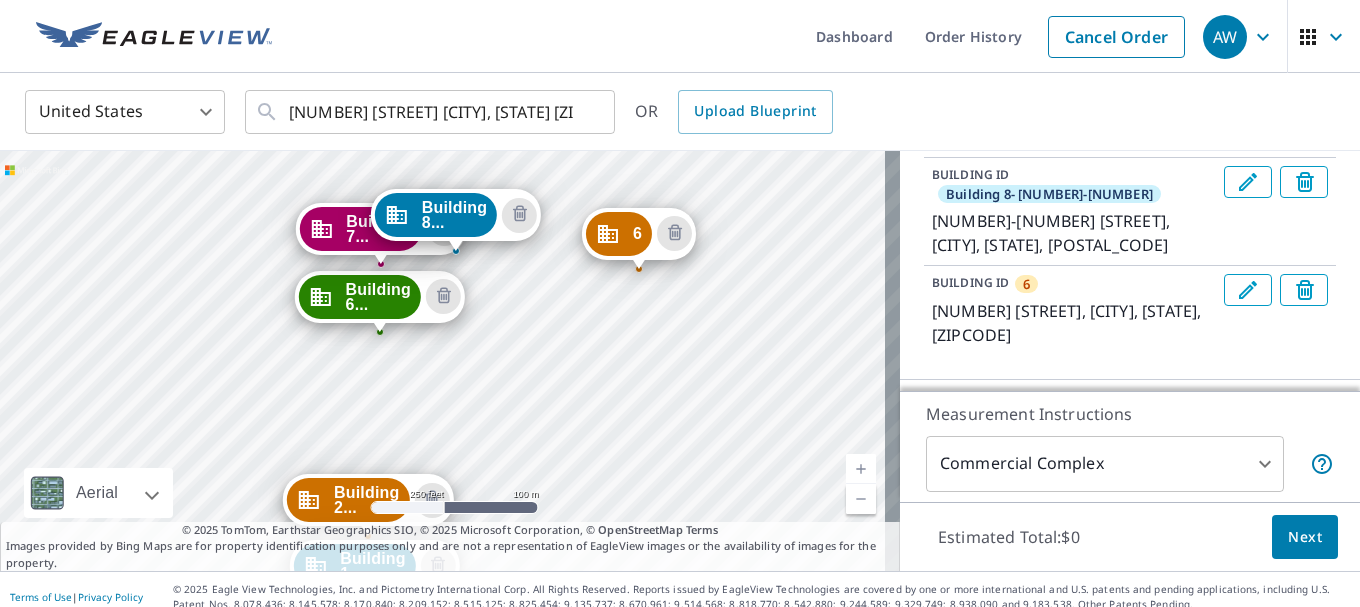 click 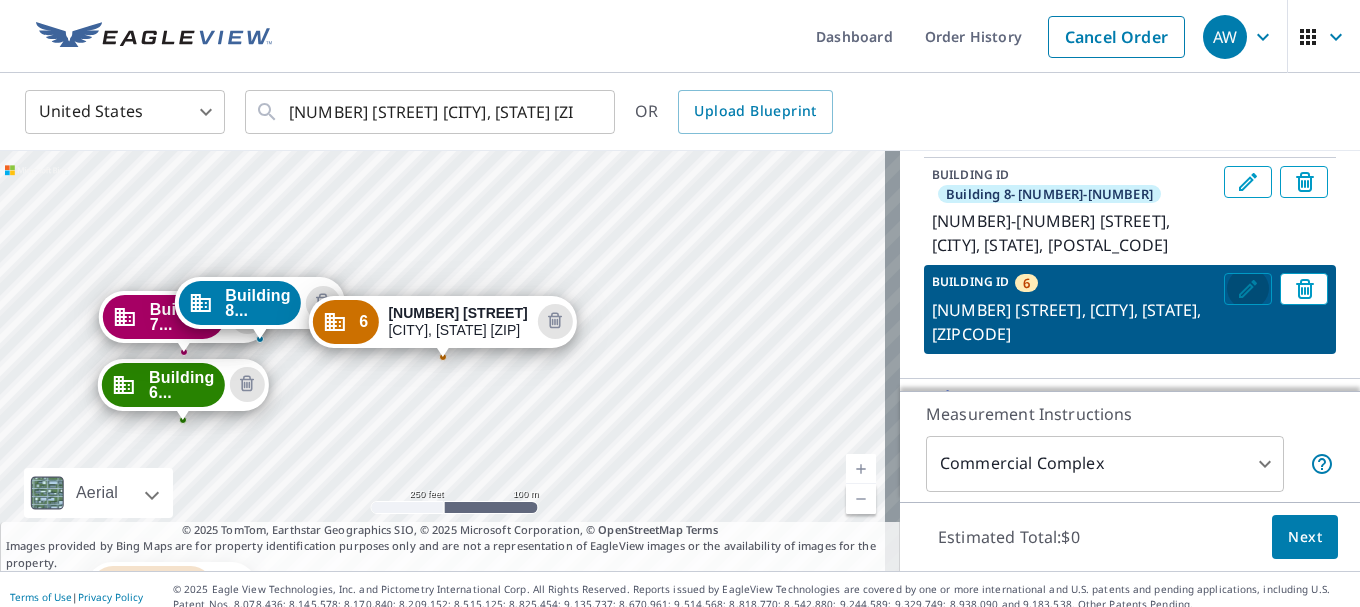 click at bounding box center [1248, 289] 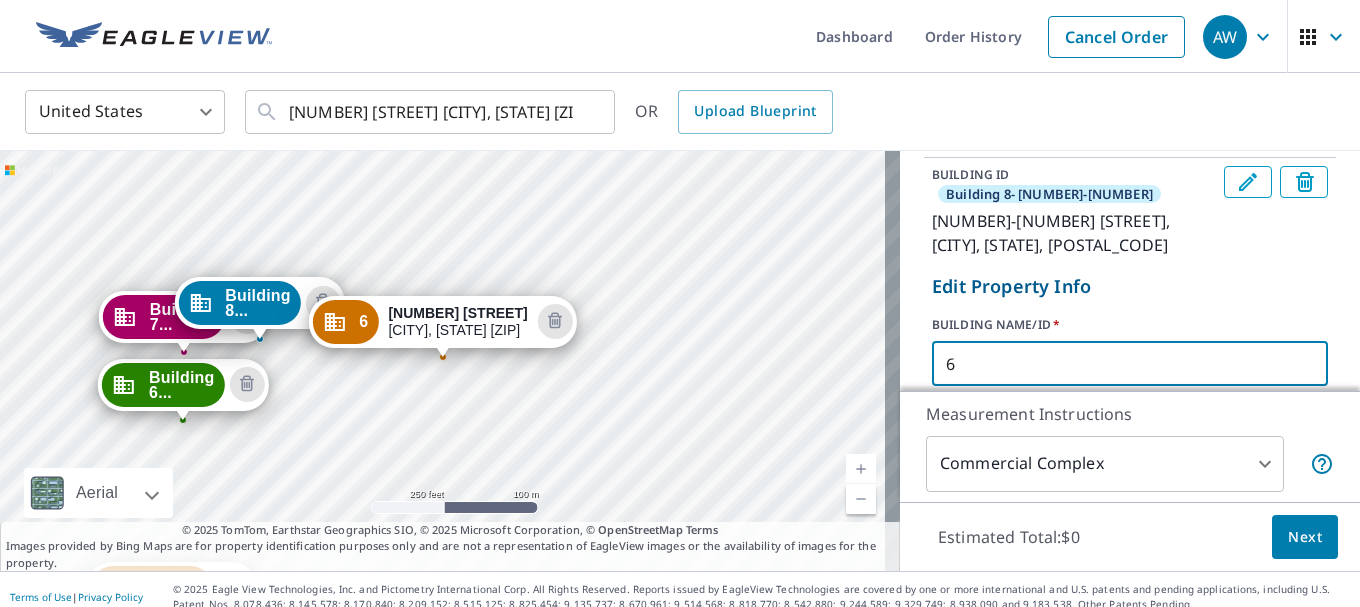 drag, startPoint x: 946, startPoint y: 332, endPoint x: 928, endPoint y: 327, distance: 18.681541 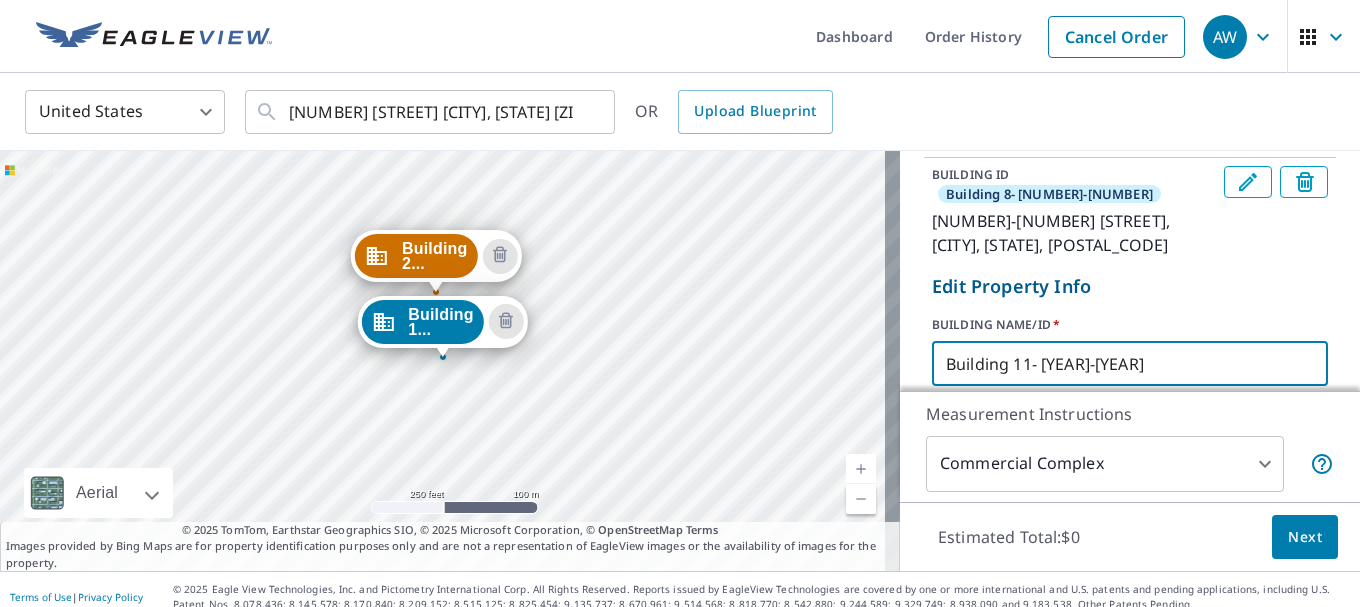 scroll, scrollTop: 680, scrollLeft: 0, axis: vertical 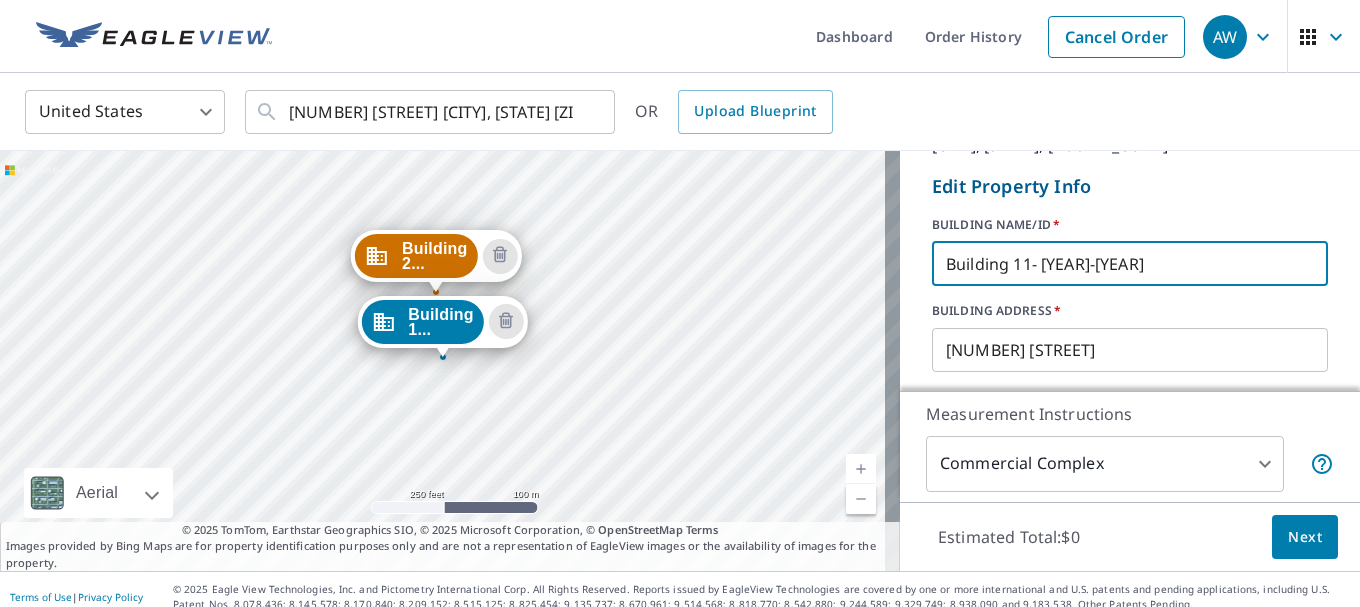type on "Building [NUMBER]- [NUMBER]-[NUMBER]" 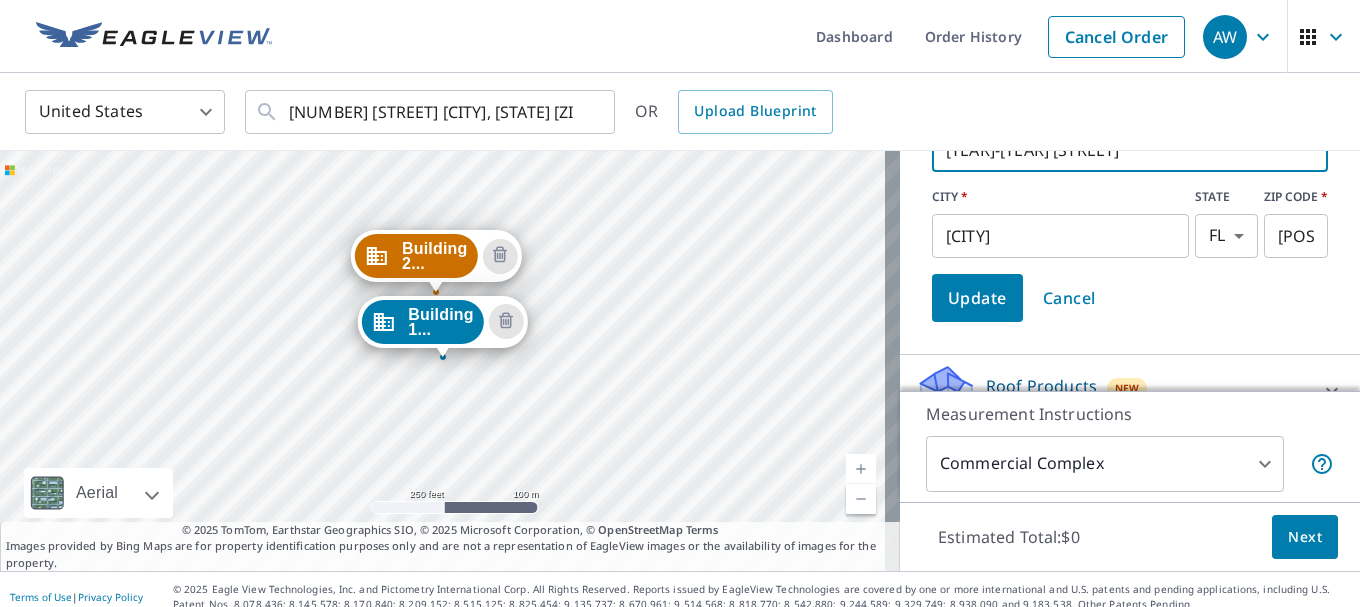 type on "1900-1918 Tigertail Blvd" 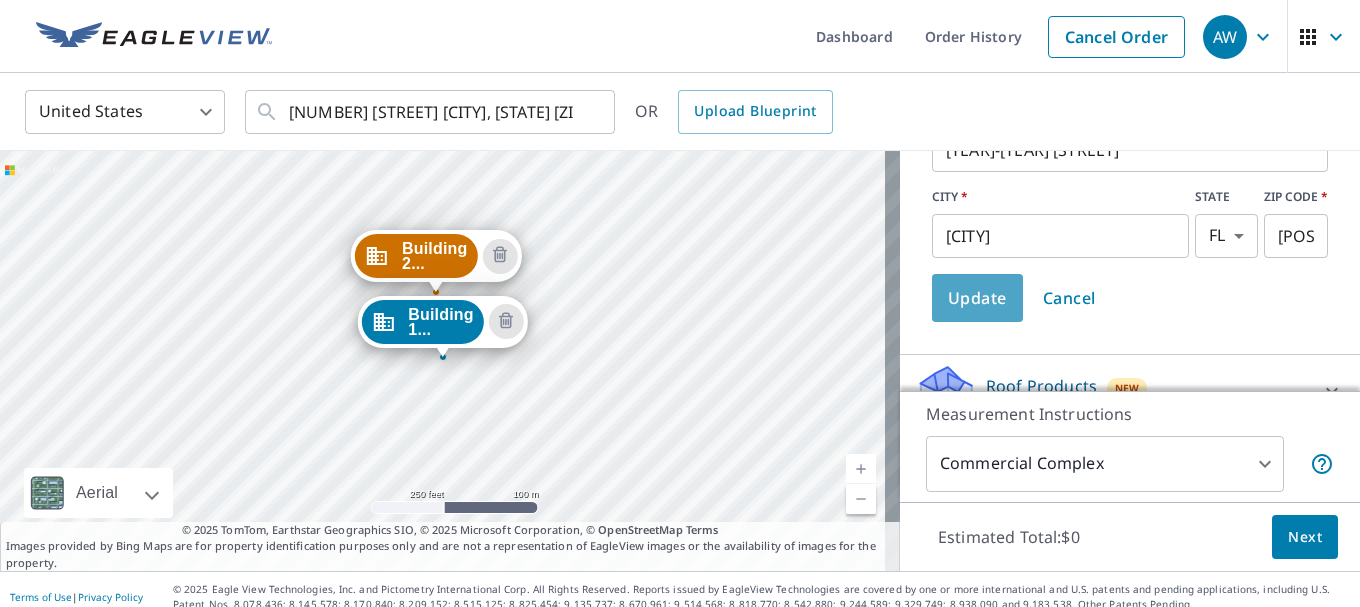 click on "Update" at bounding box center (977, 298) 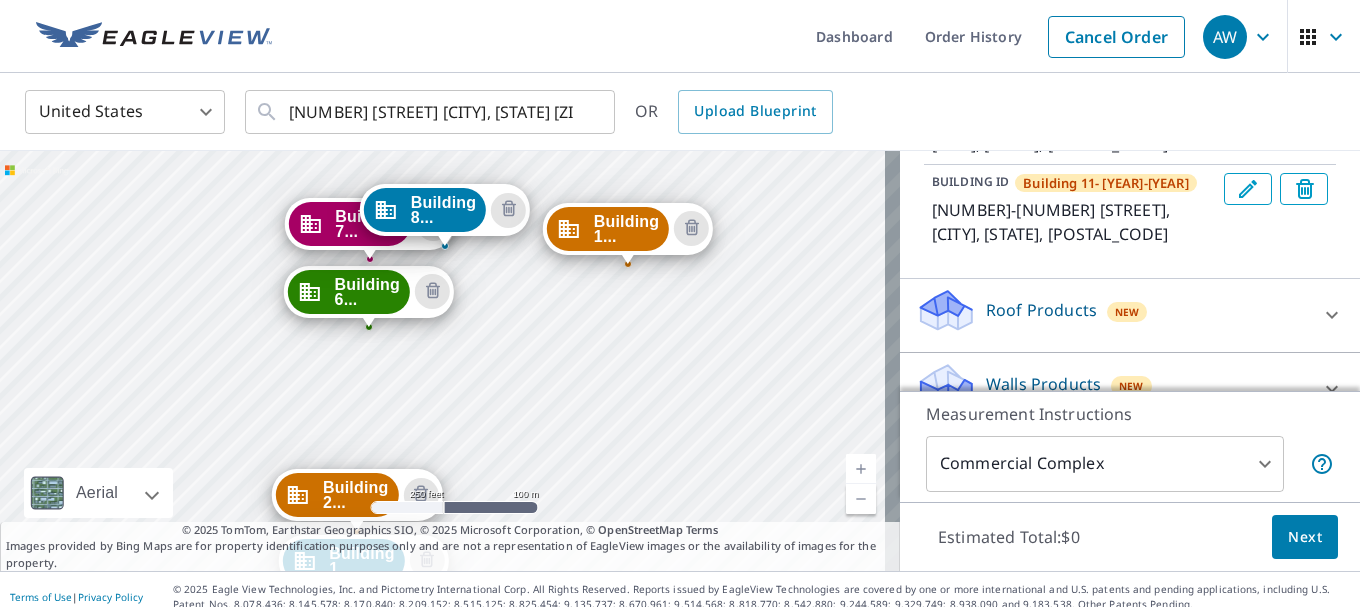 drag, startPoint x: 683, startPoint y: 388, endPoint x: 669, endPoint y: 452, distance: 65.51336 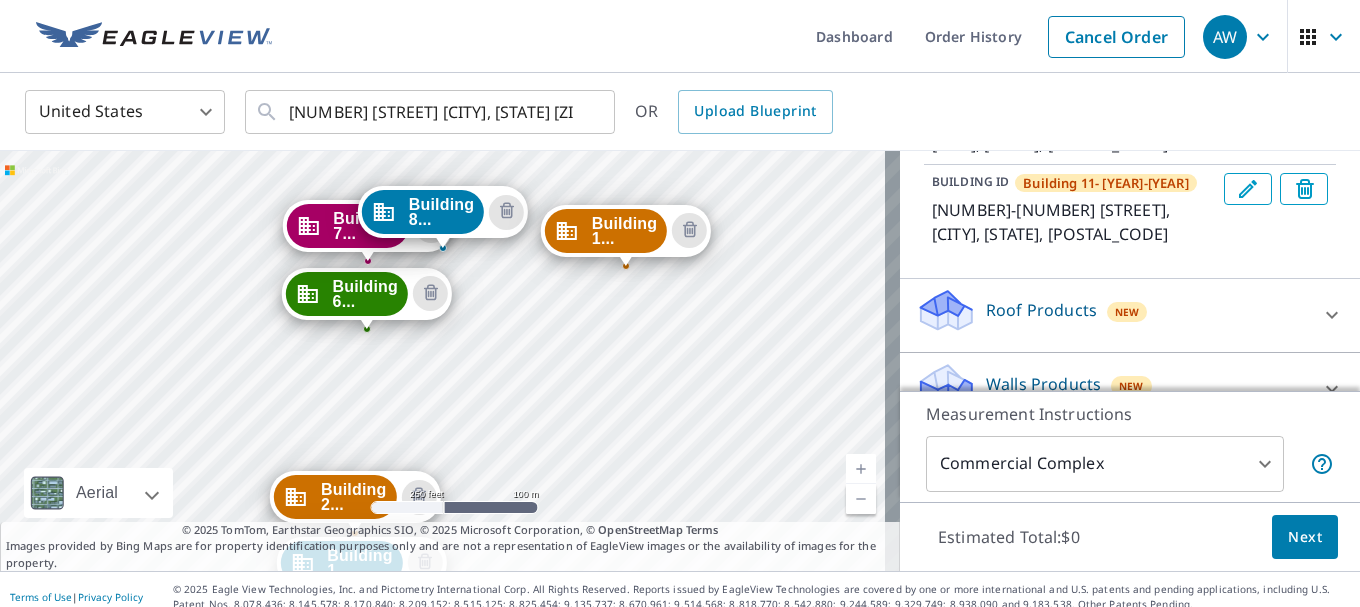 click on "Building 2... 2070 Tigertail Blvd Dania, FL 33004 Building 6... 2030-2034 Tigertail Blvd Dania, FL 33004 Building 7... 2020-2024 Tigertail Blvd Dania, FL 33004 Building 8... 2000-2006 Tigertail Blvd Dania, FL 33004 Building 1... 1900-1918 Tigertail Blvd Dania, FL 33004 Building 1... 2080 Tigertail Blvd Dania, FL 33004" at bounding box center [450, 361] 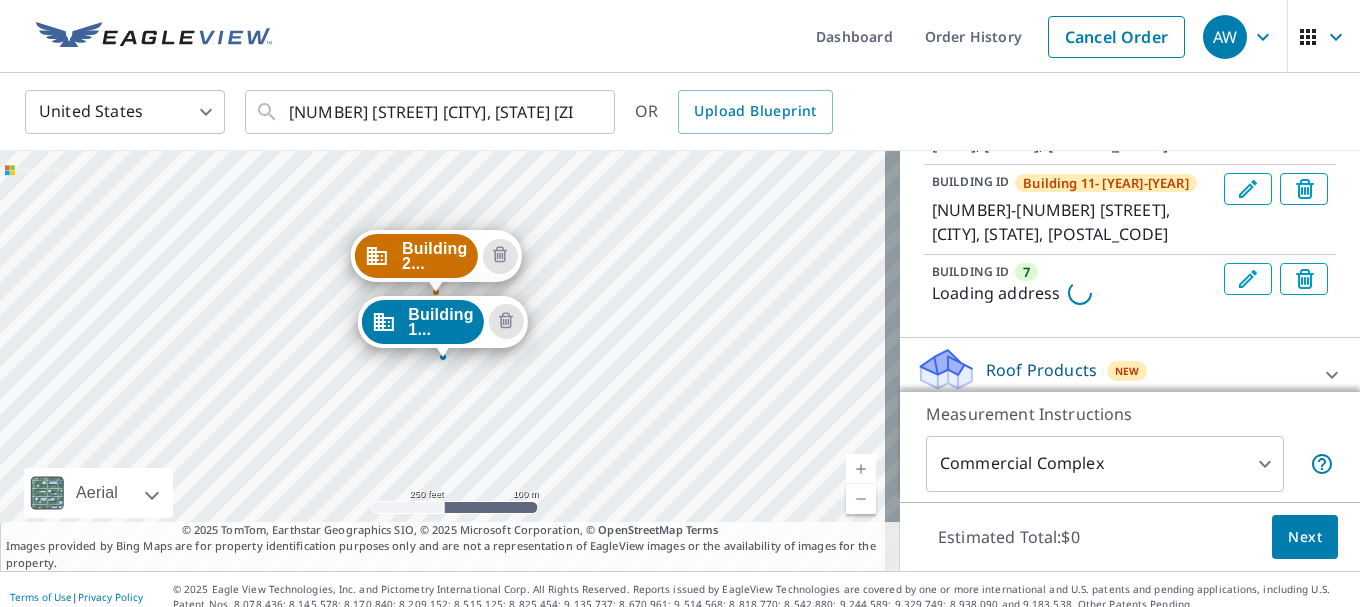 scroll, scrollTop: 770, scrollLeft: 0, axis: vertical 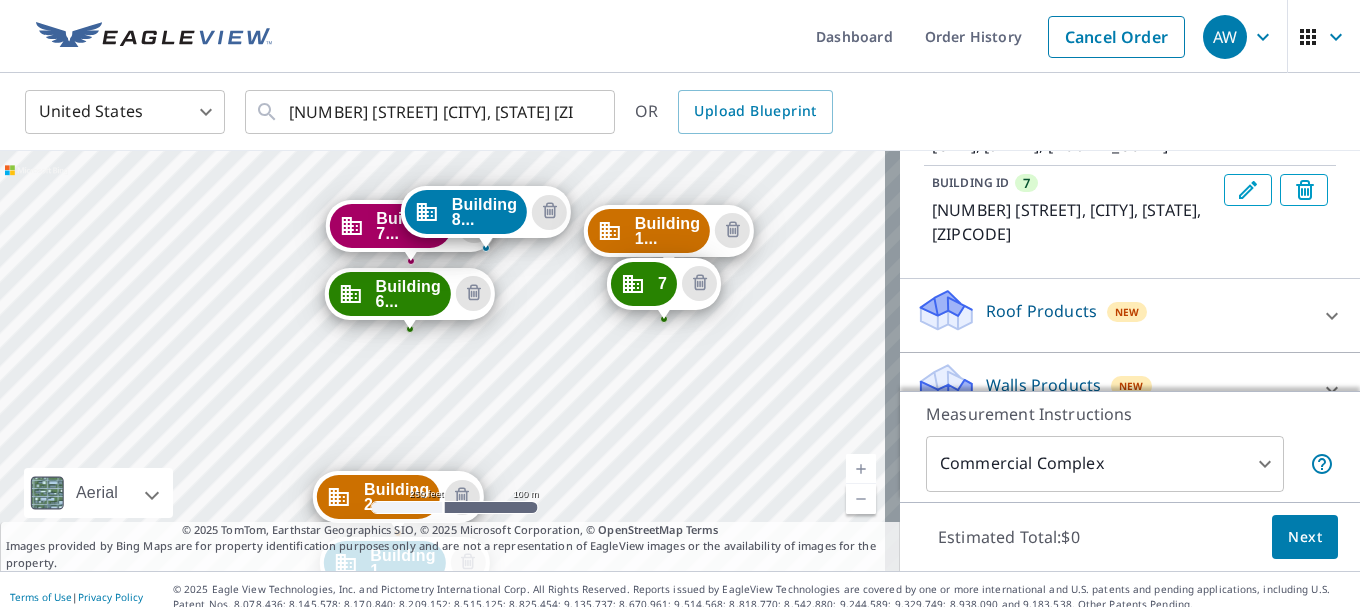 drag, startPoint x: 744, startPoint y: 229, endPoint x: 706, endPoint y: 470, distance: 243.97746 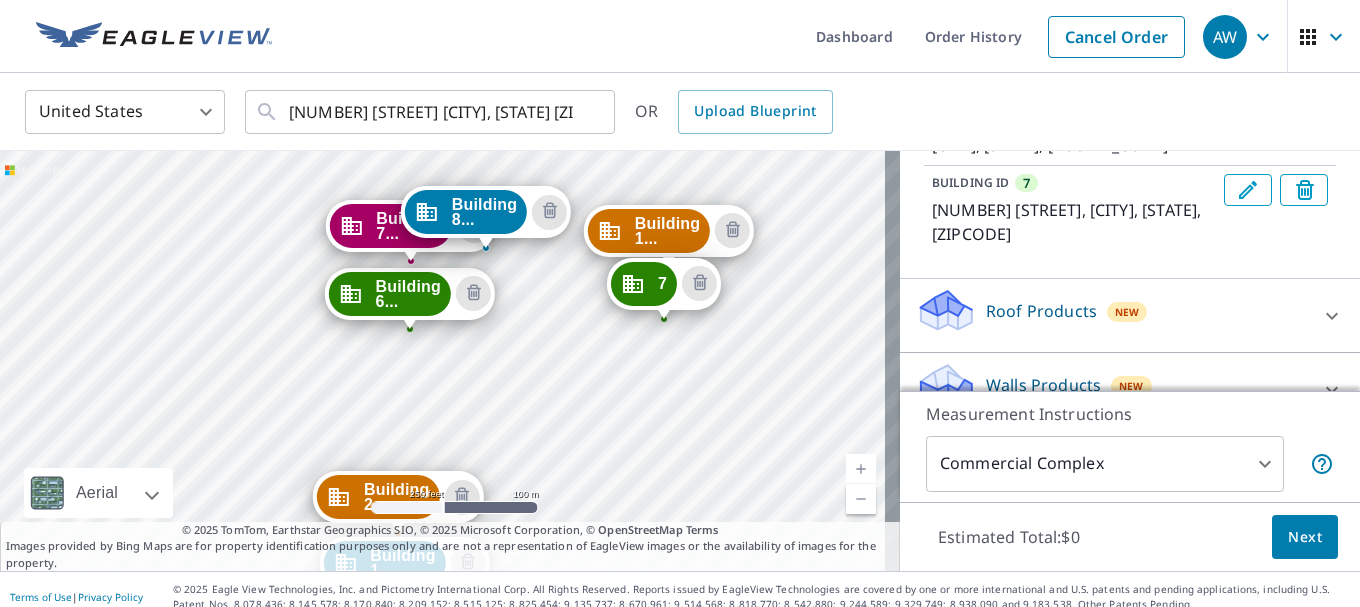 click on "7" at bounding box center [644, 284] 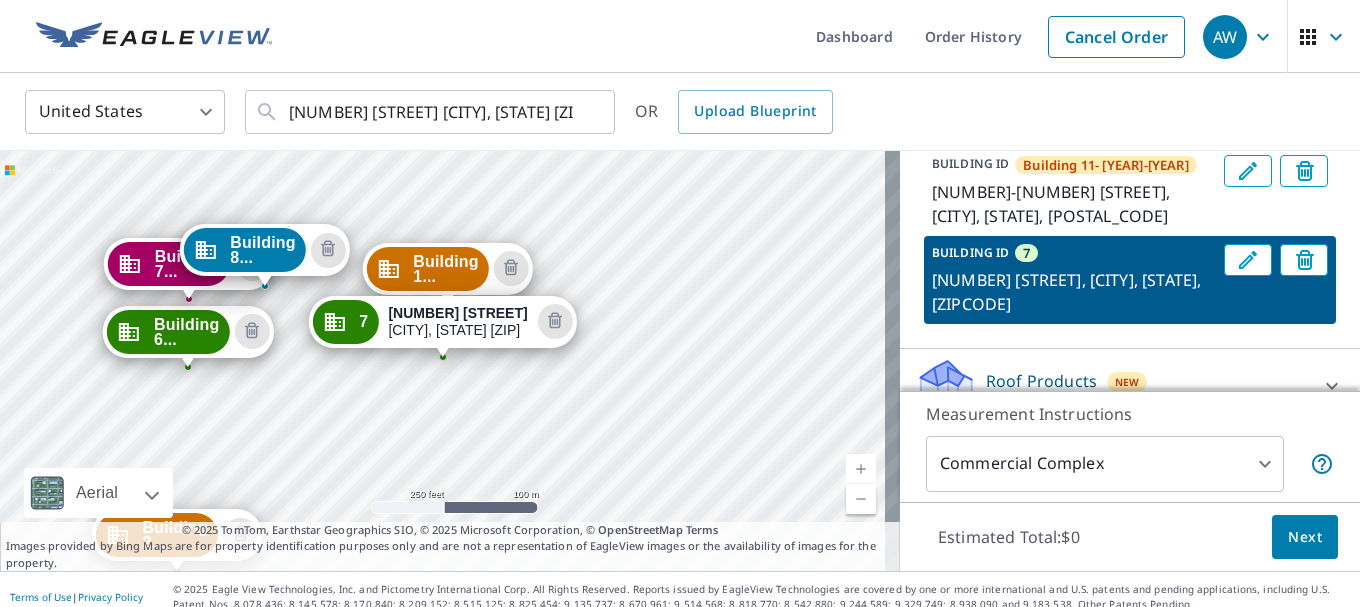 scroll, scrollTop: 669, scrollLeft: 0, axis: vertical 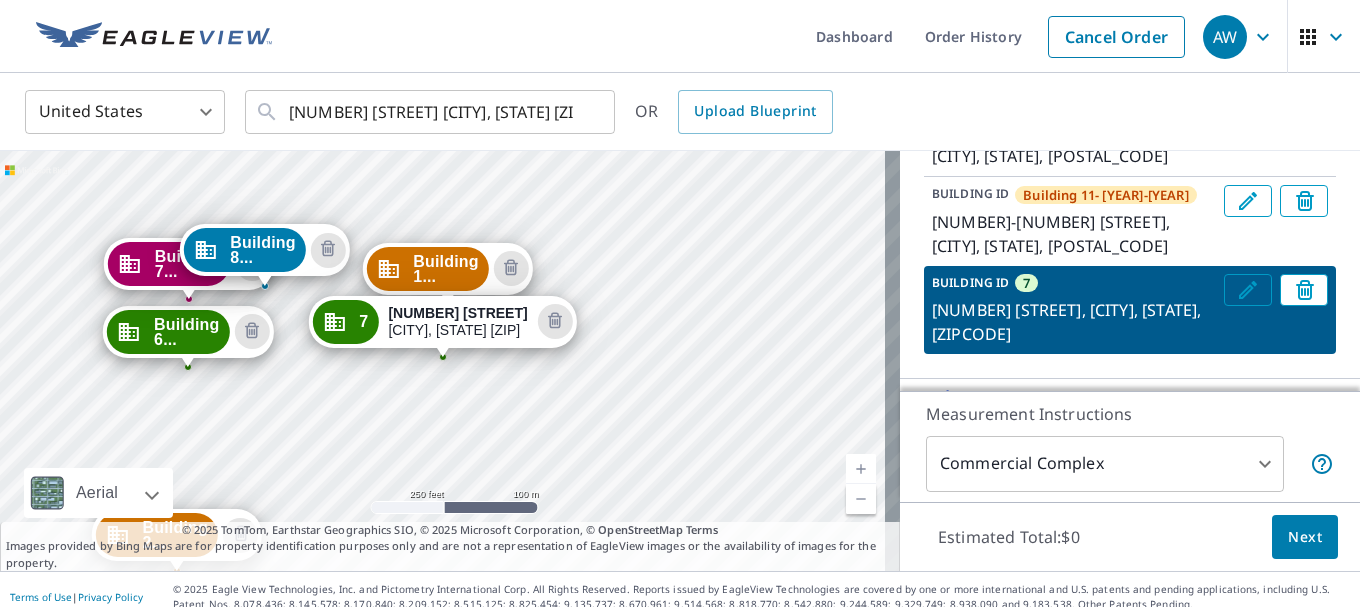 click 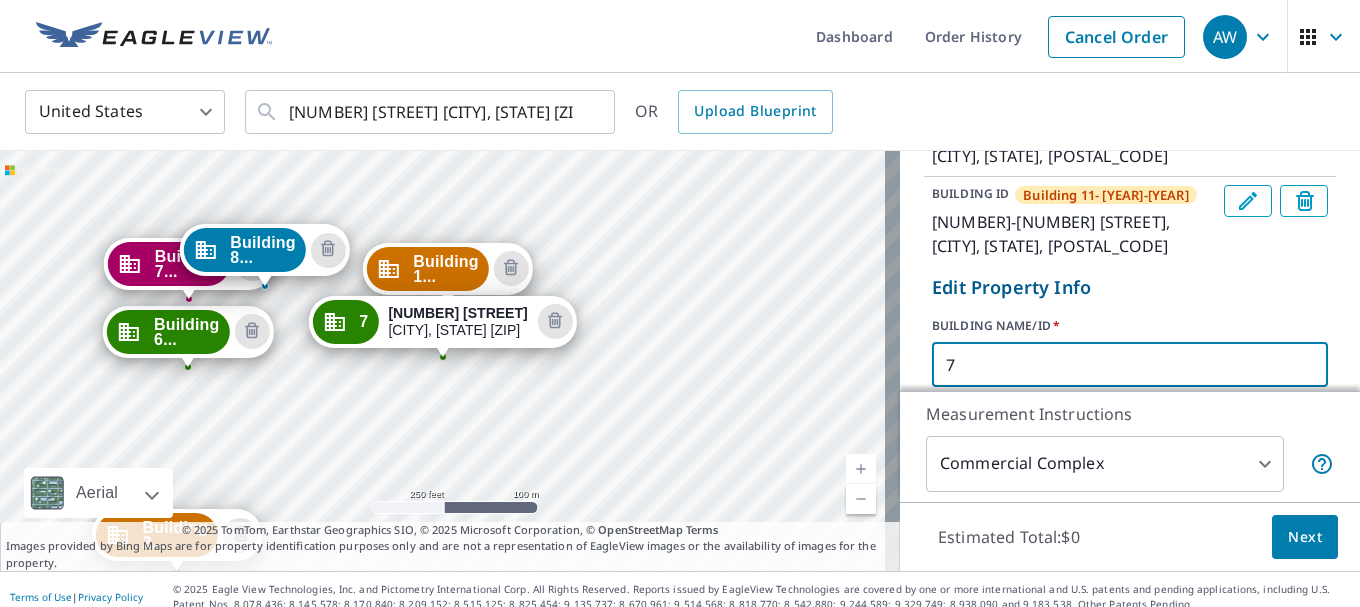 click on "BUILDING ID Building 1- 2080 2080 Tigertail Blvd, Dania, FL, 33004 BUILDING ID Building 2- 2070 2070 Tigertail Blvd, Dania, FL, 33004 BUILDING ID Building 6- 2030-2034 2030-2034 Tigertail Blvd, Dania, FL, 33004 BUILDING ID Building 7- 2020-2024 2020-2024 Tigertail Blvd, Dania, FL, 33004 BUILDING ID Building 8- 2000-2006 2000-2006 Tigertail Blvd, Dania, FL, 33004 BUILDING ID Building 11- 1900-1918 1900-1918 Tigertail Blvd, Dania, FL, 33004 Edit Property Info BUILDING NAME/ID   * 7 ​ BUILDING ADDRESS   * 1930 Tigertail Blvd ​ CITY   * Dania ​ STATE FL FL ​ ZIP CODE   * 33004 ​ Update Cancel" at bounding box center [1130, 161] 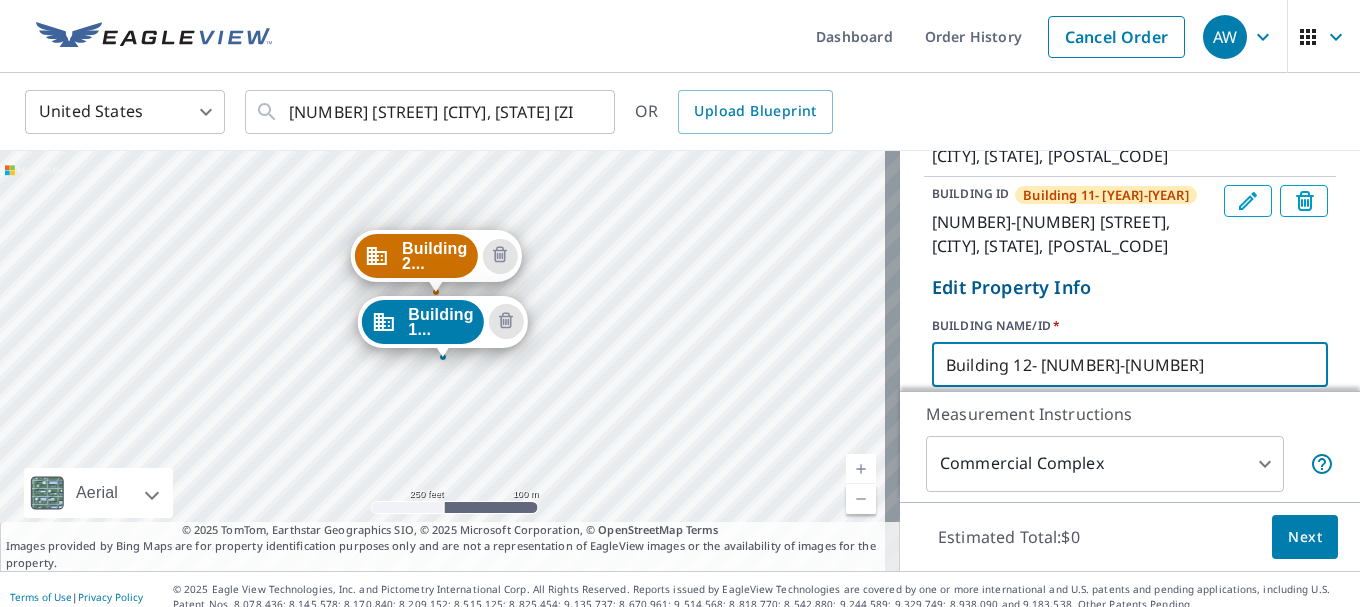 scroll, scrollTop: 769, scrollLeft: 0, axis: vertical 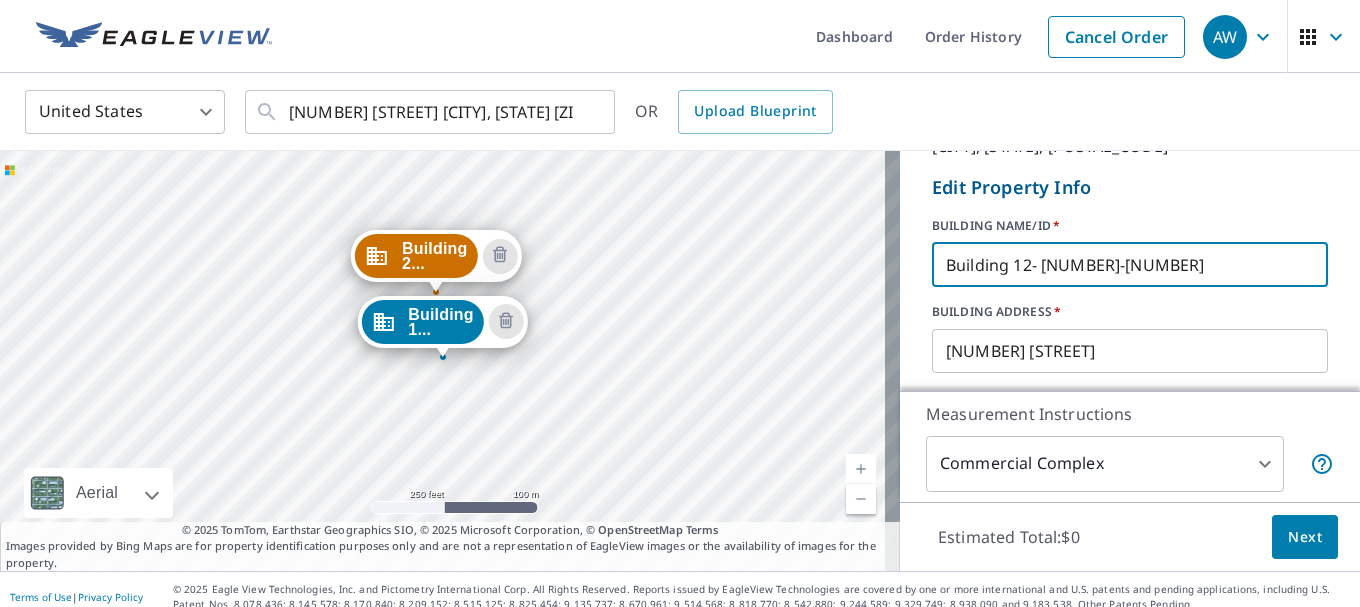 type on "Building [NUMBER]- [NUMBER]-[NUMBER]" 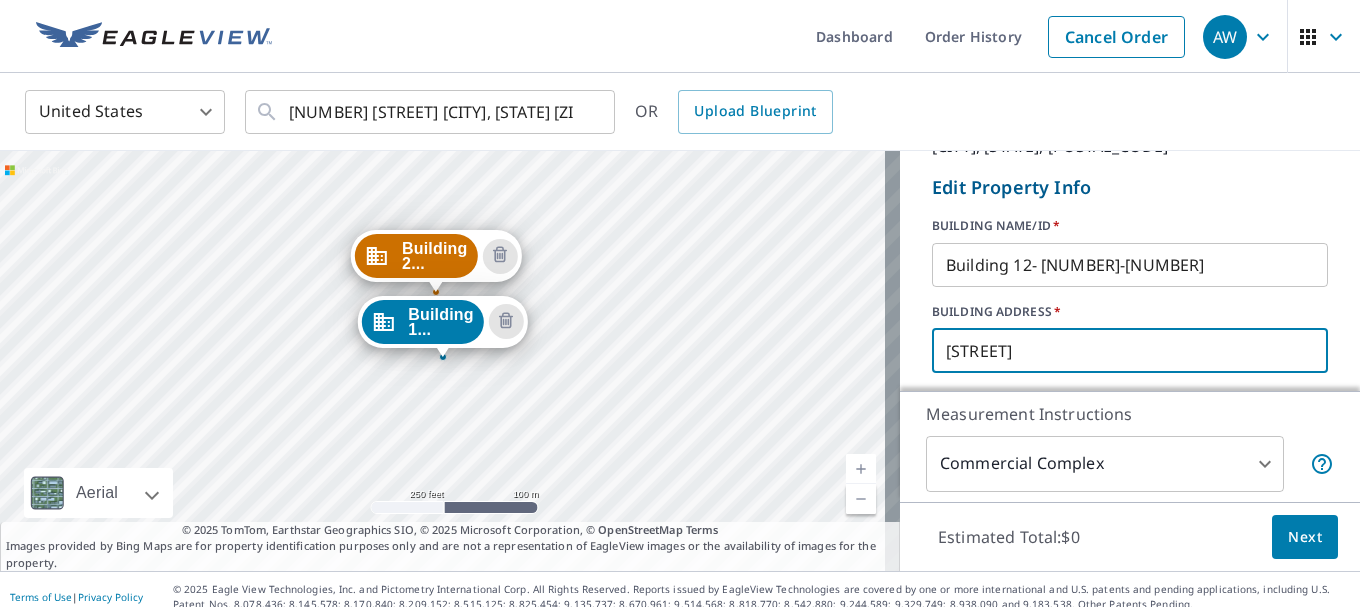 paste on "1920-1928" 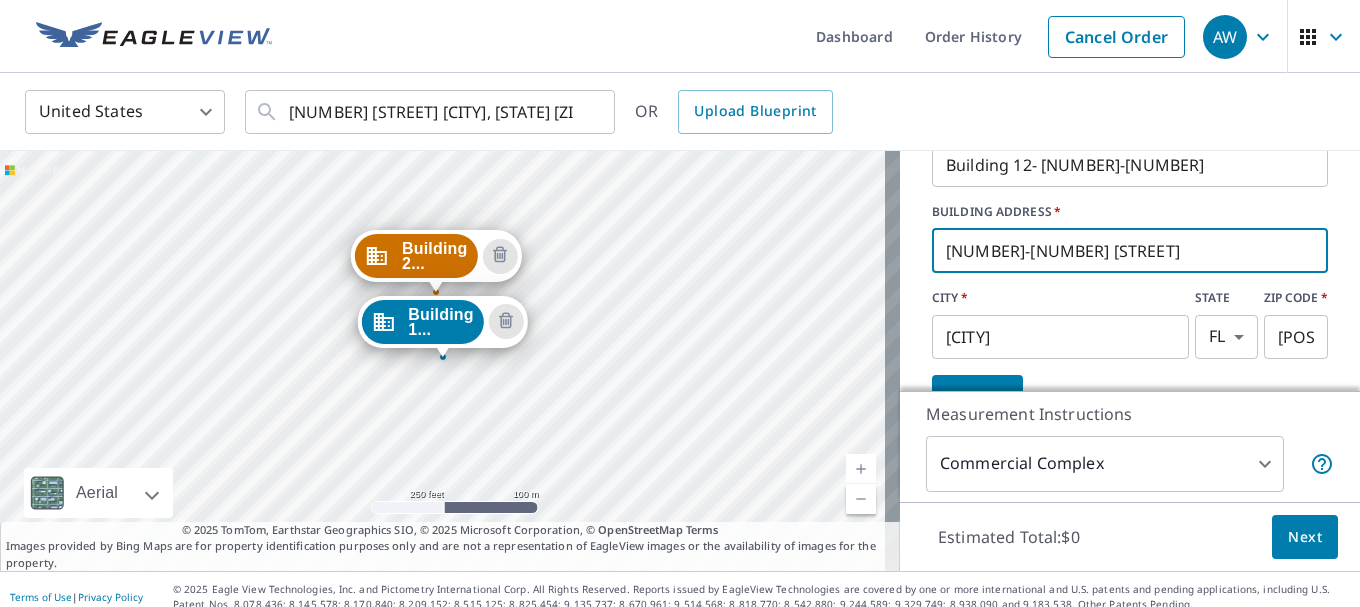 type on "1920-1928 Tigertail Blvd" 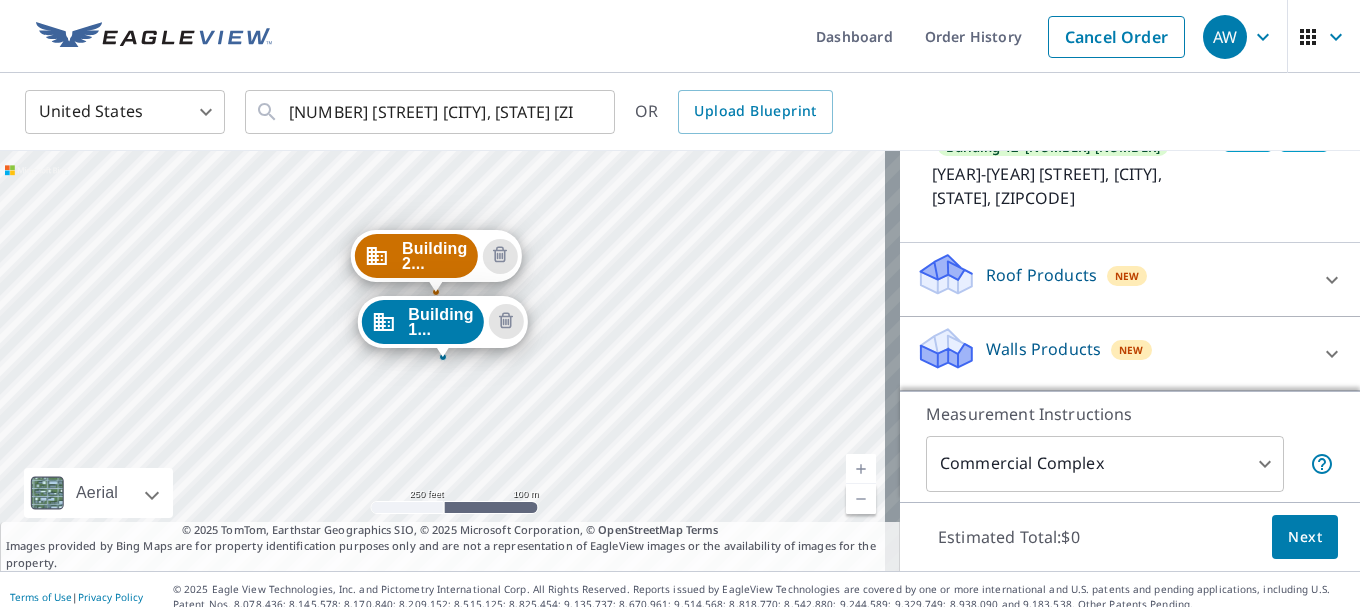 scroll, scrollTop: 770, scrollLeft: 0, axis: vertical 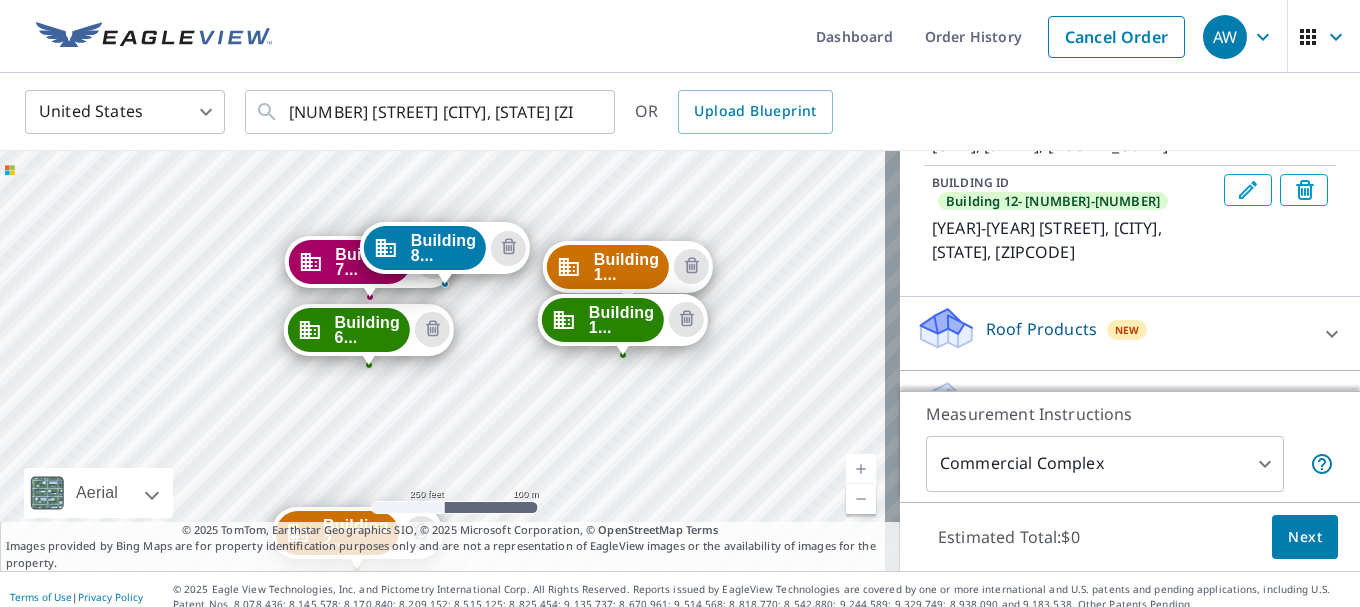drag, startPoint x: 741, startPoint y: 241, endPoint x: 662, endPoint y: 518, distance: 288.04514 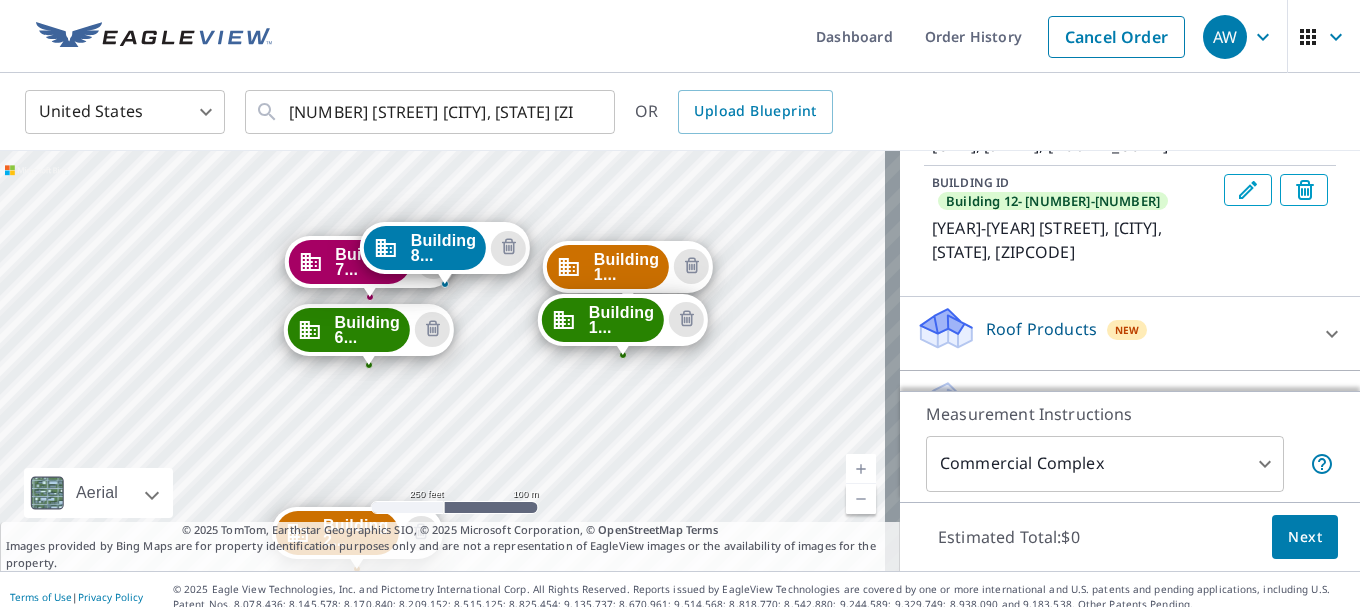 click on "Building 2... 2070 Tigertail Blvd Dania, FL 33004 Building 6... 2030-2034 Tigertail Blvd Dania, FL 33004 Building 7... 2020-2024 Tigertail Blvd Dania, FL 33004 Building 8... 2000-2006 Tigertail Blvd Dania, FL 33004 Building 1... 1900-1918 Tigertail Blvd Dania, FL 33004 Building 1... 1920-1928 Tigertail Blvd Dania, FL 33004 Building 1... 2080 Tigertail Blvd Dania, FL 33004" at bounding box center (450, 361) 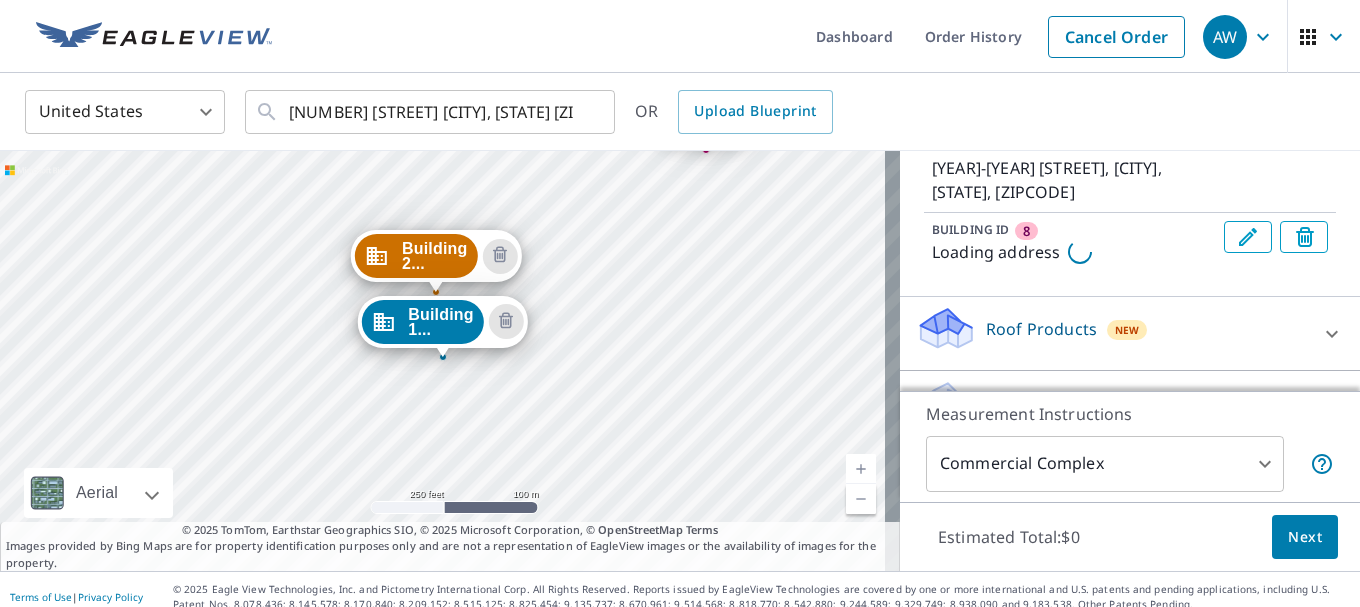 scroll, scrollTop: 860, scrollLeft: 0, axis: vertical 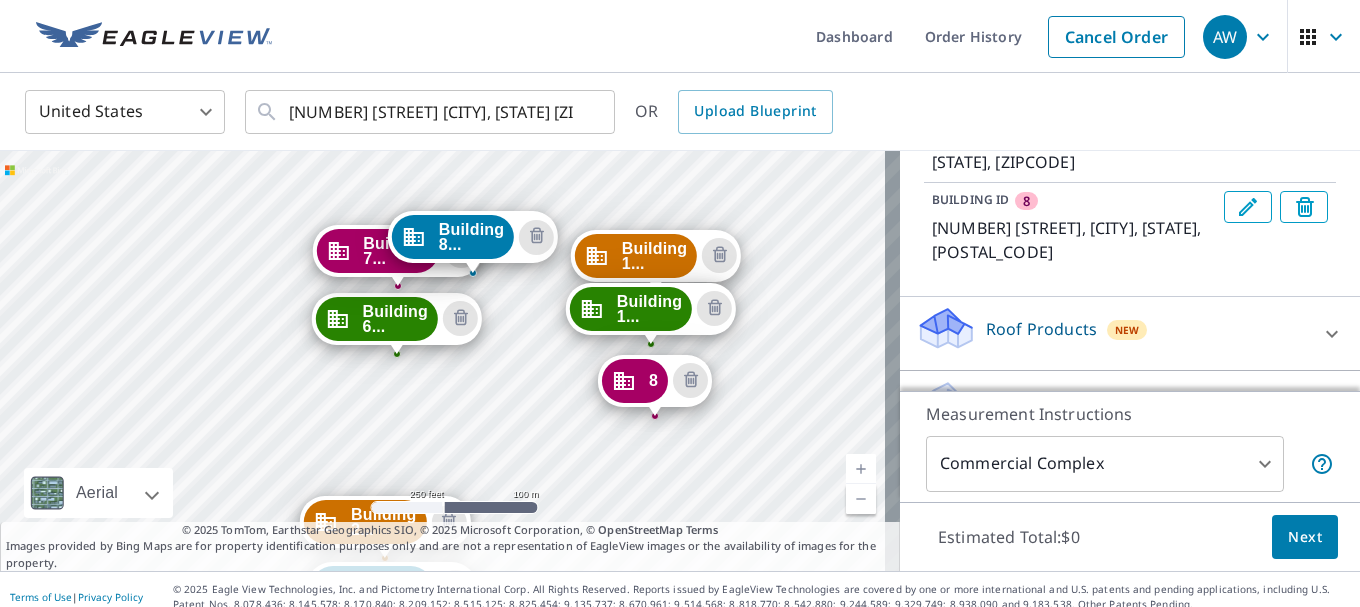 click on "Building 2... 2070 Tigertail Blvd Dania, FL 33004 Building 6... 2030-2034 Tigertail Blvd Dania, FL 33004 Building 7... 2020-2024 Tigertail Blvd Dania, FL 33004 Building 8... 2000-2006 Tigertail Blvd Dania, FL 33004 Building 1... 1900-1918 Tigertail Blvd Dania, FL 33004 Building 1... 1920-1928 Tigertail Blvd Dania, FL 33004 8 1934 Tigertail Blvd Dania, FL 33004 Building 1... 2080 Tigertail Blvd Dania, FL 33004" at bounding box center [450, 361] 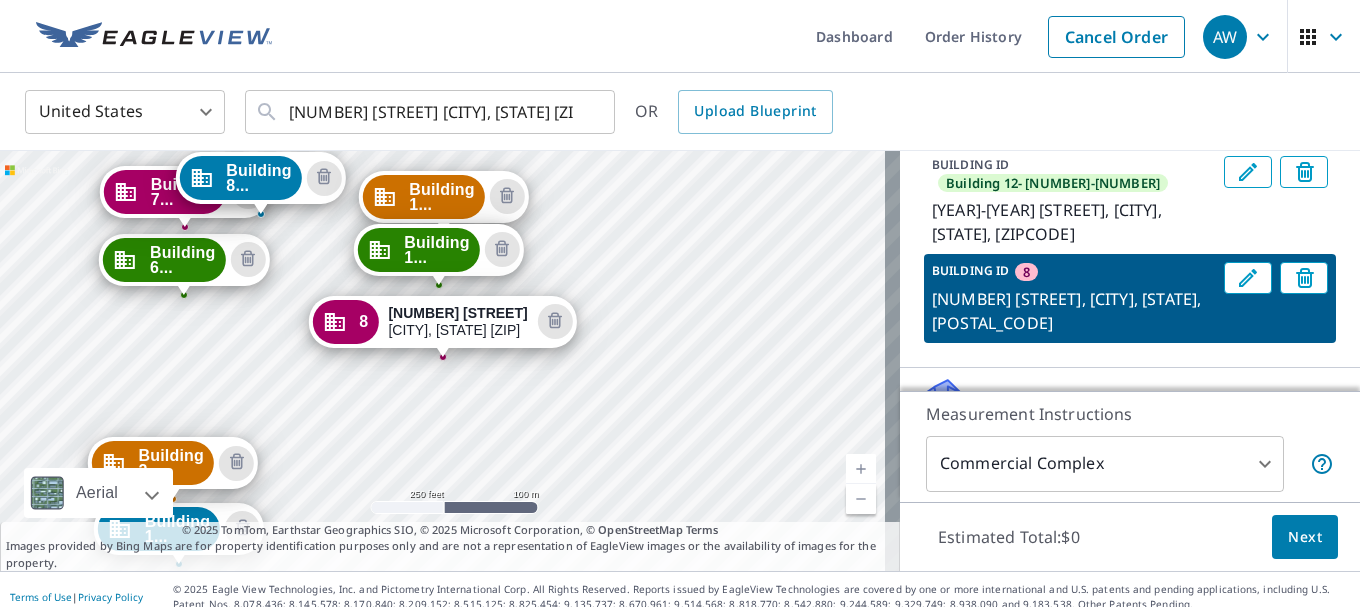 scroll, scrollTop: 759, scrollLeft: 0, axis: vertical 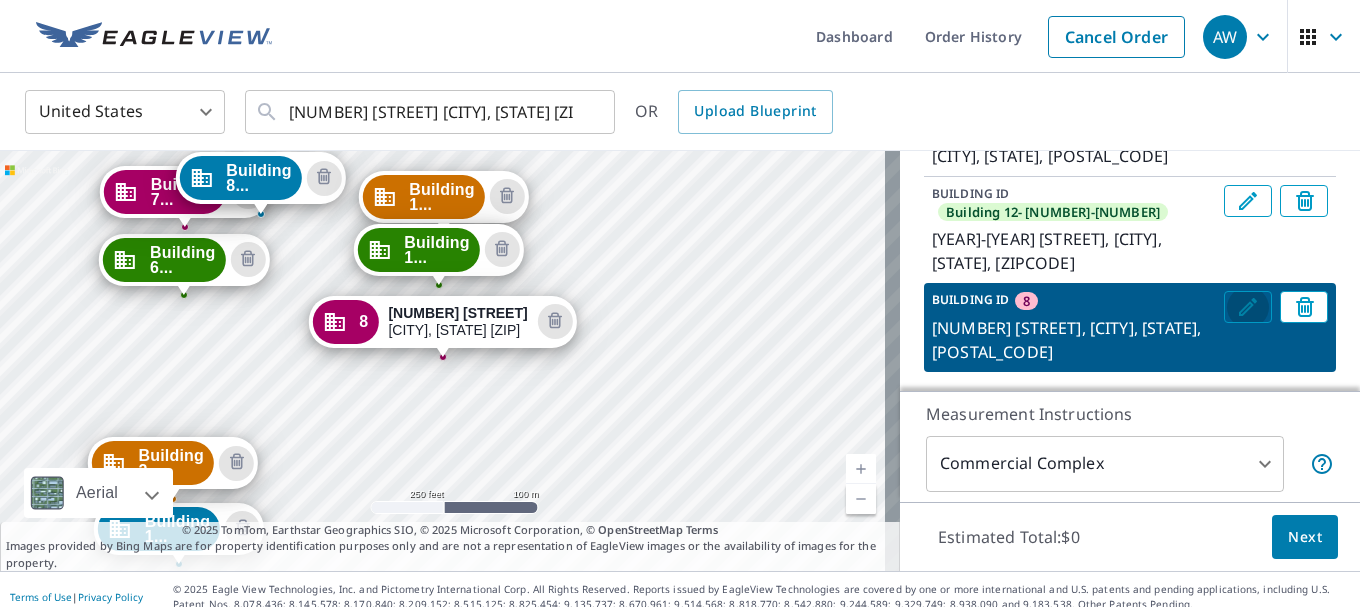 click 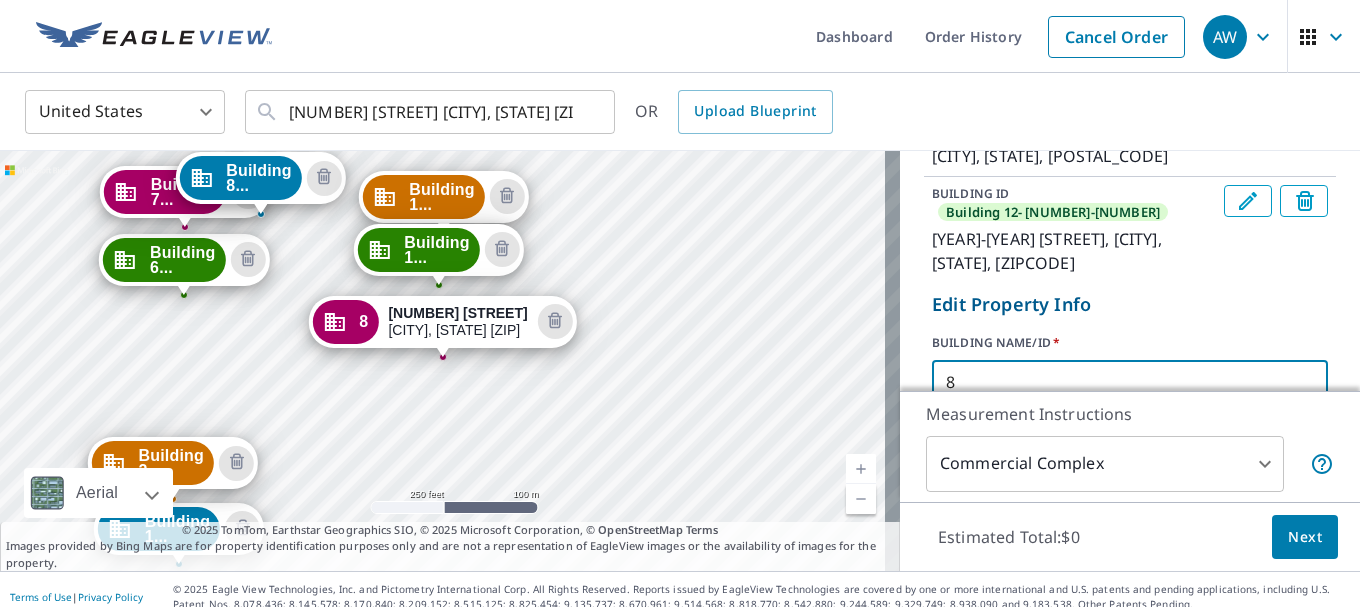 drag, startPoint x: 967, startPoint y: 327, endPoint x: 887, endPoint y: 337, distance: 80.622574 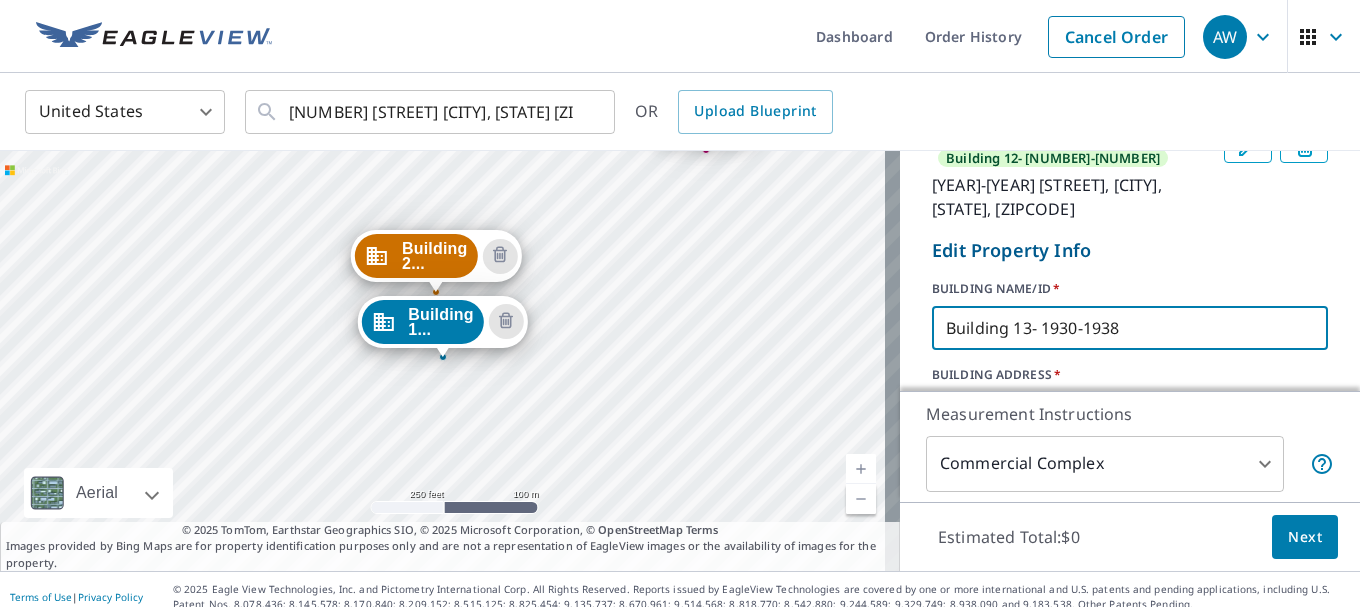 scroll, scrollTop: 859, scrollLeft: 0, axis: vertical 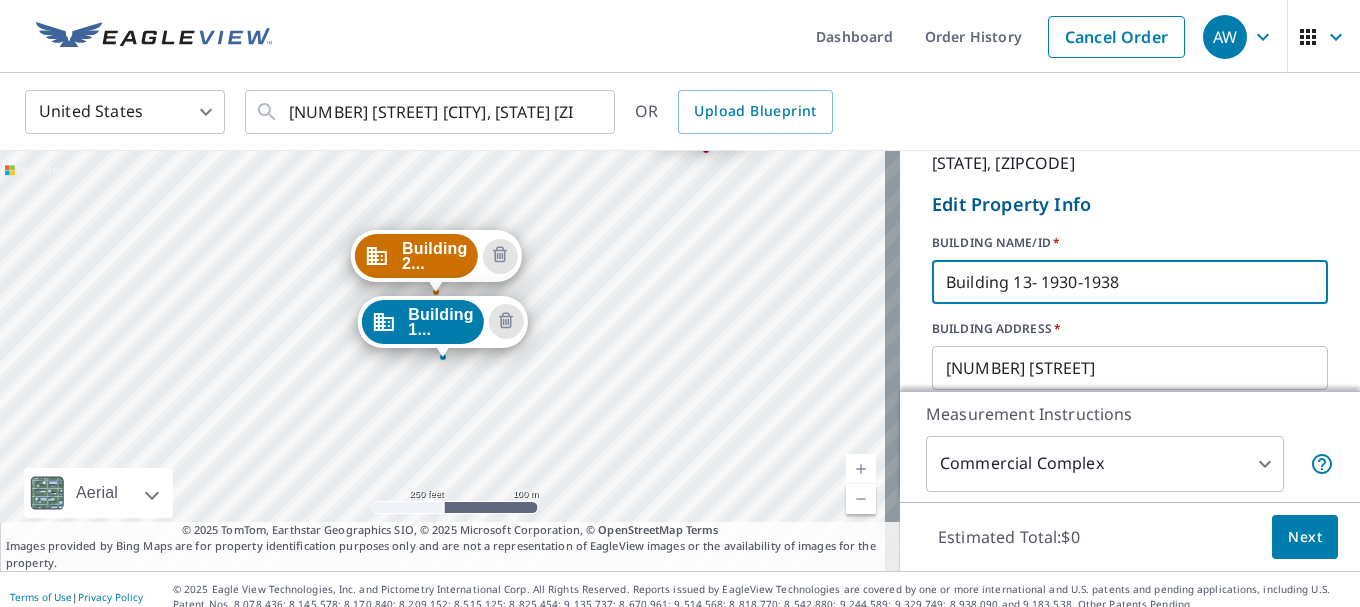 type on "Building 13- 1930-1938" 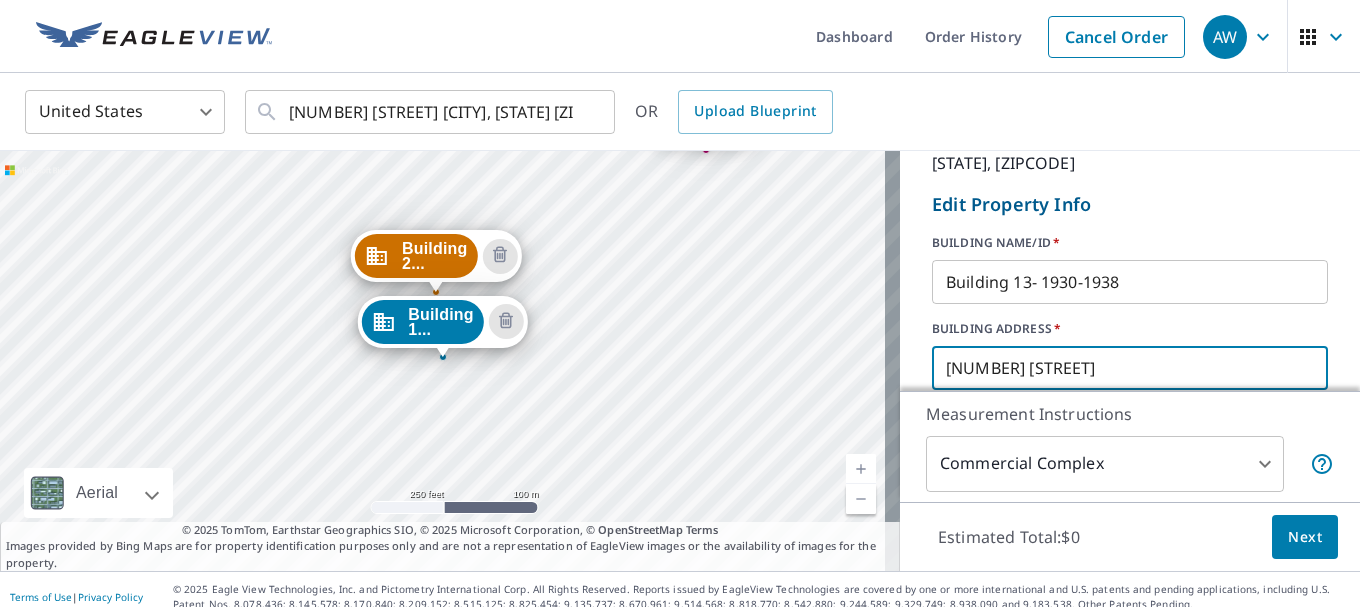 drag, startPoint x: 964, startPoint y: 310, endPoint x: 917, endPoint y: 319, distance: 47.853943 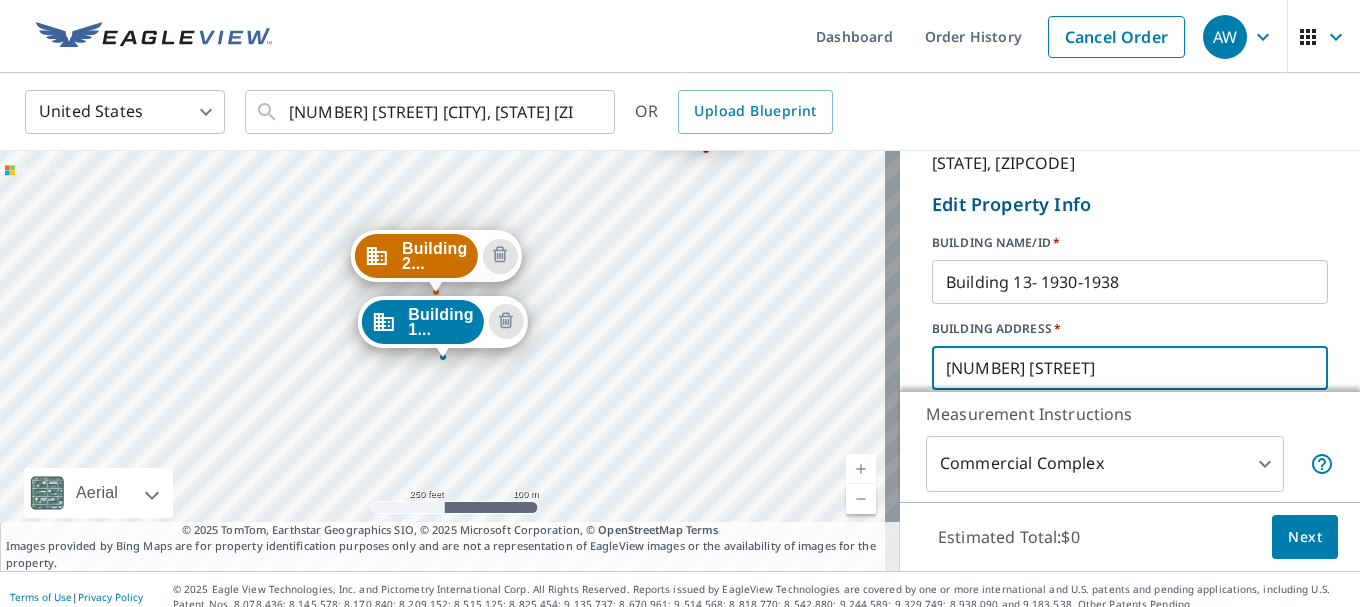 paste on "0-1938" 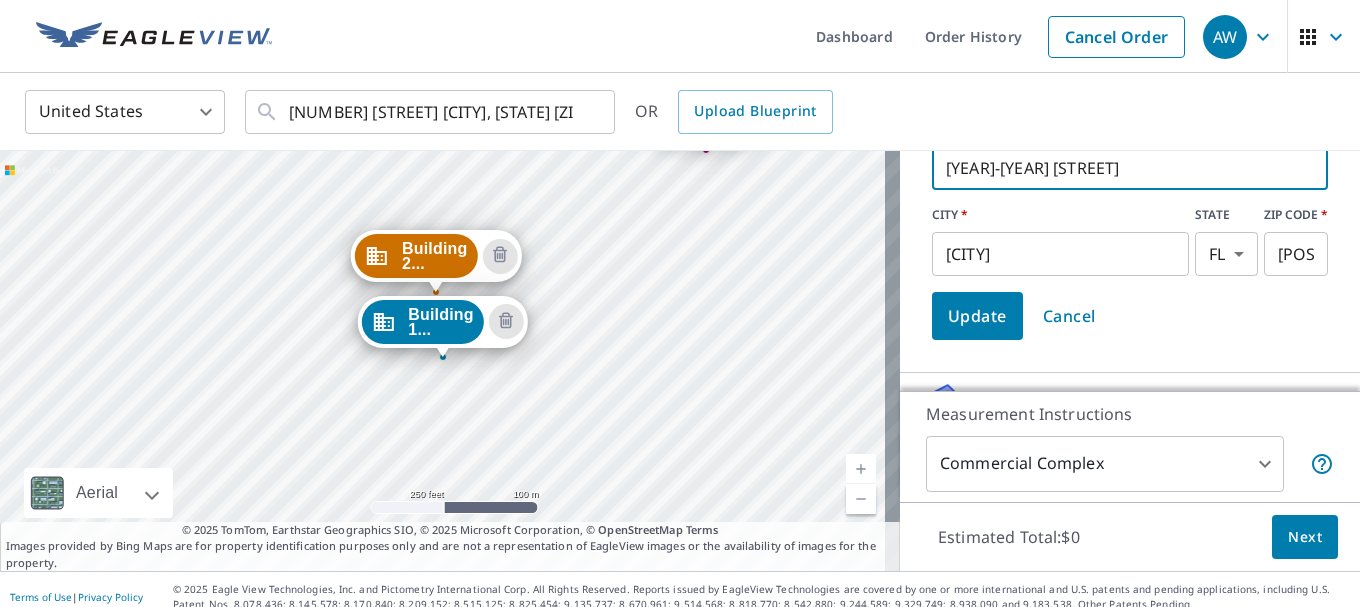 type on "1930-1938 Tigertail Blvd" 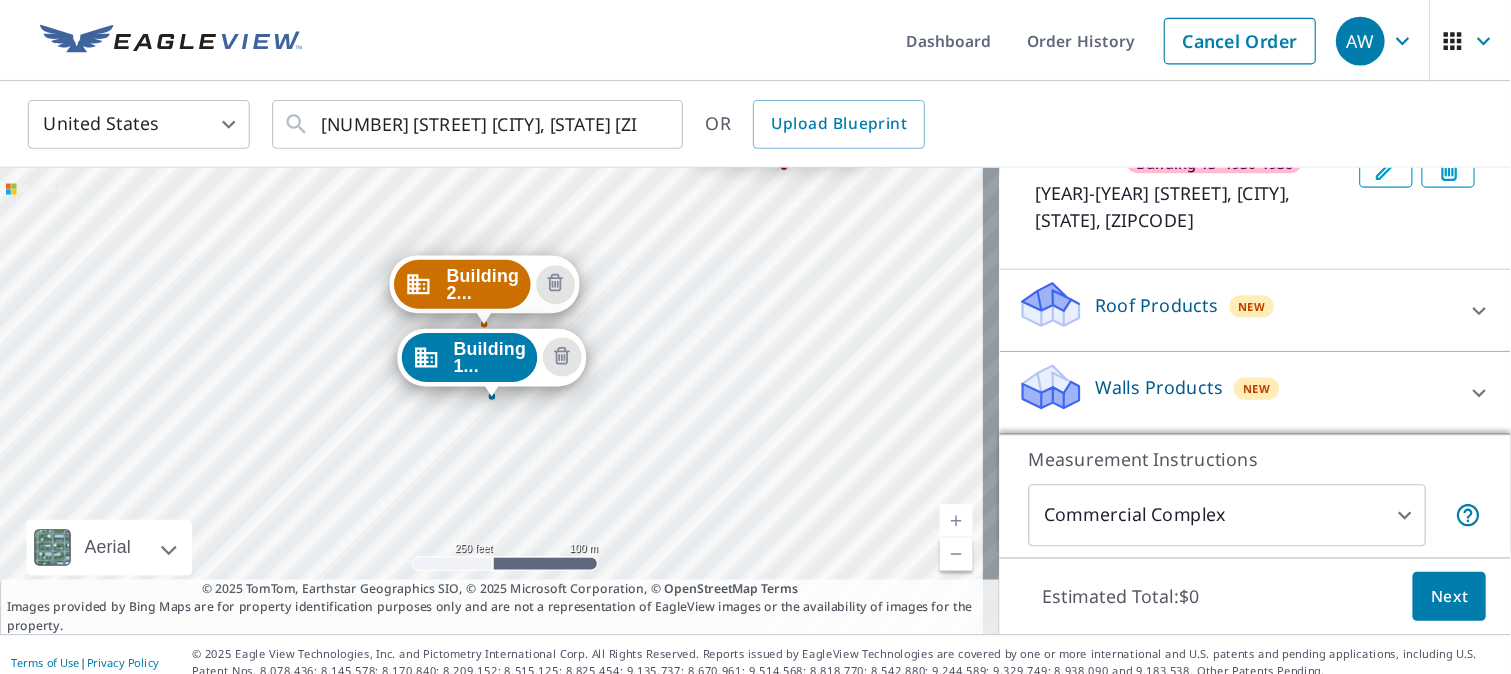 scroll, scrollTop: 860, scrollLeft: 0, axis: vertical 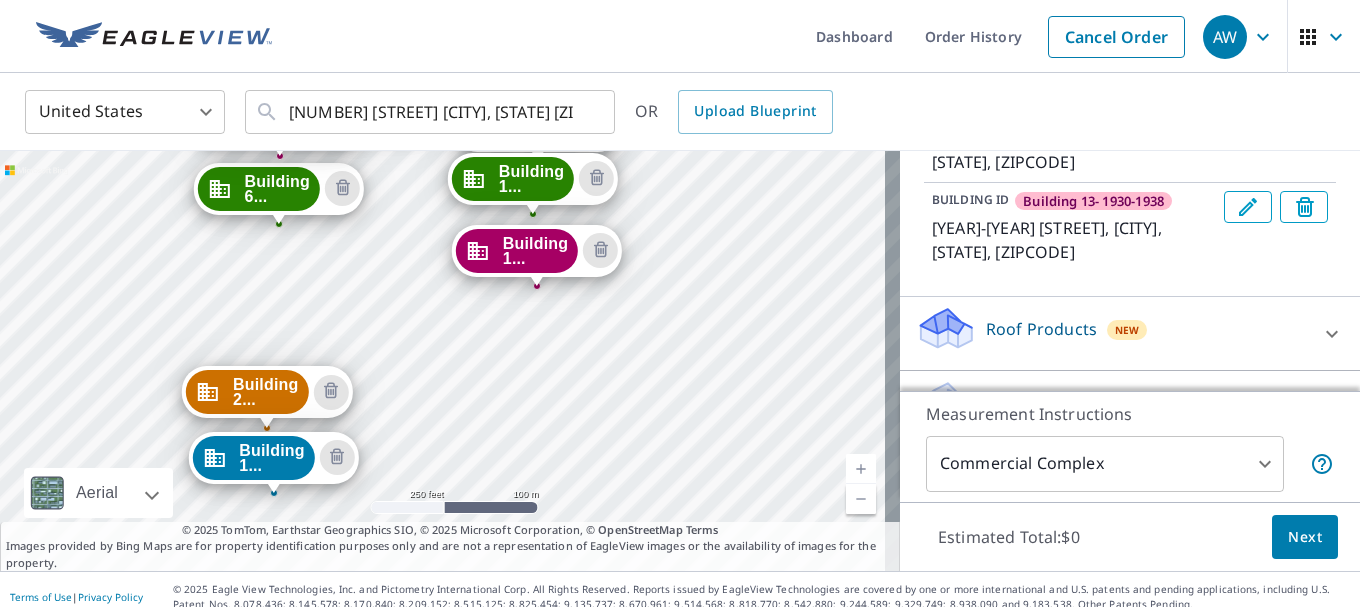 drag, startPoint x: 687, startPoint y: 351, endPoint x: 583, endPoint y: 407, distance: 118.11858 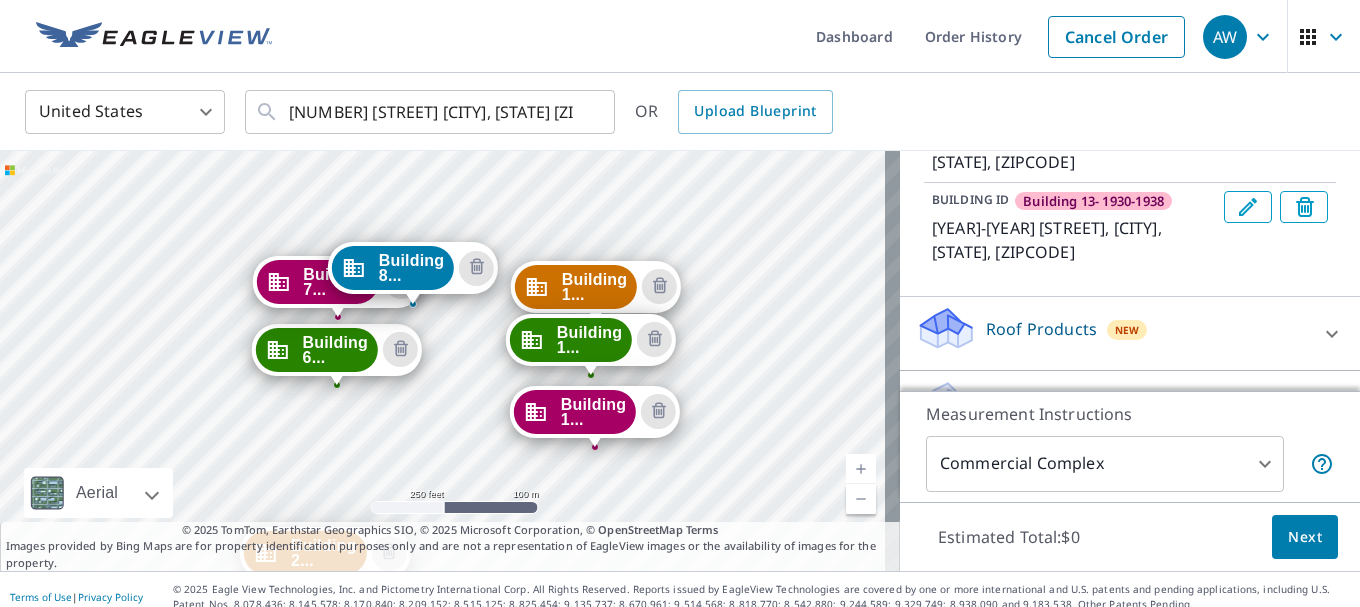 drag, startPoint x: 531, startPoint y: 399, endPoint x: 544, endPoint y: 453, distance: 55.542778 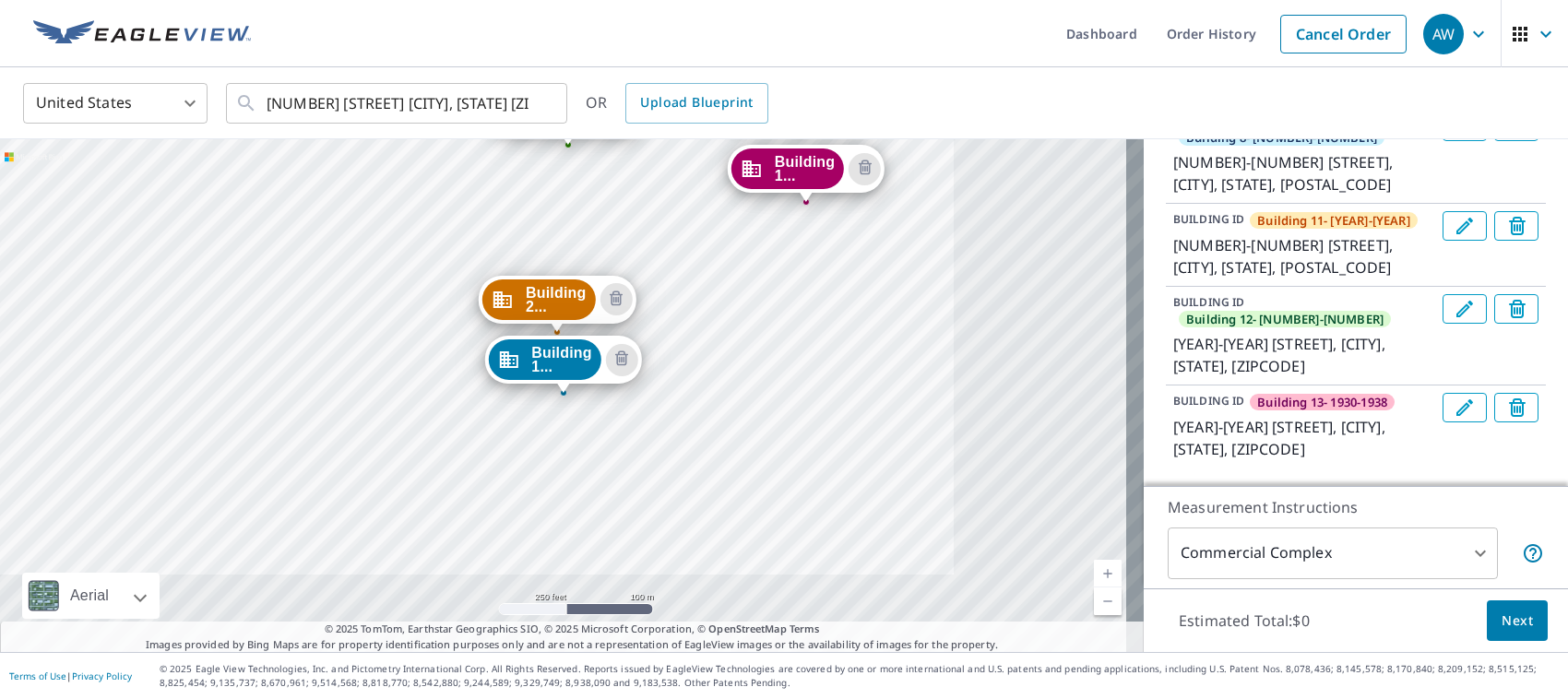 scroll, scrollTop: 666, scrollLeft: 0, axis: vertical 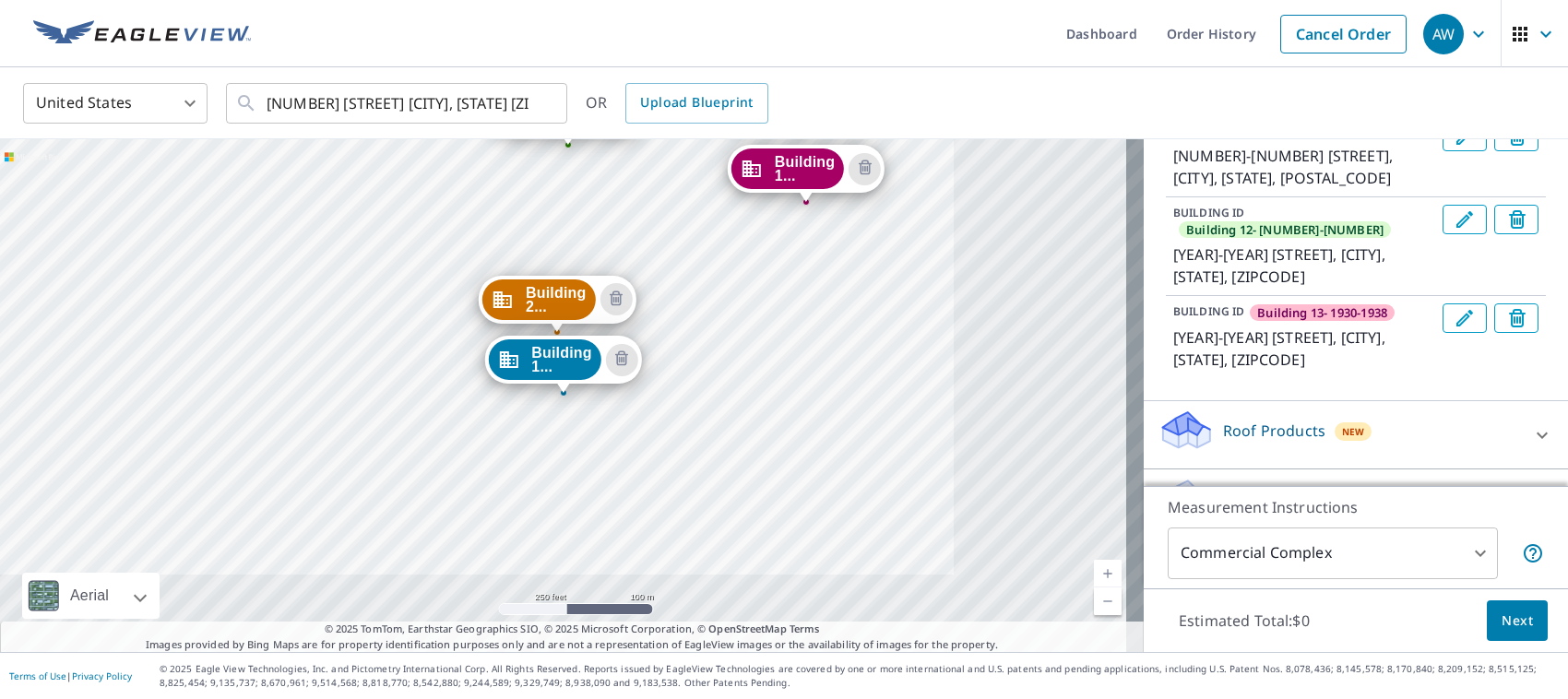 click 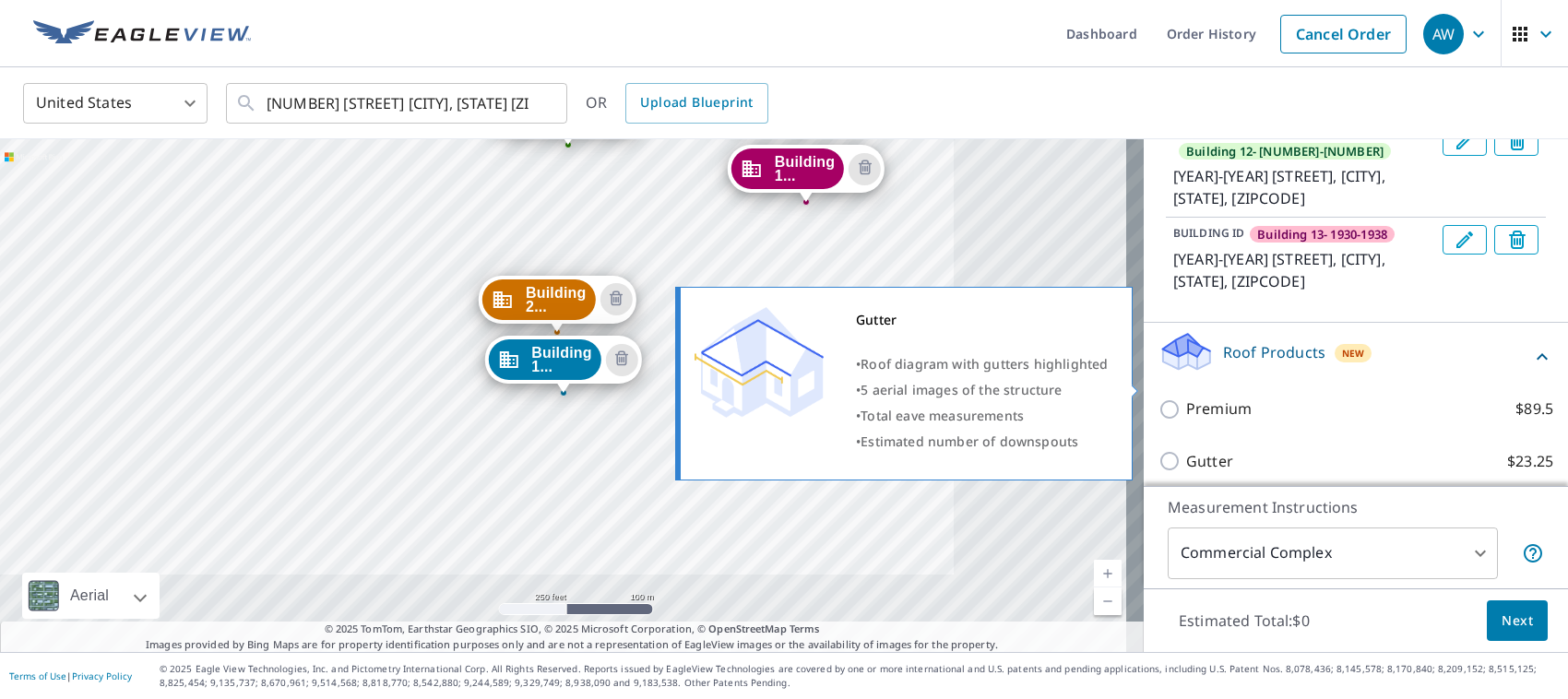 scroll, scrollTop: 781, scrollLeft: 0, axis: vertical 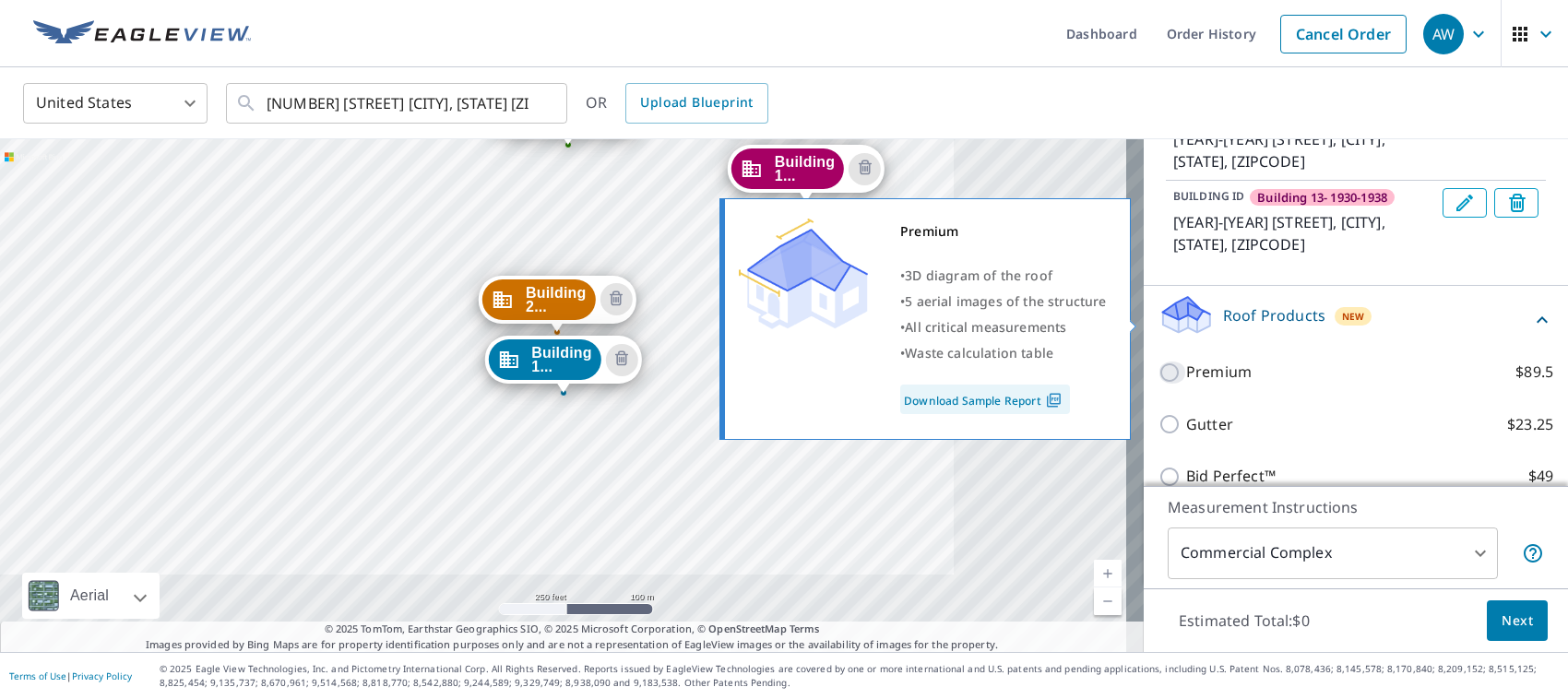 click on "Premium $89.5" at bounding box center (1172, 373) 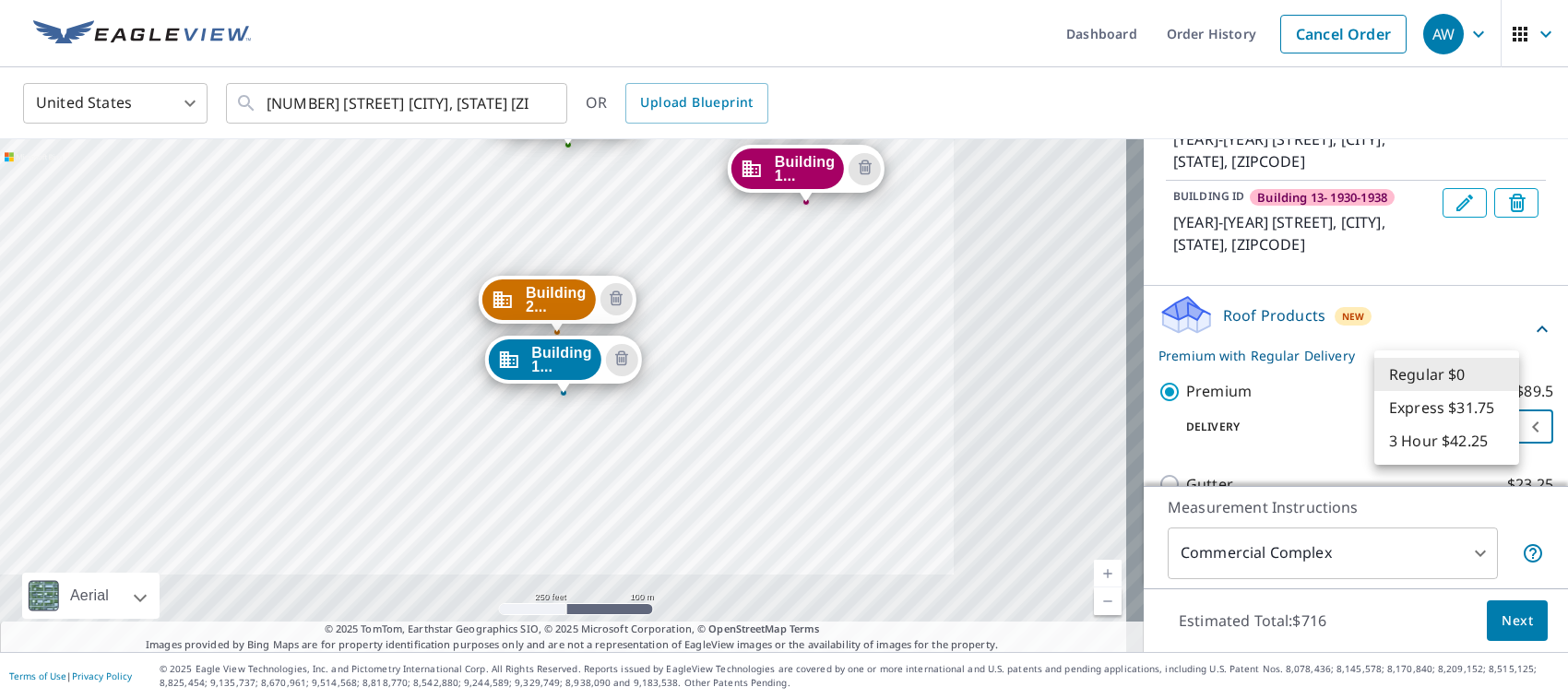 click on "AW AW
Dashboard Order History Cancel Order AW United States US ​ 2070 Tigertail Blvd Dania, FL 33004 ​ OR Upload Blueprint Building 2... 2070 Tigertail Blvd Dania, FL 33004 Building 6... 2030-2034 Tigertail Blvd Dania, FL 33004 Building 7... 2020-2024 Tigertail Blvd Dania, FL 33004 Building 8... 2000-2006 Tigertail Blvd Dania, FL 33004 Building 1... 1900-1918 Tigertail Blvd Dania, FL 33004 Building 1... 1920-1928 Tigertail Blvd Dania, FL 33004 Building 1... 1930-1938 Tigertail Blvd Dania, FL 33004 Building 1... 2080 Tigertail Blvd Dania, FL 33004 Aerial Road A standard road map Aerial A detailed look from above Labels Labels 250 feet 100 m © 2025 TomTom, © Vexcel Imaging, © 2025 Microsoft Corporation,  © OpenStreetMap Terms © 2025 TomTom, Earthstar Geographics SIO, © 2025 Microsoft Corporation, ©   OpenStreetMap   Terms Images provided by Bing Maps are for property identification purposes only and are not a representation of EagleView images or the availability of images for the property. New" at bounding box center (784, 350) 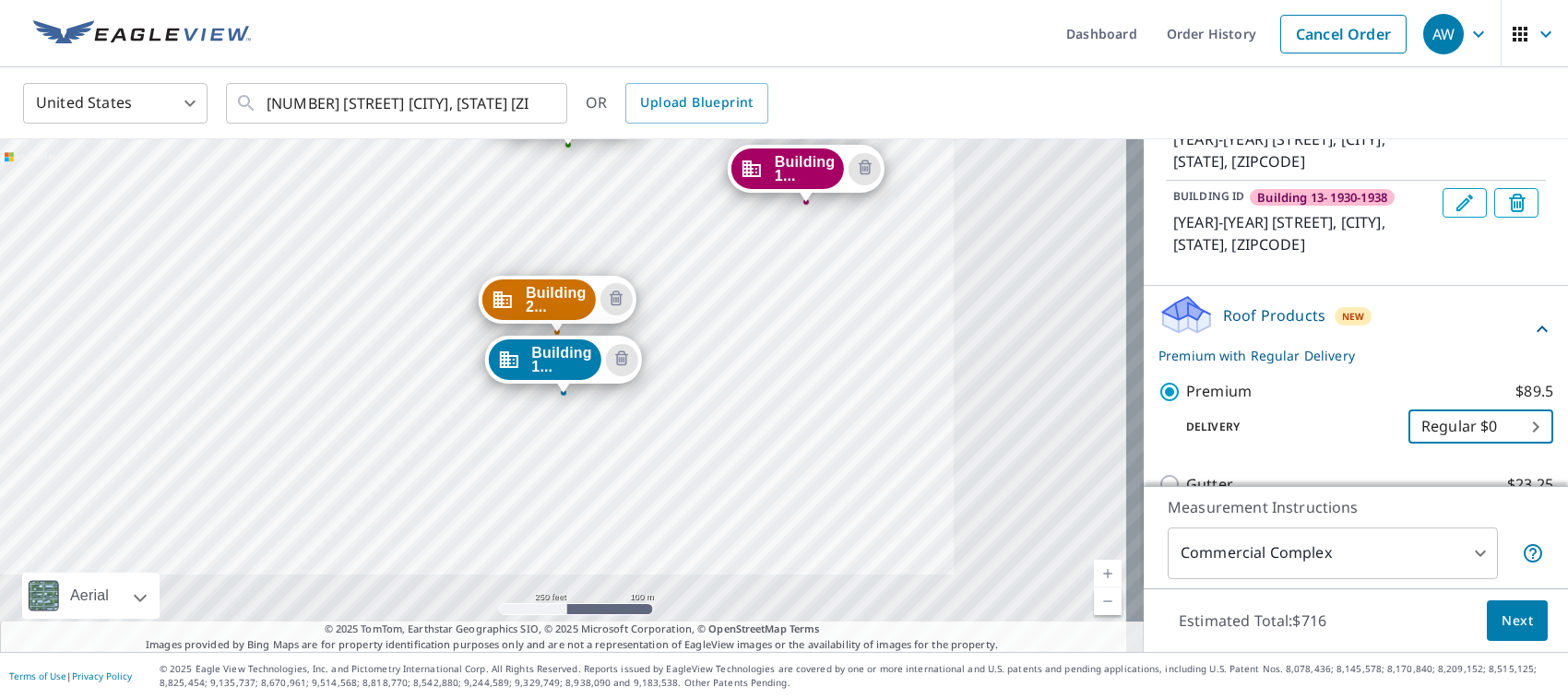 scroll, scrollTop: 883, scrollLeft: 0, axis: vertical 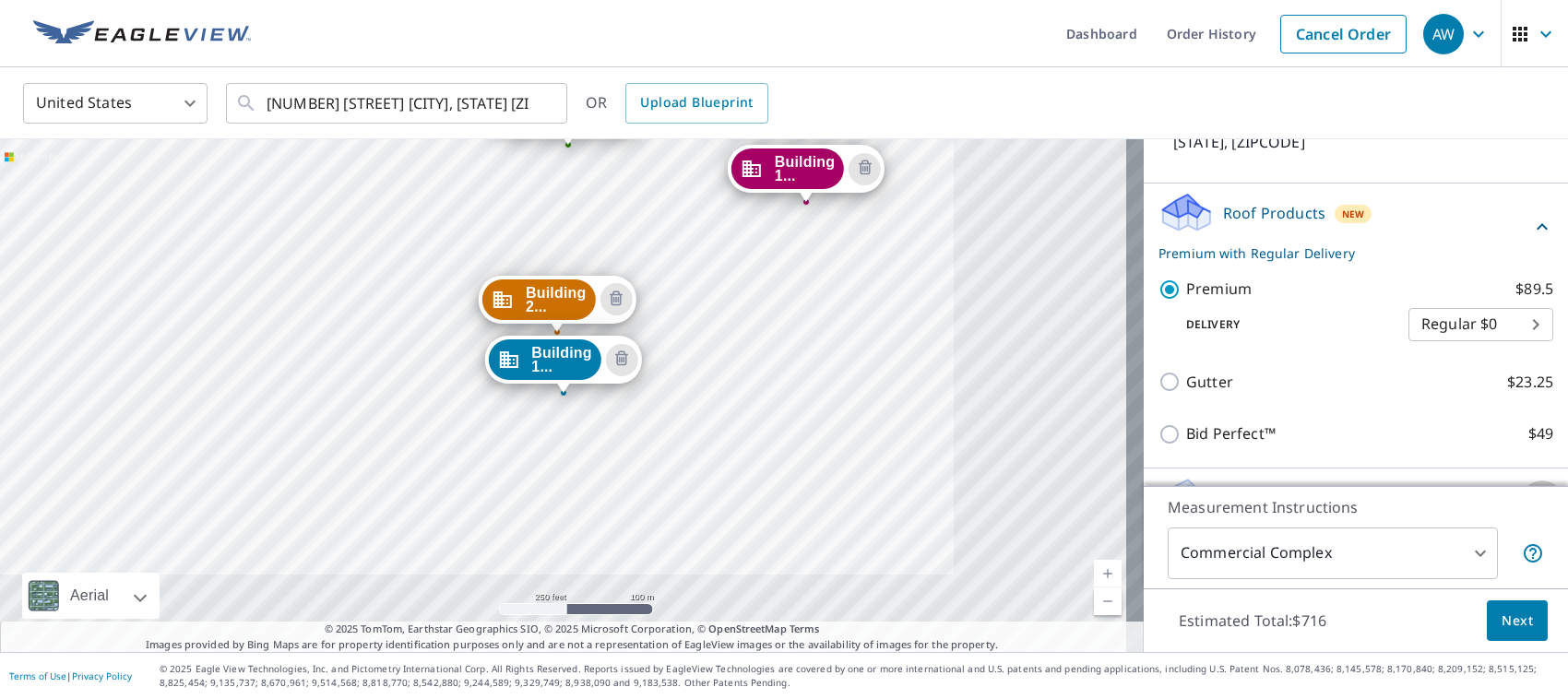 click 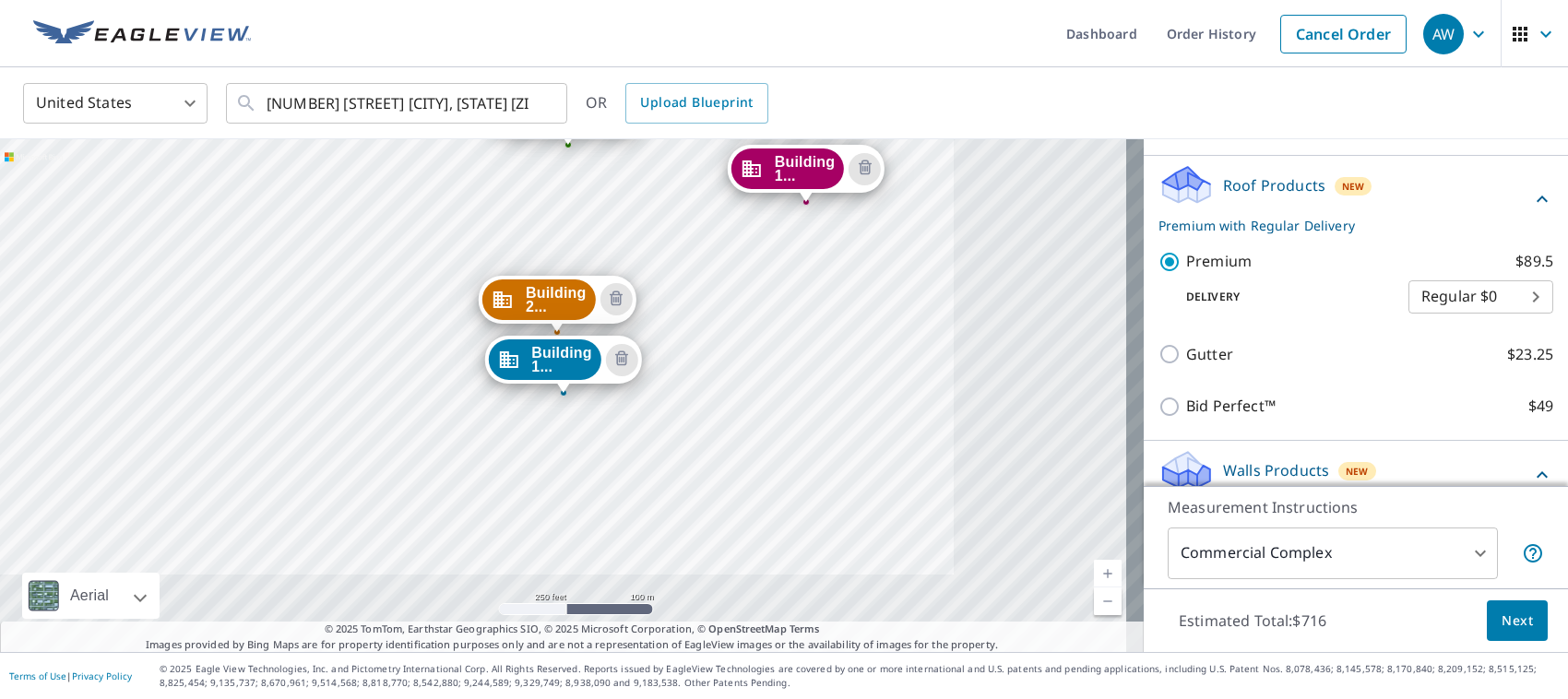 scroll, scrollTop: 937, scrollLeft: 0, axis: vertical 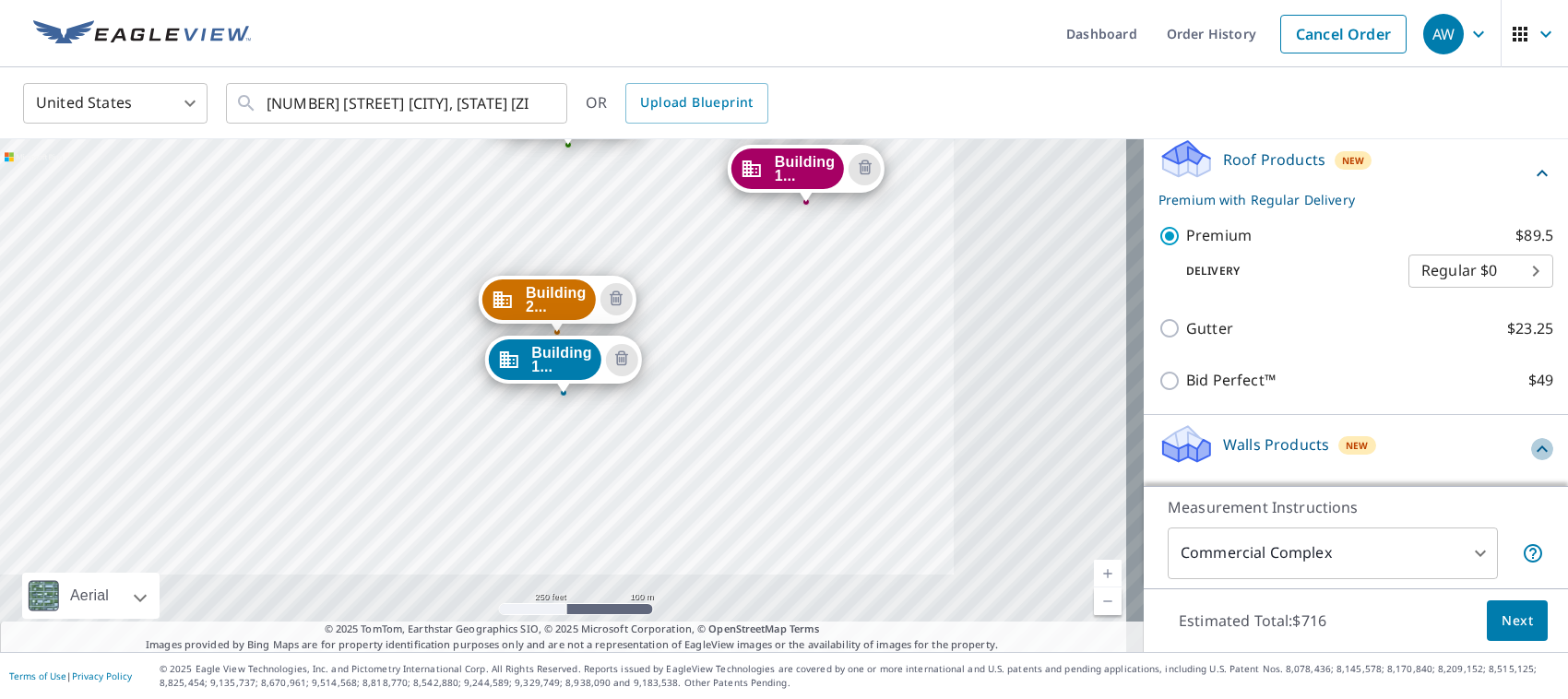 click 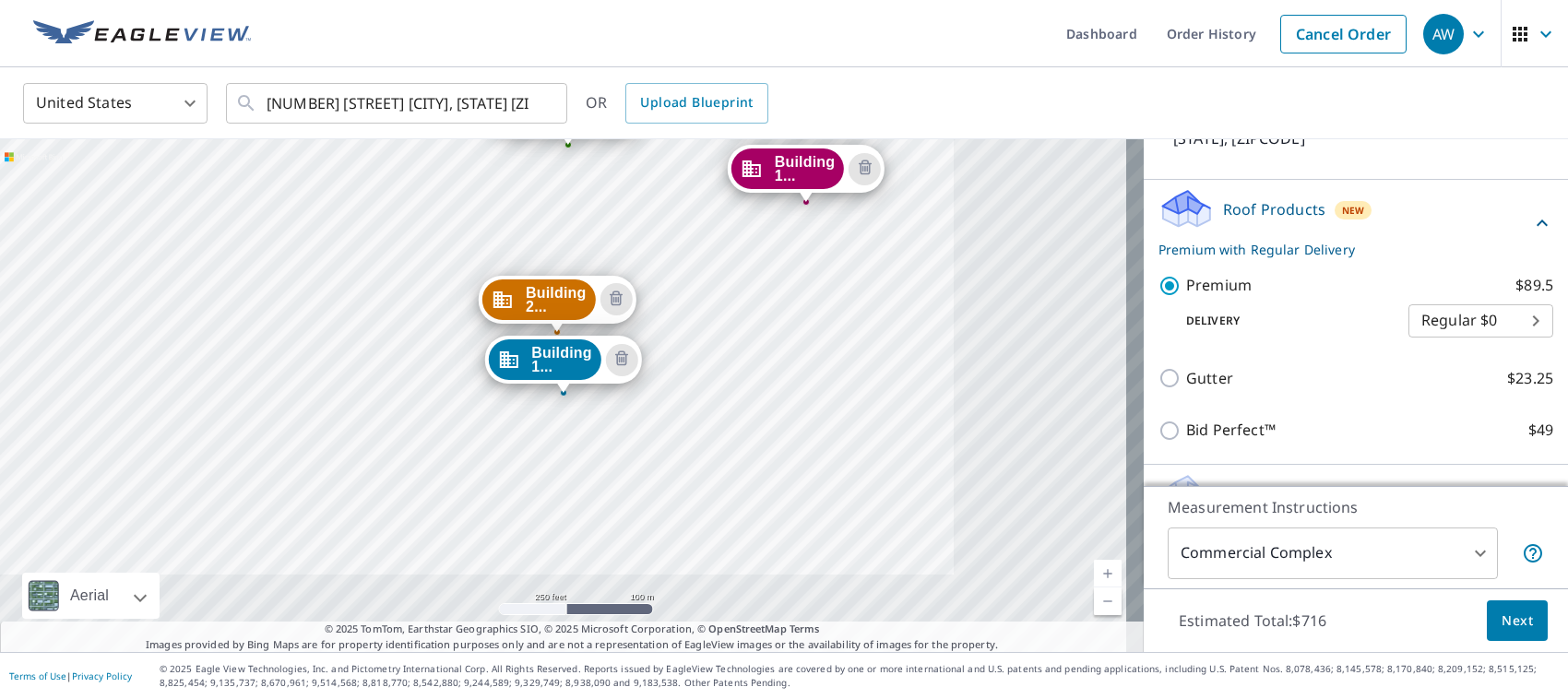 scroll, scrollTop: 885, scrollLeft: 0, axis: vertical 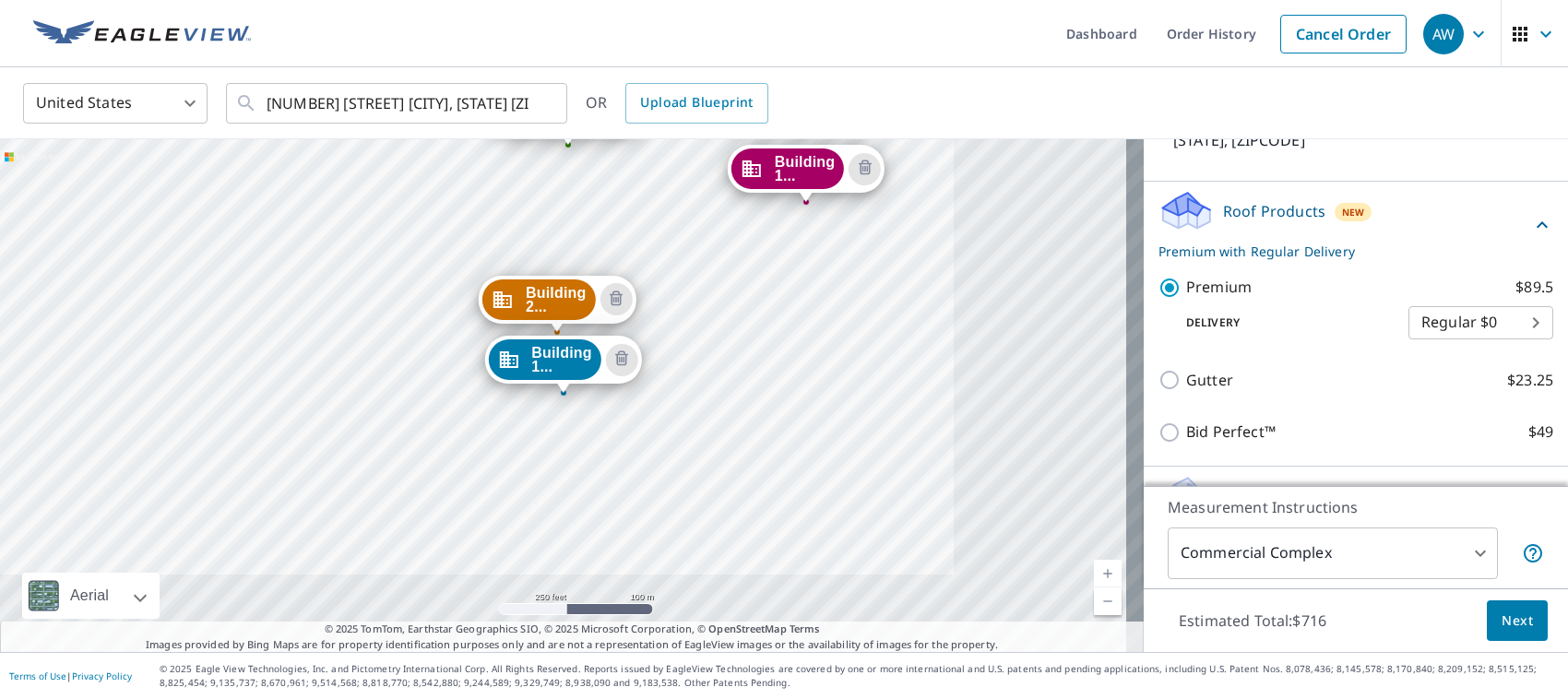 click on "AW AW
Dashboard Order History Cancel Order AW United States US ​ 2070 Tigertail Blvd Dania, FL 33004 ​ OR Upload Blueprint Building 2... 2070 Tigertail Blvd Dania, FL 33004 Building 6... 2030-2034 Tigertail Blvd Dania, FL 33004 Building 7... 2020-2024 Tigertail Blvd Dania, FL 33004 Building 8... 2000-2006 Tigertail Blvd Dania, FL 33004 Building 1... 1900-1918 Tigertail Blvd Dania, FL 33004 Building 1... 1920-1928 Tigertail Blvd Dania, FL 33004 Building 1... 1930-1938 Tigertail Blvd Dania, FL 33004 Building 1... 2080 Tigertail Blvd Dania, FL 33004 Aerial Road A standard road map Aerial A detailed look from above Labels Labels 250 feet 100 m © 2025 TomTom, © Vexcel Imaging, © 2025 Microsoft Corporation,  © OpenStreetMap Terms © 2025 TomTom, Earthstar Geographics SIO, © 2025 Microsoft Corporation, ©   OpenStreetMap   Terms Images provided by Bing Maps are for property identification purposes only and are not a representation of EagleView images or the availability of images for the property. New" at bounding box center [784, 350] 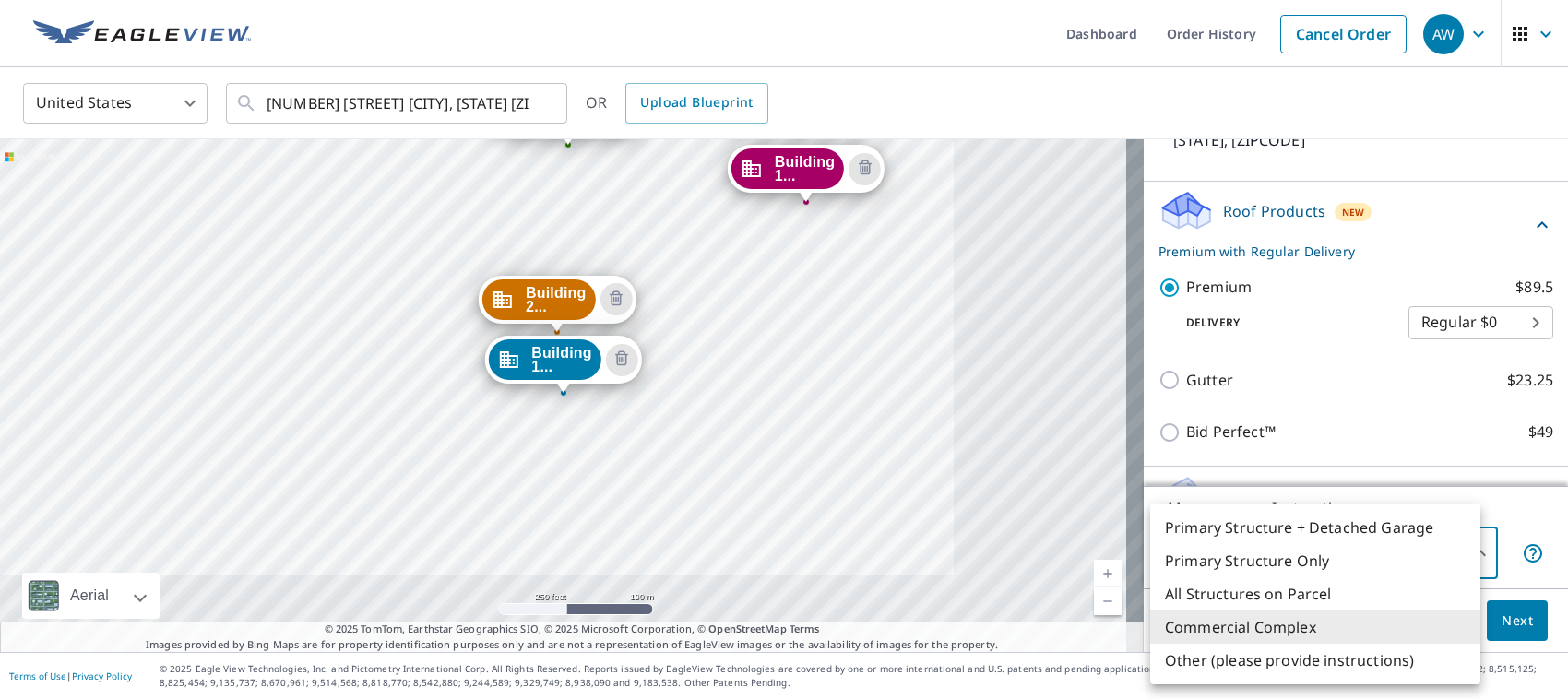 click at bounding box center [784, 350] 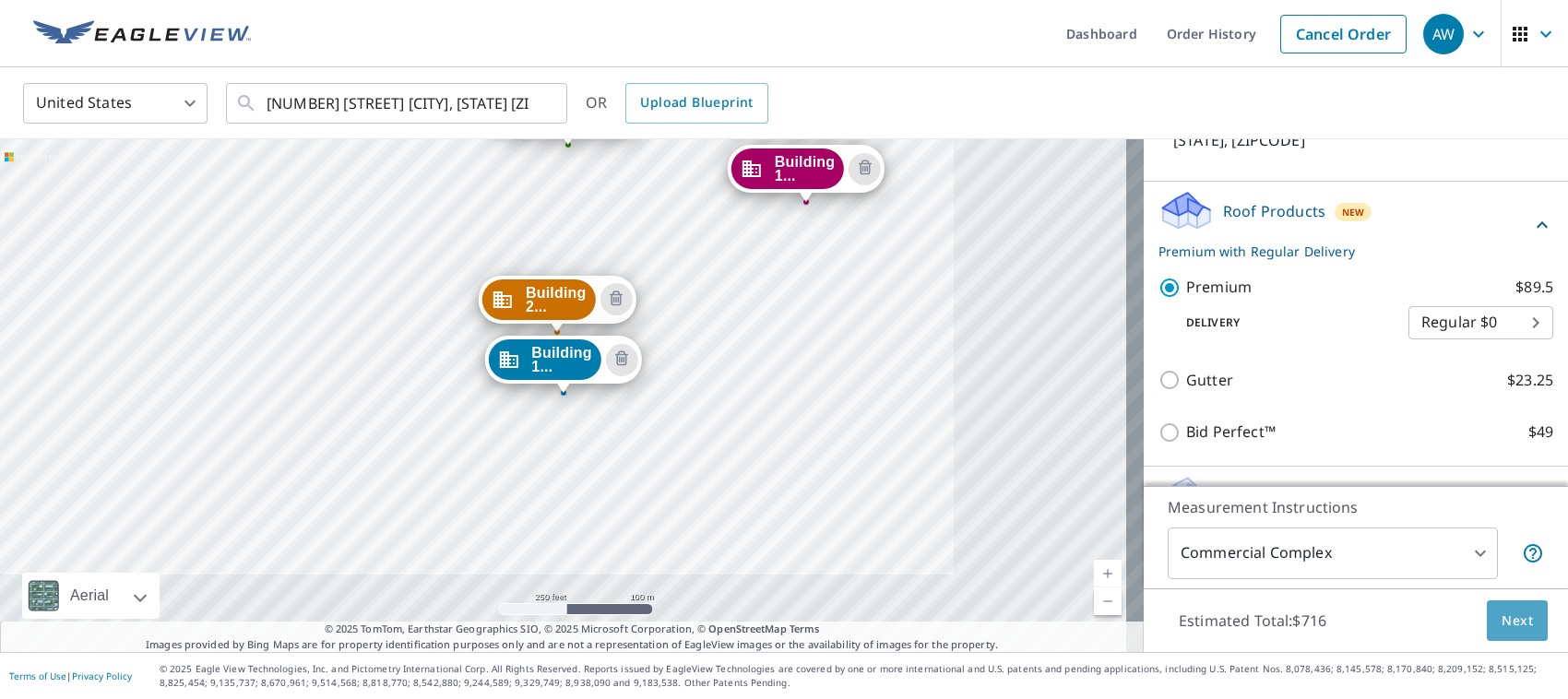 click on "Next" at bounding box center [1517, 621] 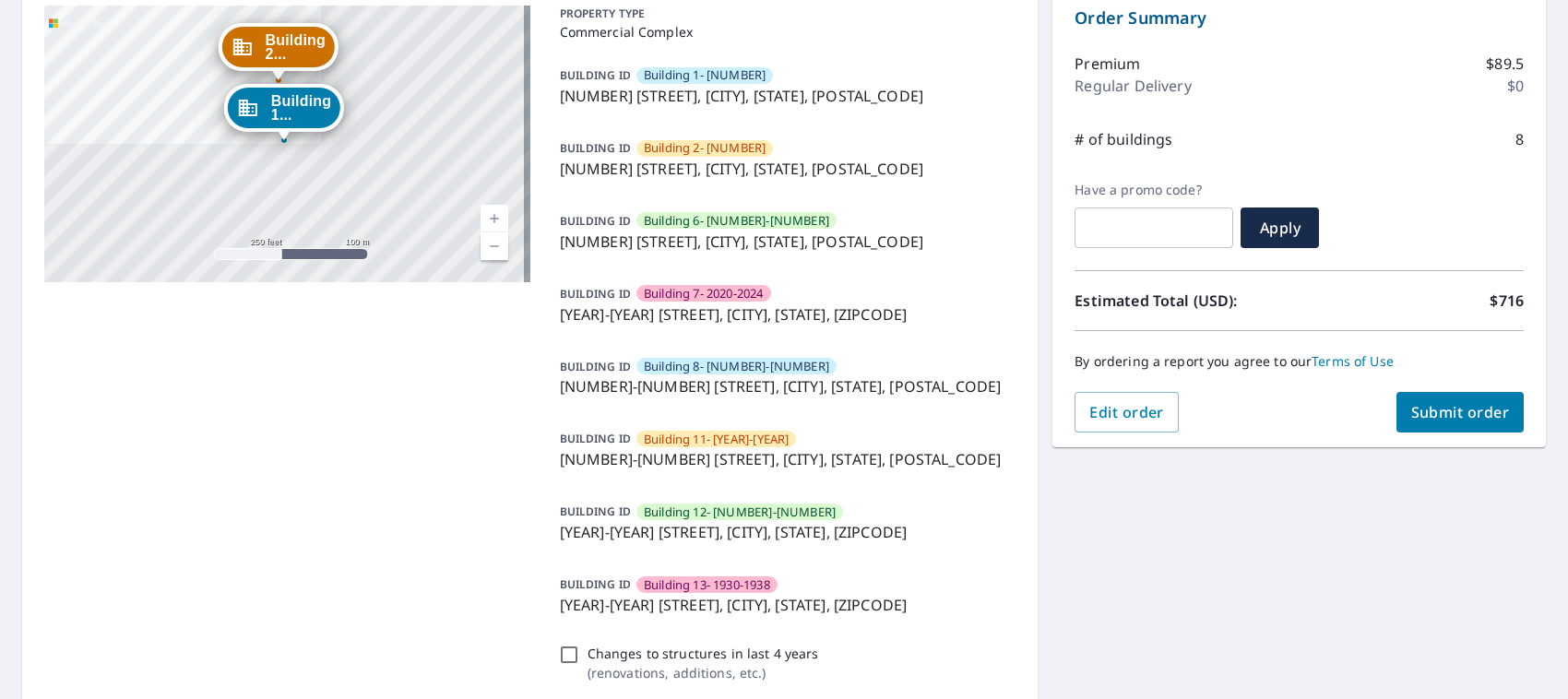 scroll, scrollTop: 231, scrollLeft: 0, axis: vertical 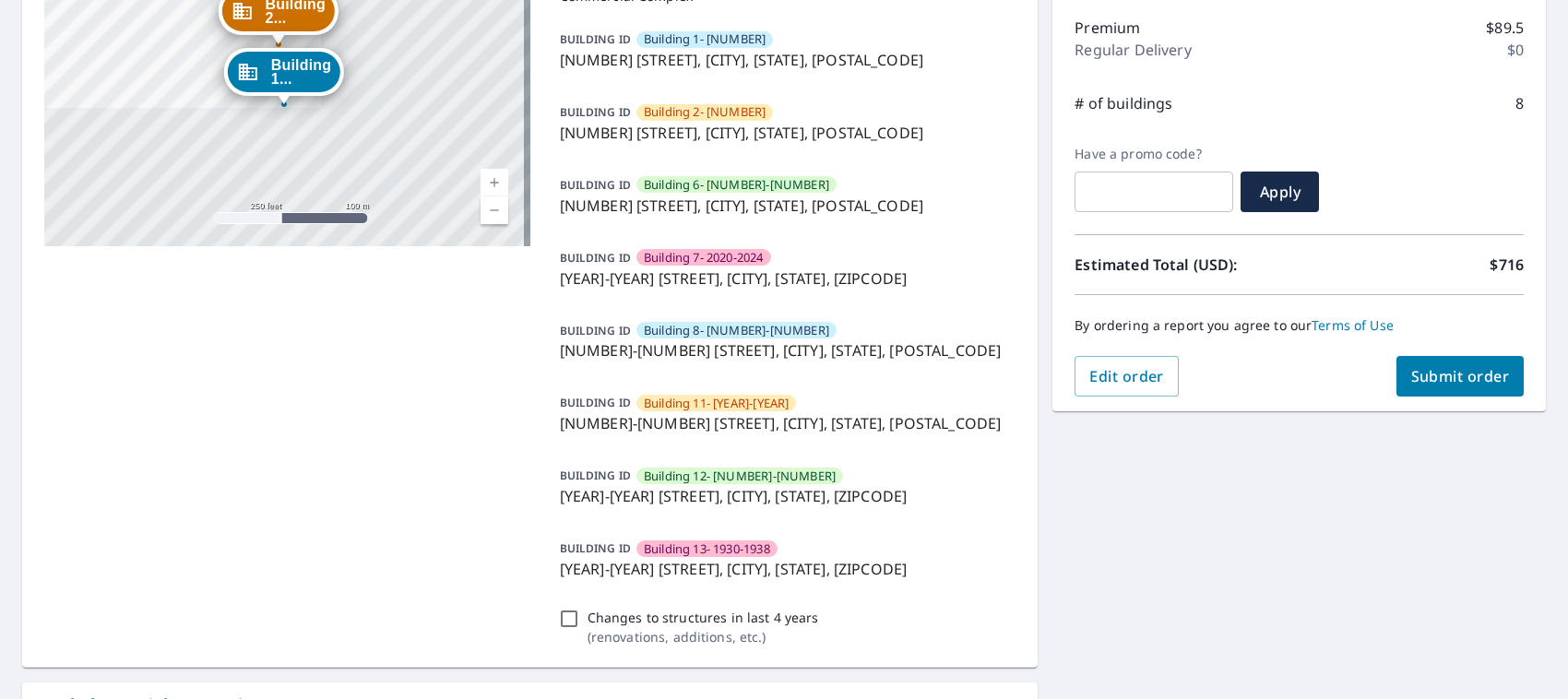 click on "Submit order" at bounding box center [1460, 376] 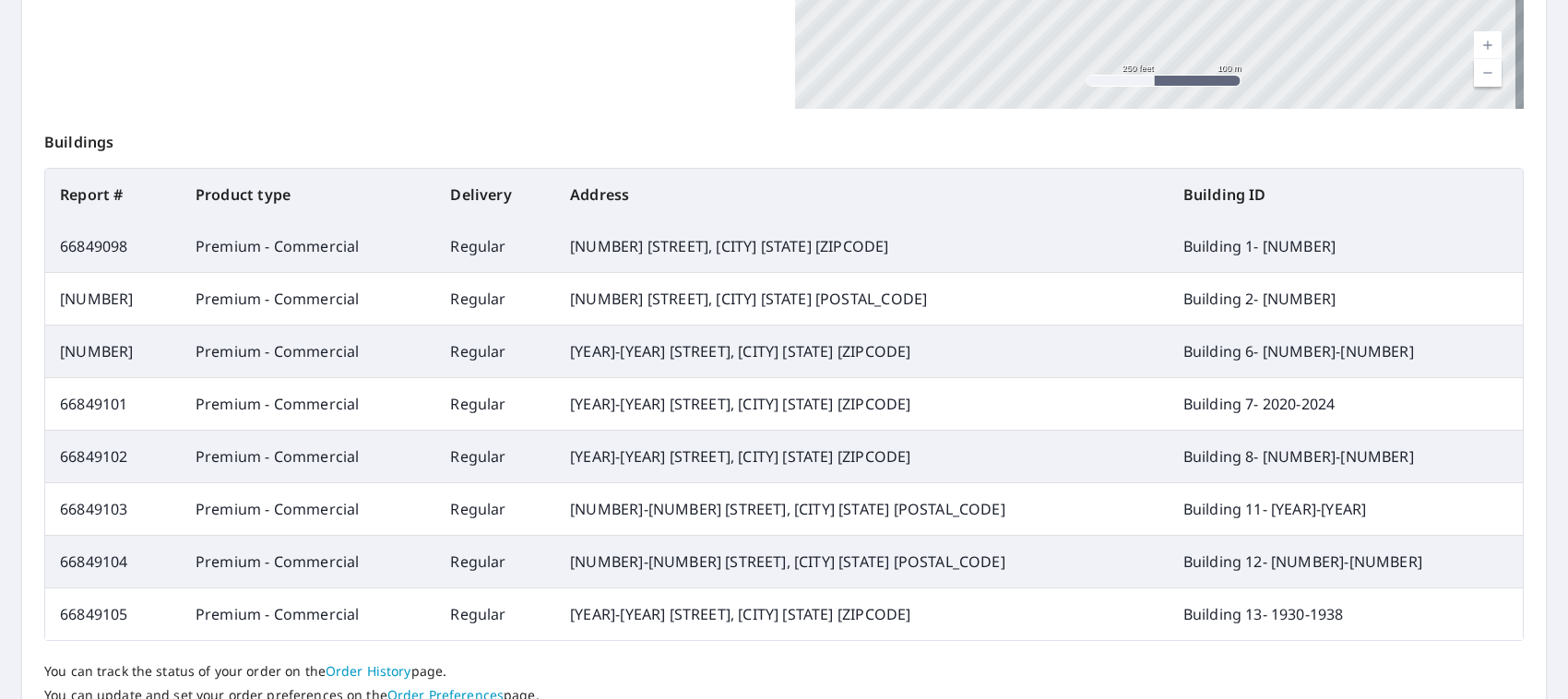 scroll, scrollTop: 756, scrollLeft: 0, axis: vertical 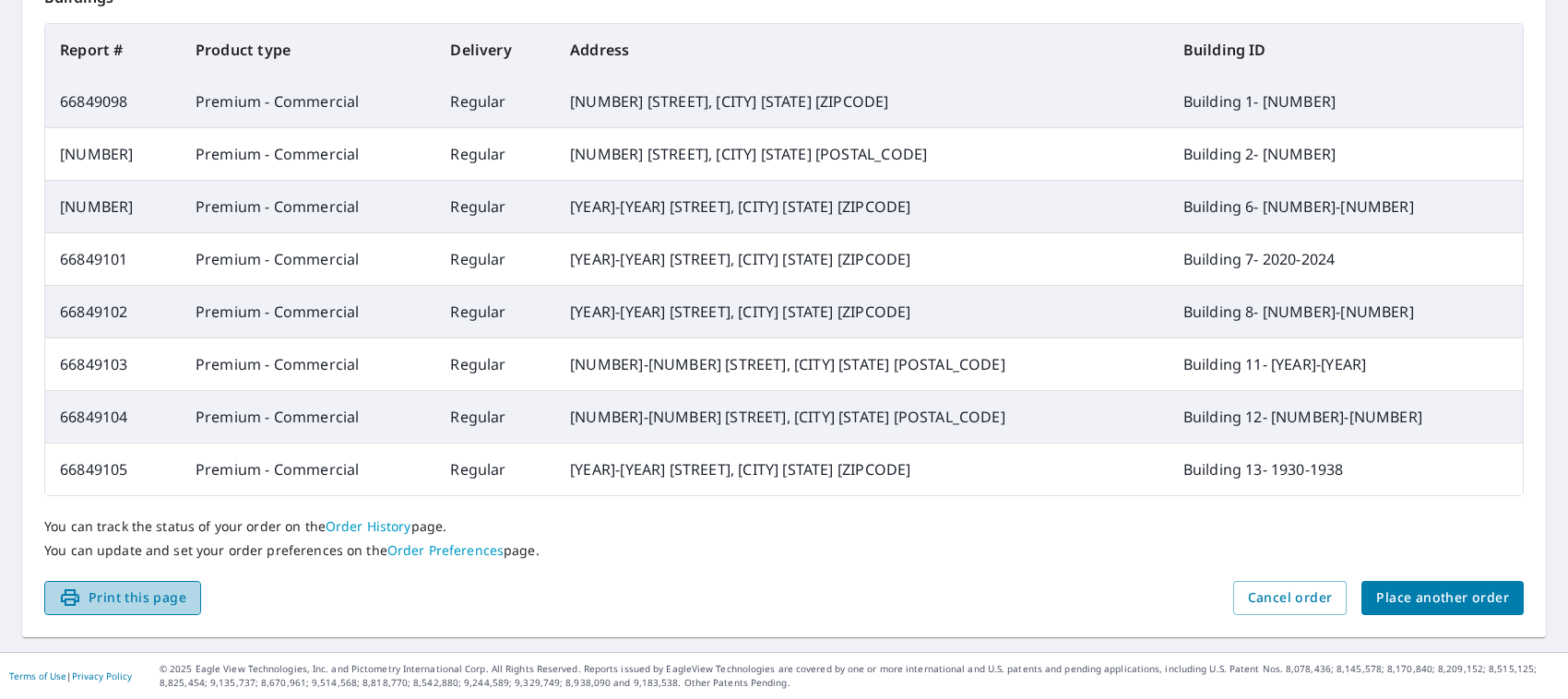 click on "Print this page" at bounding box center (123, 598) 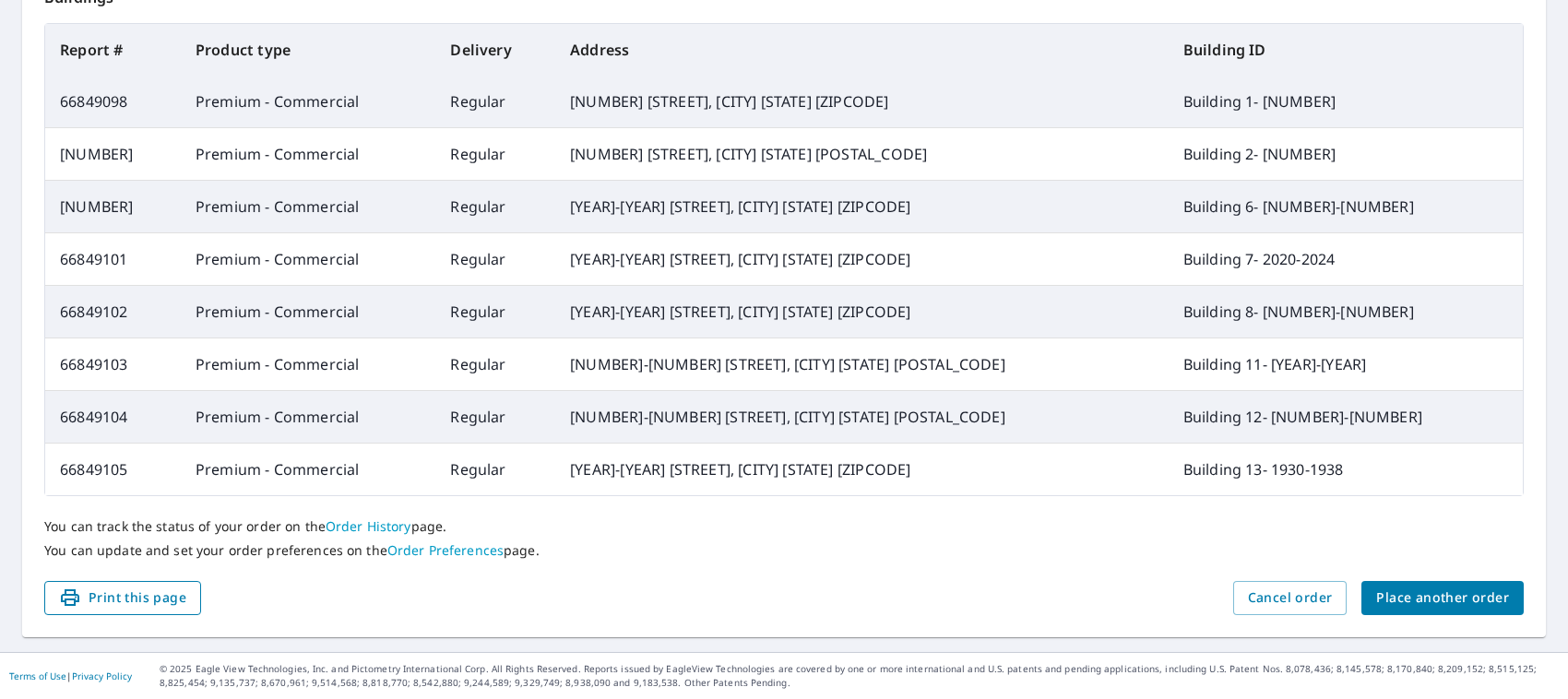 scroll, scrollTop: 756, scrollLeft: 0, axis: vertical 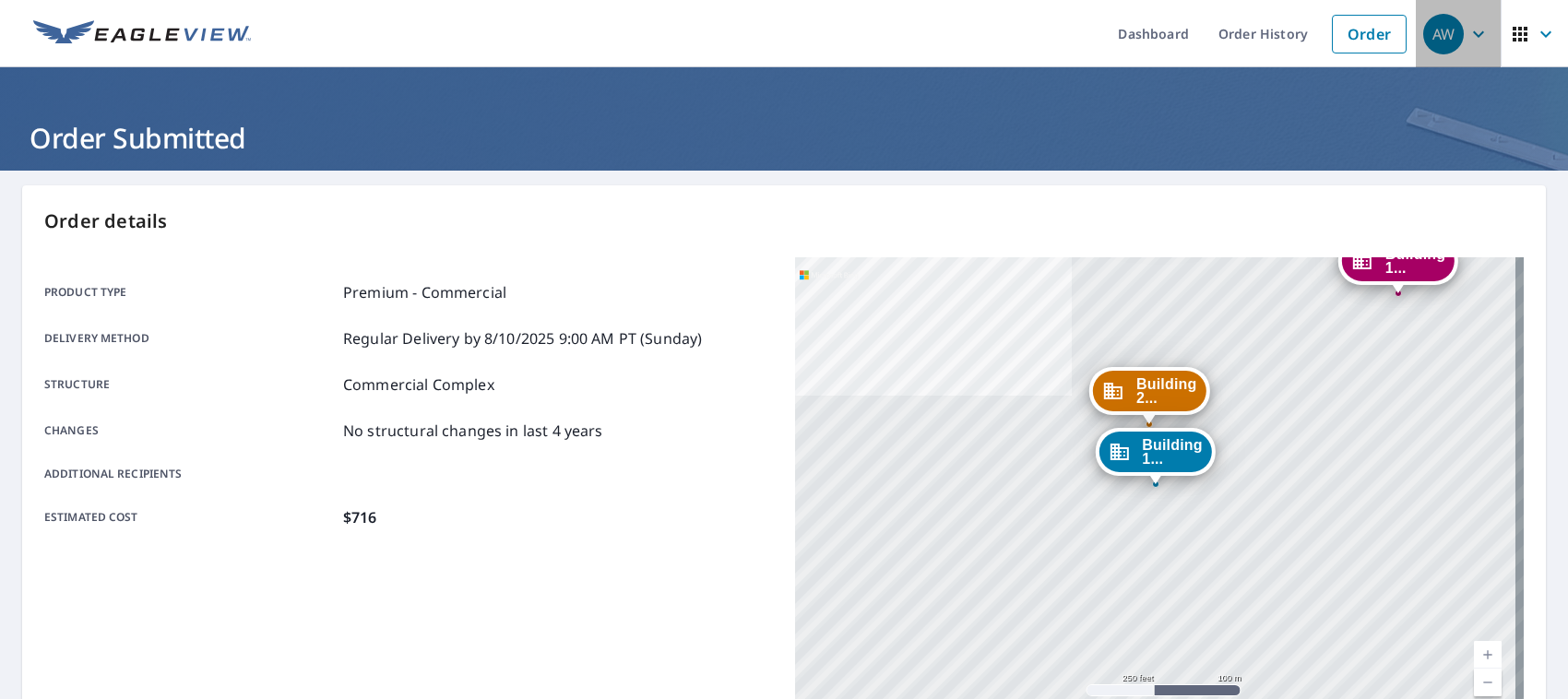 click on "AW" at bounding box center (1443, 34) 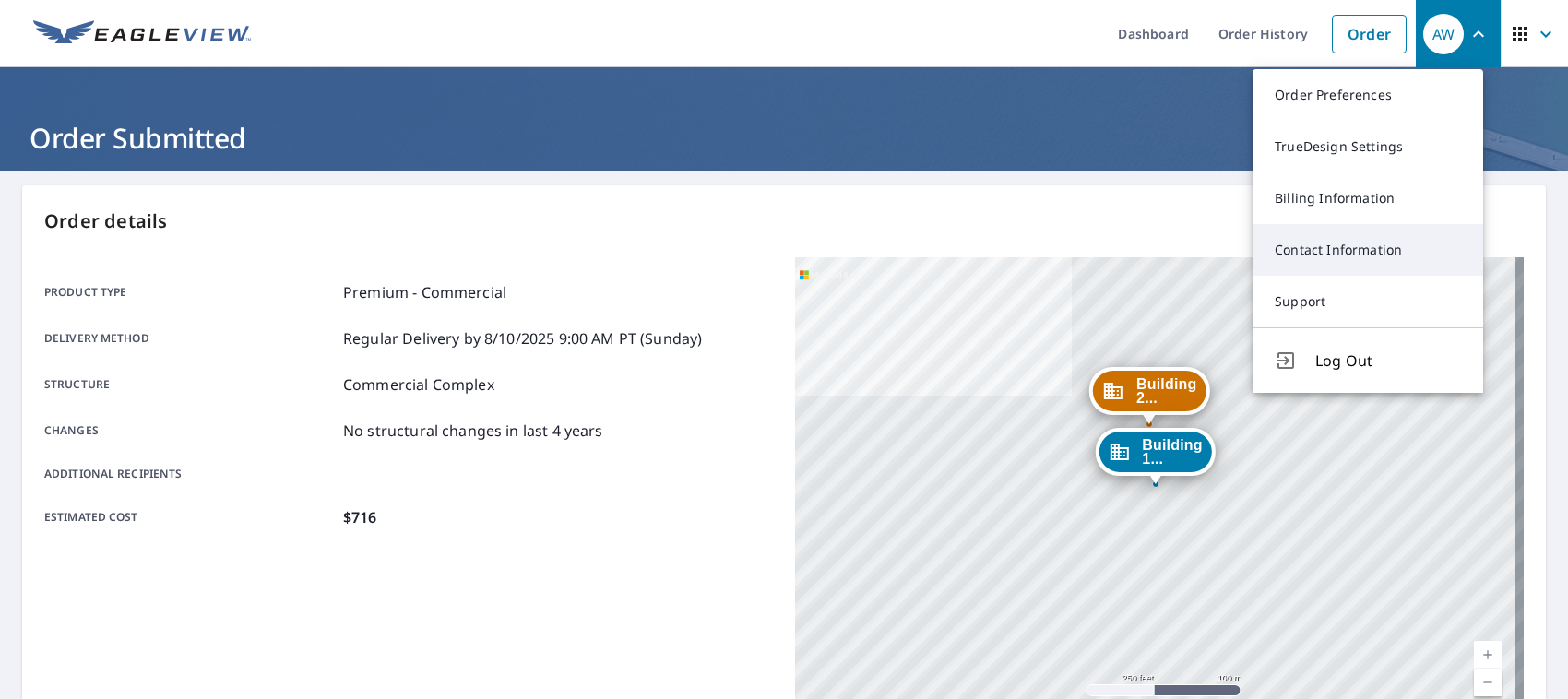 click on "Contact Information" at bounding box center (1368, 250) 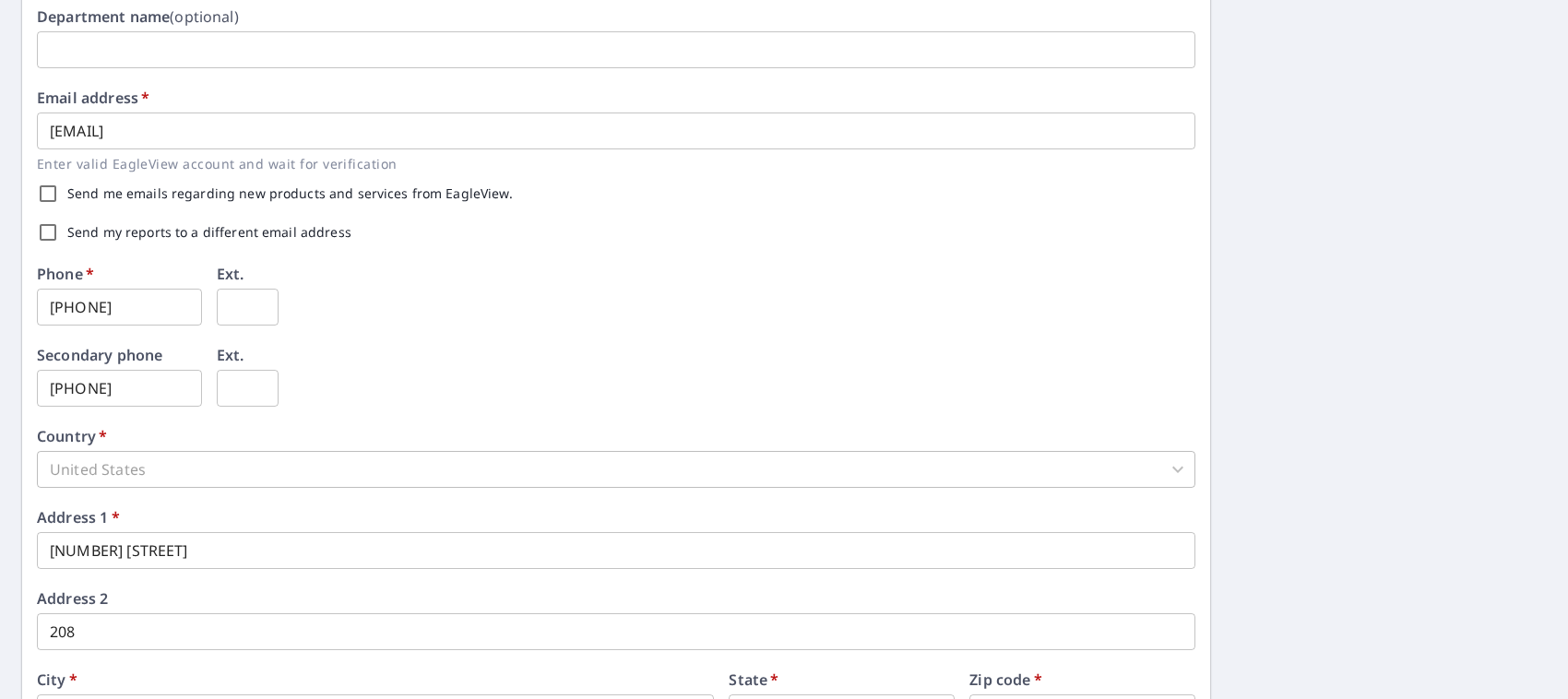 scroll, scrollTop: 367, scrollLeft: 0, axis: vertical 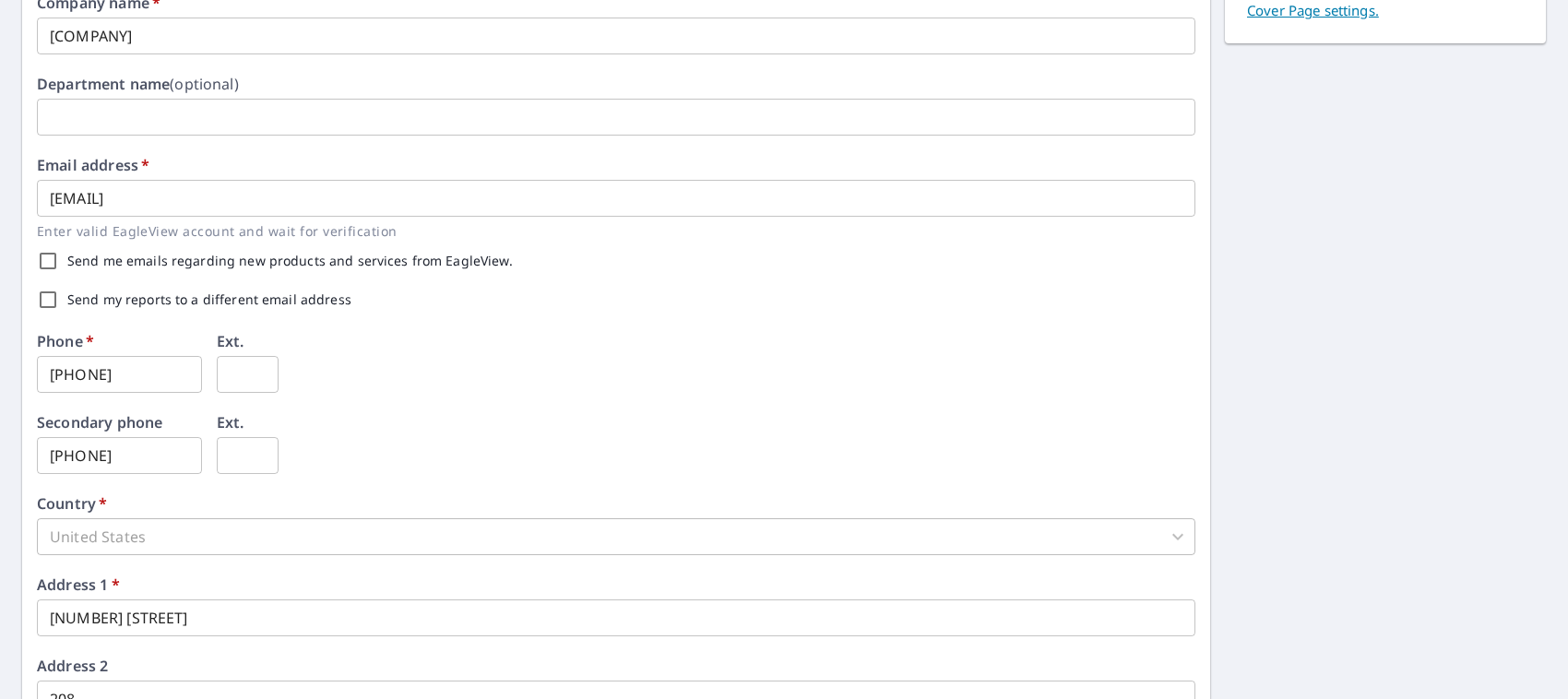 click on "Send my reports to a different email address" at bounding box center (48, 300) 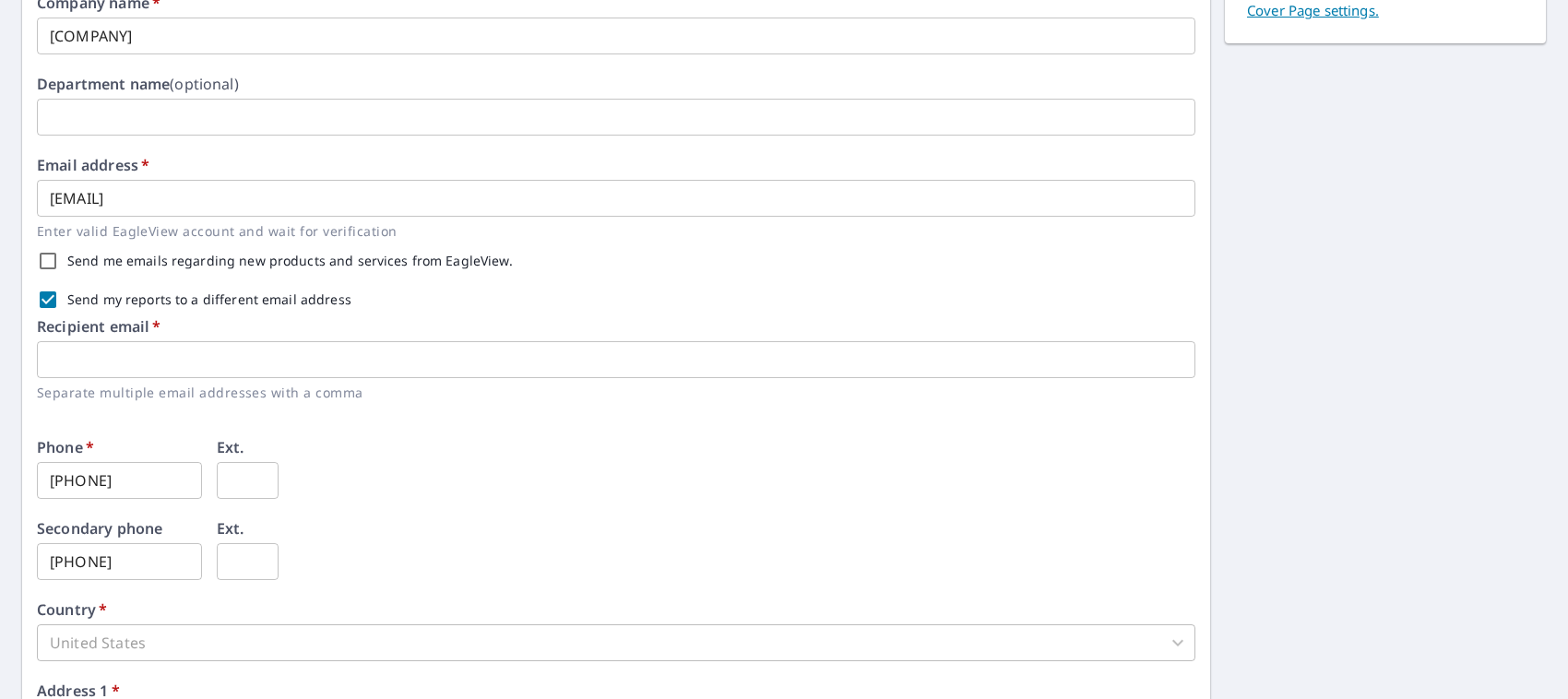 click at bounding box center [616, 360] 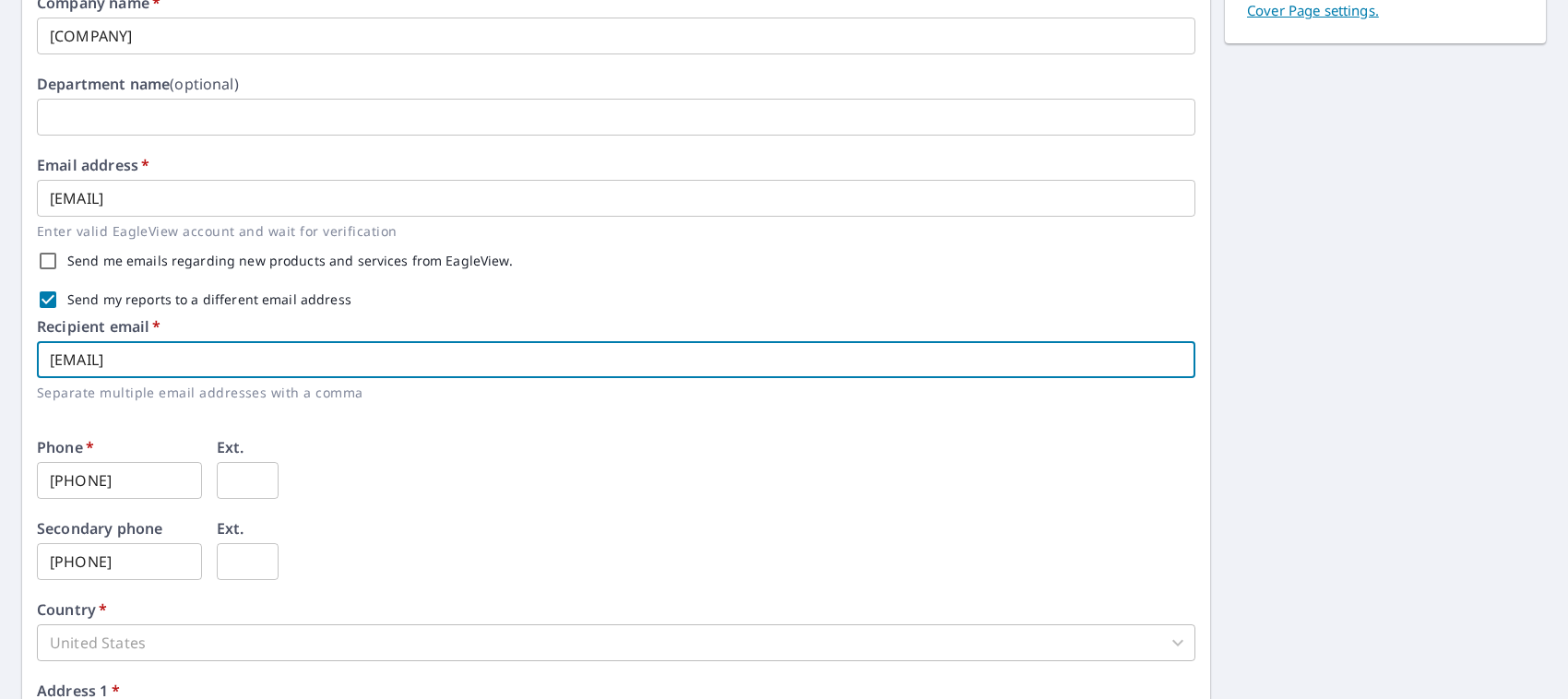type on "rehabdogllc@gmail.com" 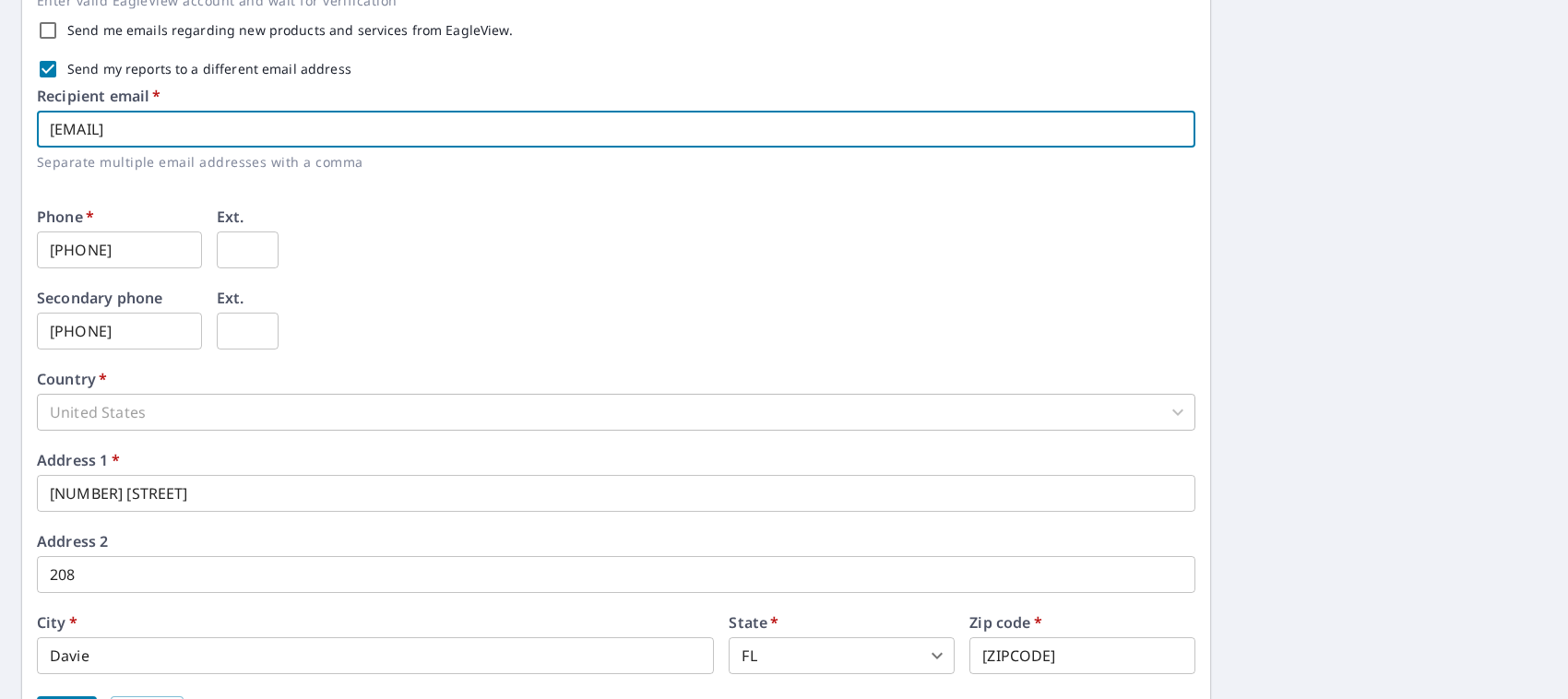 scroll, scrollTop: 704, scrollLeft: 0, axis: vertical 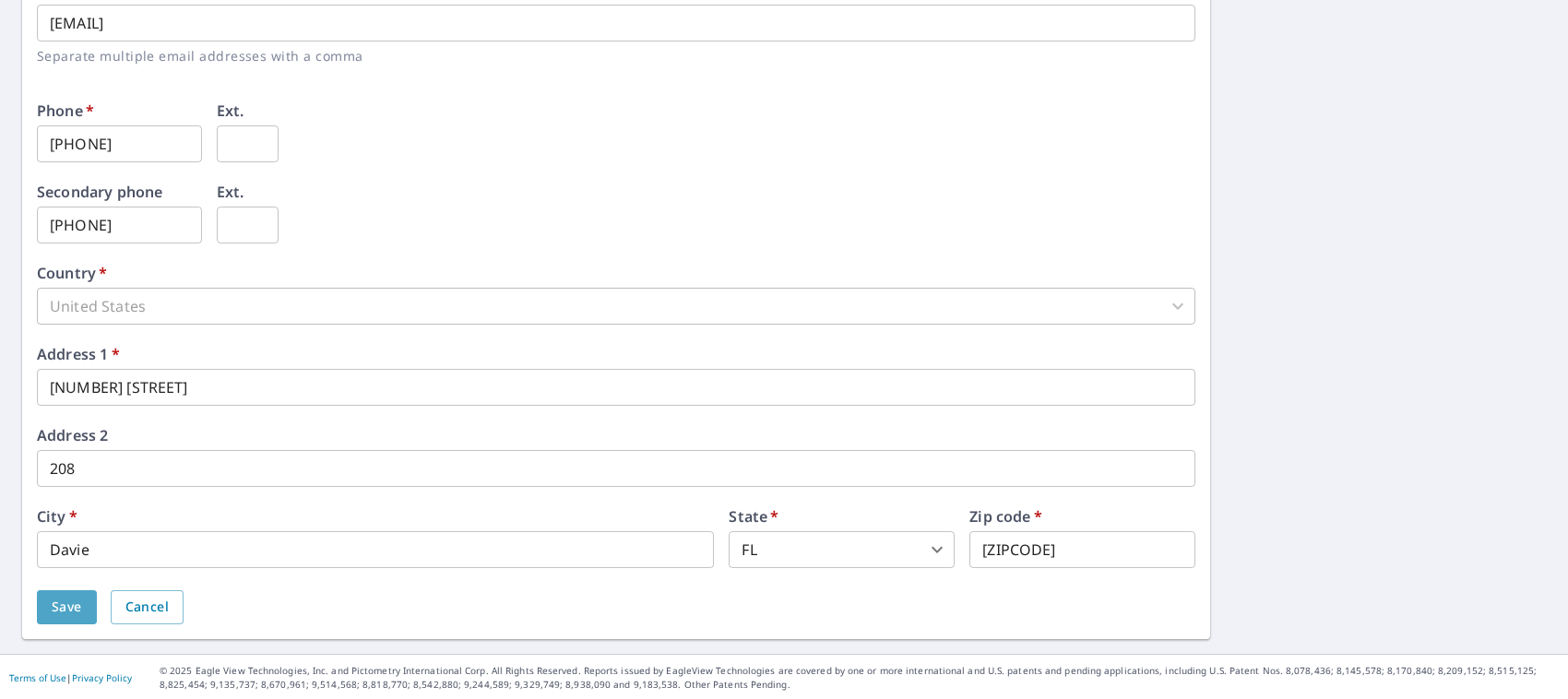click on "Save" at bounding box center [66, 607] 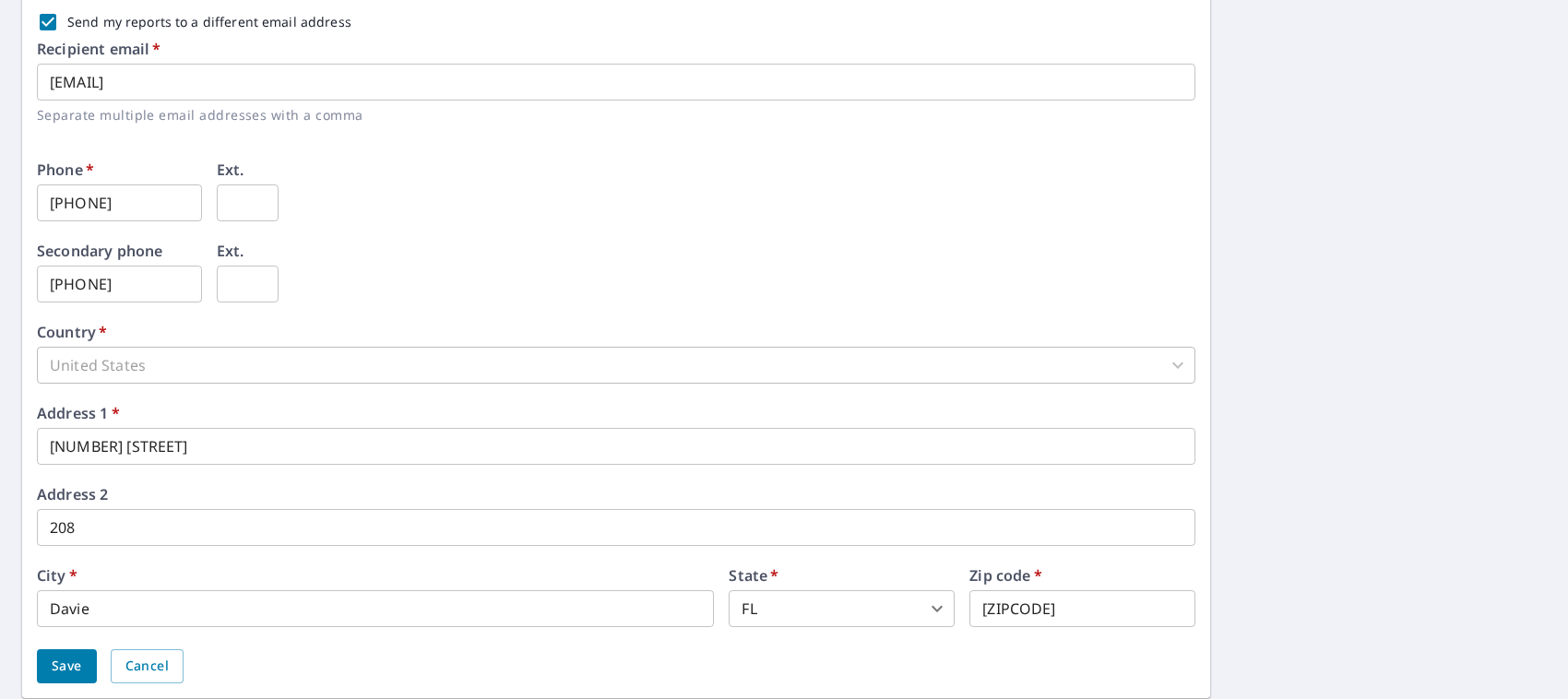 scroll, scrollTop: 752, scrollLeft: 0, axis: vertical 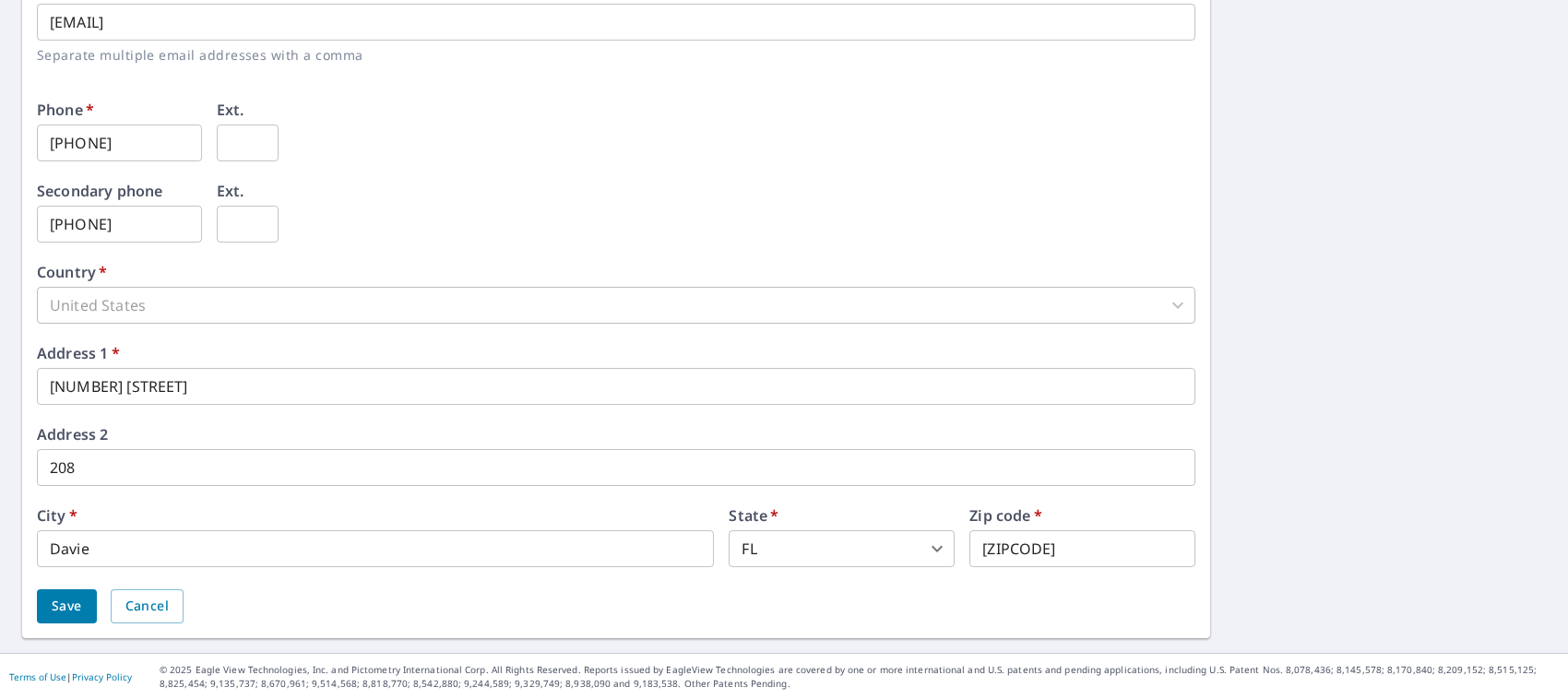 click on "Save" at bounding box center [66, 606] 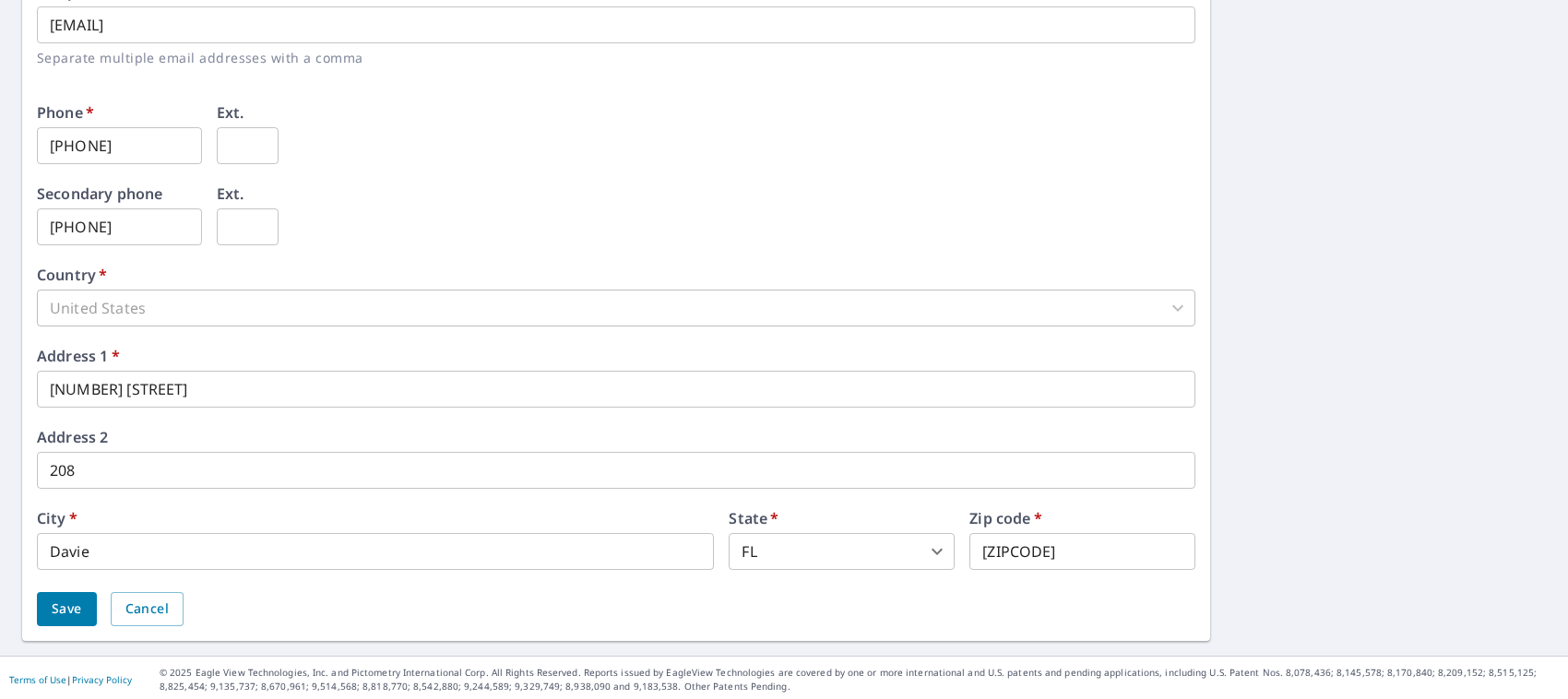 scroll, scrollTop: 752, scrollLeft: 0, axis: vertical 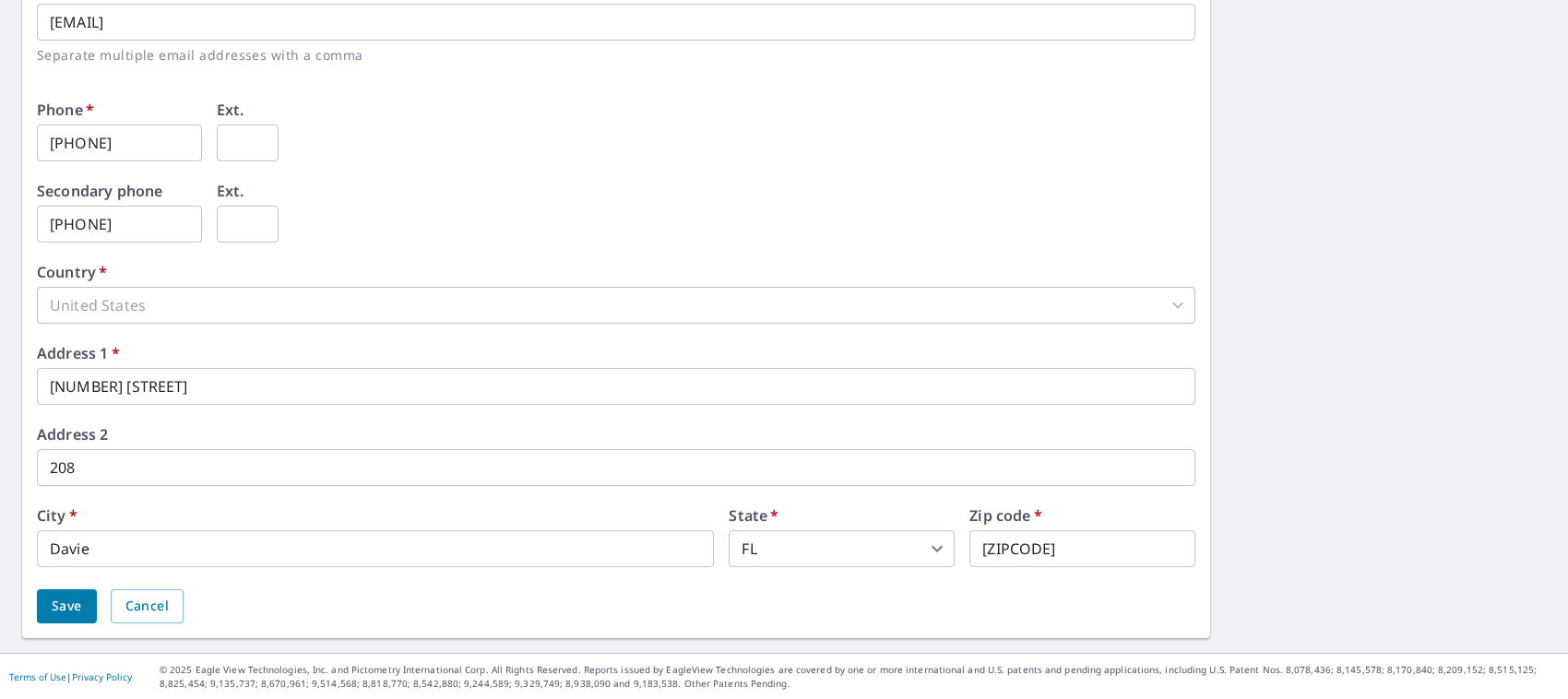 click on "Save" at bounding box center [66, 606] 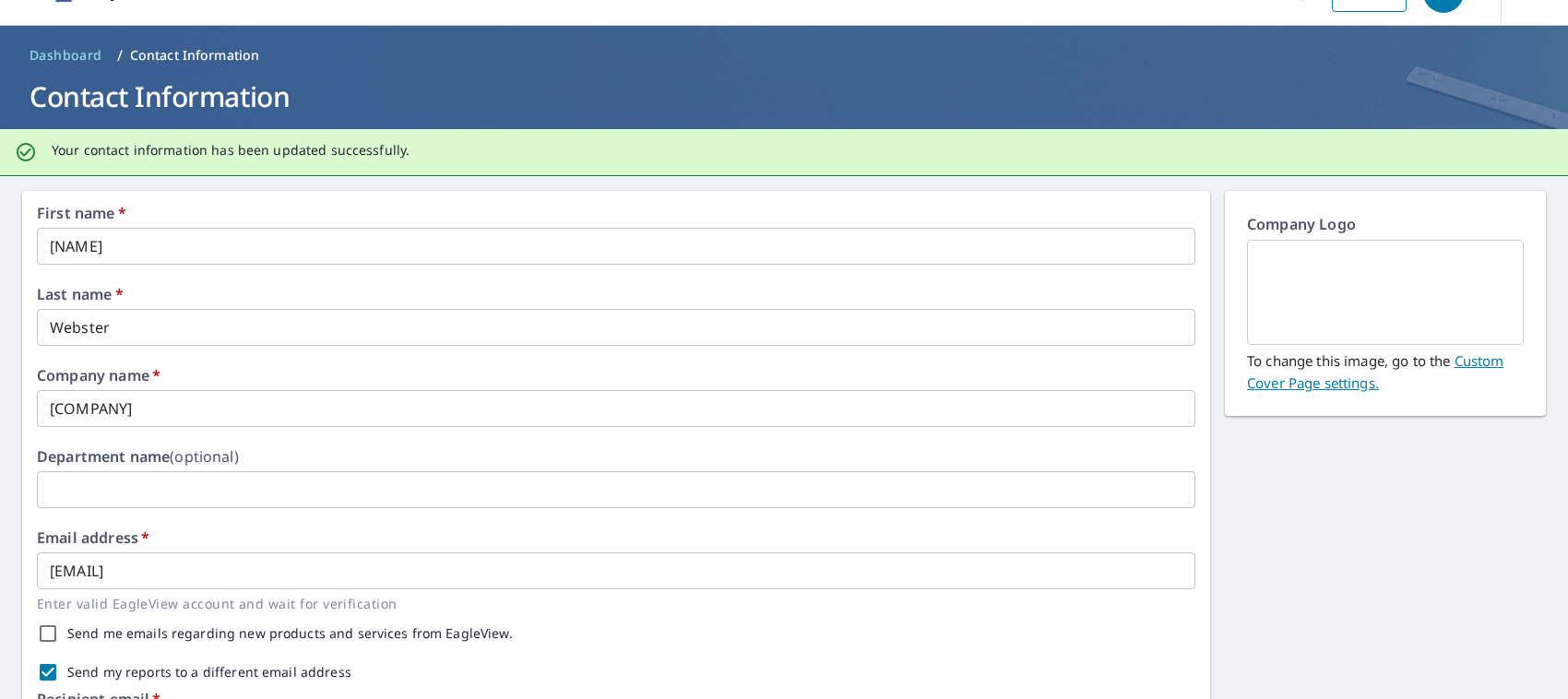 scroll, scrollTop: 0, scrollLeft: 0, axis: both 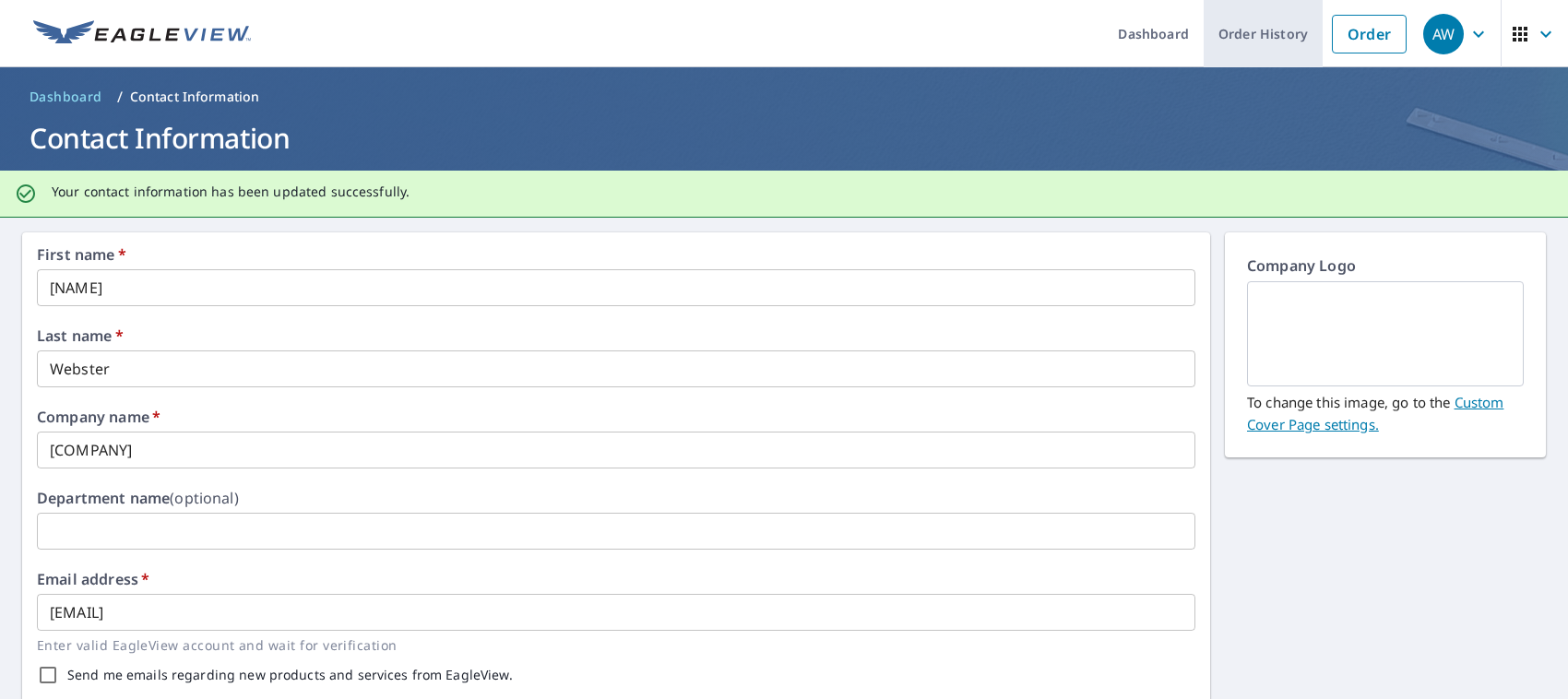 click on "Order History" at bounding box center [1263, 33] 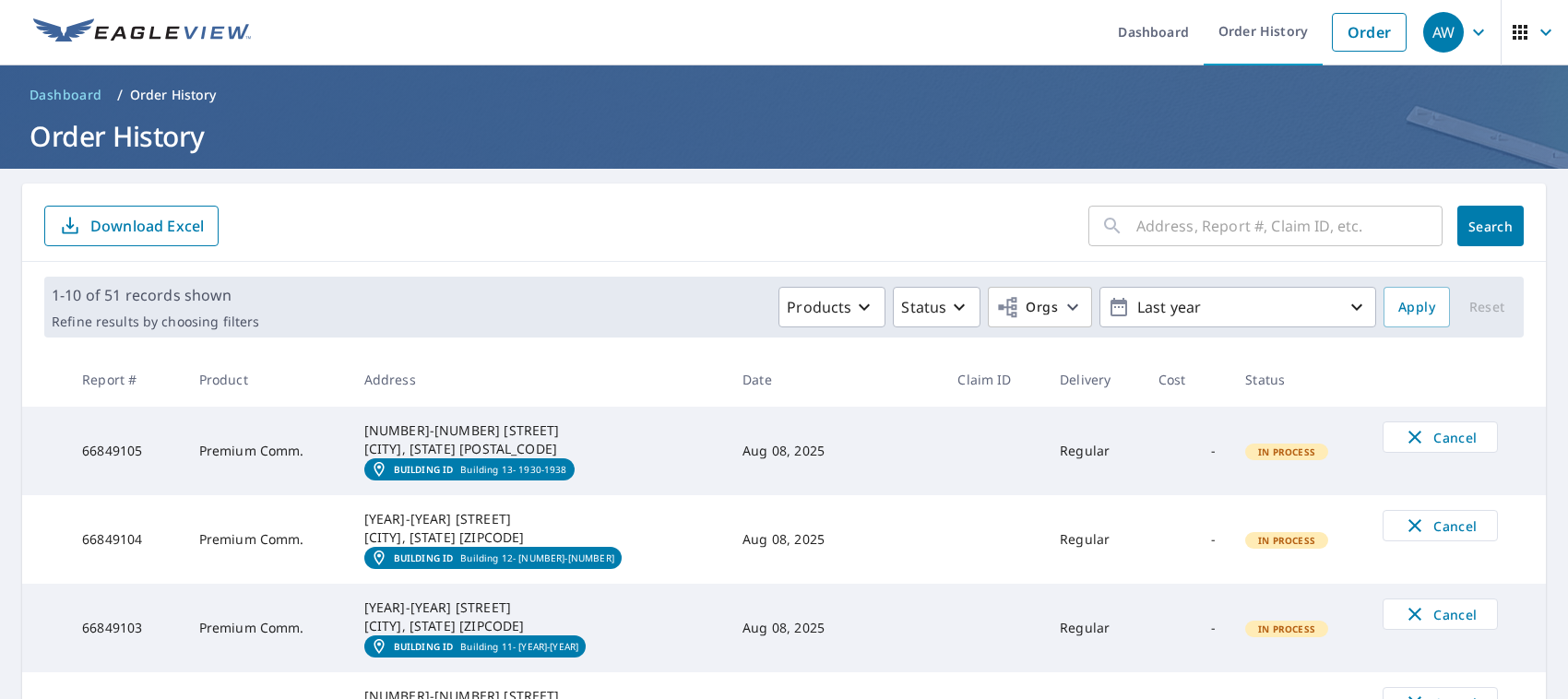 scroll, scrollTop: 0, scrollLeft: 0, axis: both 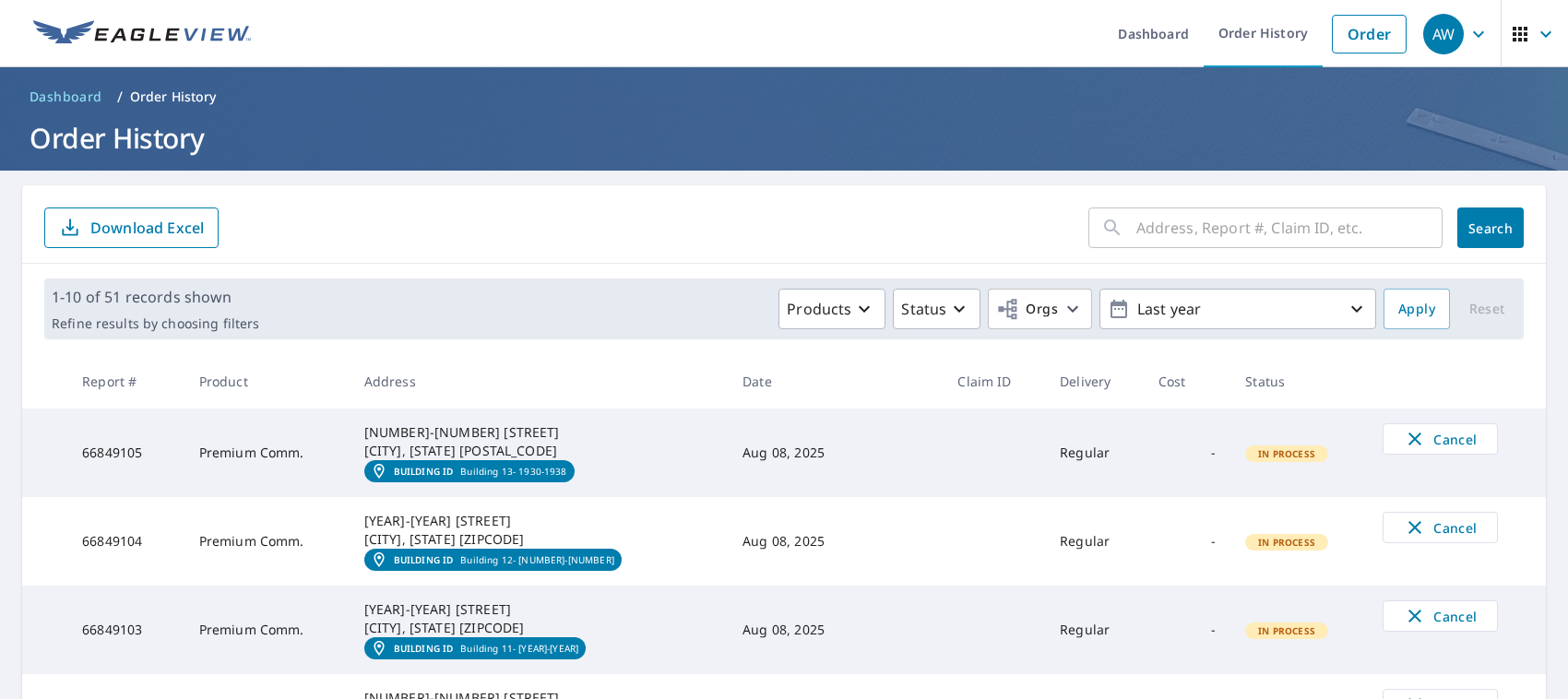 click 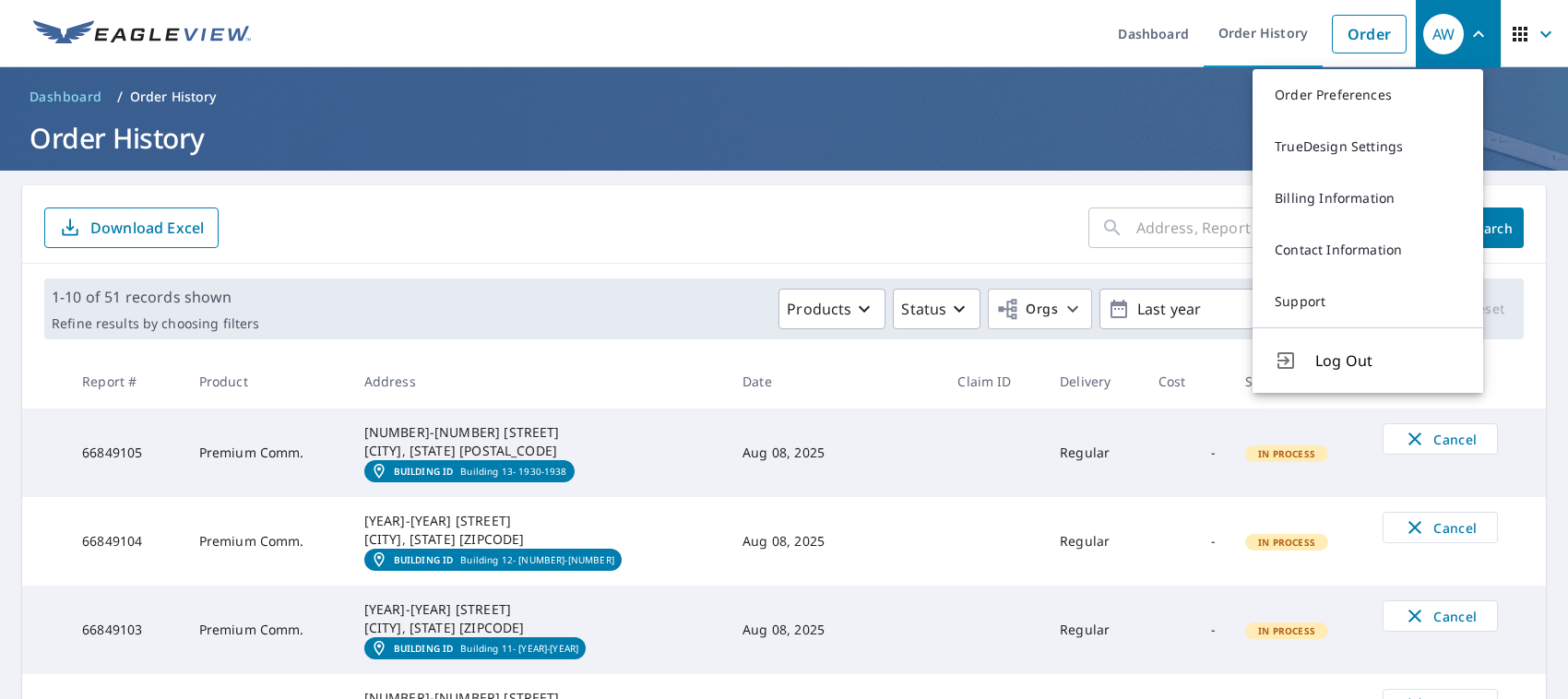 click on "Log Out" at bounding box center [1388, 361] 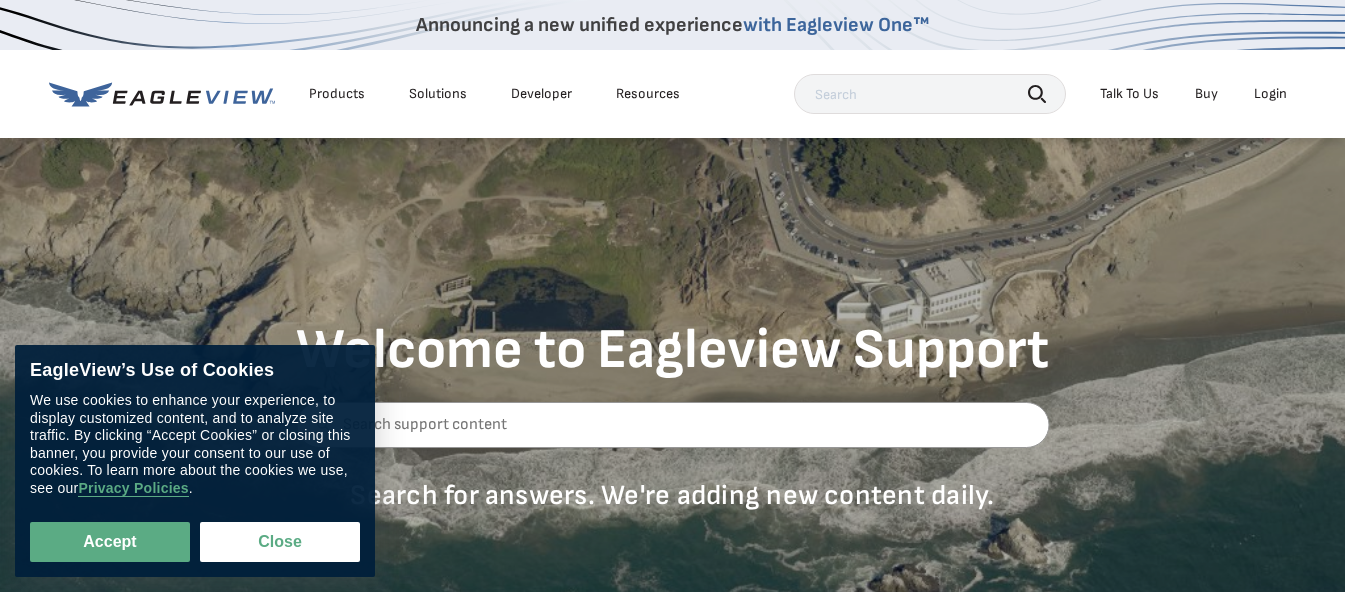 scroll, scrollTop: 0, scrollLeft: 0, axis: both 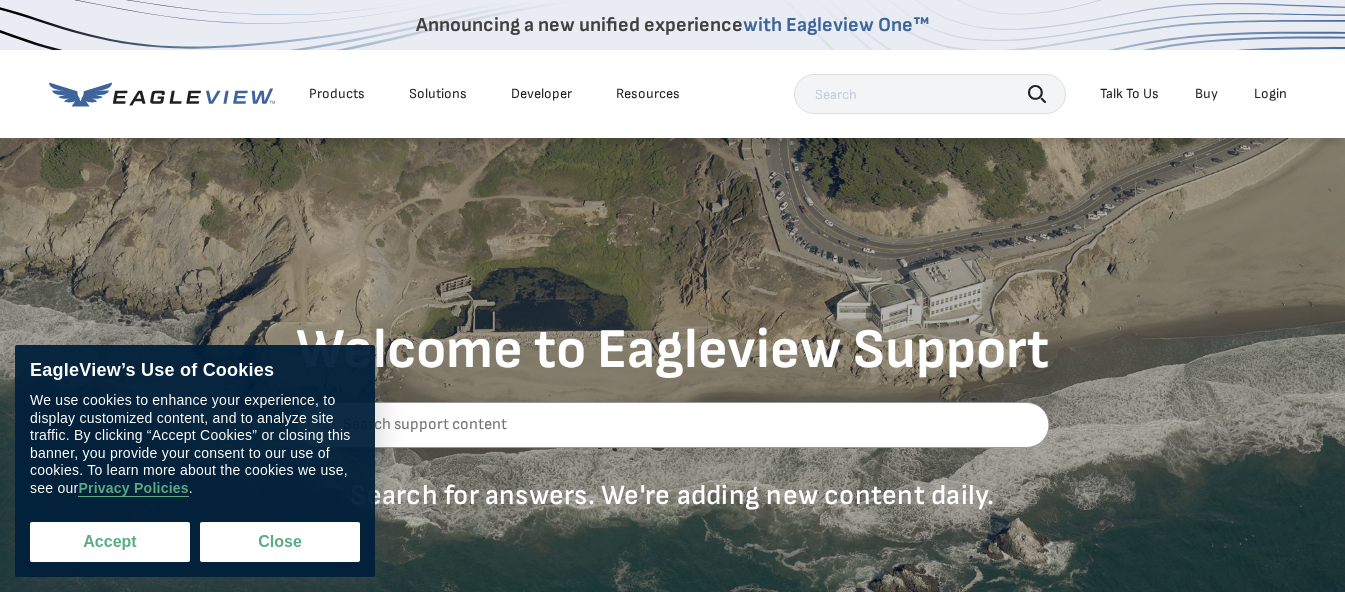 click on "Accept" at bounding box center (110, 542) 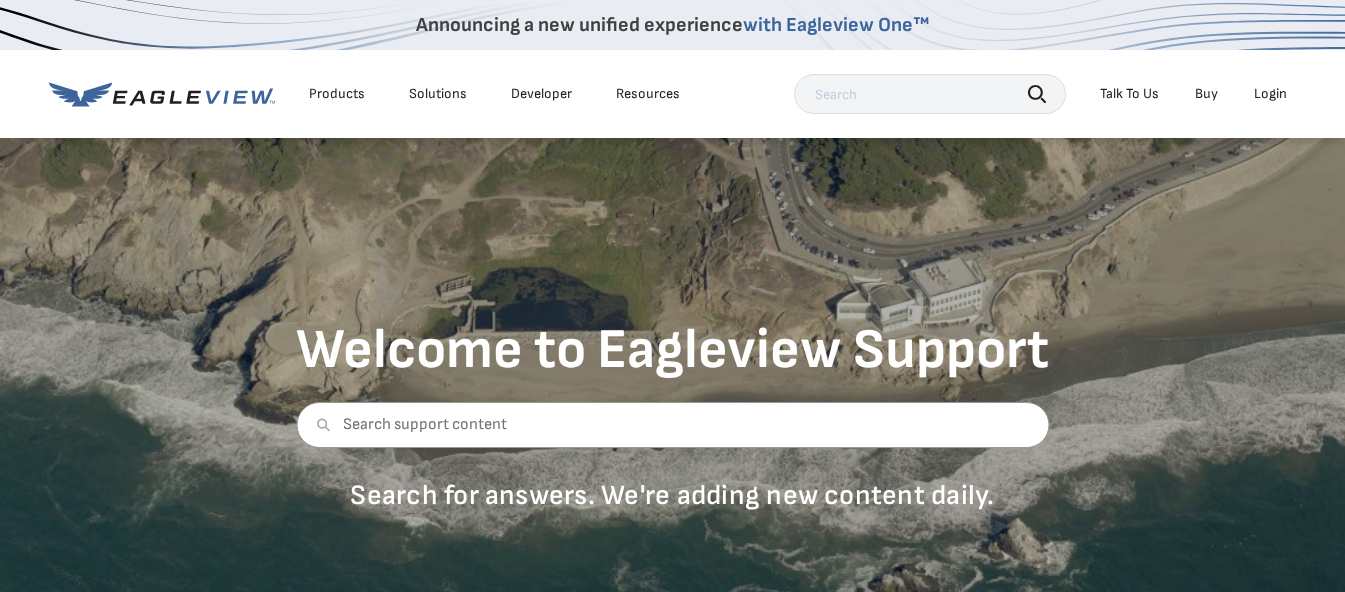 scroll, scrollTop: 0, scrollLeft: 0, axis: both 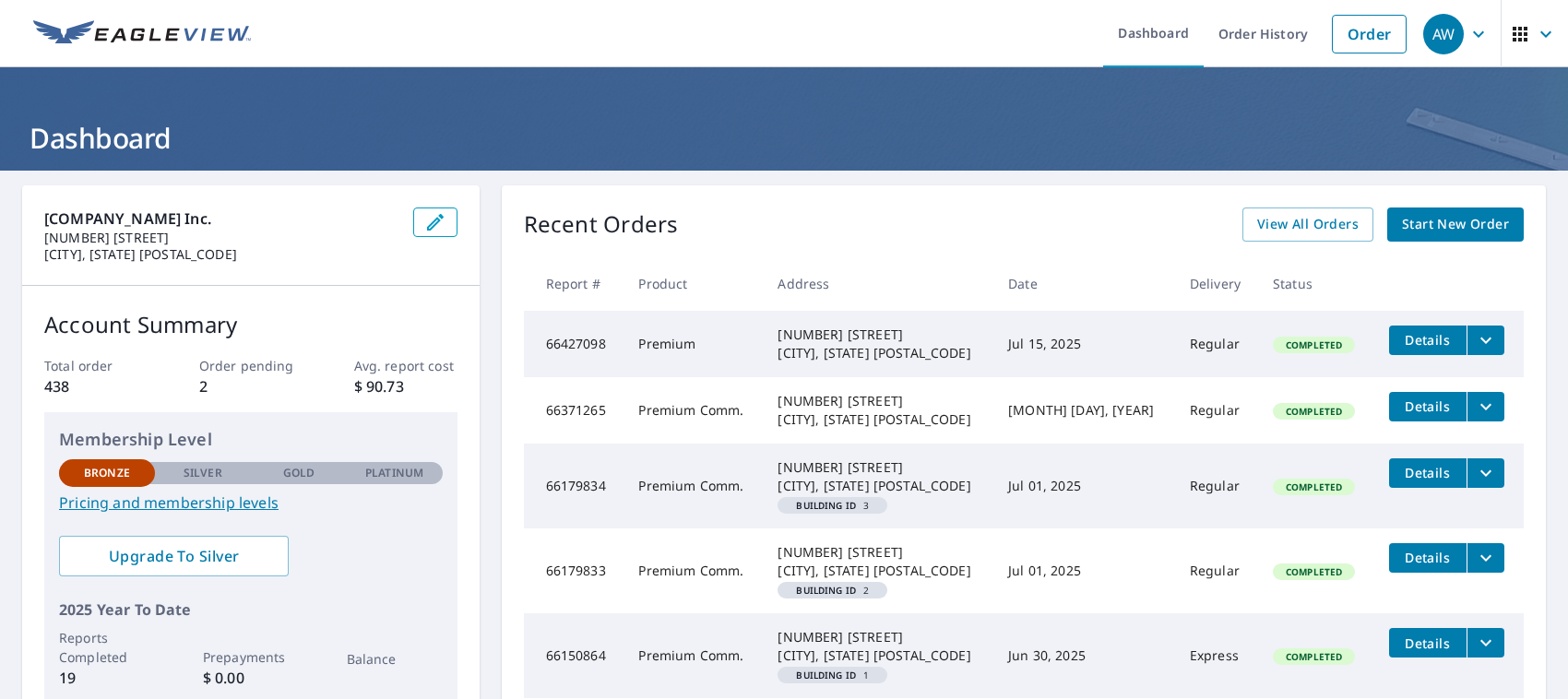 click on "Pricing and membership levels" at bounding box center [251, 503] 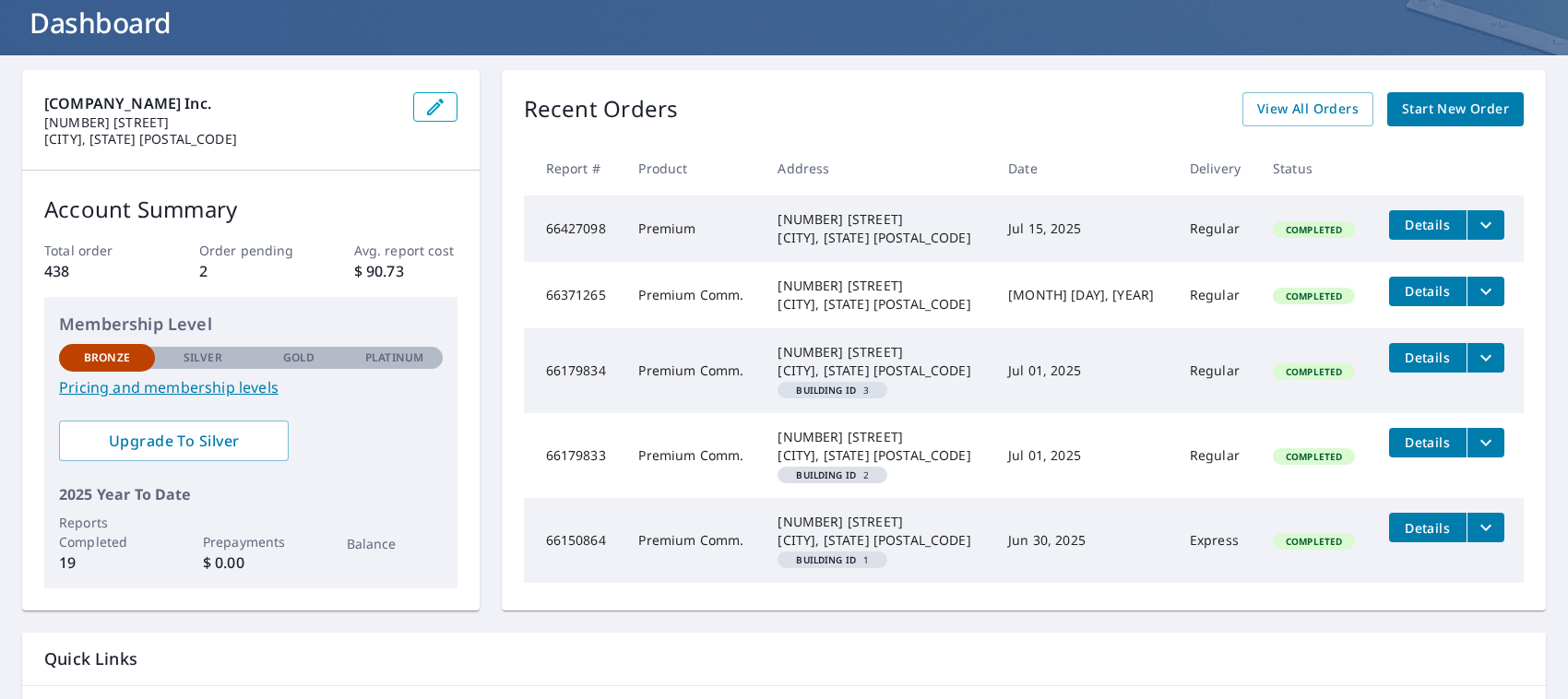 click 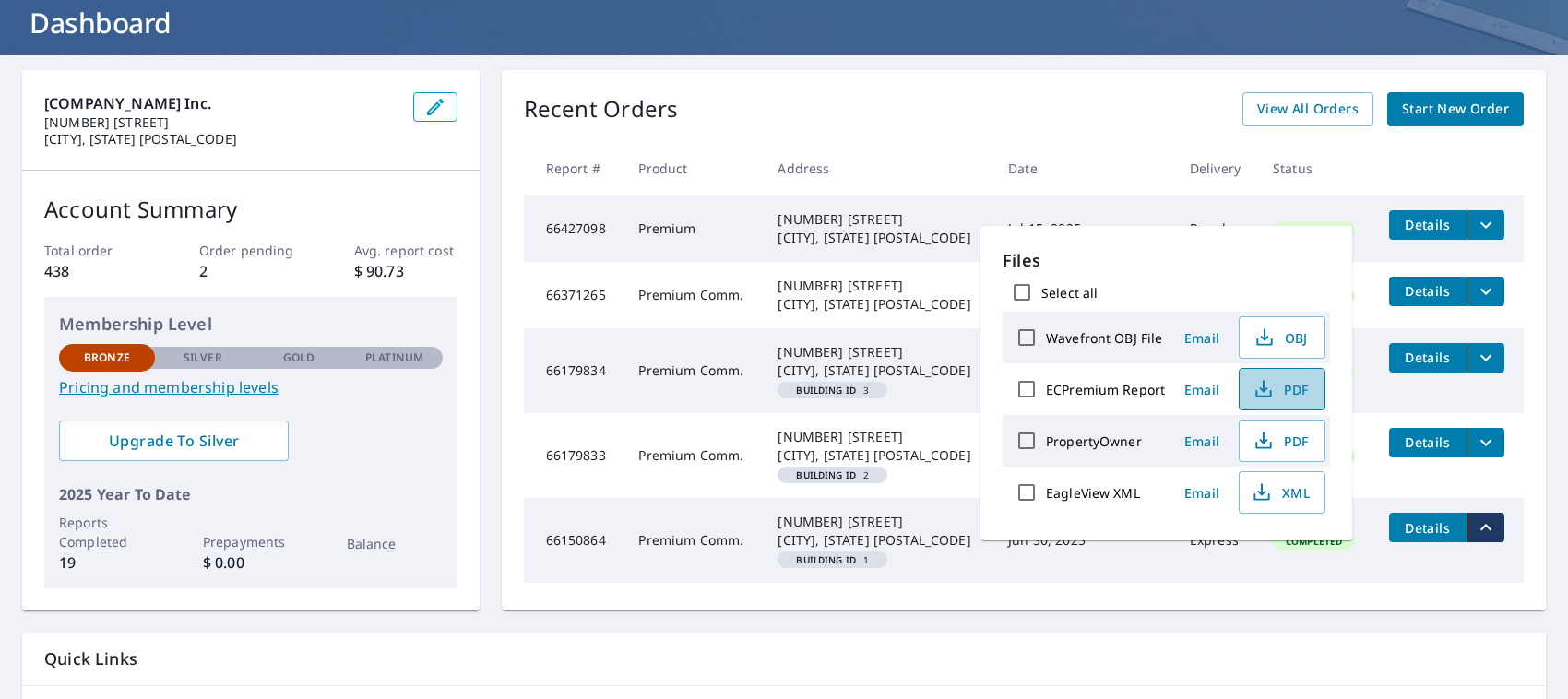 click on "PDF" at bounding box center [1280, 389] 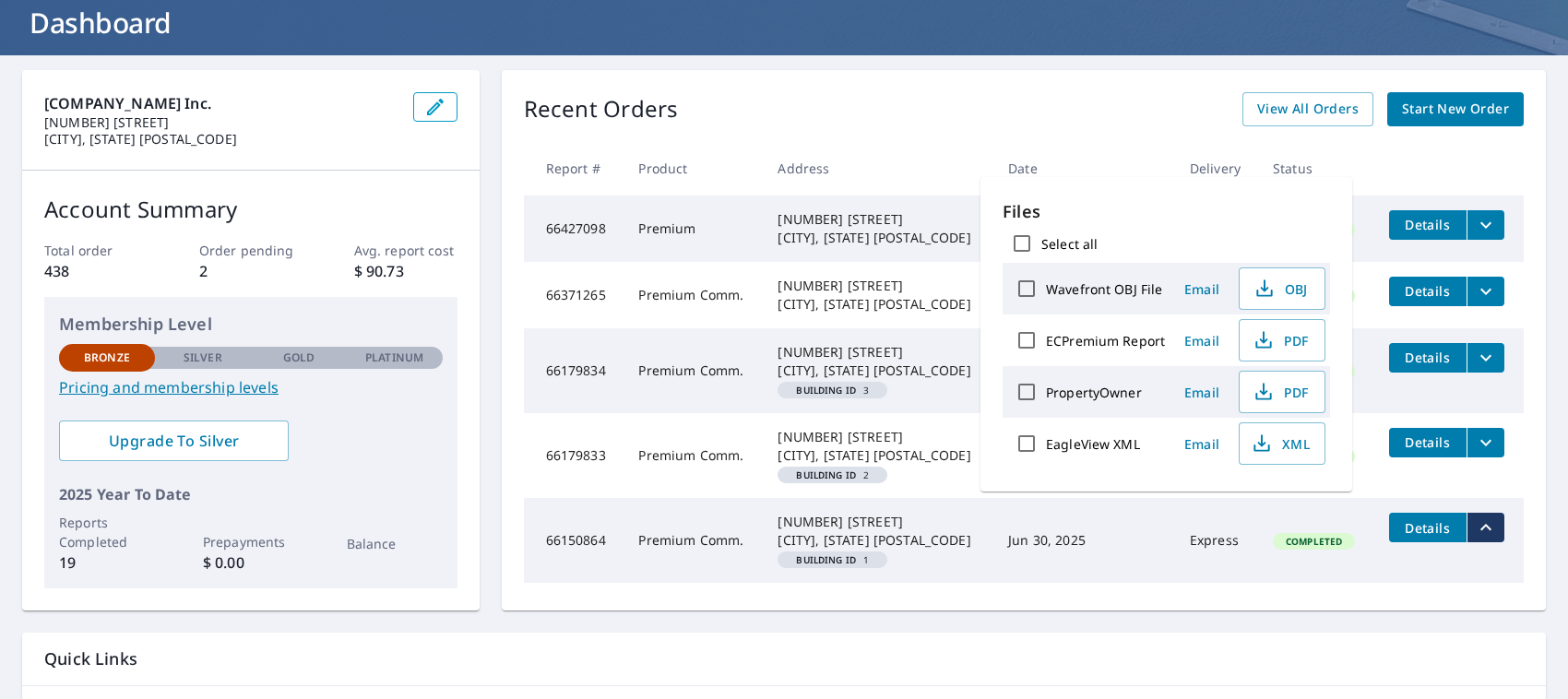 scroll, scrollTop: 237, scrollLeft: 0, axis: vertical 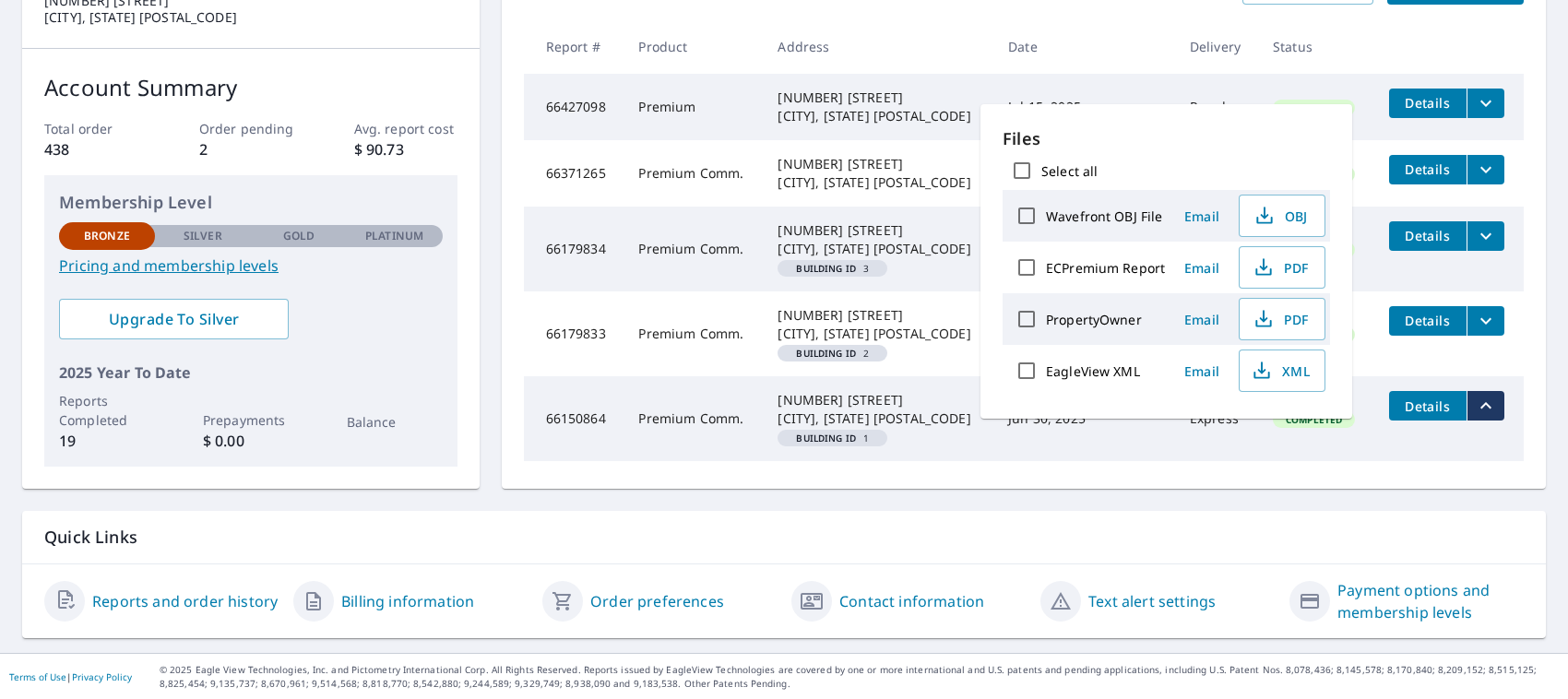 click on "Recent Orders View All Orders Start New Order Report # Product Address Date Delivery Status 66427098 Premium 4100 SW 70th Ter
Davie, FL 33314 Jul 15, 2025 Regular Completed Details 66371265 Premium Comm. 1979 N Federal Hwy
Pompano Beach, FL 33062 Jul 12, 2025 Regular Completed Details 66179834 Premium Comm. 1940 Tigertail Blvd
Dania, FL 33004 Building ID 3 Jul 01, 2025 Regular Completed Details 66179833 Premium Comm. 1940 Tigertail Blvd
Dania, FL 33004 Building ID 2 Jul 01, 2025 Regular Completed Details 66150864 Premium Comm. 1940 Tigertail Blvd
Dania, FL 33004 Building ID 1 Jun 30, 2025 Express Completed Details" at bounding box center [1024, 219] 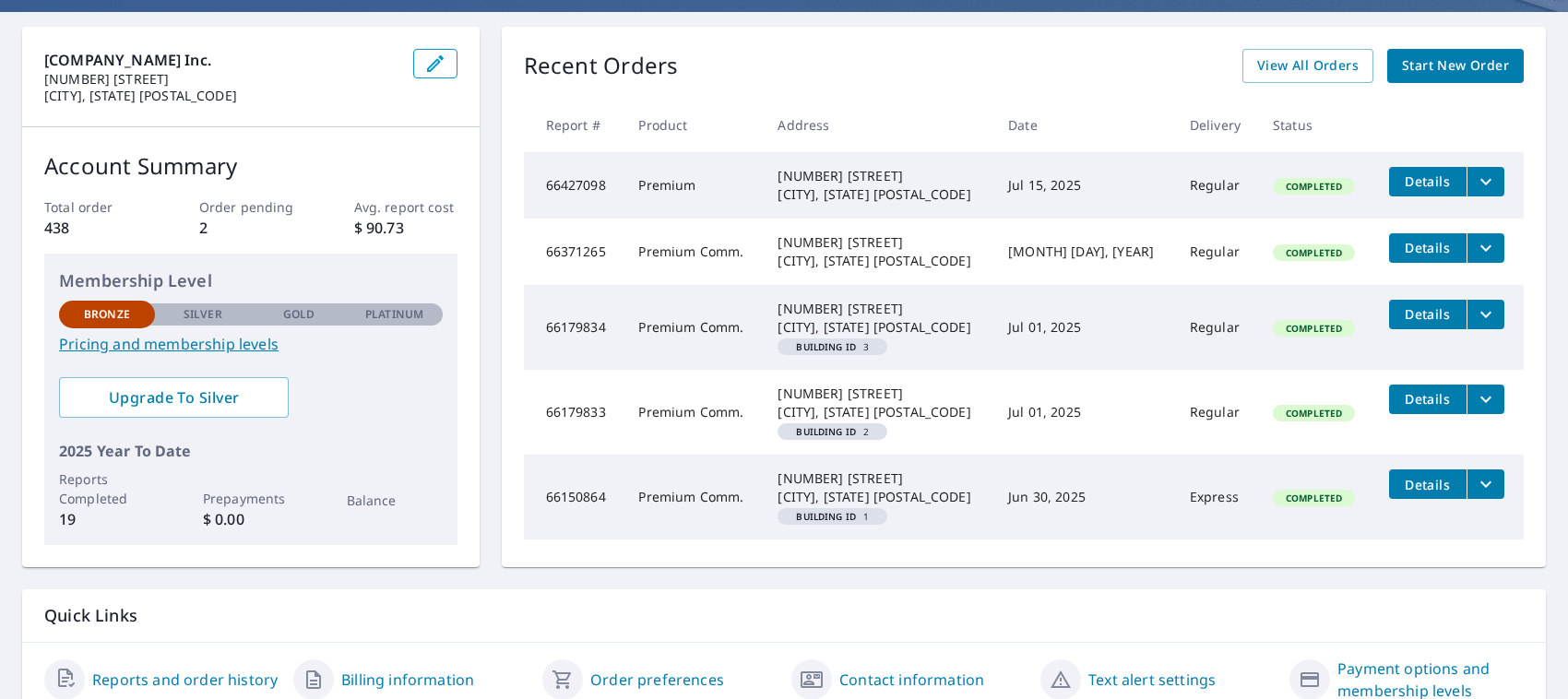 scroll, scrollTop: 122, scrollLeft: 0, axis: vertical 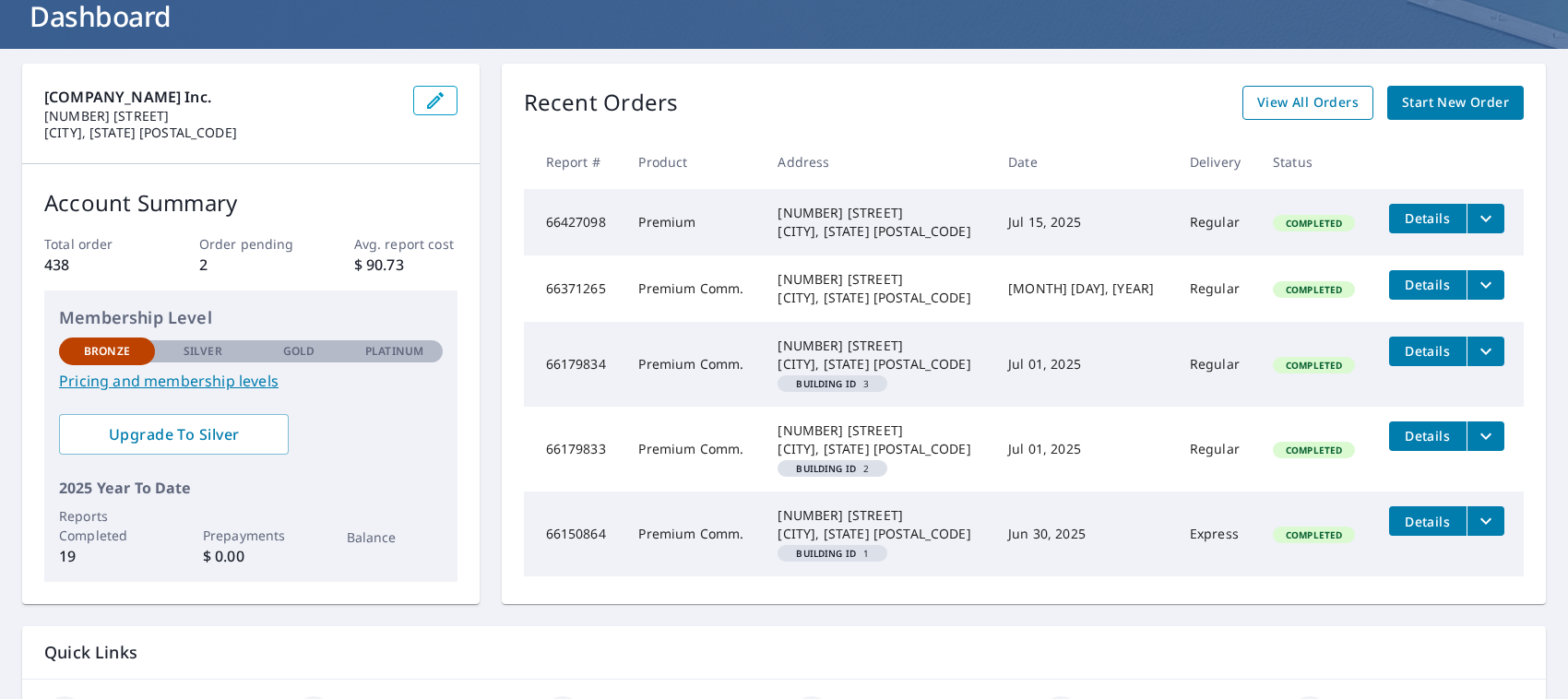 click on "View All Orders" at bounding box center [1308, 102] 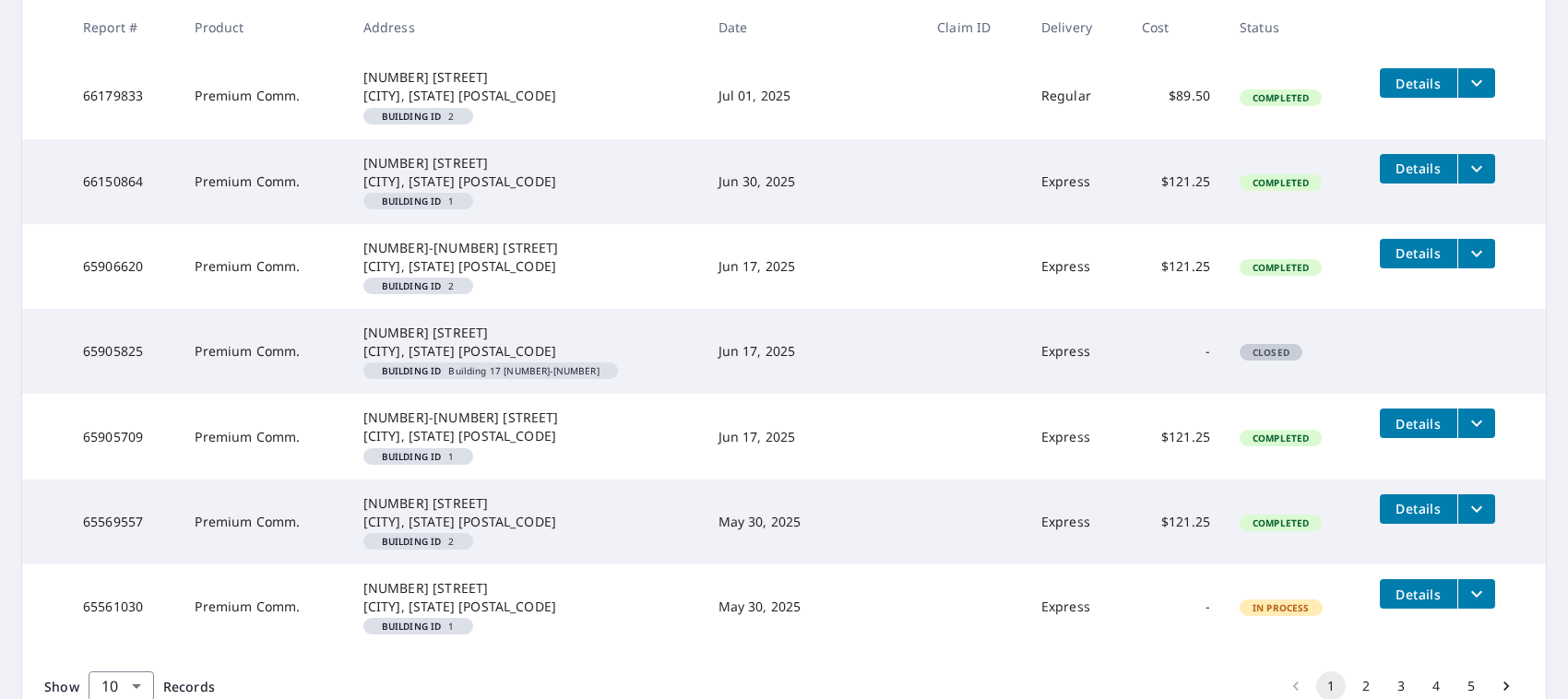 scroll, scrollTop: 583, scrollLeft: 0, axis: vertical 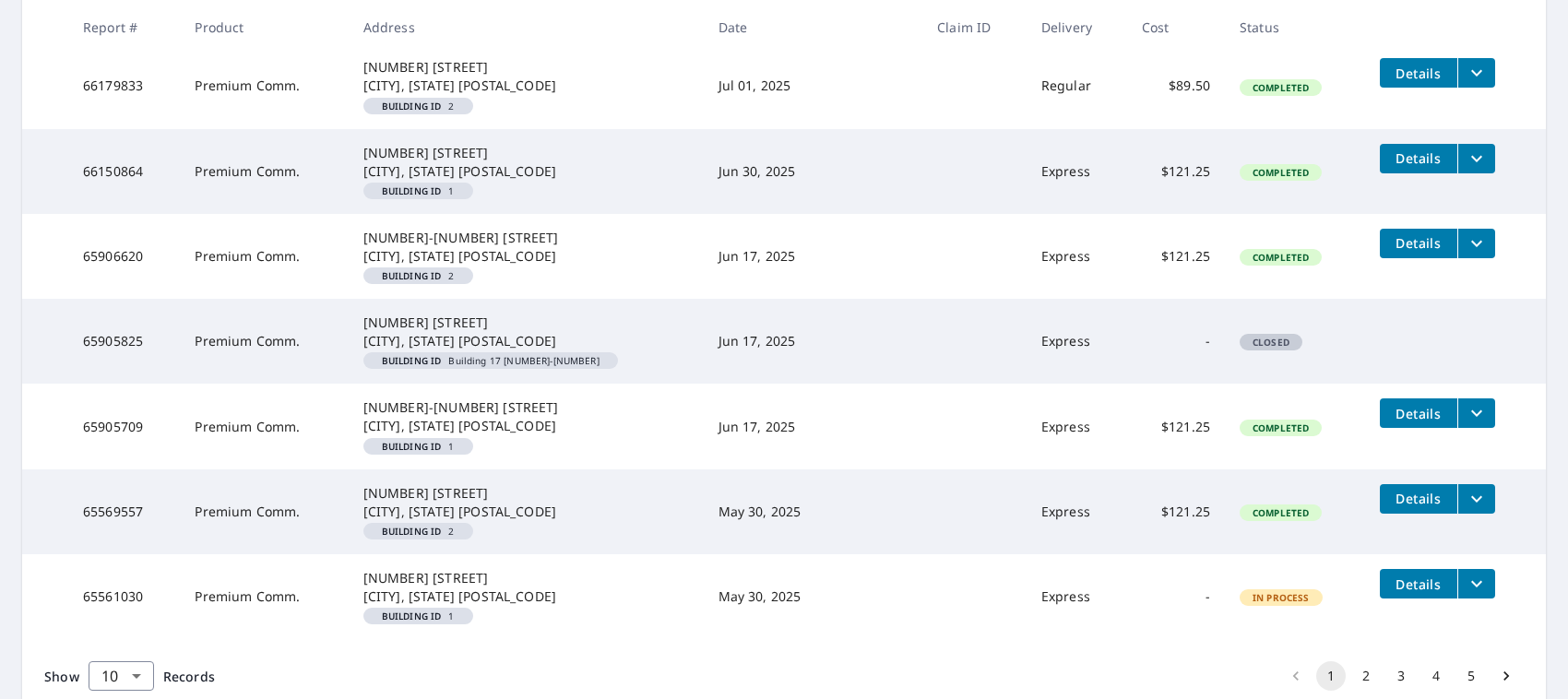 click 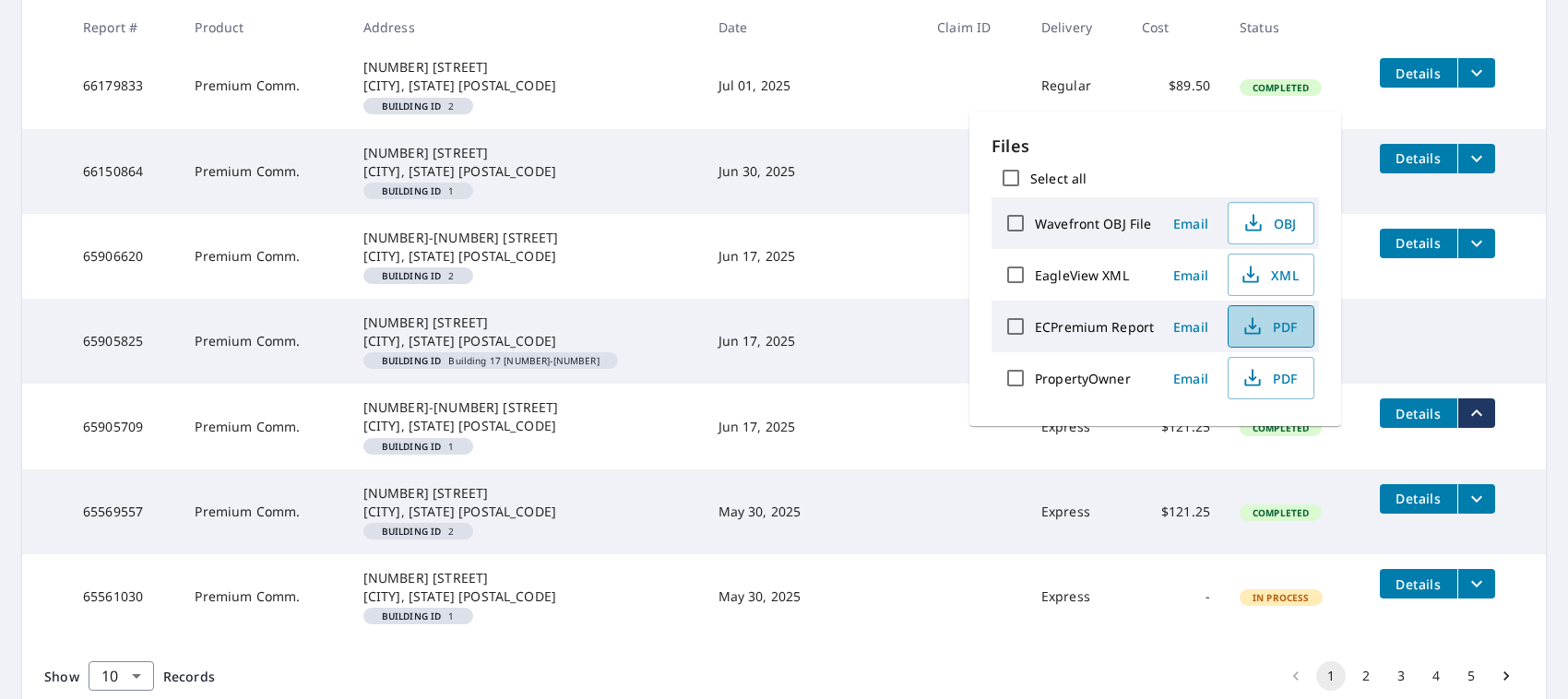 click on "PDF" at bounding box center (1269, 326) 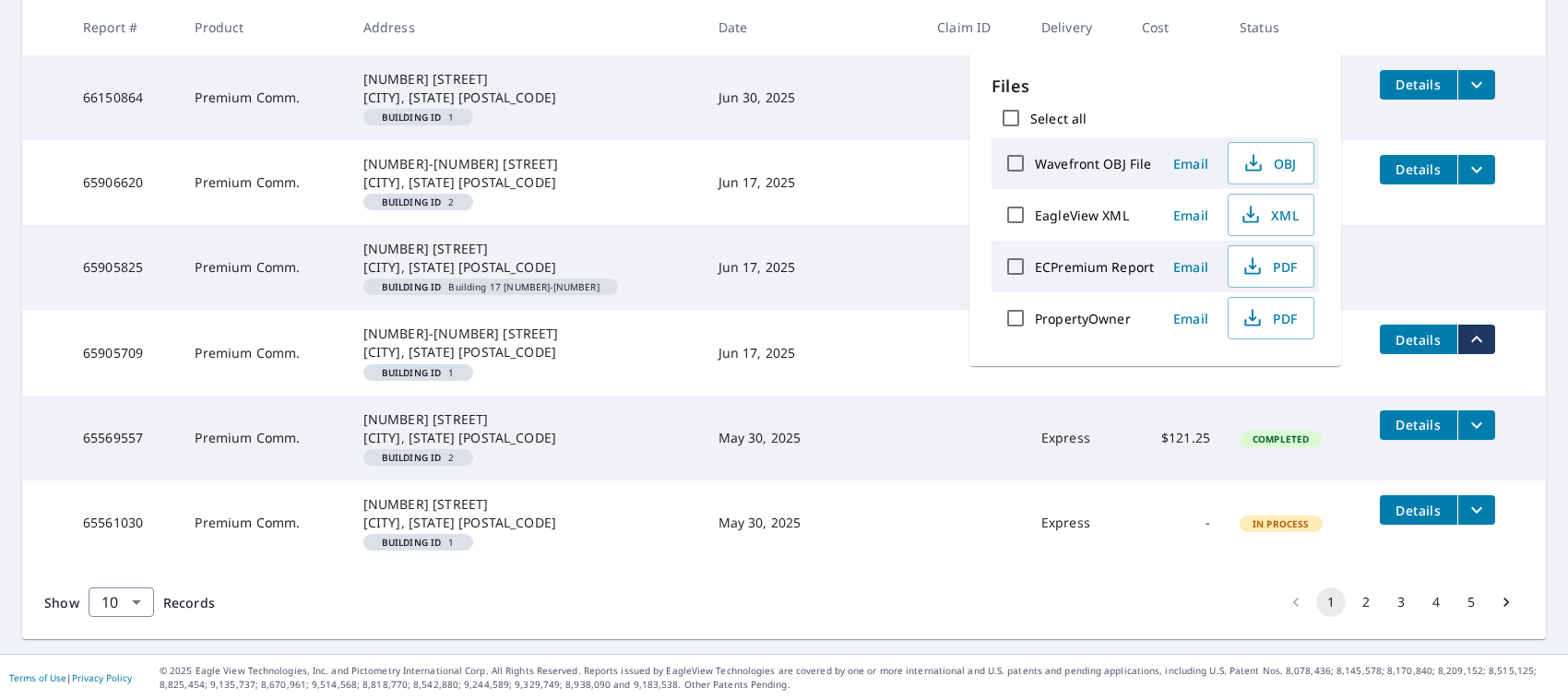 scroll, scrollTop: 658, scrollLeft: 0, axis: vertical 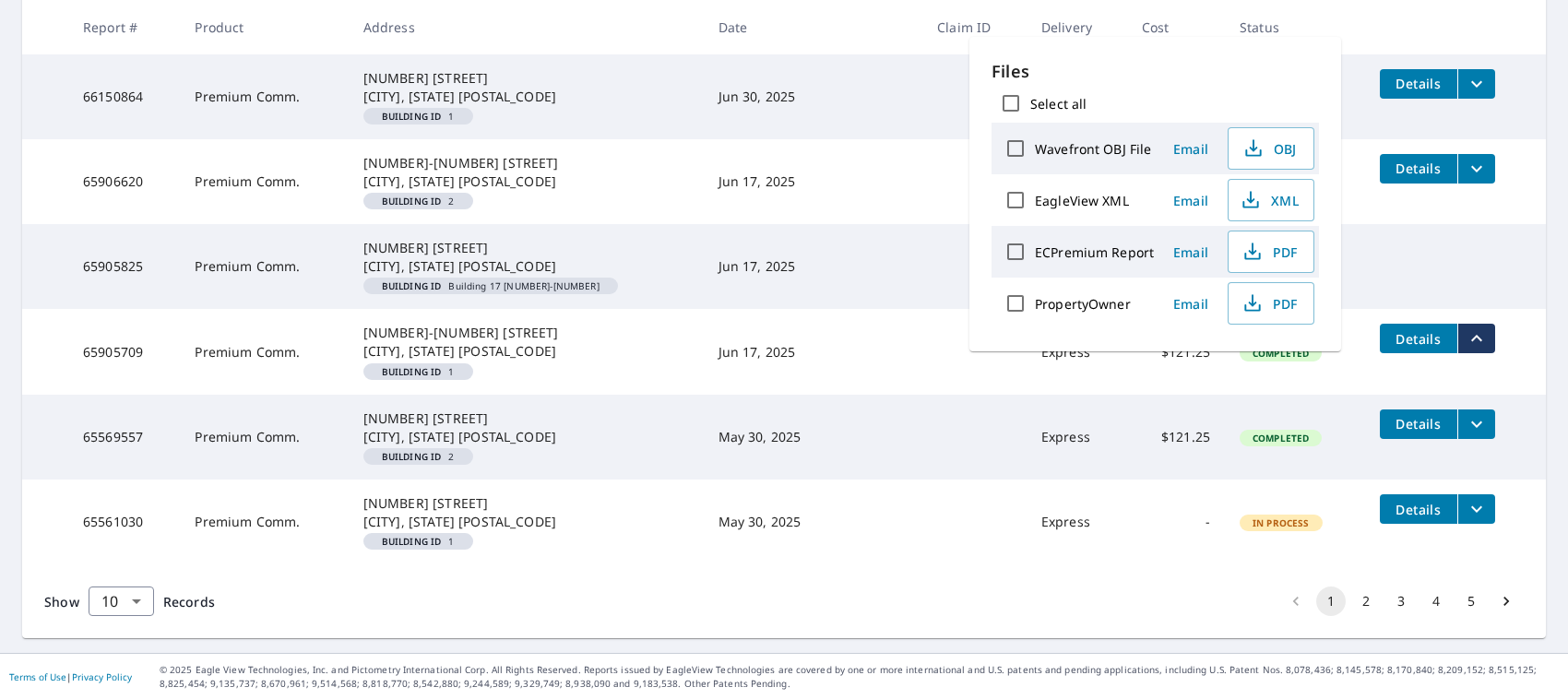 click on "65906620 Premium Comm. 1952-1958 Tigertail Blvd
Dania, FL 33004 Building ID 2 Jun 17, 2025 Express $121.25 Completed Details" at bounding box center (784, 182) 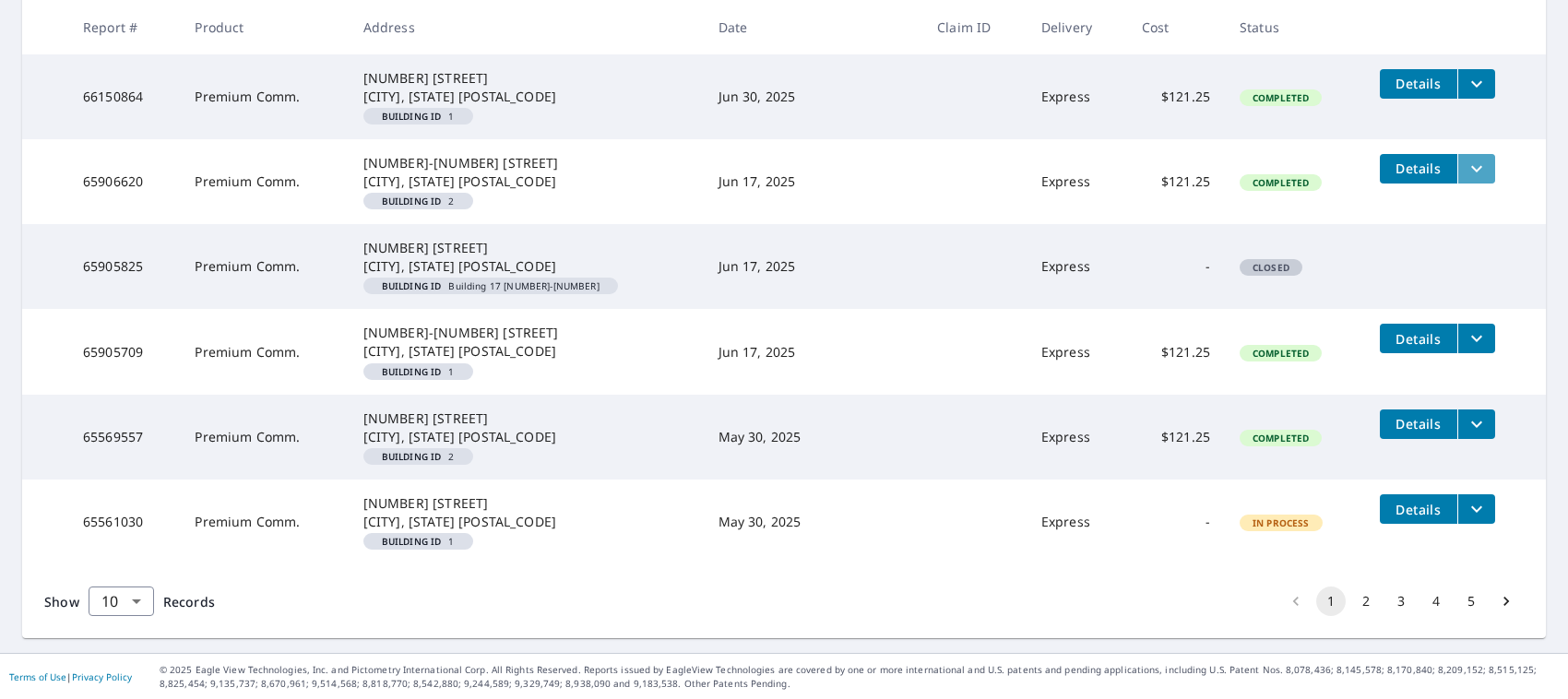 click 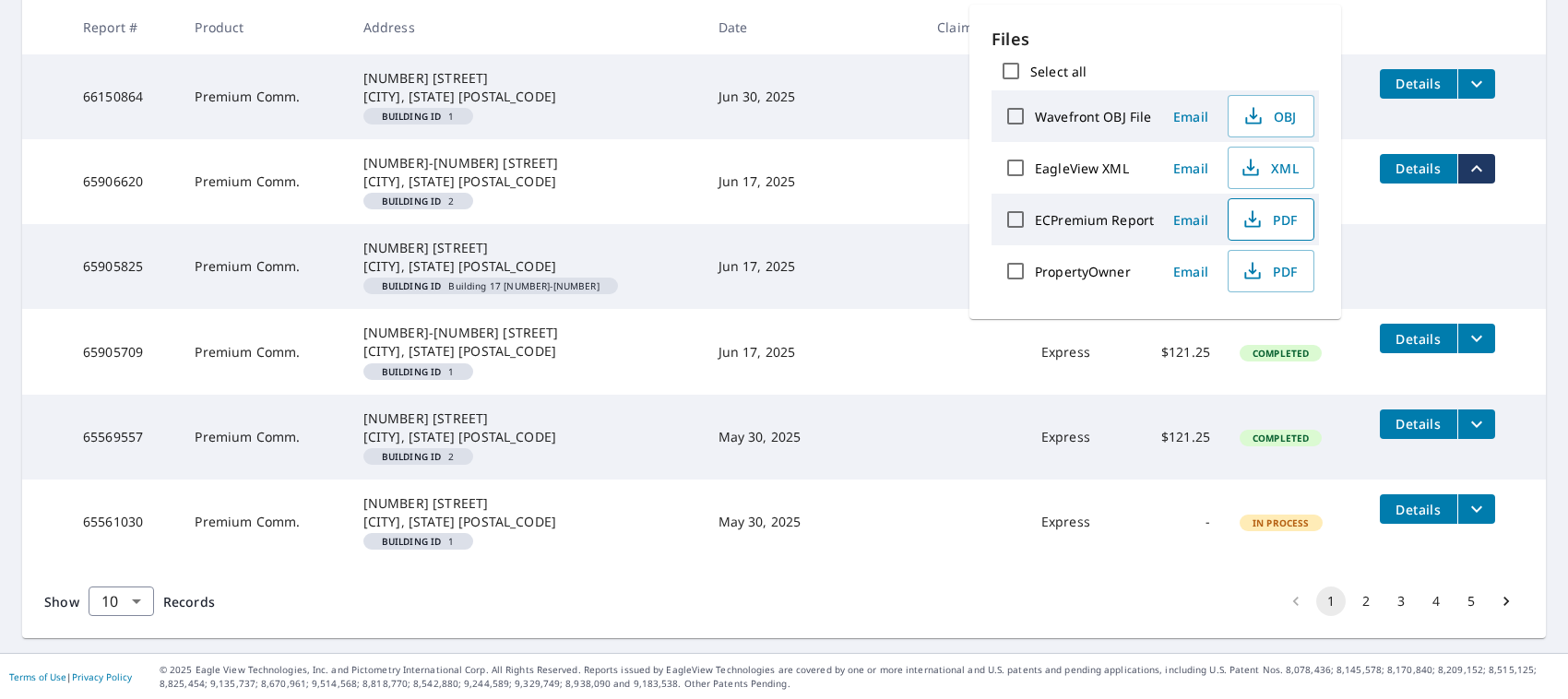 click on "PDF" at bounding box center (1269, 219) 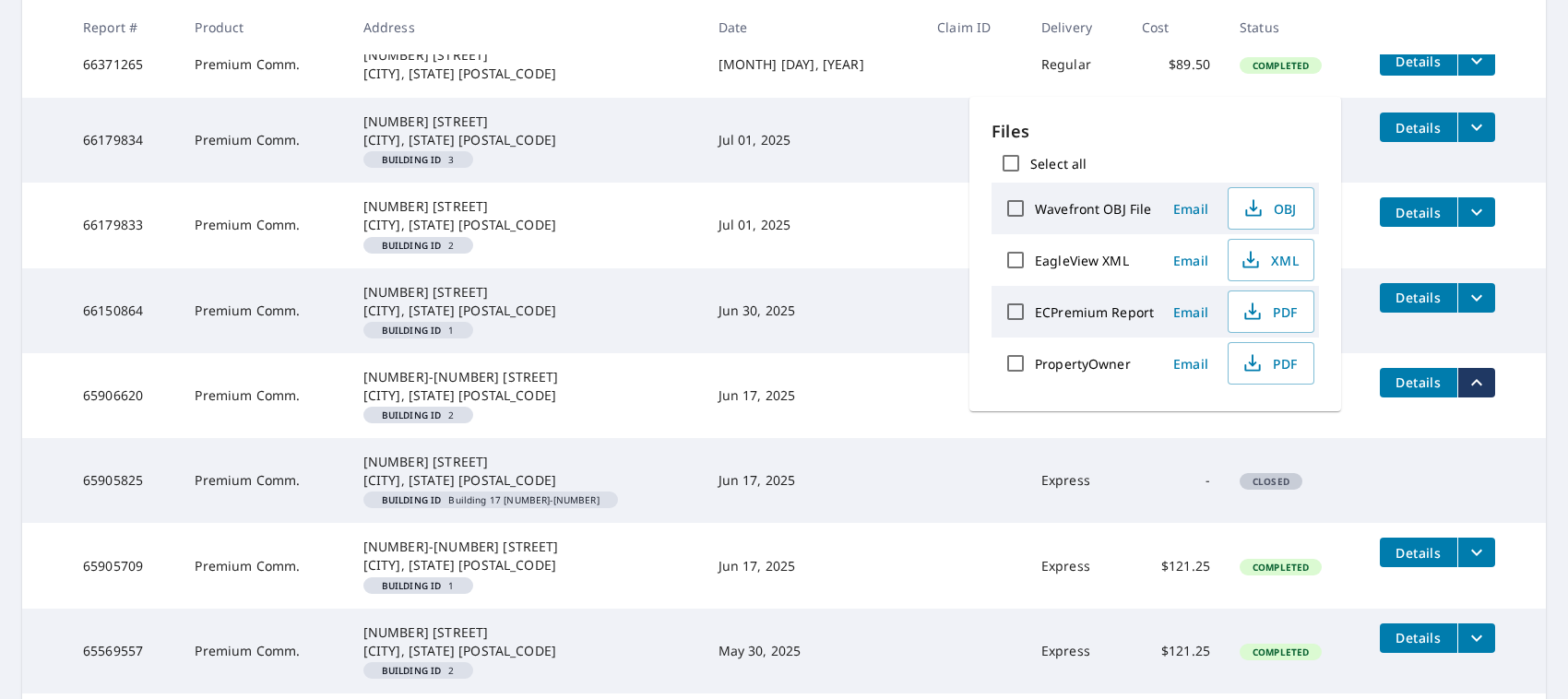 scroll, scrollTop: 427, scrollLeft: 0, axis: vertical 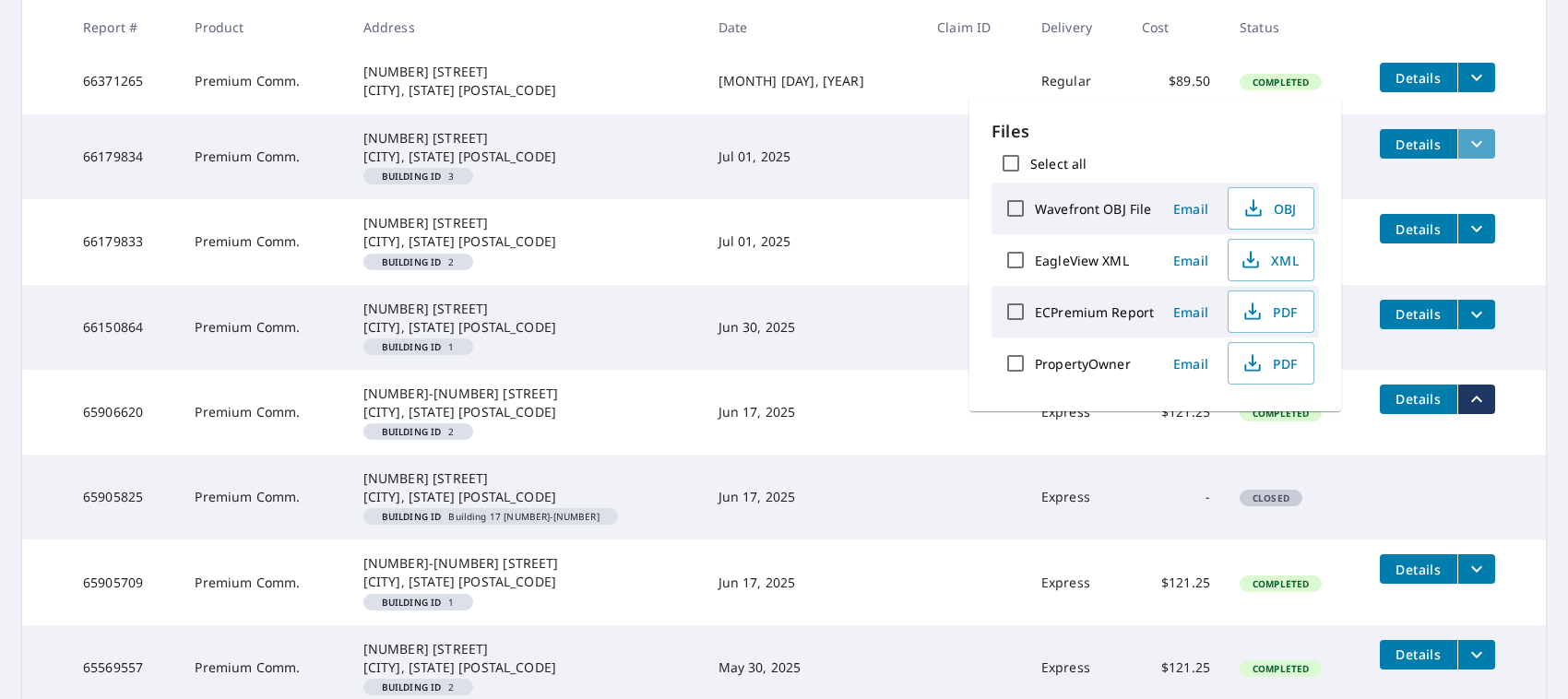 click 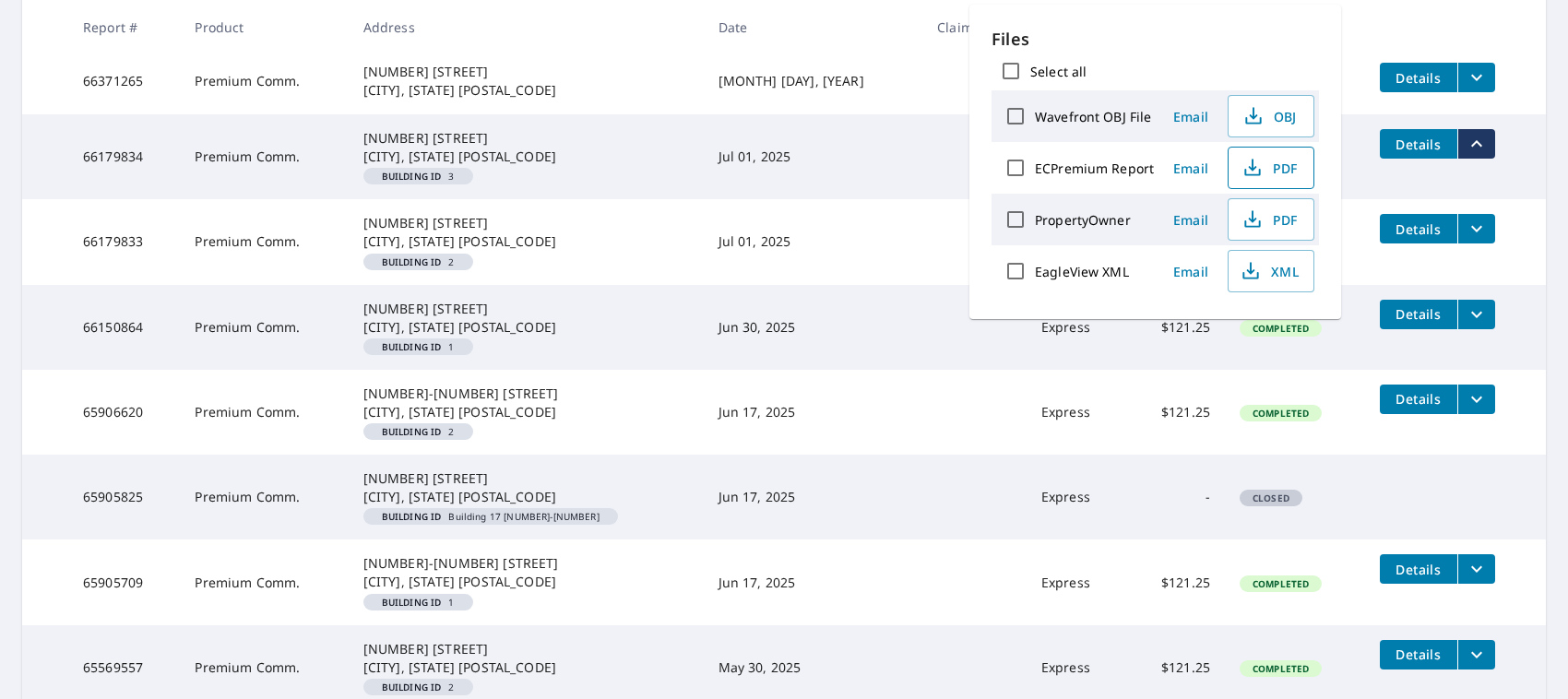 click on "PDF" at bounding box center (1269, 168) 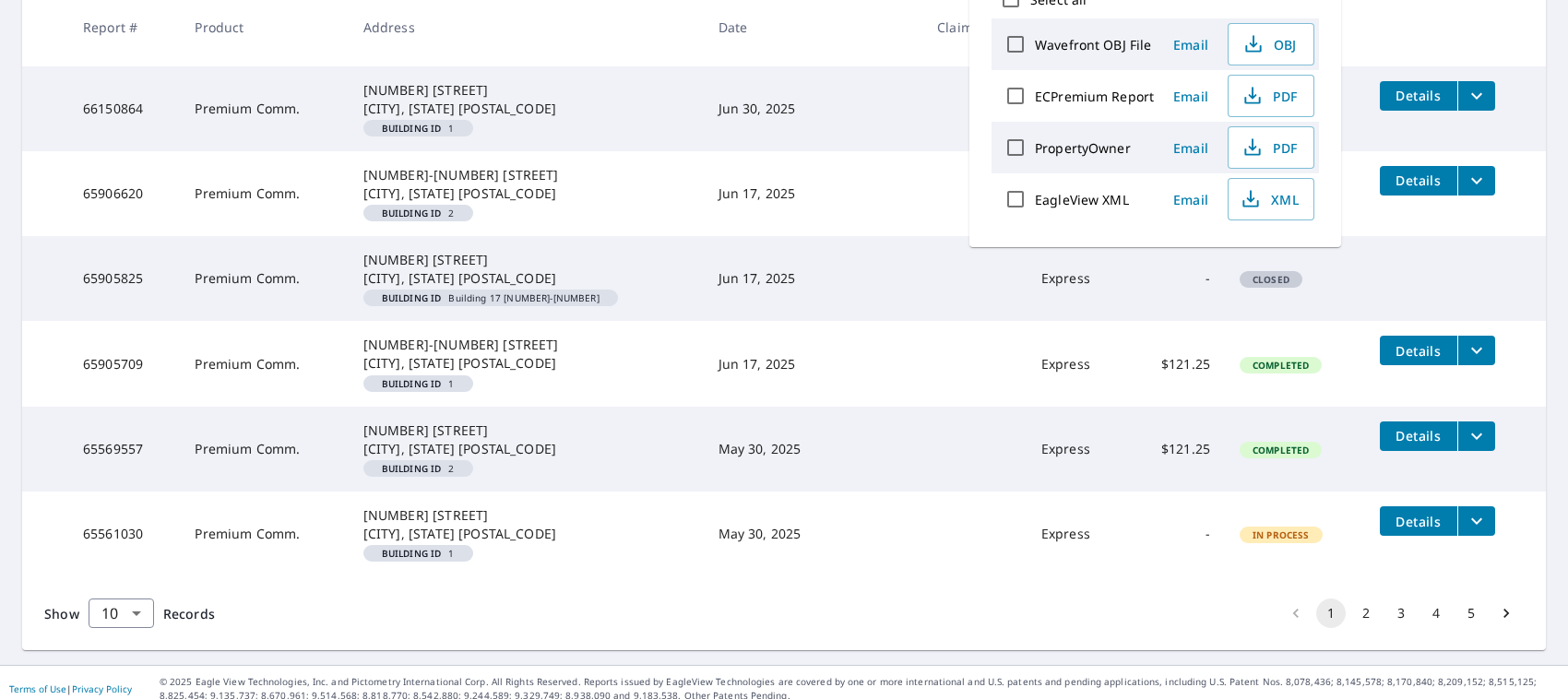 scroll, scrollTop: 658, scrollLeft: 0, axis: vertical 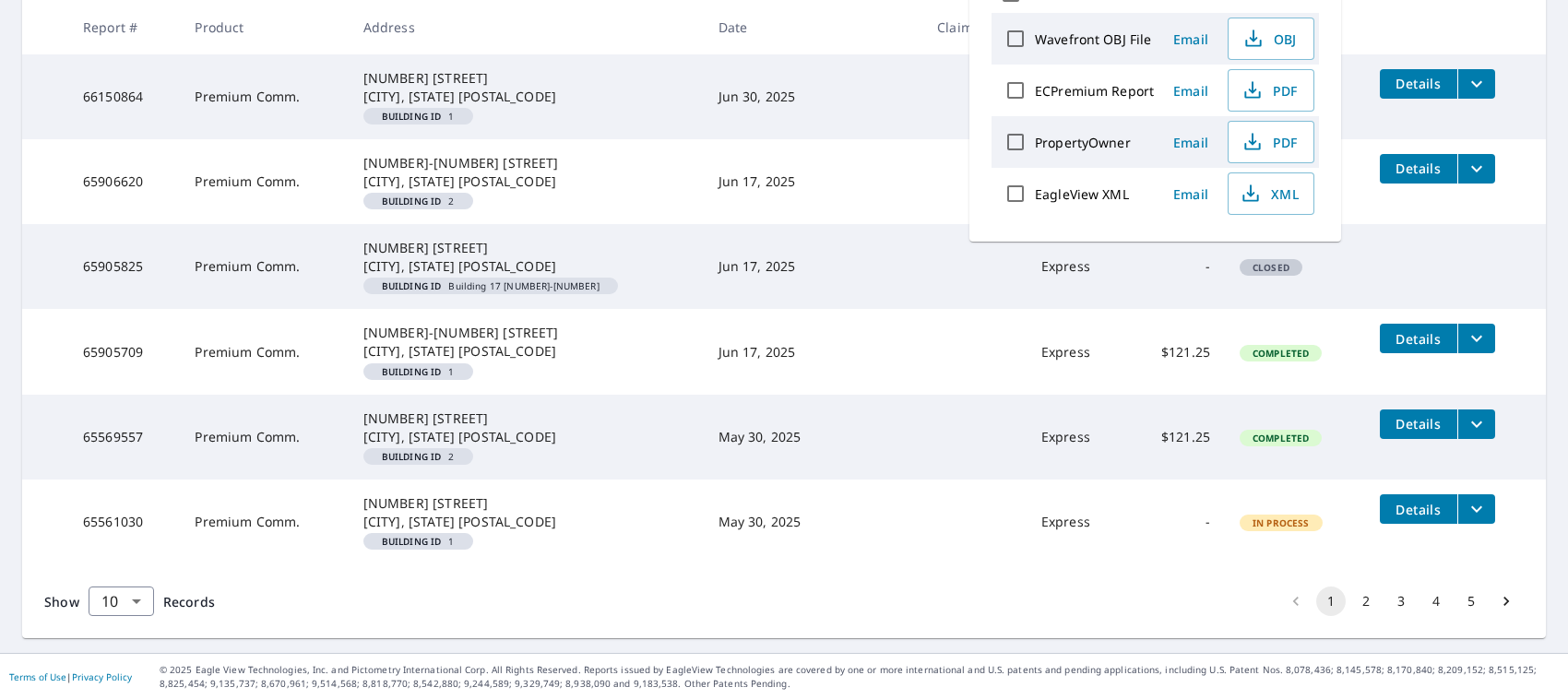 click 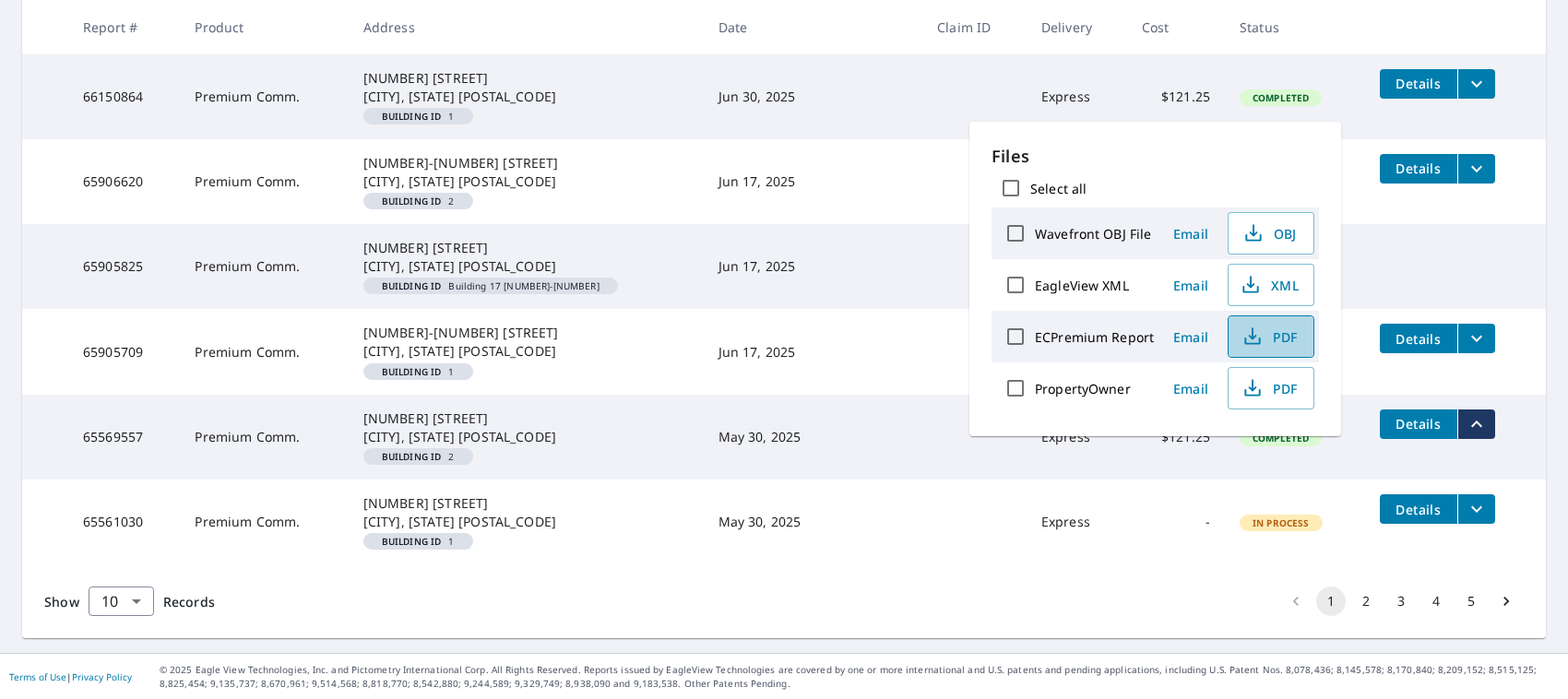 click on "PDF" at bounding box center (1269, 337) 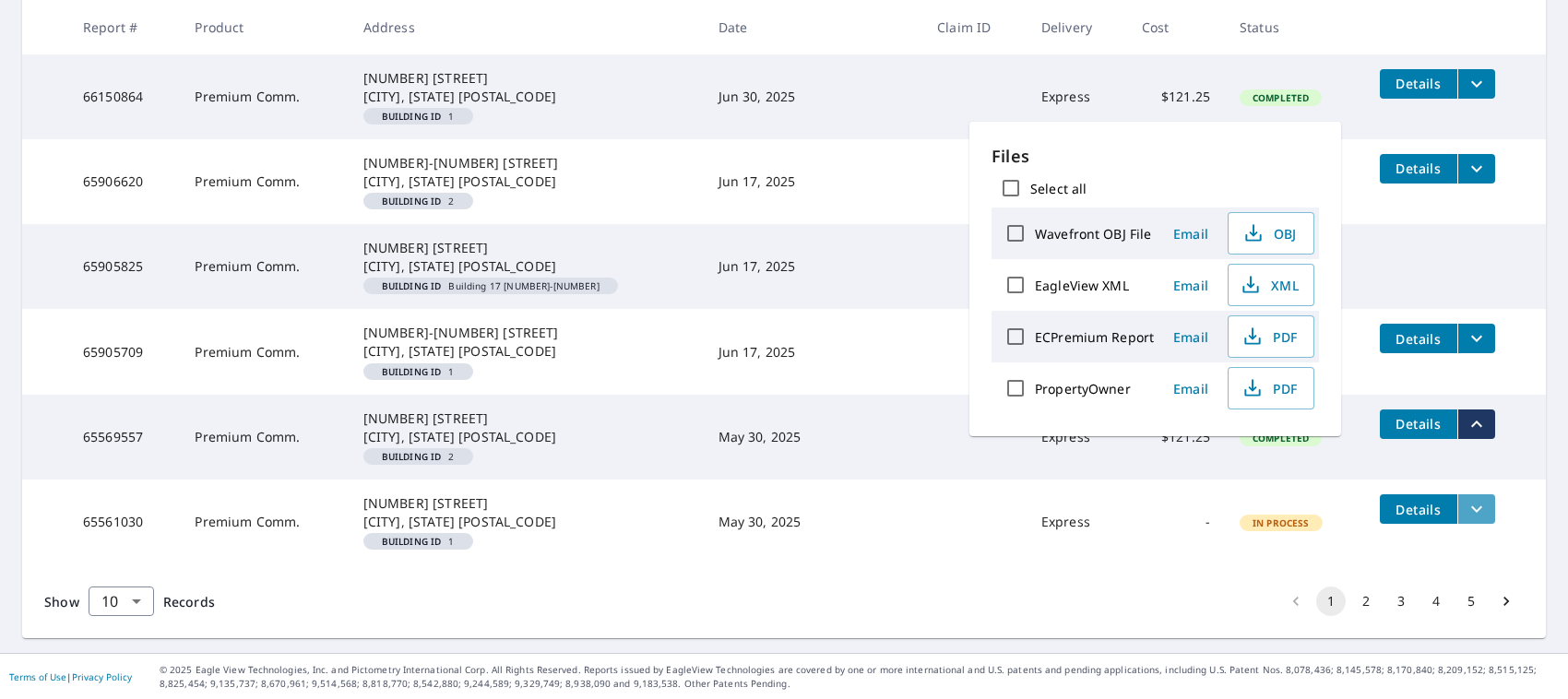 click 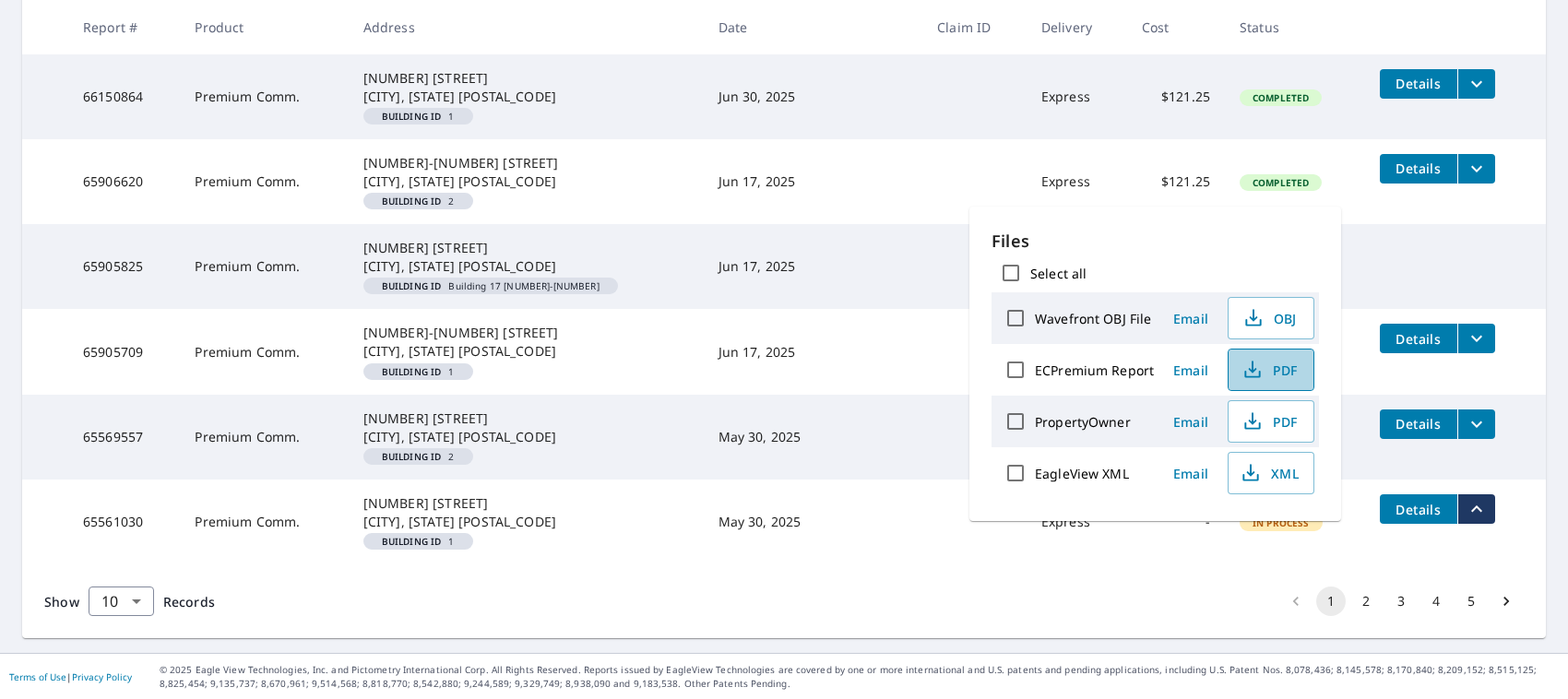 click on "PDF" at bounding box center [1269, 370] 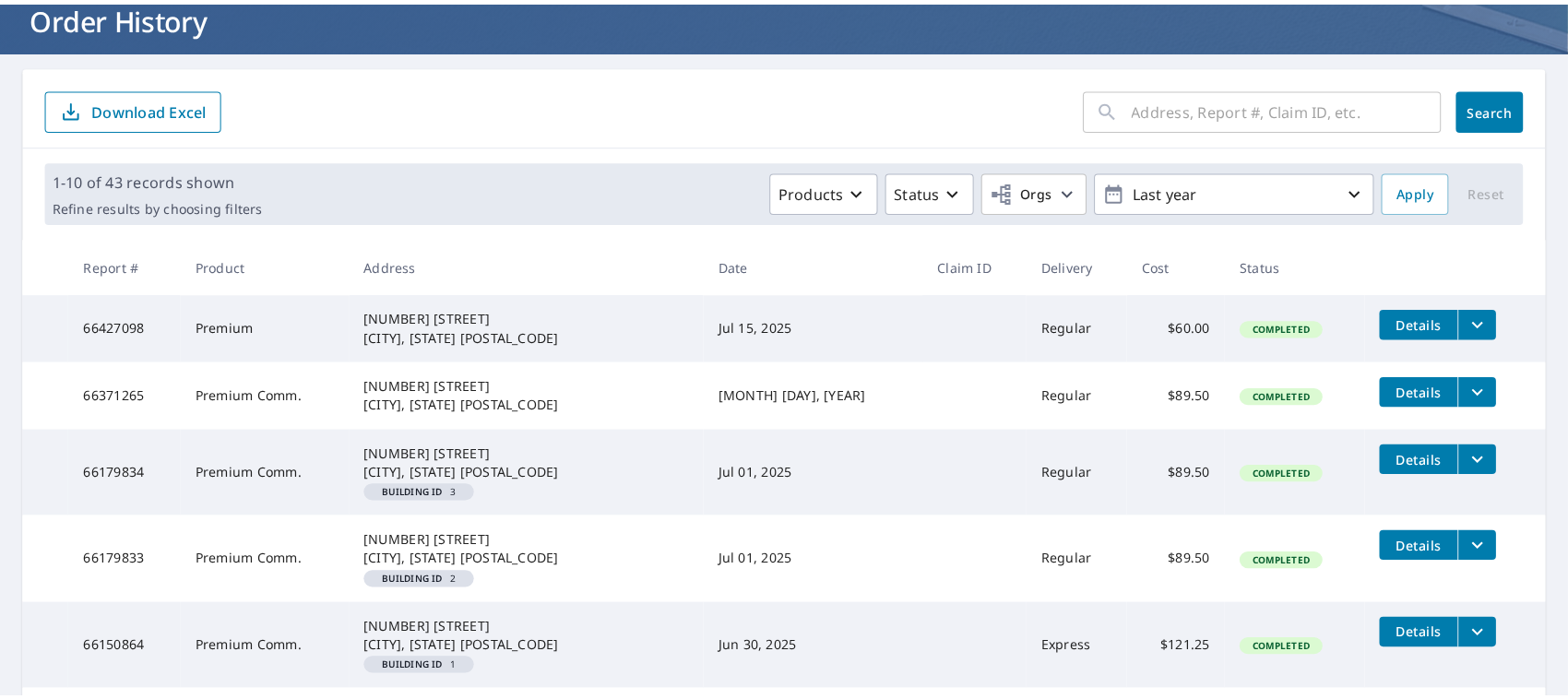 scroll, scrollTop: 81, scrollLeft: 0, axis: vertical 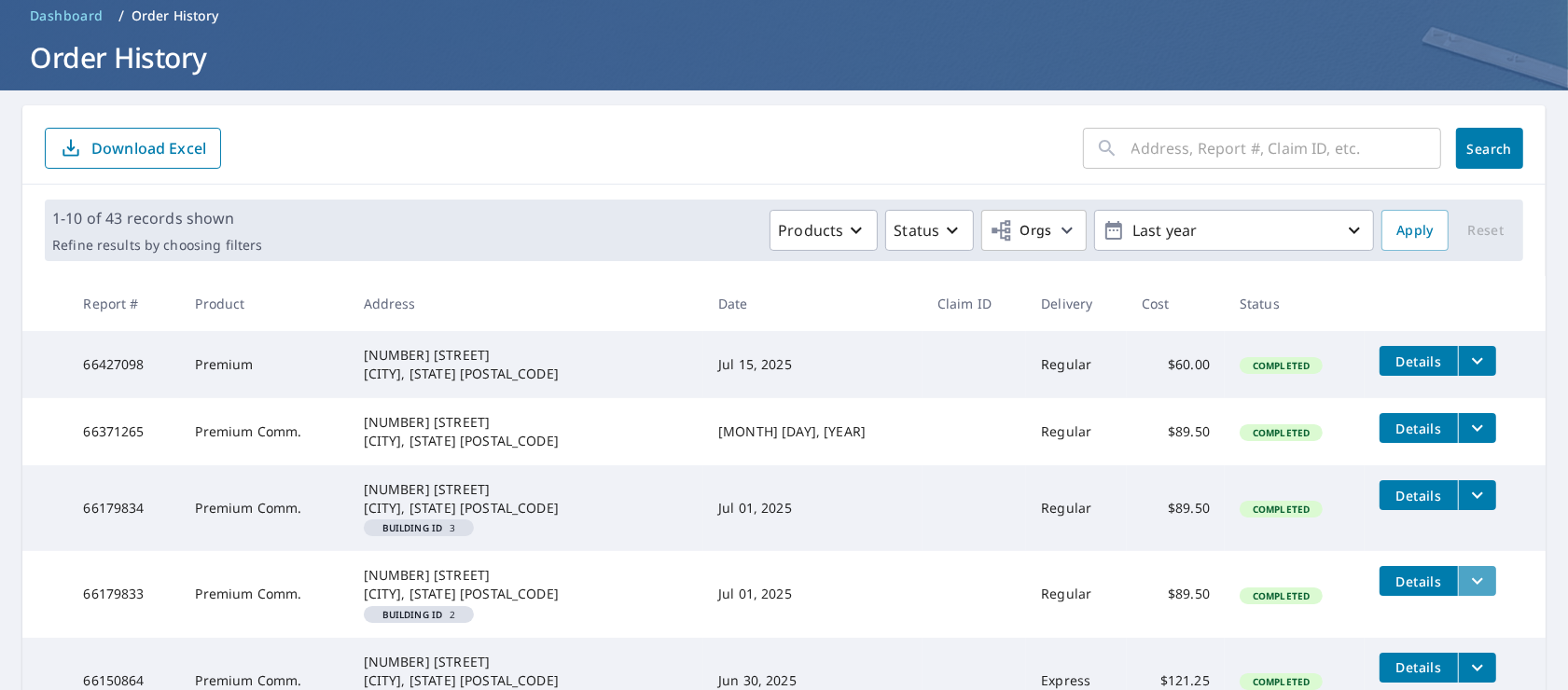 click at bounding box center (1477, 581) 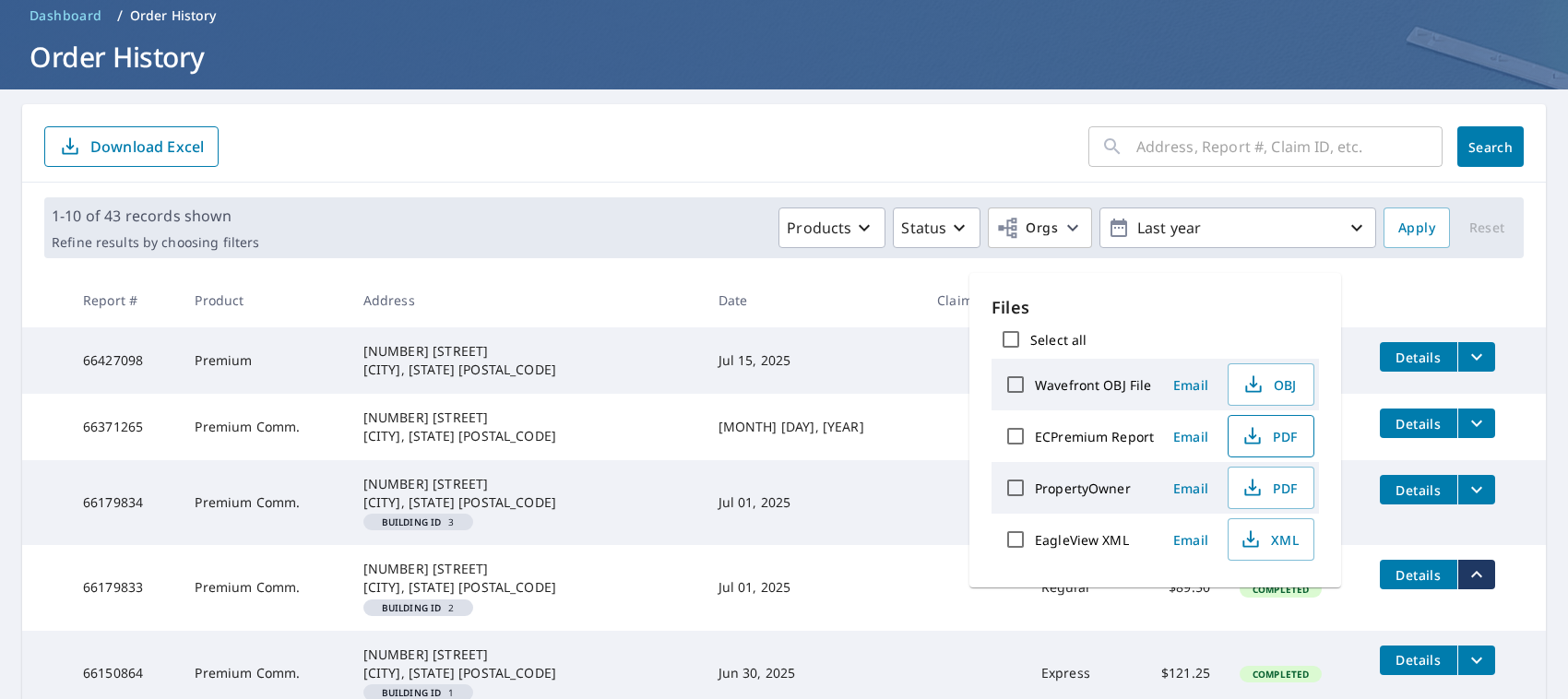 click 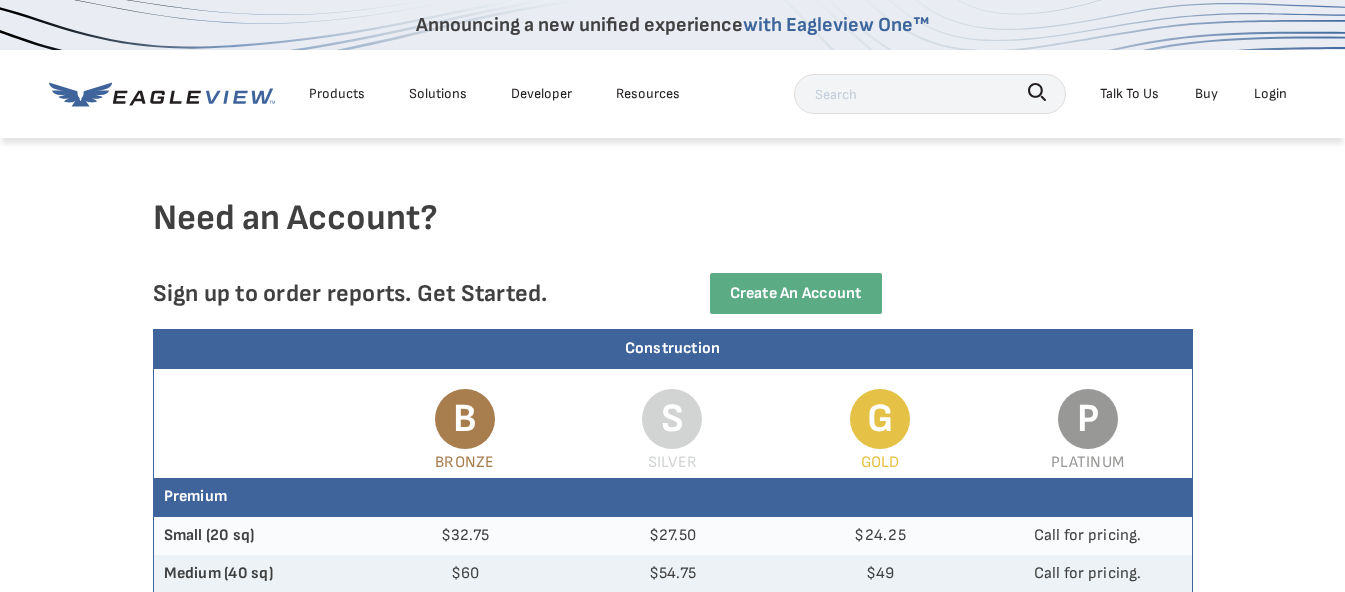 scroll, scrollTop: 0, scrollLeft: 0, axis: both 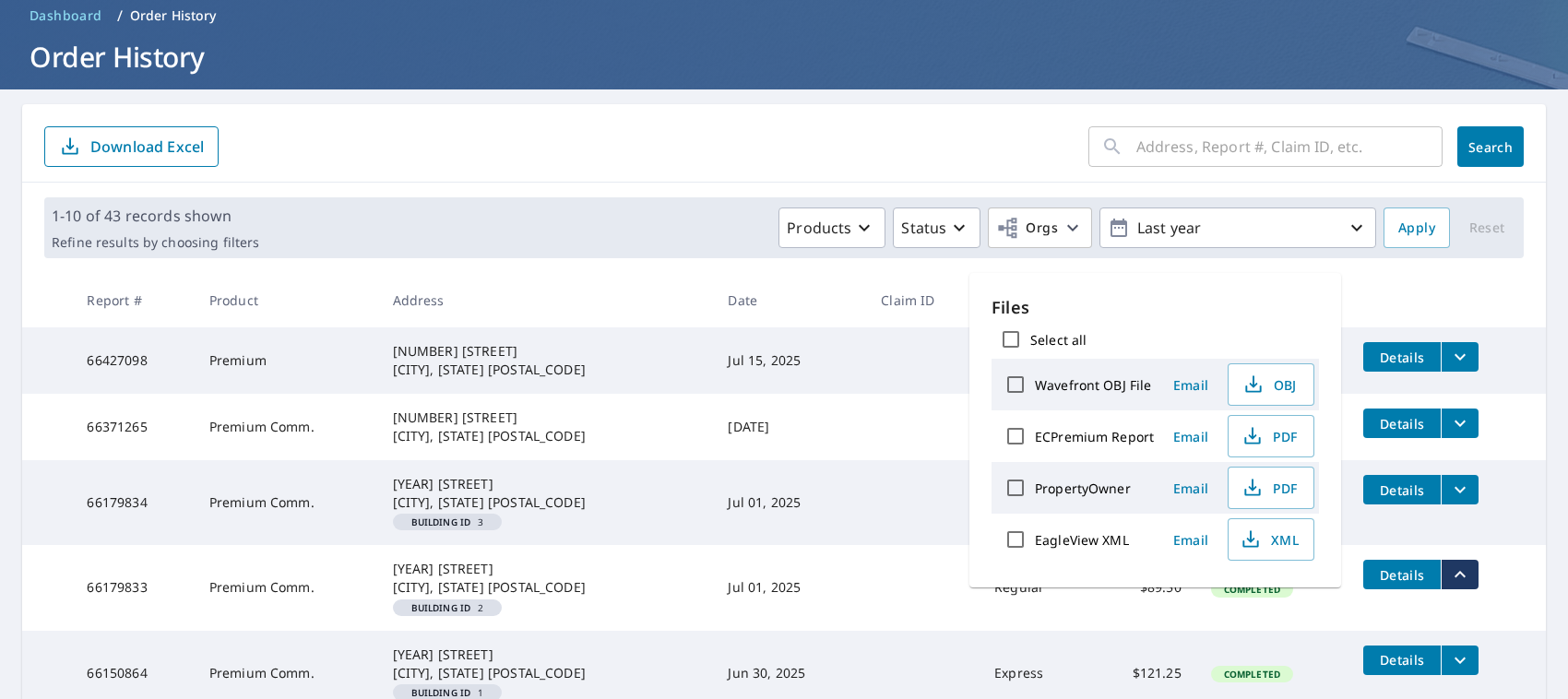 click on "Products Status Orgs Last year" at bounding box center [821, 228] 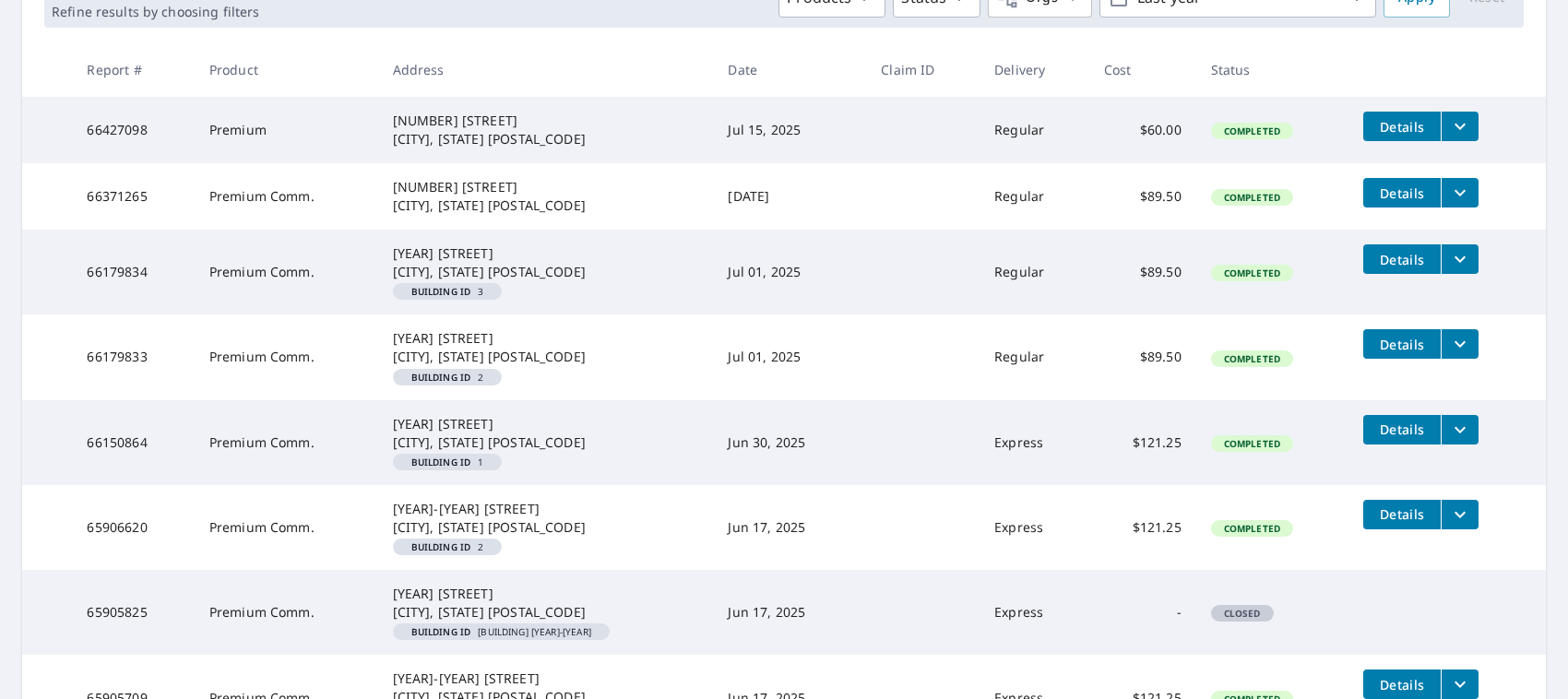 scroll, scrollTop: 0, scrollLeft: 0, axis: both 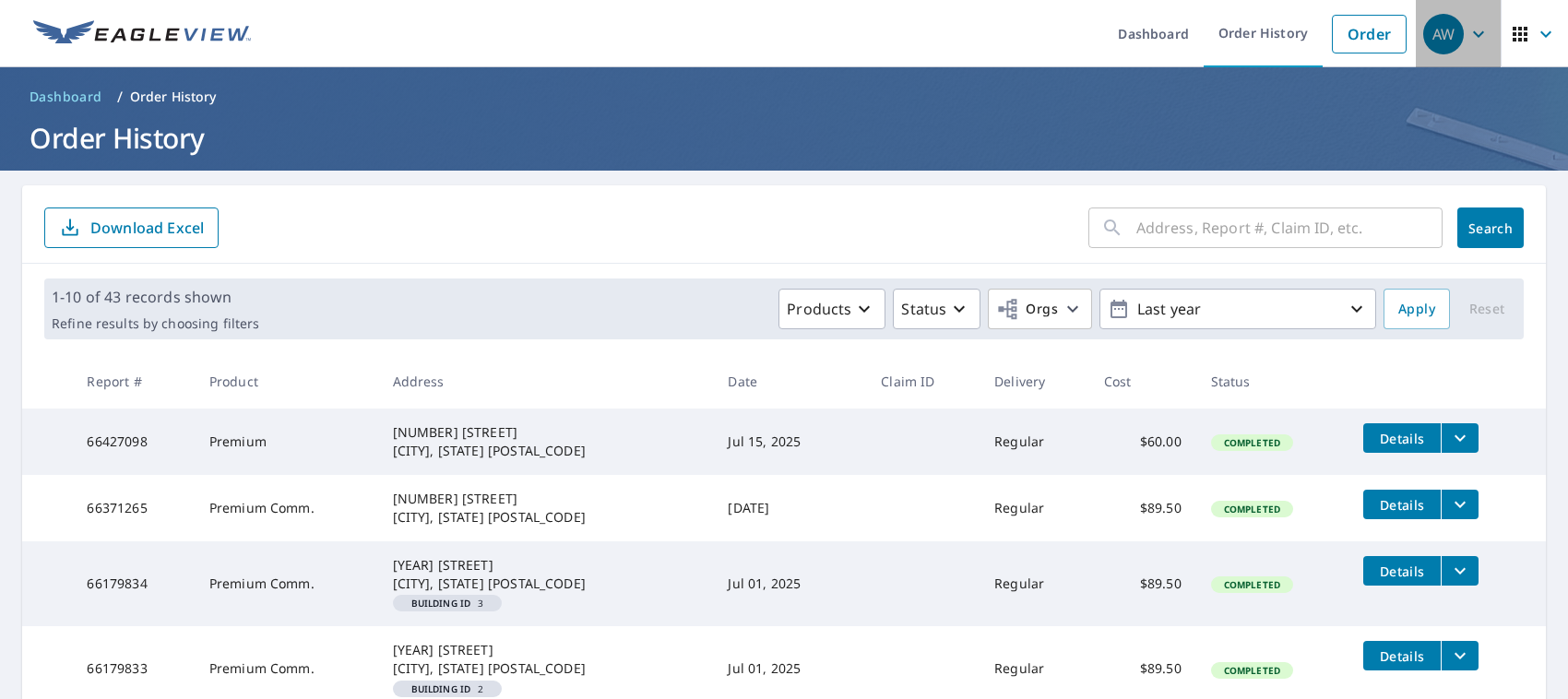 click on "AW" at bounding box center (1443, 34) 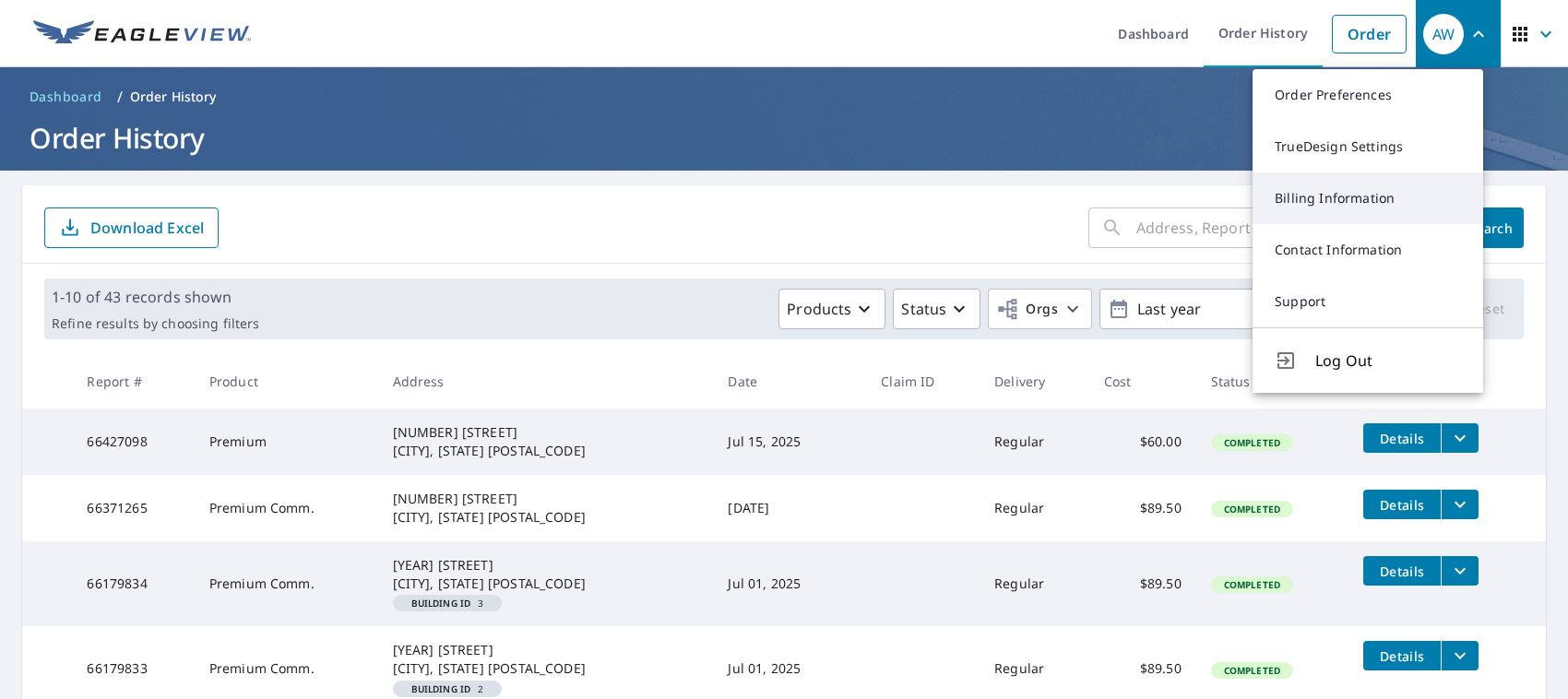 click on "Billing Information" at bounding box center (1368, 198) 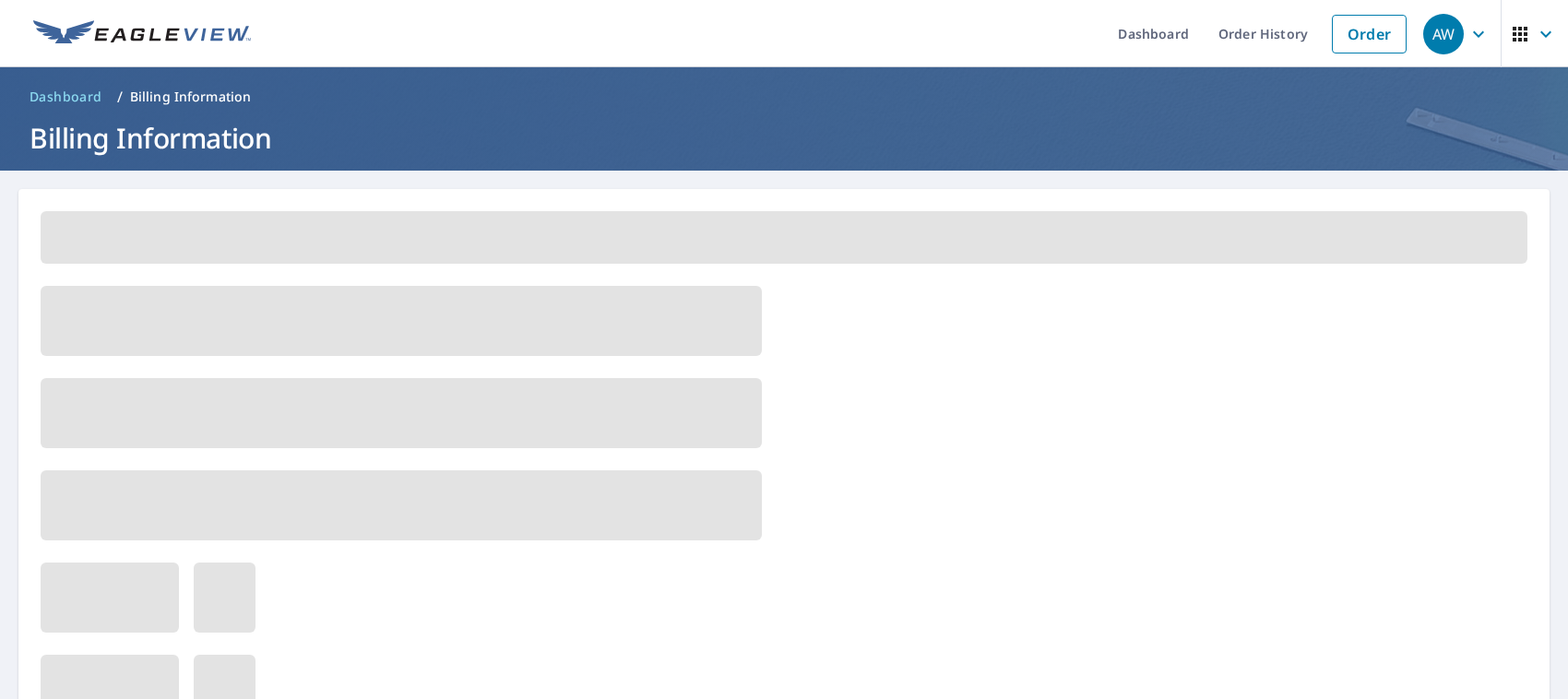 scroll, scrollTop: 0, scrollLeft: 0, axis: both 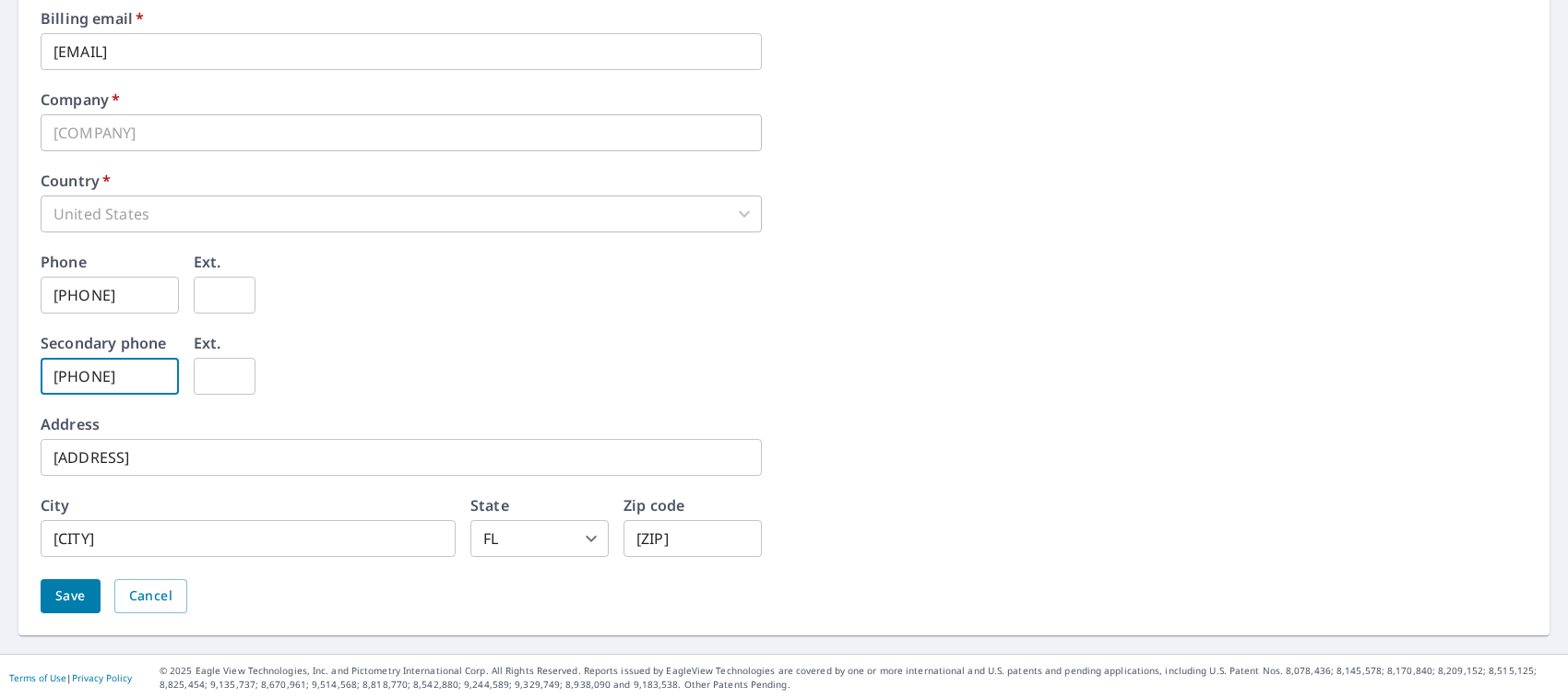 drag, startPoint x: 160, startPoint y: 378, endPoint x: 0, endPoint y: 367, distance: 160.37768 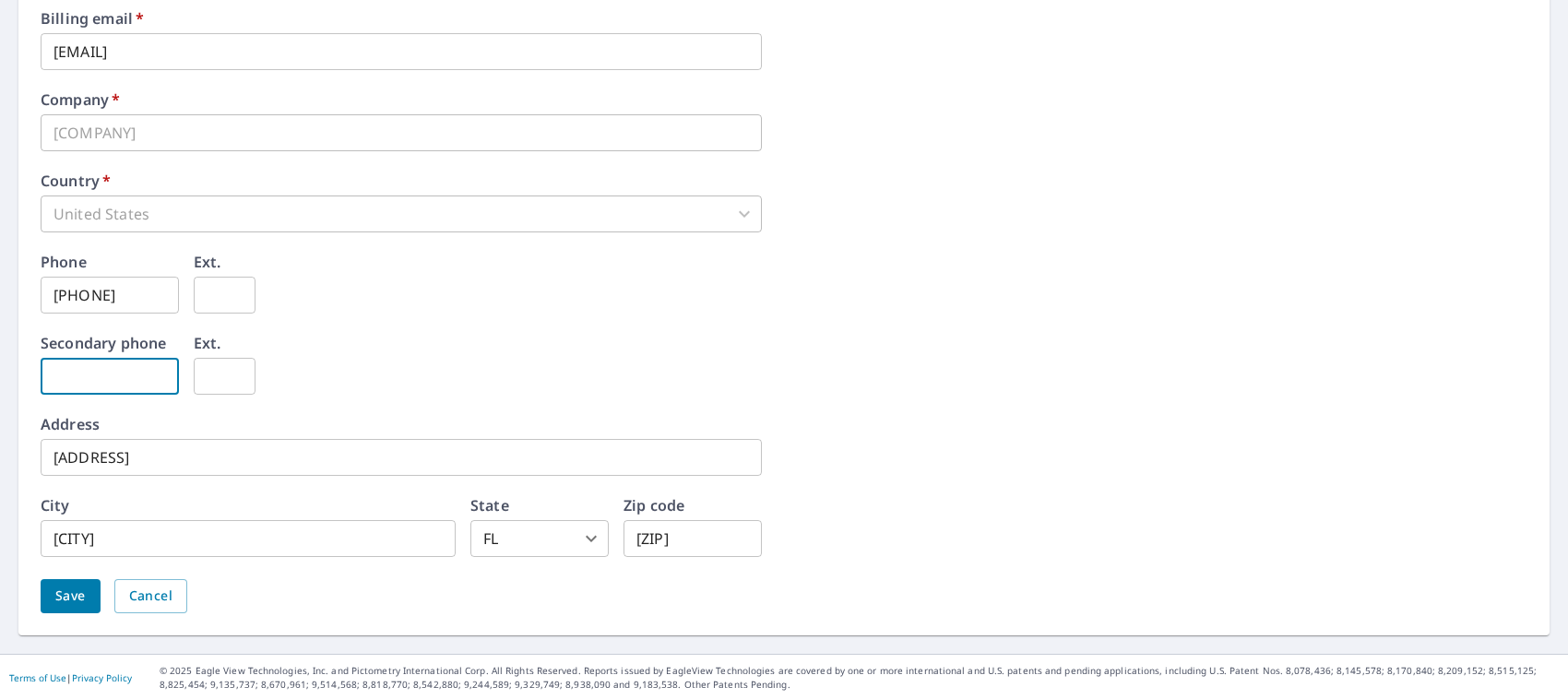 type 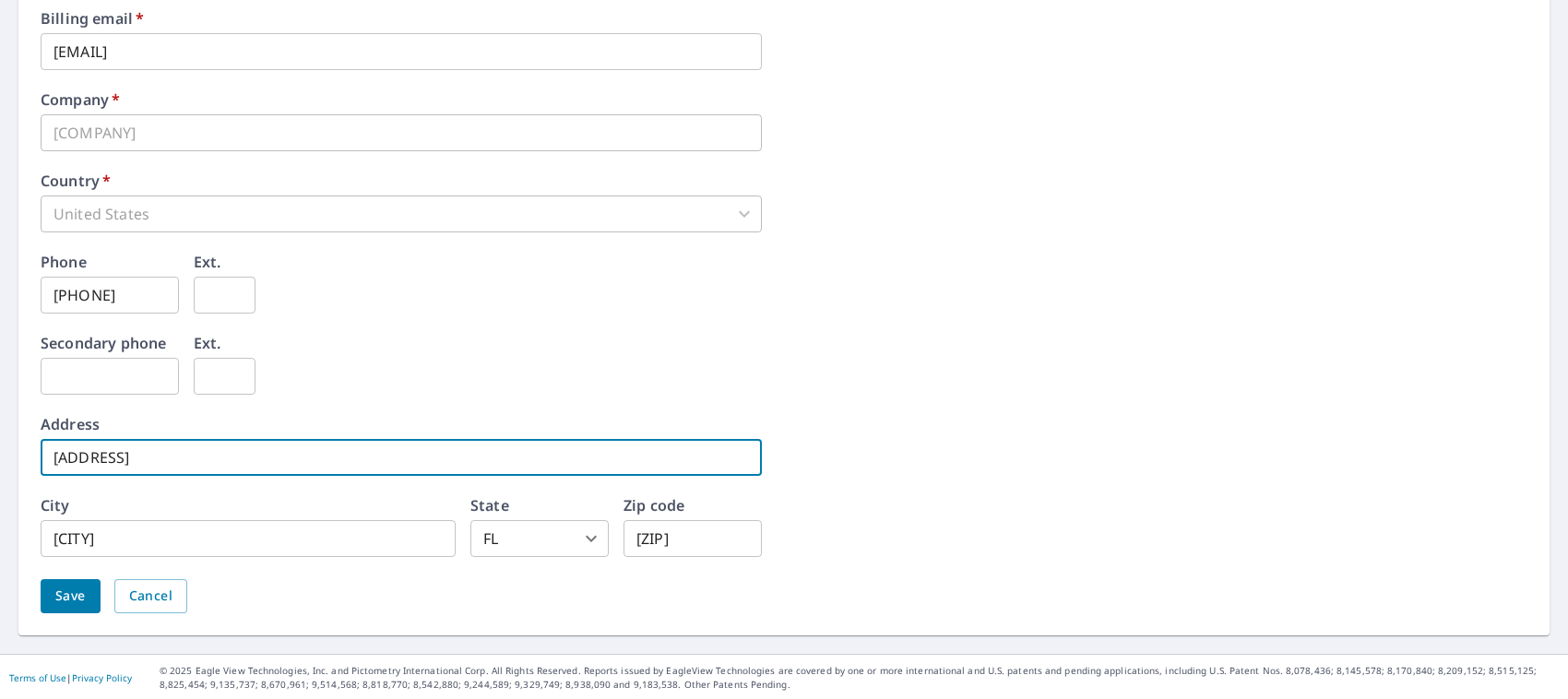 drag, startPoint x: 275, startPoint y: 452, endPoint x: 0, endPoint y: 432, distance: 275.72631 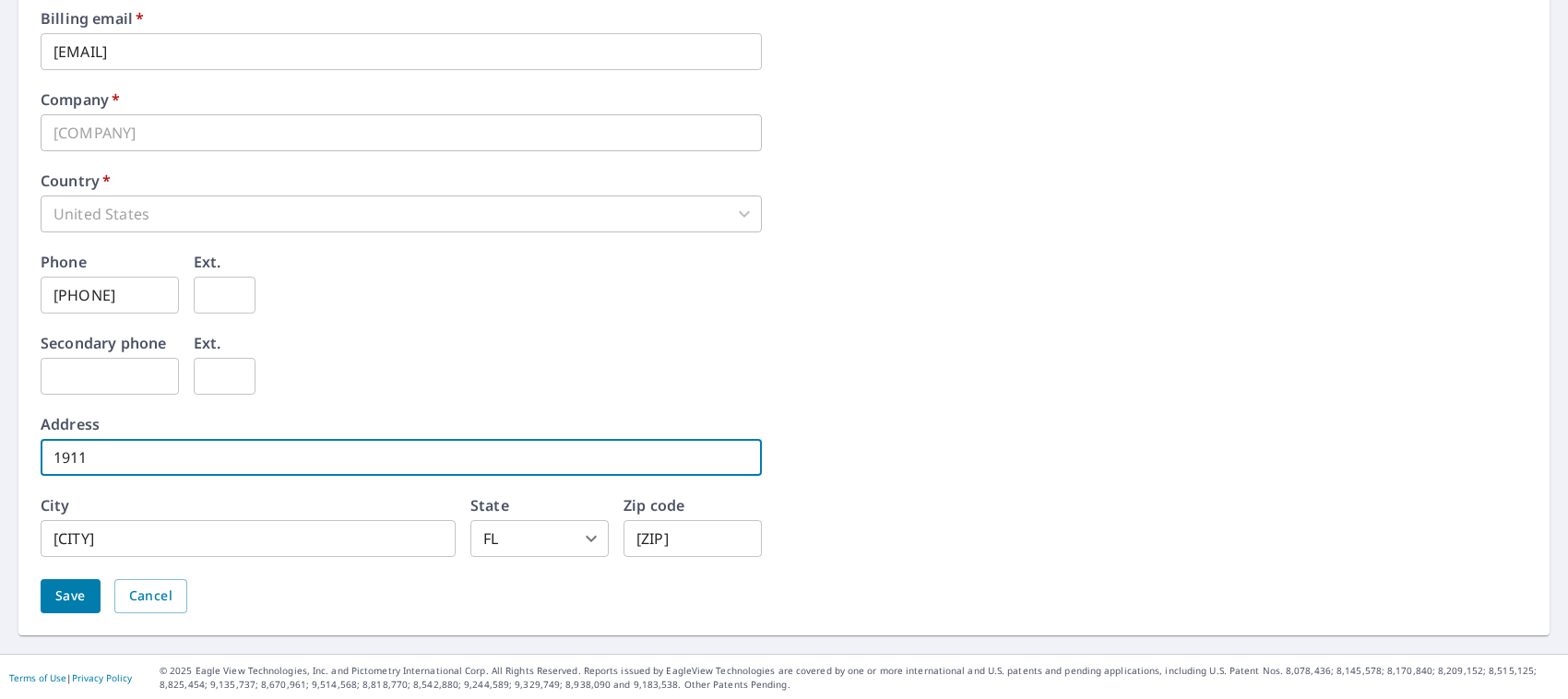 type on "[NUMBER] [STREET], [NUMBER]" 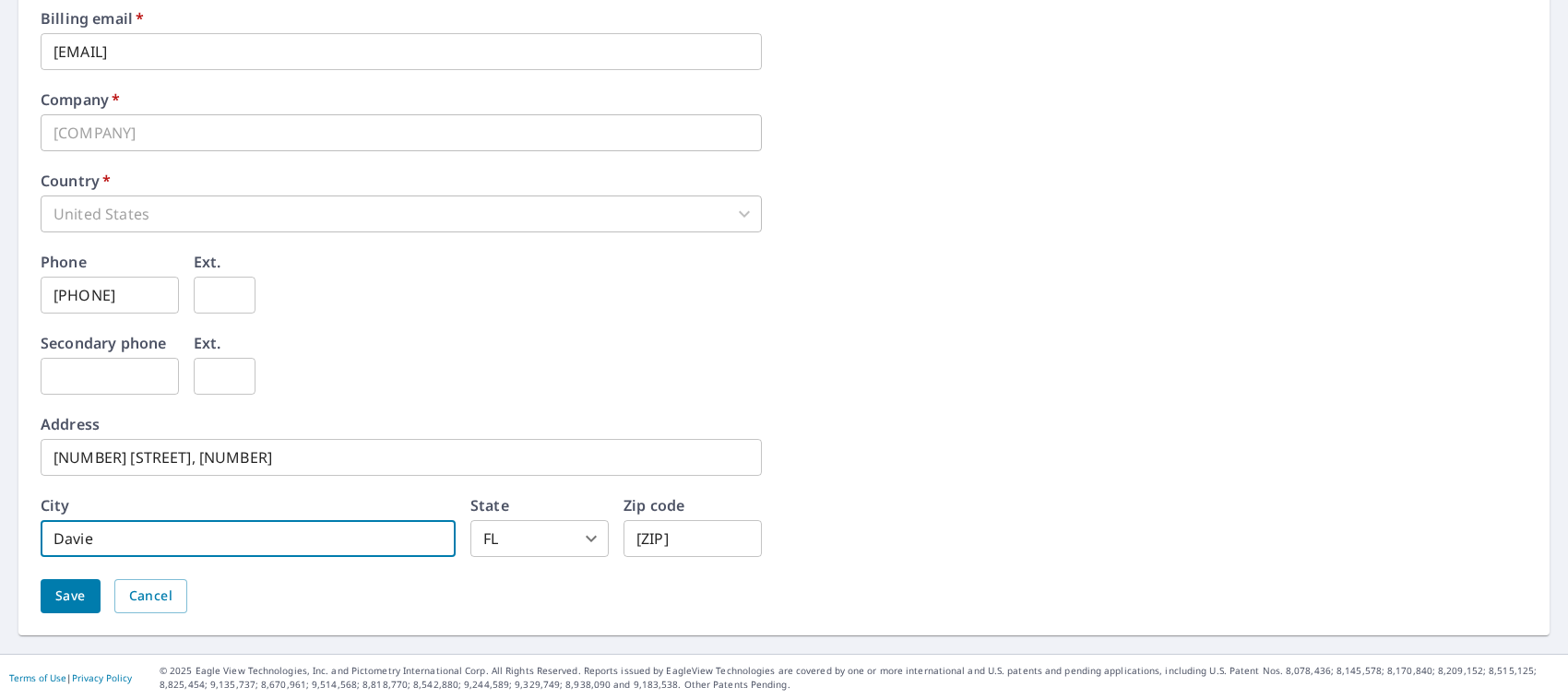 type on "Davie" 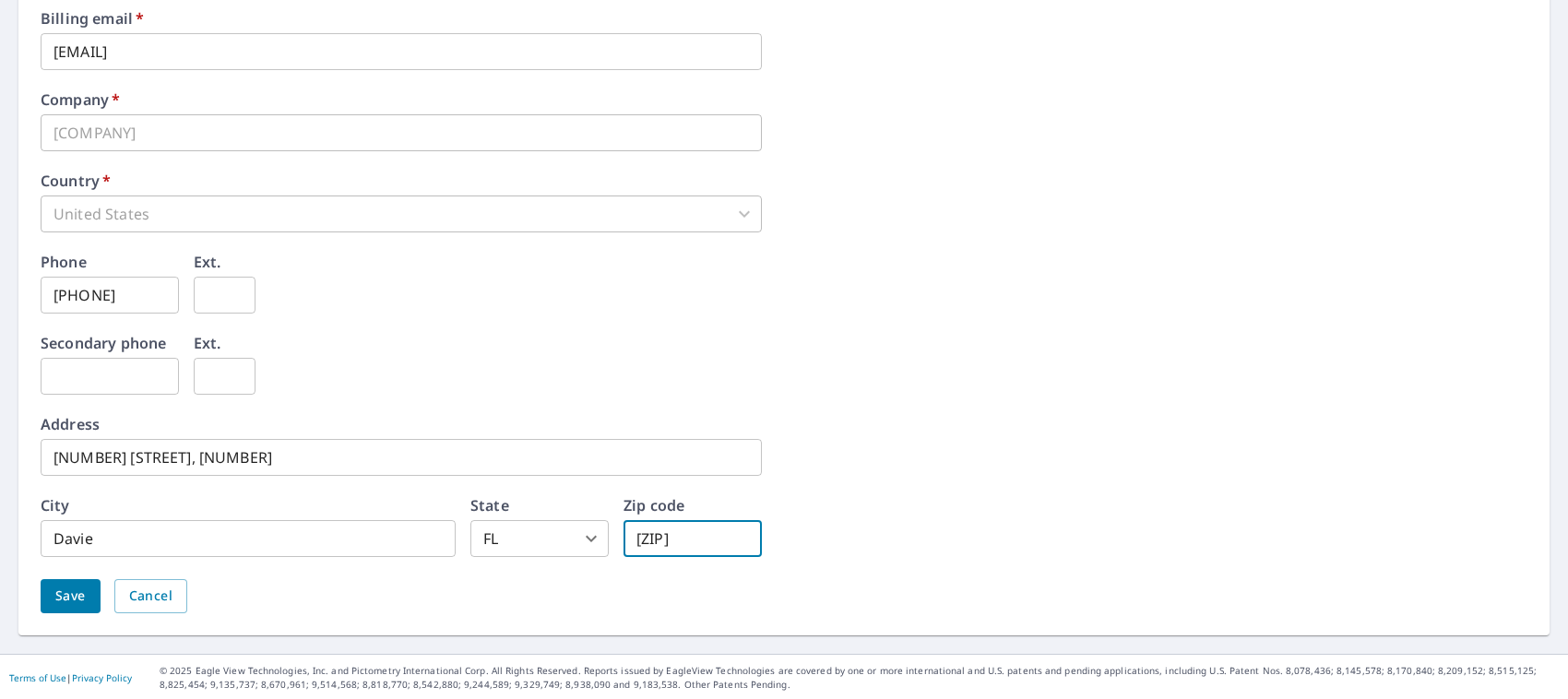 type on "[ZIP]" 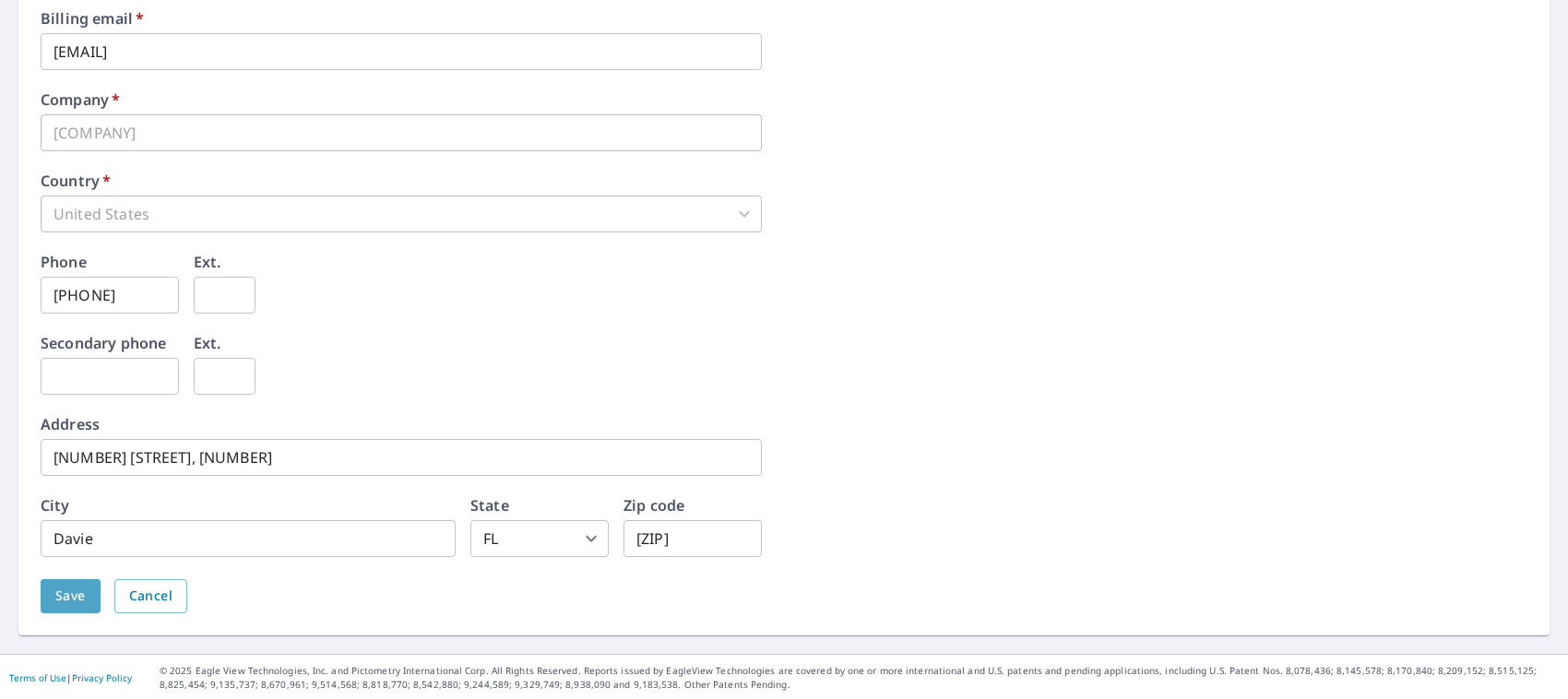 click on "Save" at bounding box center [70, 596] 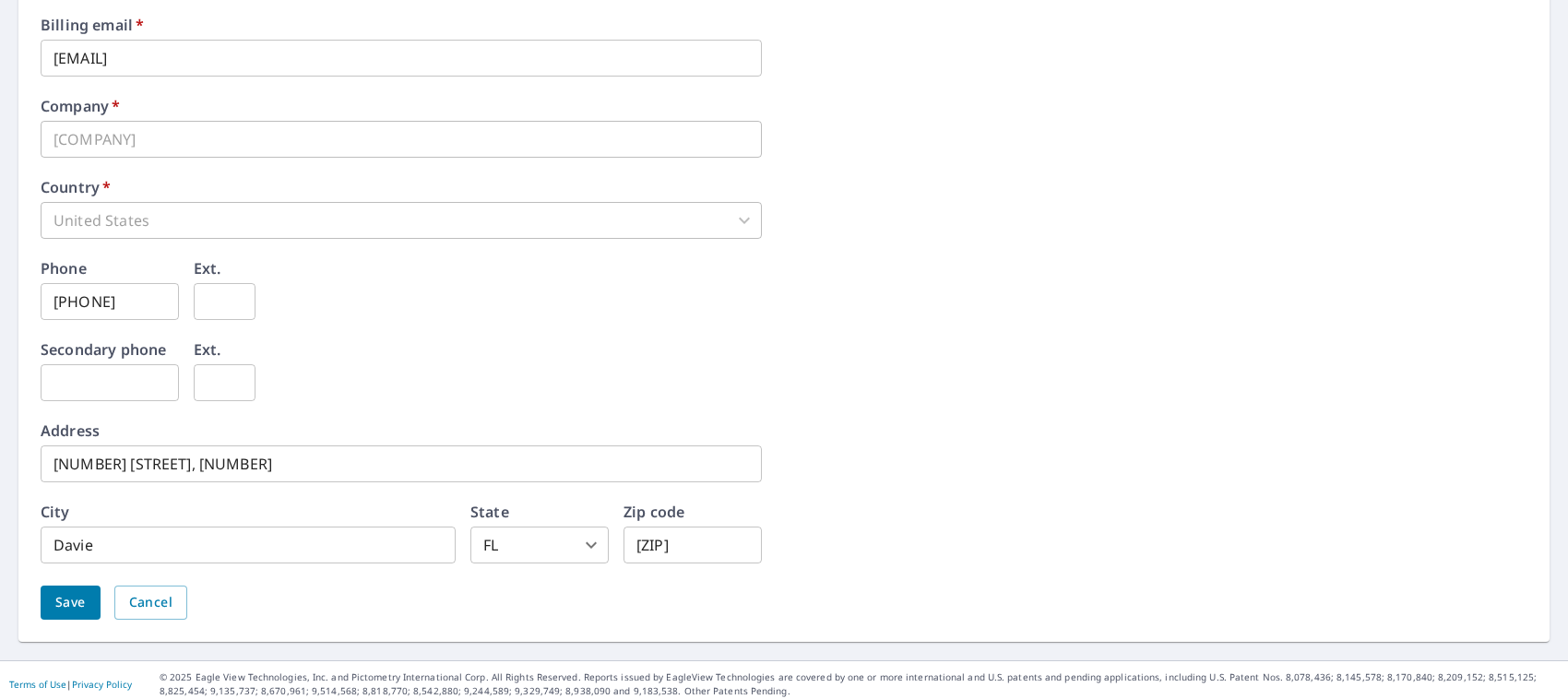 scroll, scrollTop: 892, scrollLeft: 0, axis: vertical 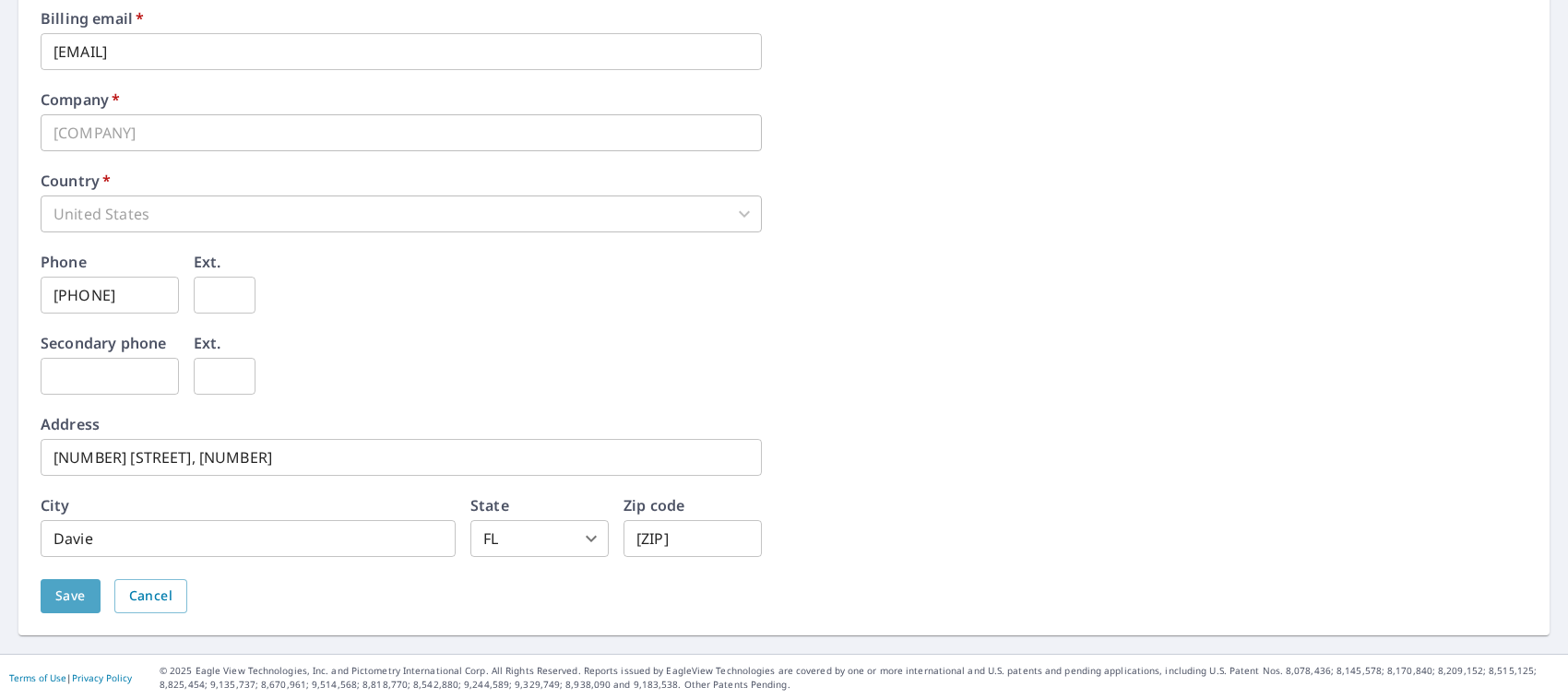 click on "Save" at bounding box center (70, 596) 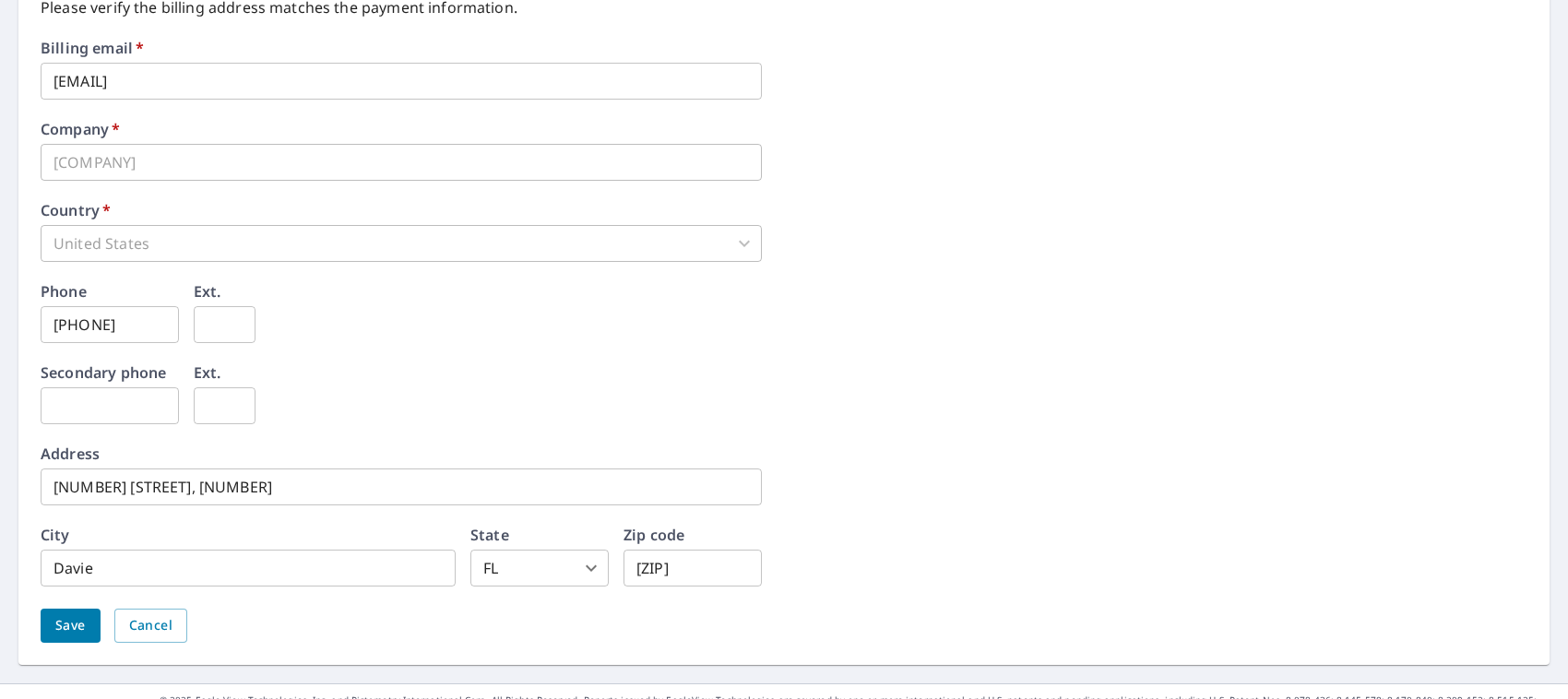 scroll, scrollTop: 892, scrollLeft: 0, axis: vertical 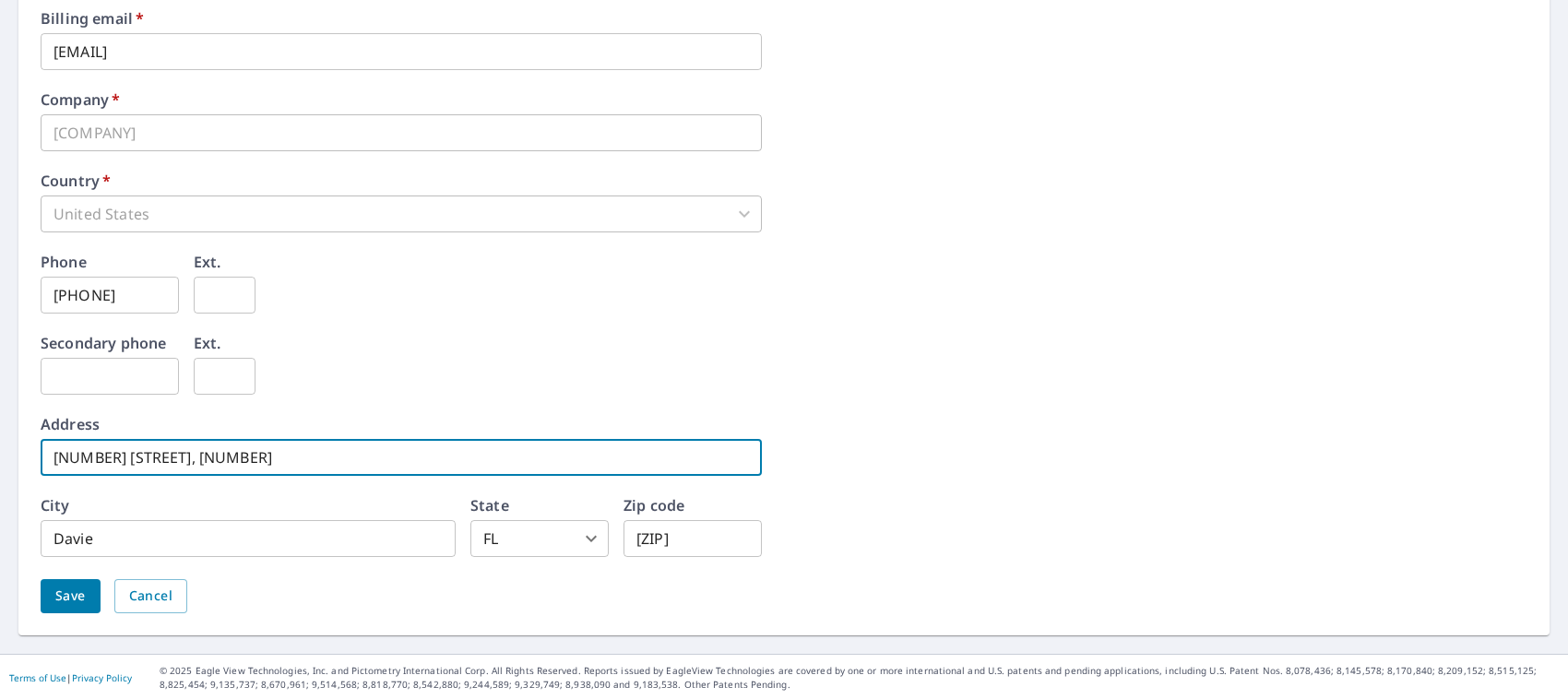 click on "[NUMBER] [STREET], [NUMBER]" at bounding box center (401, 457) 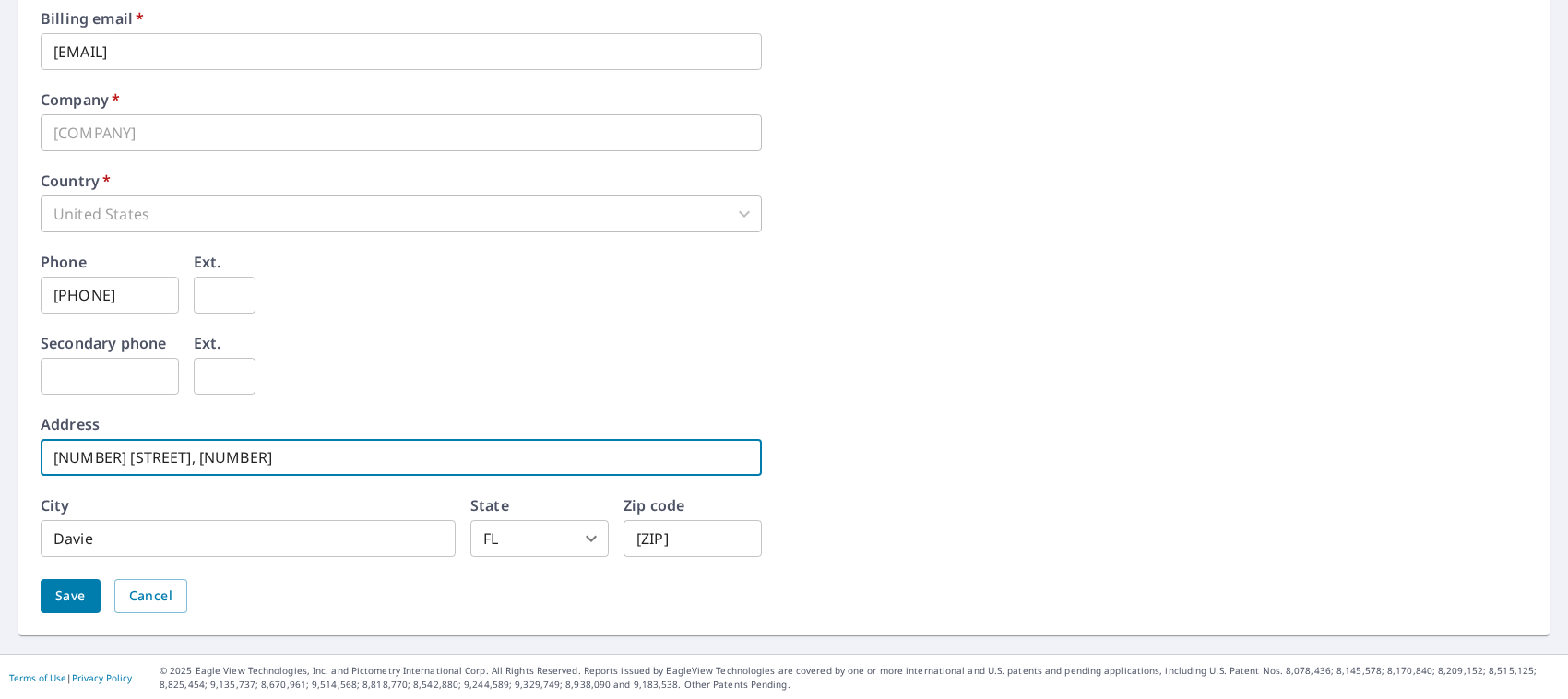 click on "[NUMBER] [STREET], [NUMBER]" at bounding box center (401, 457) 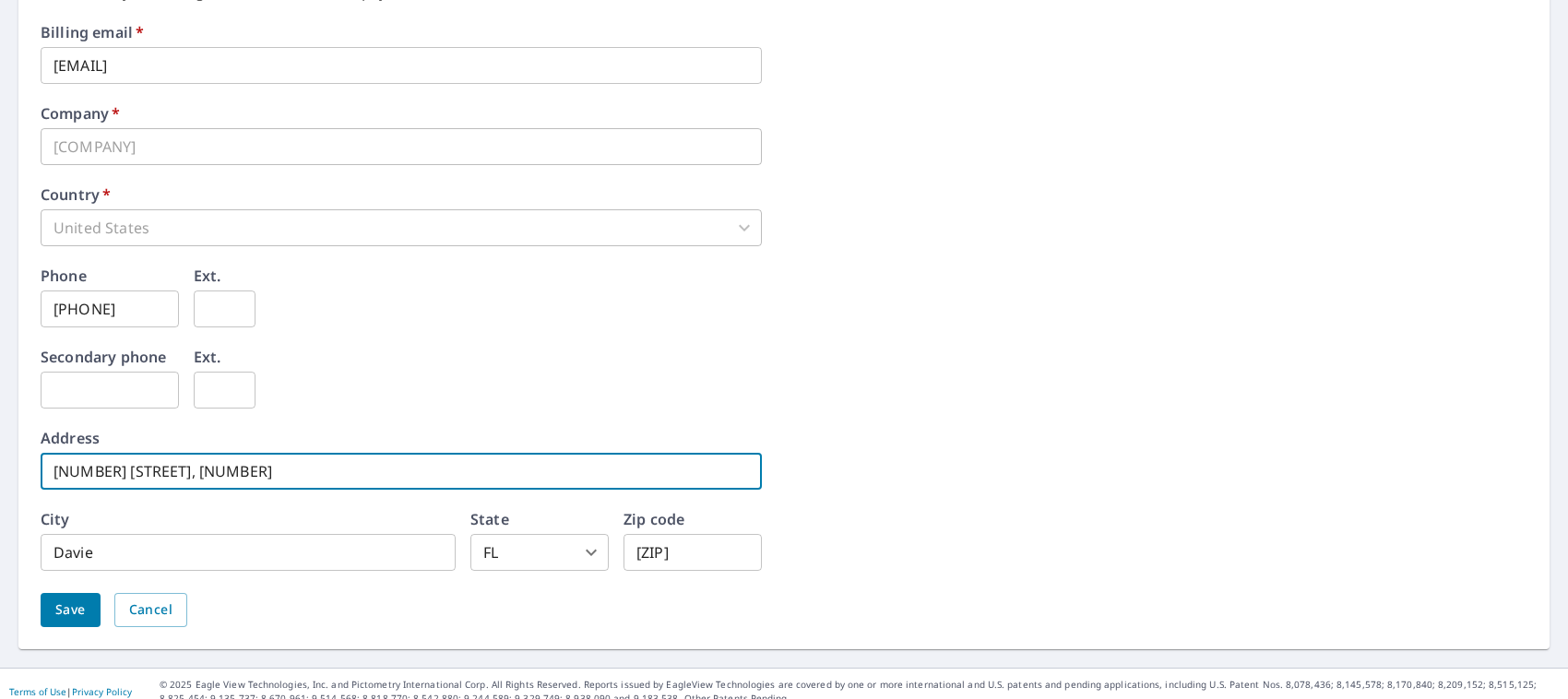 scroll, scrollTop: 892, scrollLeft: 0, axis: vertical 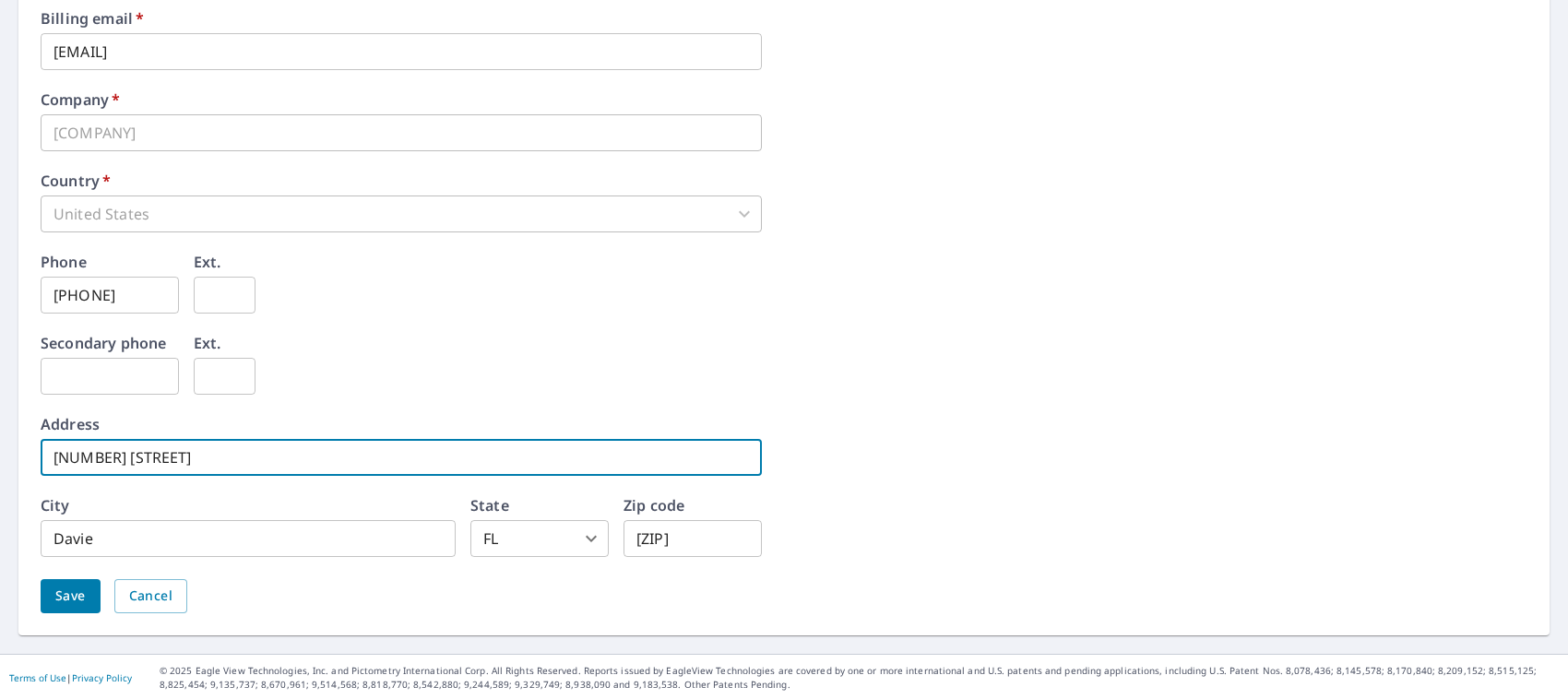 type on "[NUMBER] [STREET]" 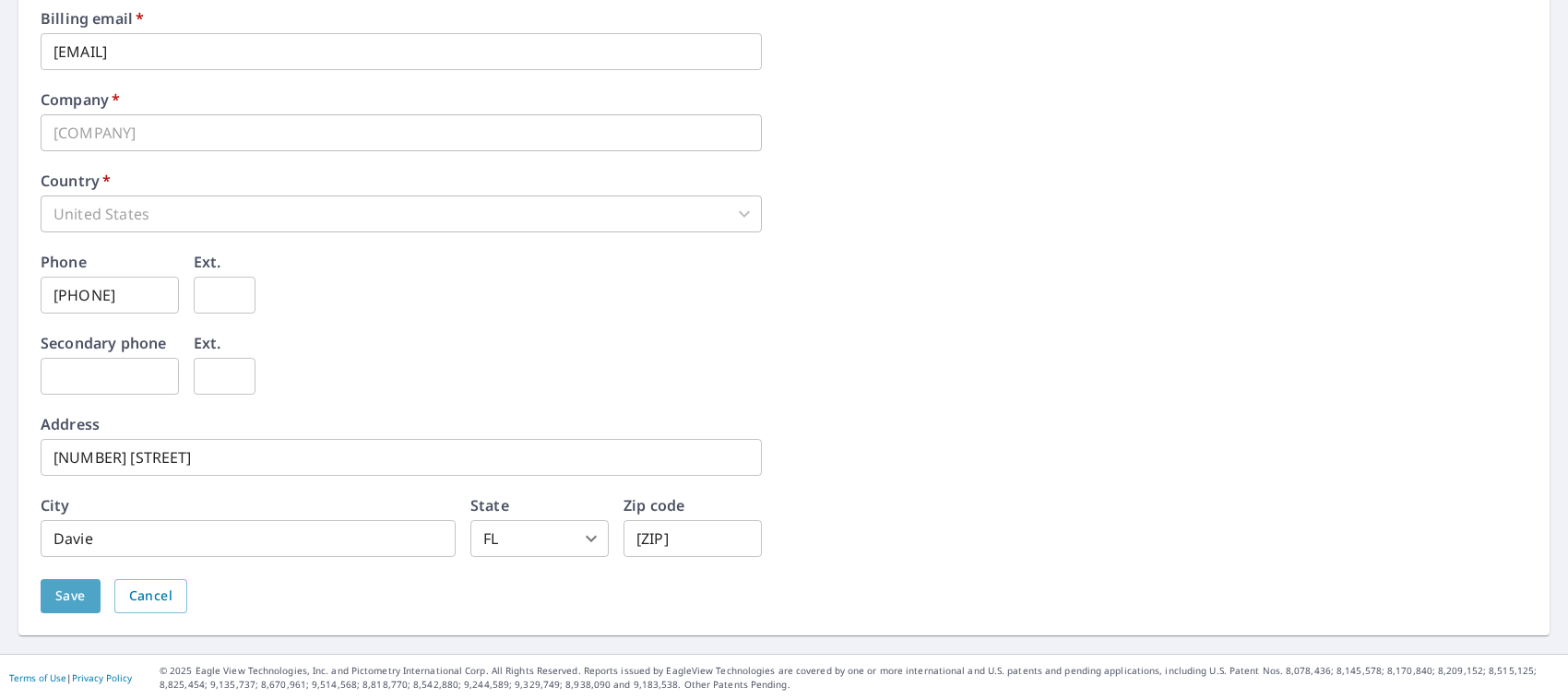 click on "Save" at bounding box center [70, 596] 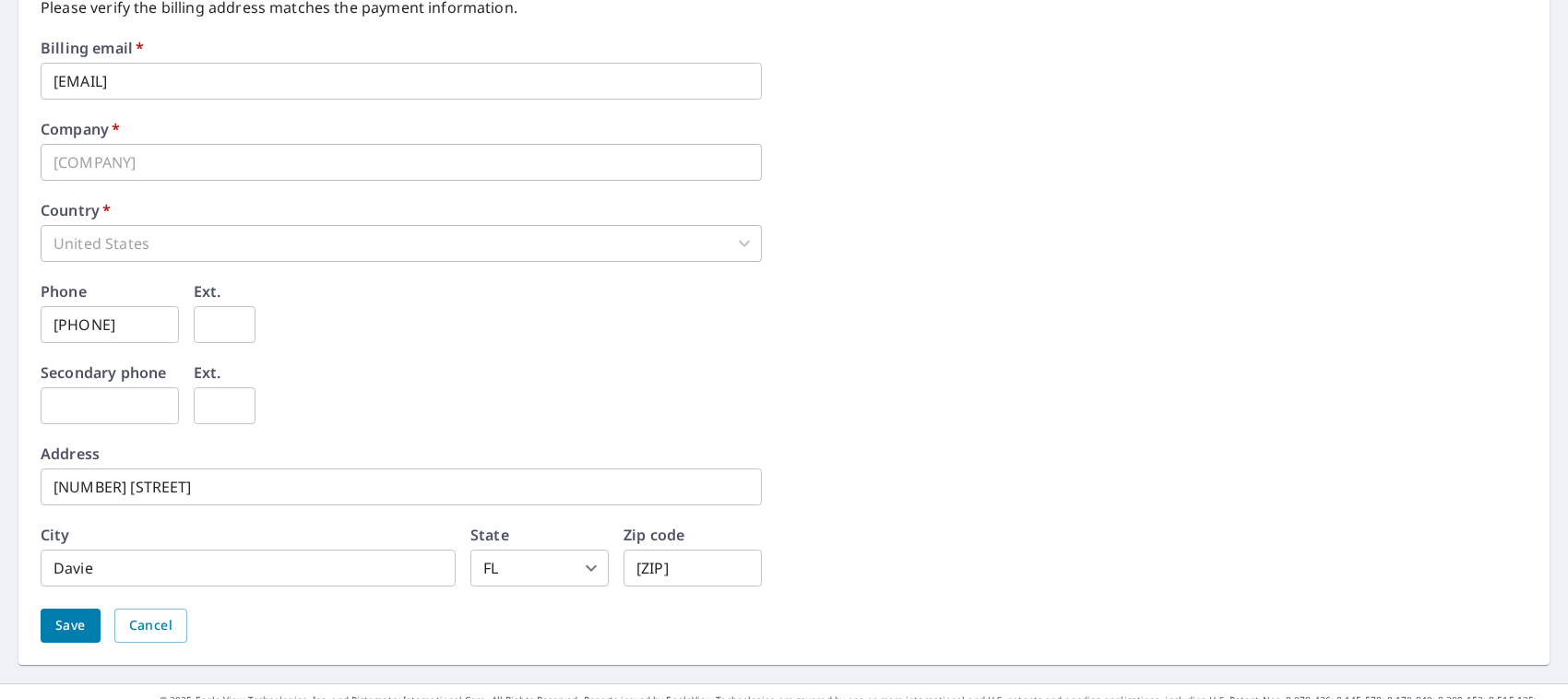 scroll, scrollTop: 892, scrollLeft: 0, axis: vertical 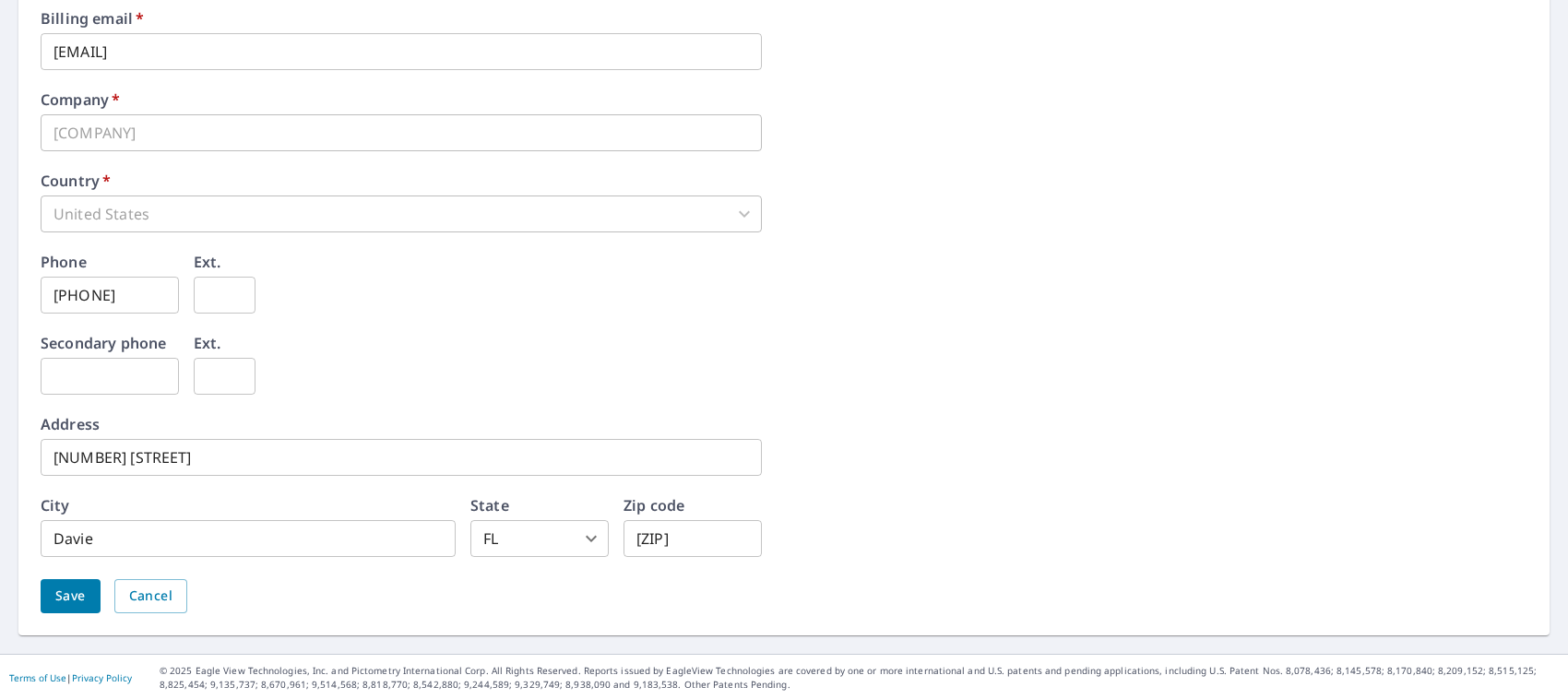 click on "[NUMBER] [STREET]" at bounding box center [401, 457] 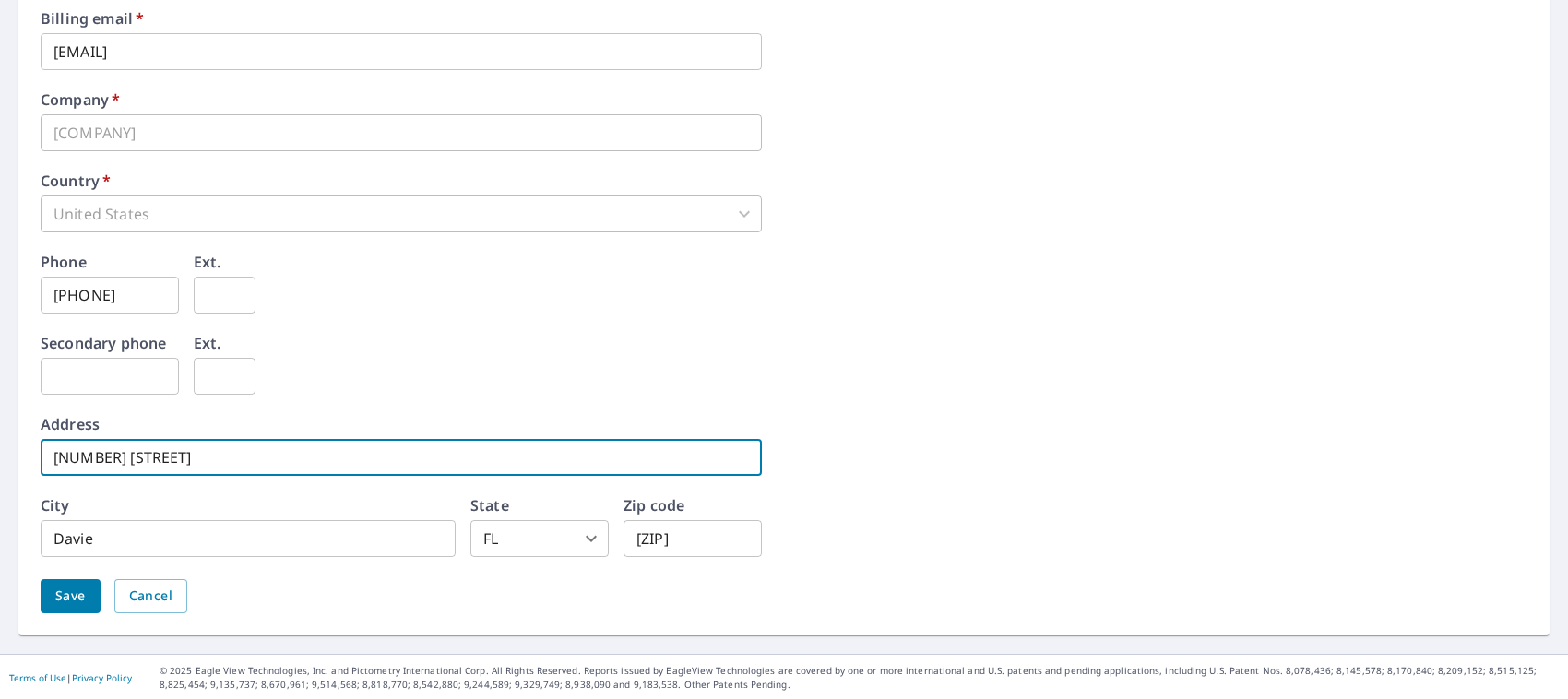 type on "[NUMBER] [STREET], [NUMBER]" 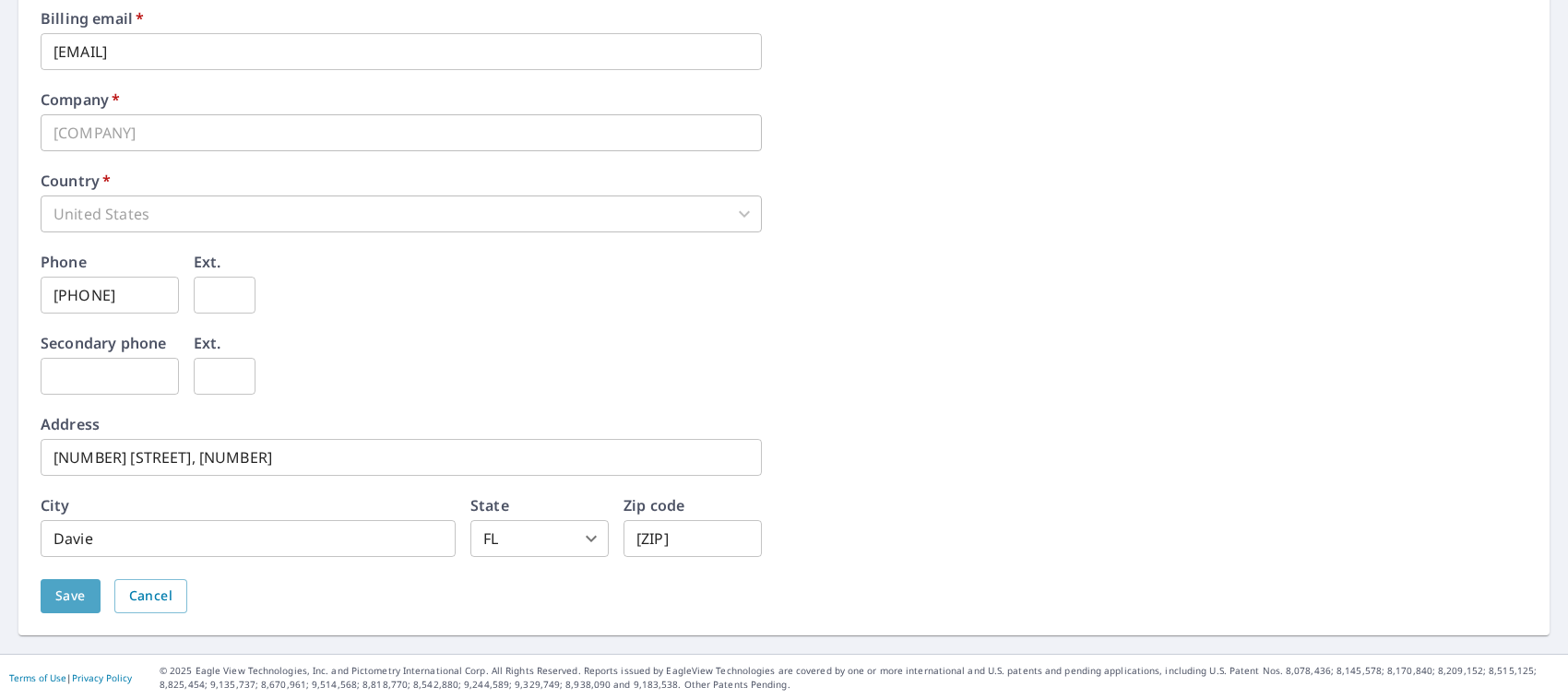 click on "Save" at bounding box center [70, 596] 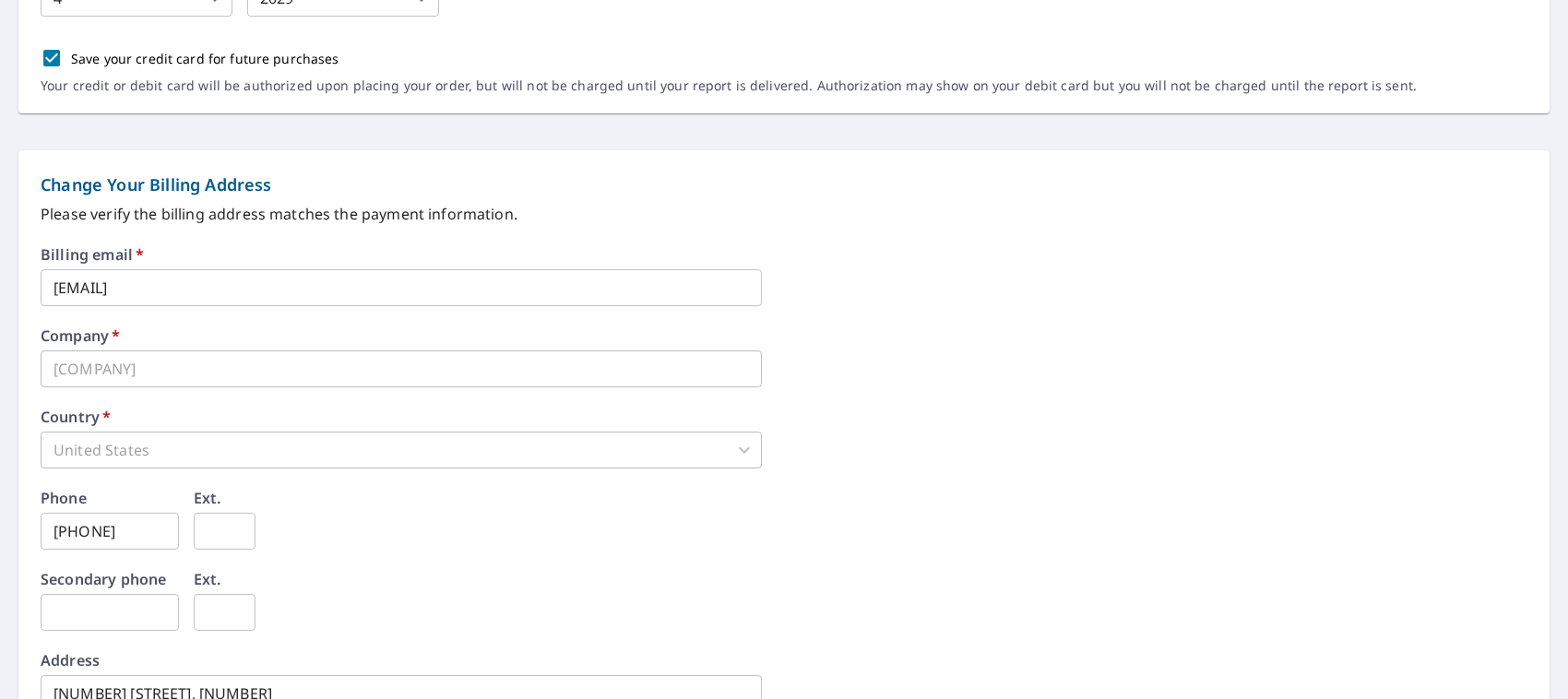 scroll, scrollTop: 807, scrollLeft: 0, axis: vertical 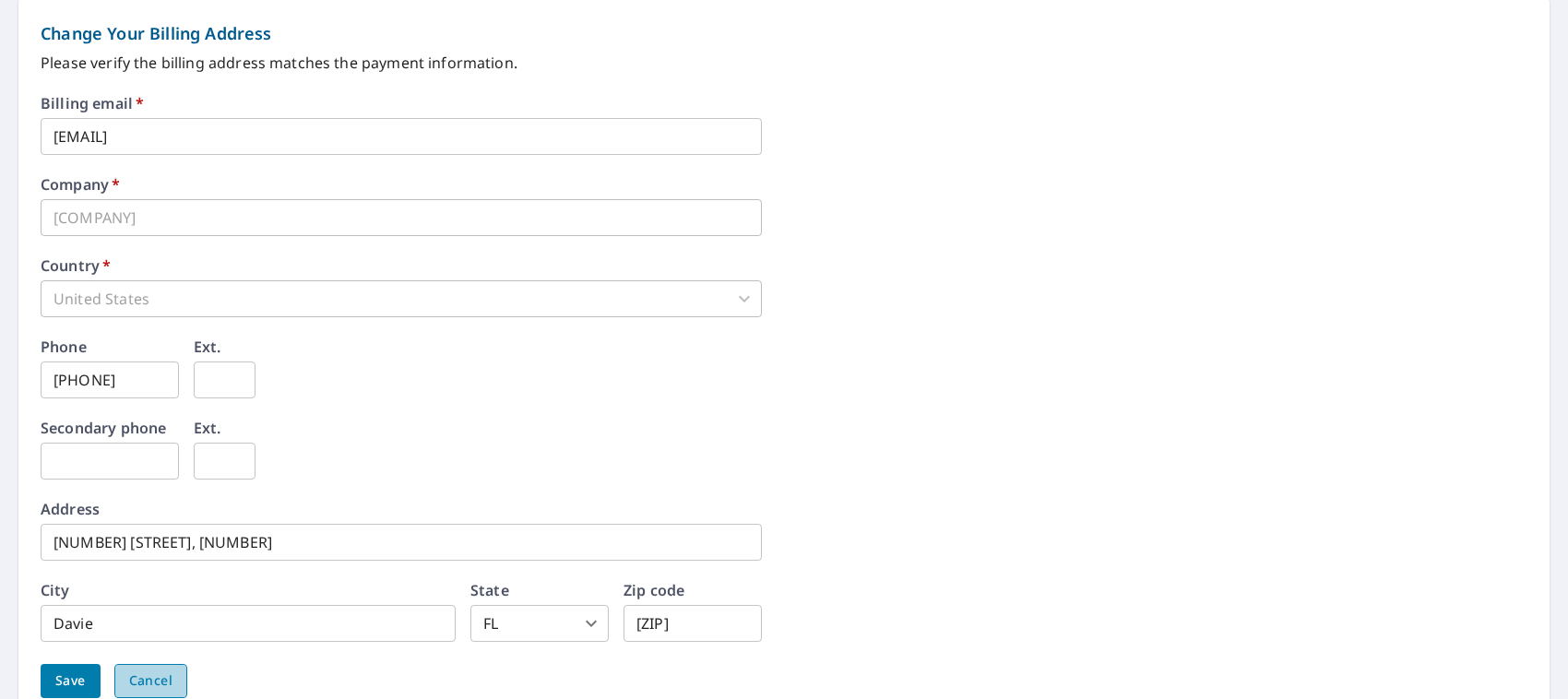 click on "Cancel" at bounding box center (150, 681) 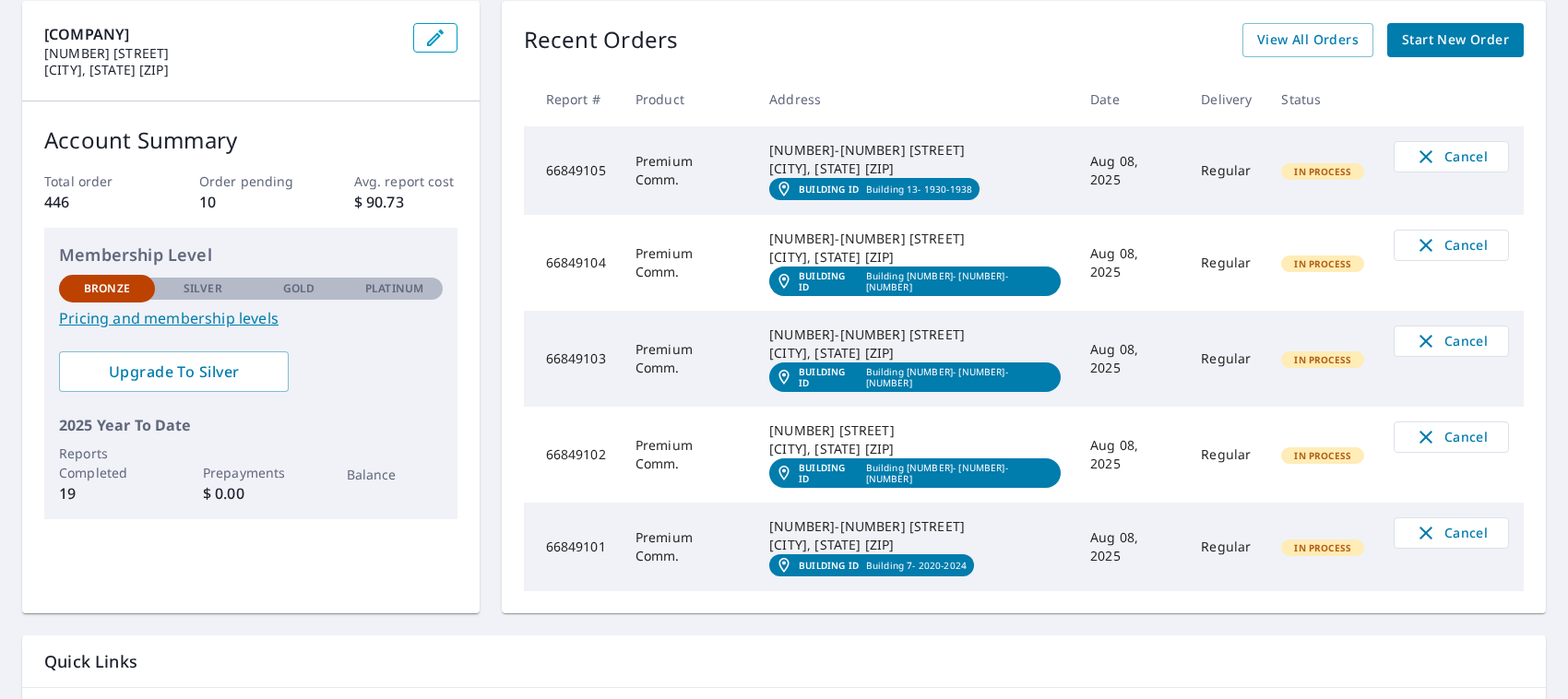 scroll, scrollTop: 0, scrollLeft: 0, axis: both 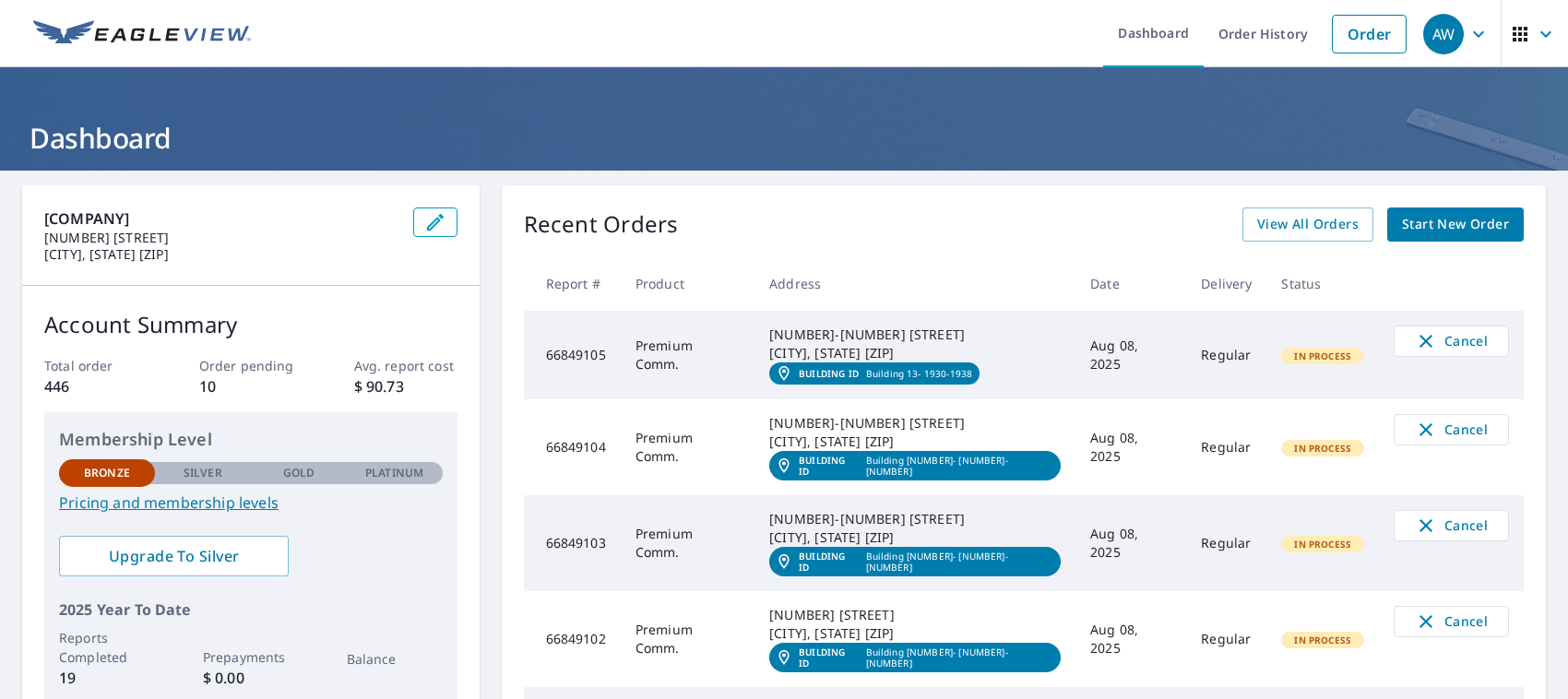 click on "AW" at bounding box center (1443, 34) 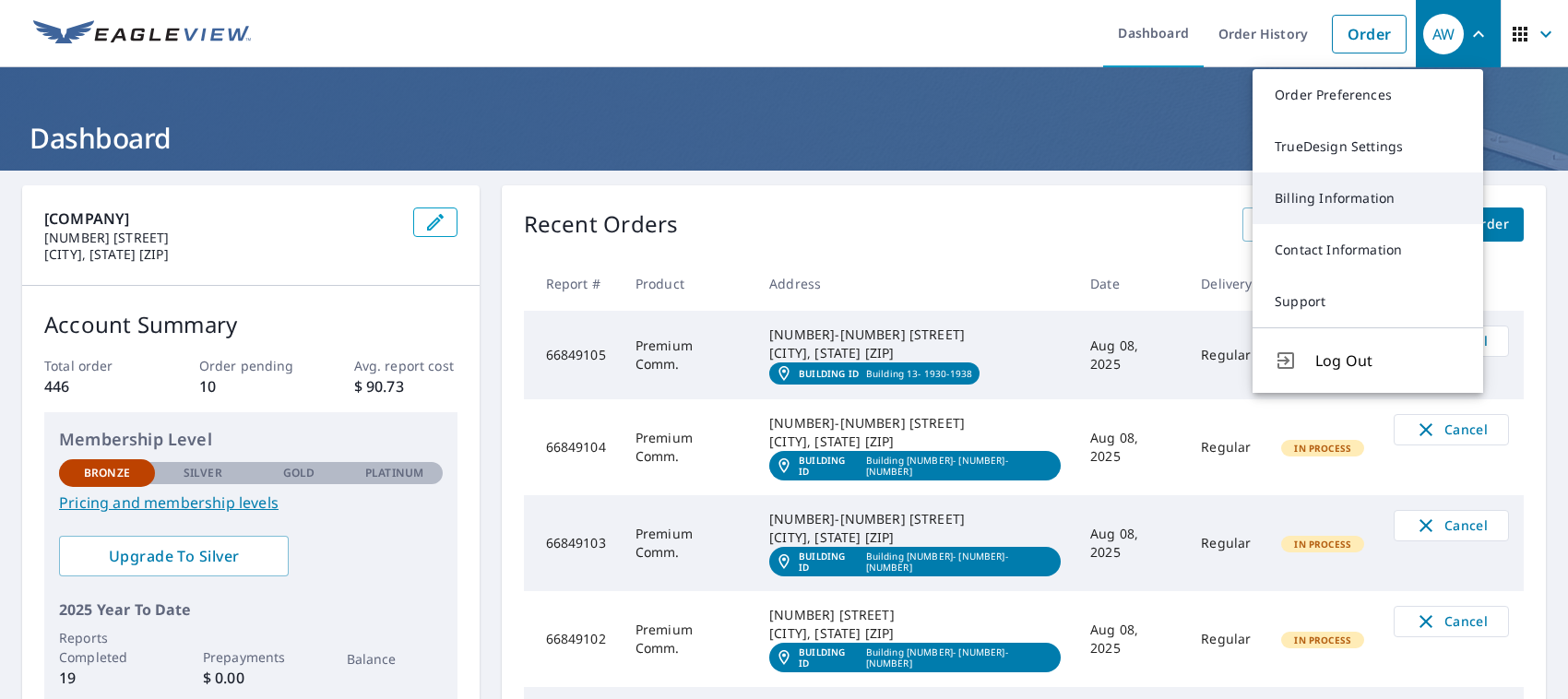 click on "Billing Information" at bounding box center [1368, 198] 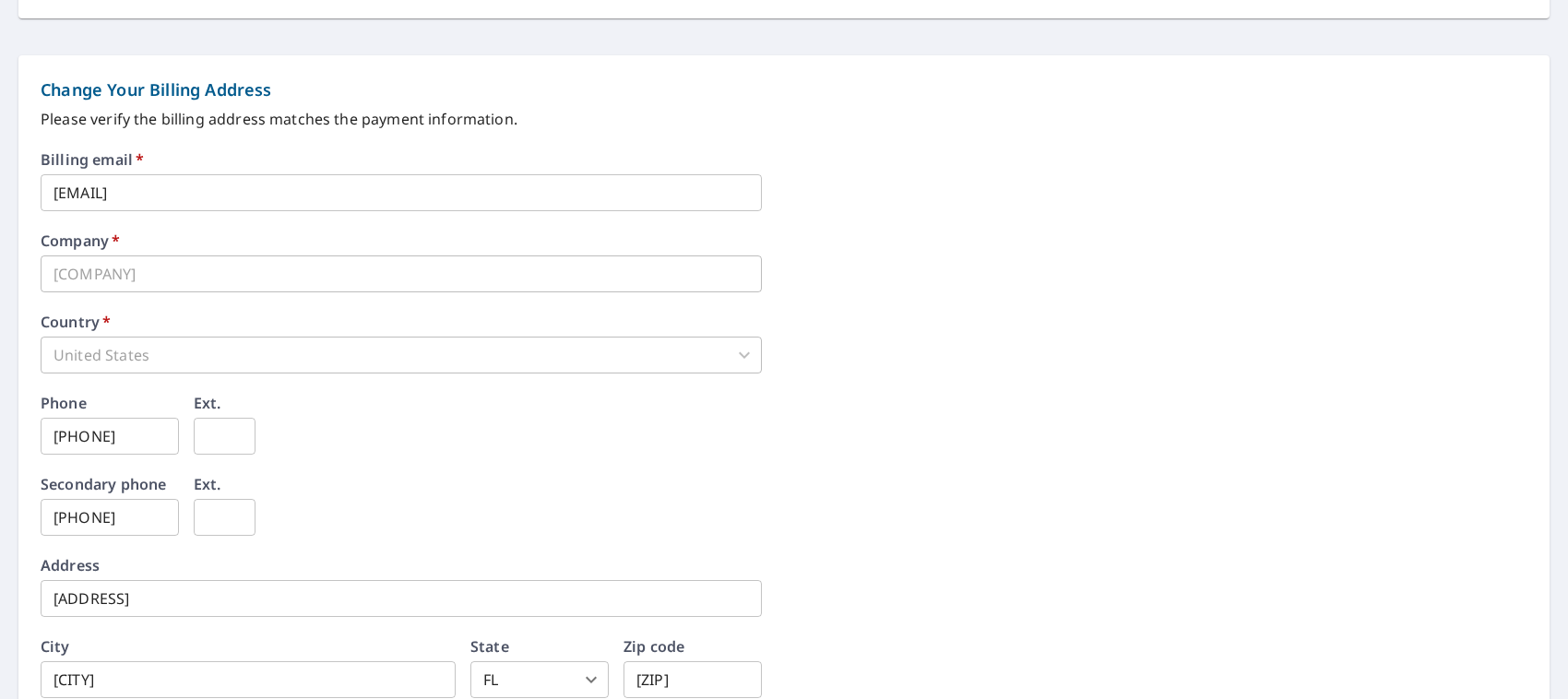 scroll, scrollTop: 847, scrollLeft: 0, axis: vertical 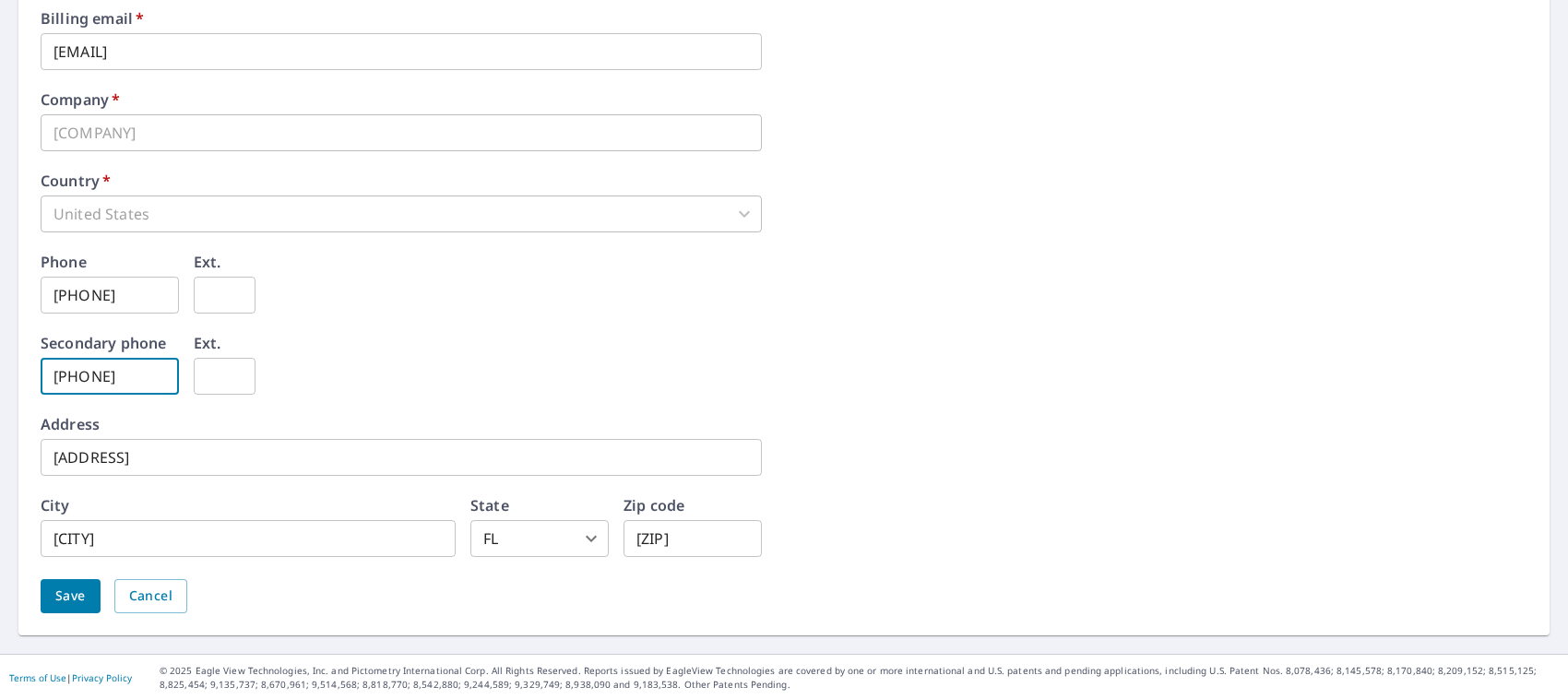 drag, startPoint x: 162, startPoint y: 379, endPoint x: 0, endPoint y: 380, distance: 162.00309 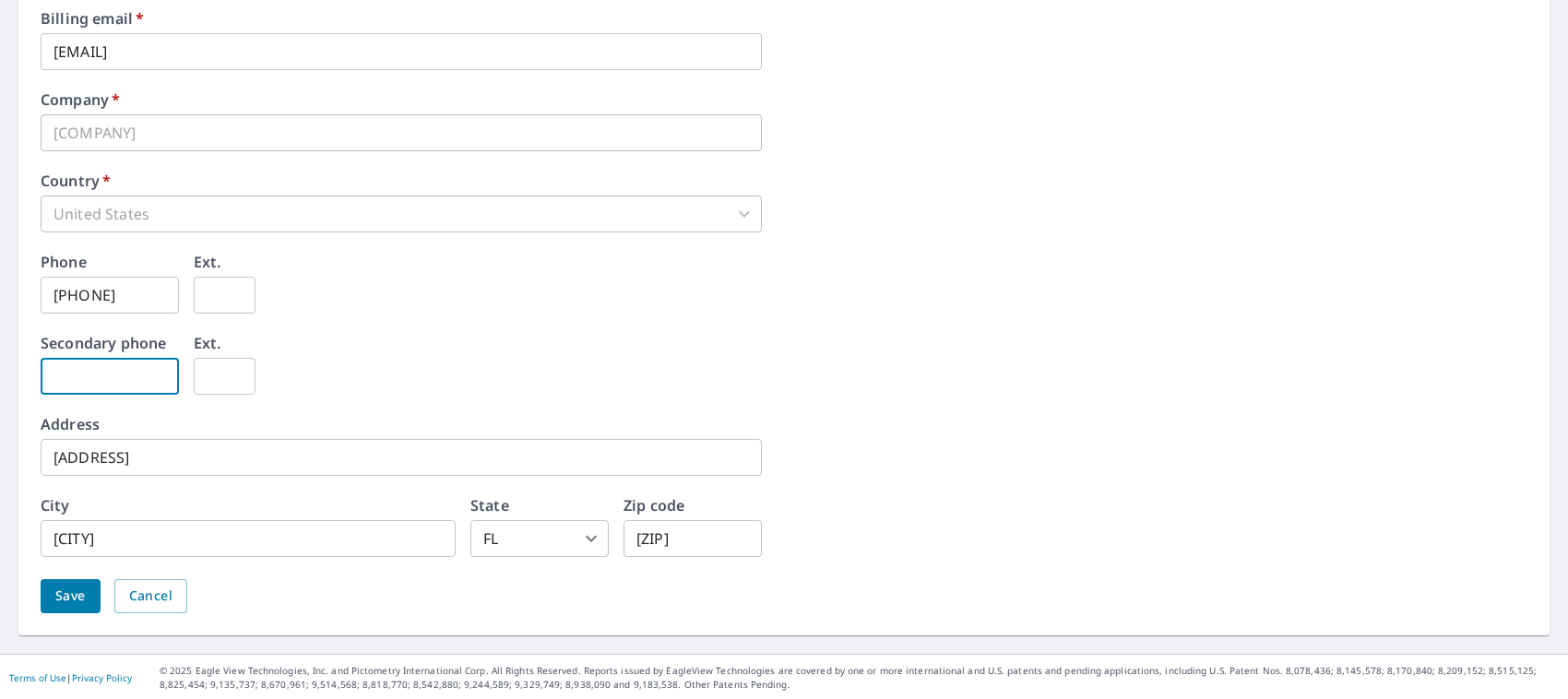 type 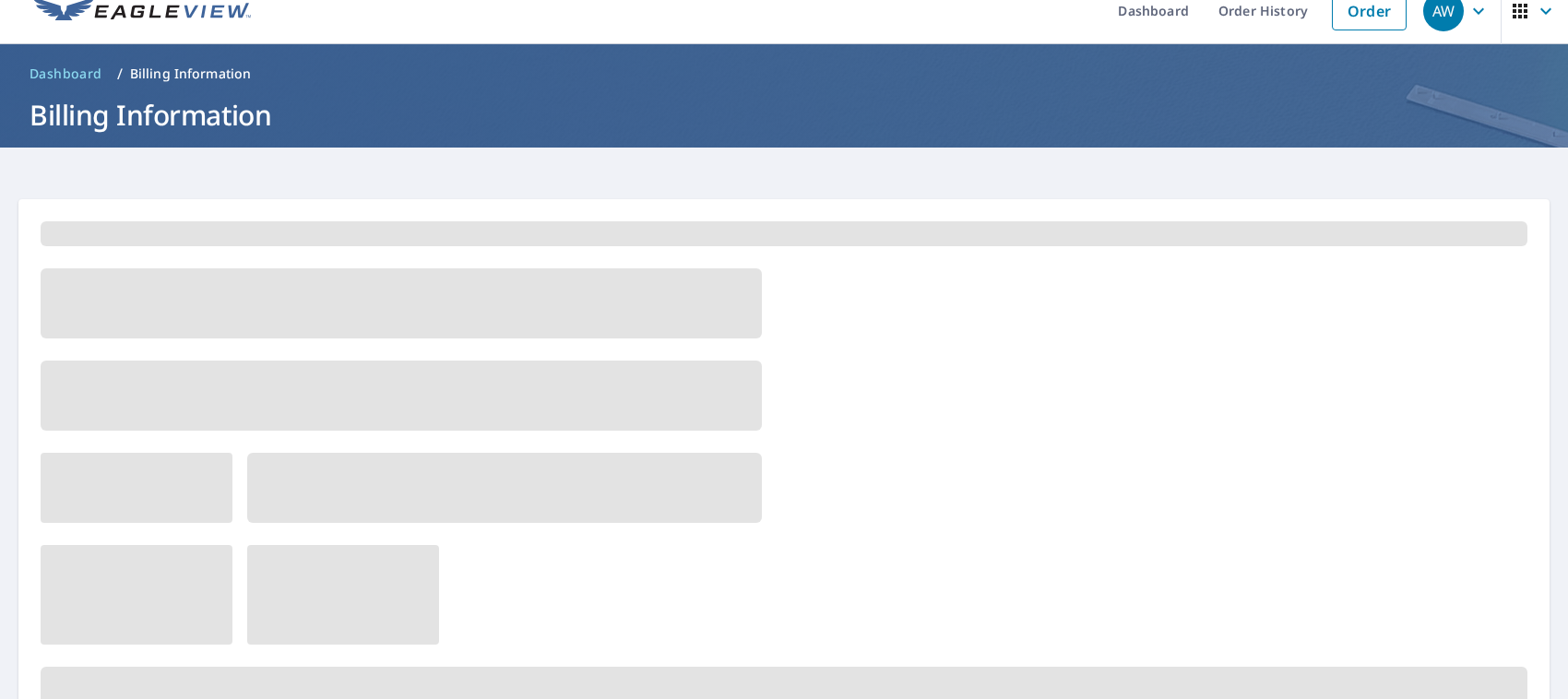 scroll, scrollTop: 0, scrollLeft: 0, axis: both 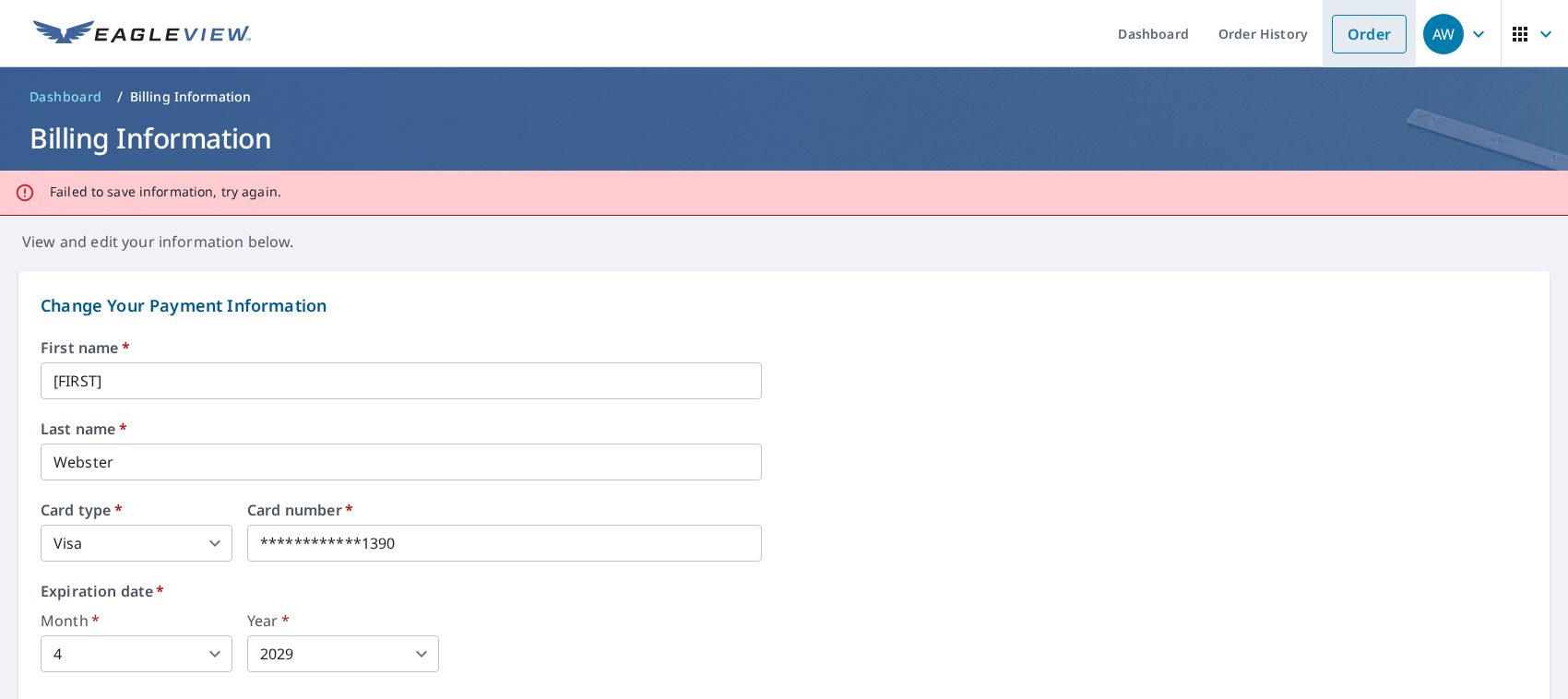 click on "Order" at bounding box center [1369, 34] 